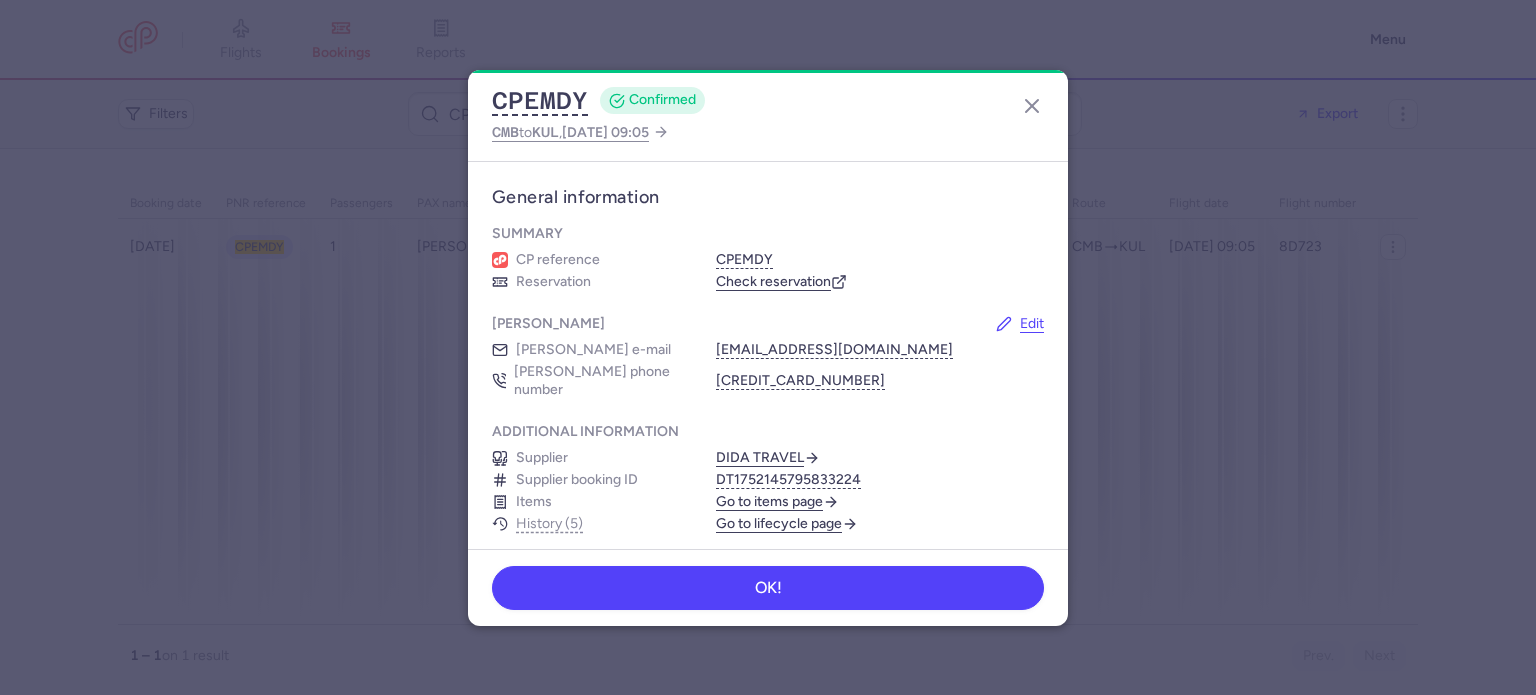 scroll, scrollTop: 0, scrollLeft: 0, axis: both 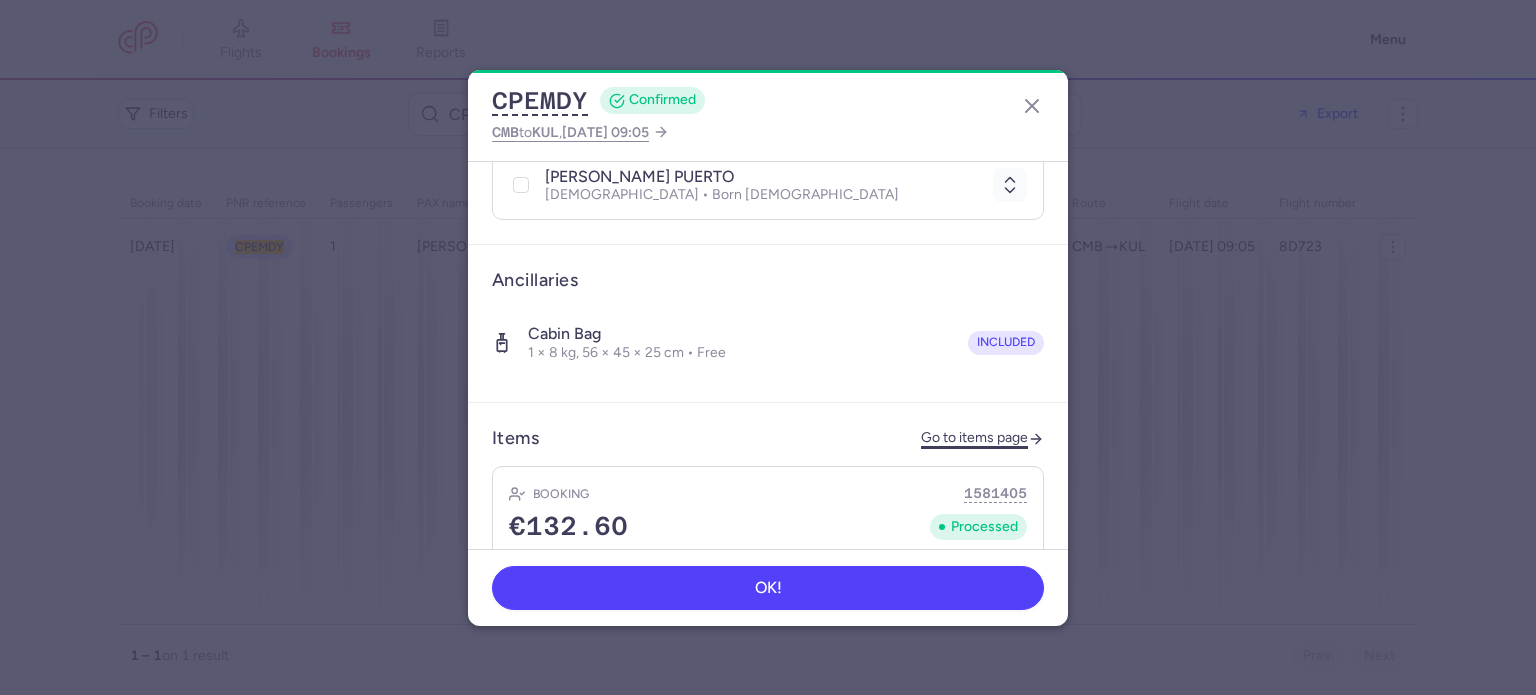 click on "Go to items page" 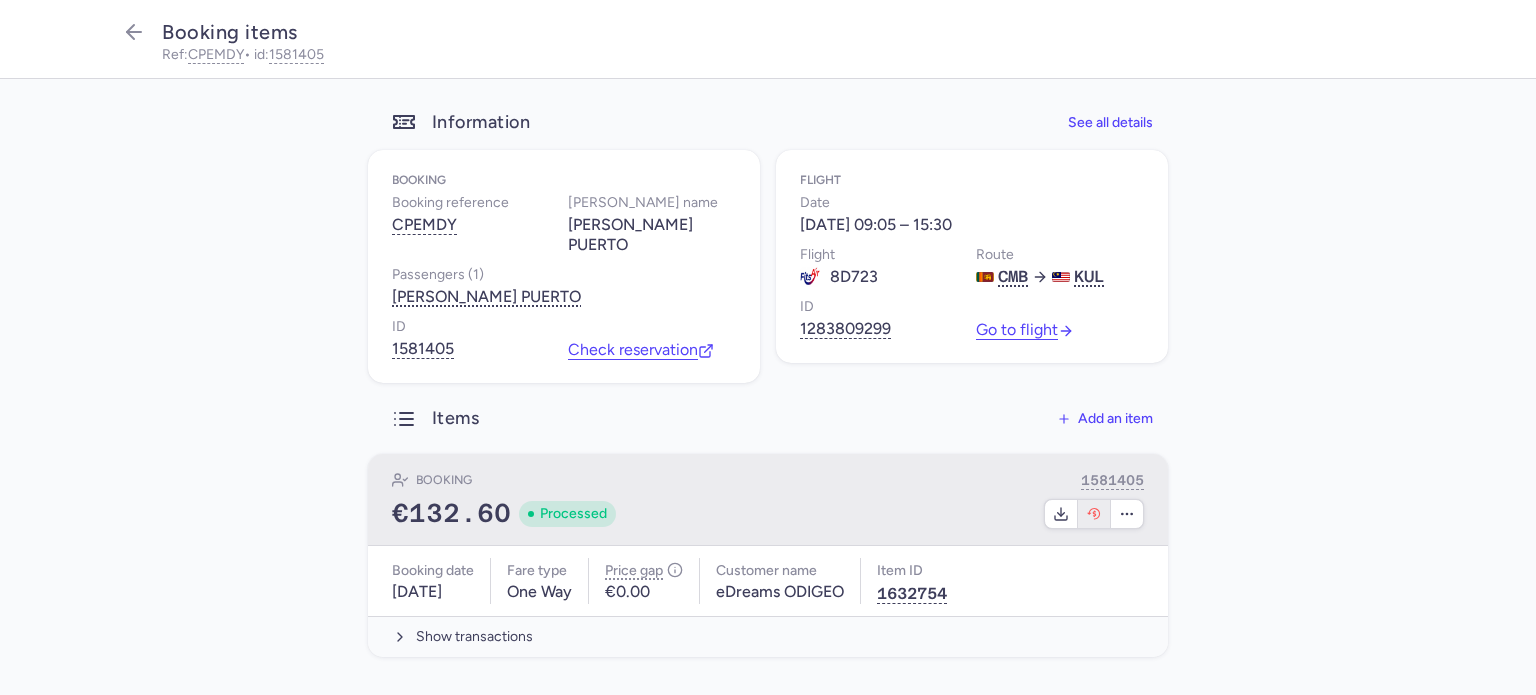 click 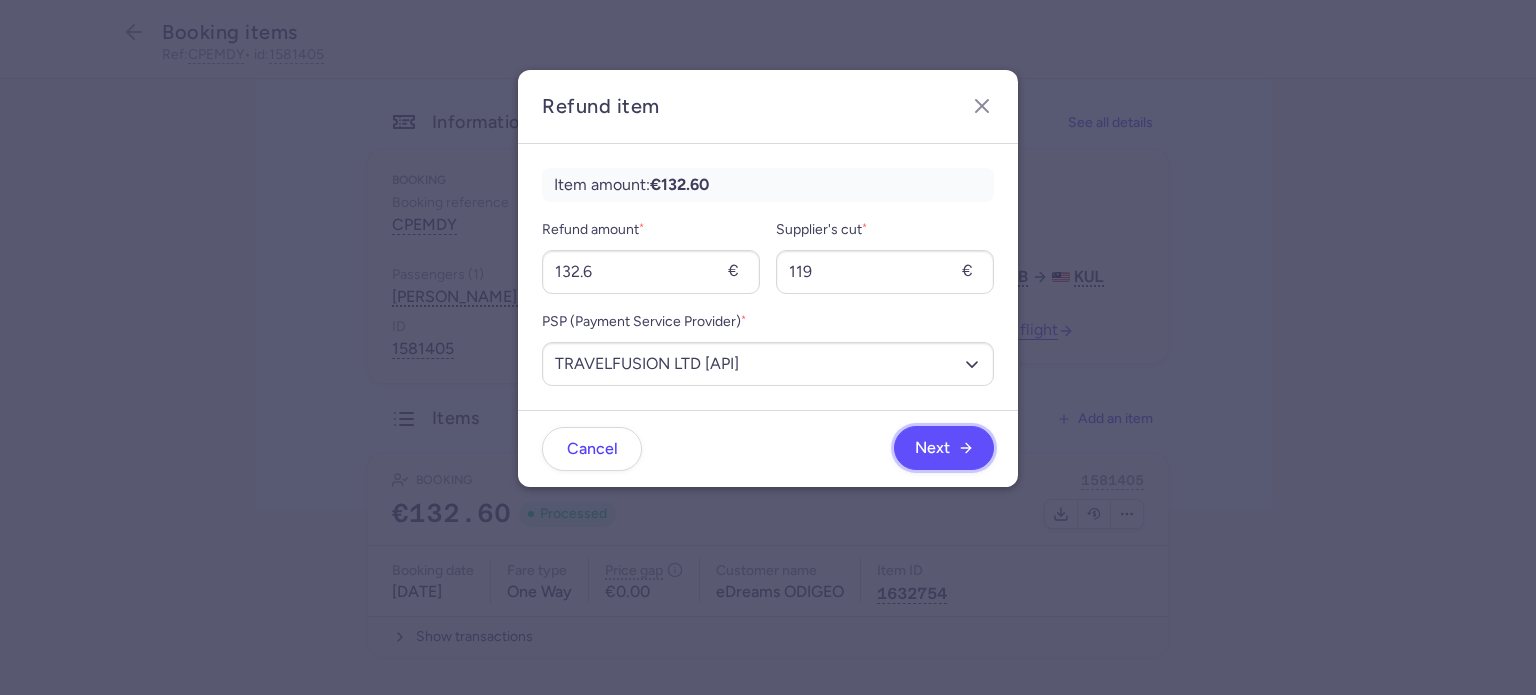 click on "Next" at bounding box center [944, 448] 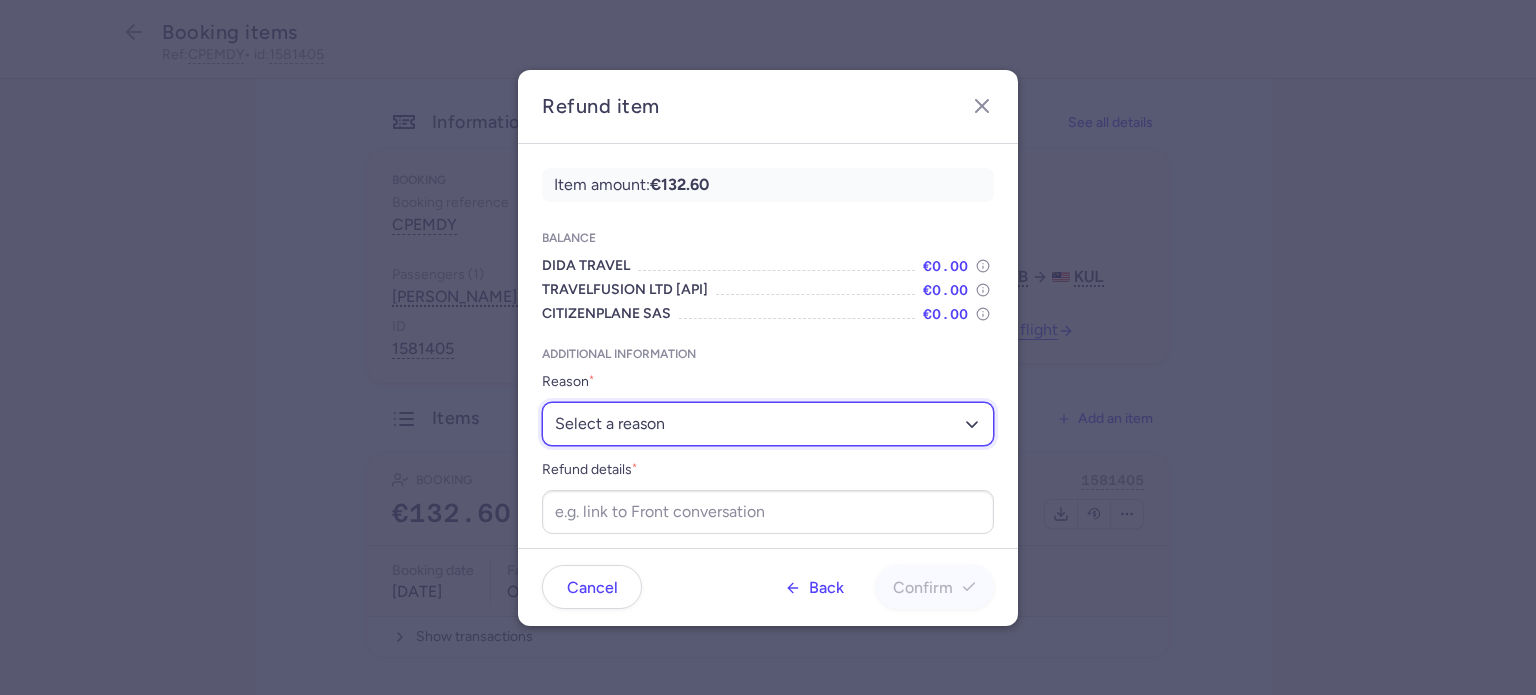 click on "Select a reason ✈️ Airline ceasing ops 💼 Ancillary issue 📄 APIS missing ⚙️ CitizenPlane error ⛔️ Denied boarding 🔁 Duplicate ❌ Flight canceled 🕵🏼‍♂️ Fraud 🎁 Goodwill 🎫 Goodwill allowance 🙃 Other 💺 Overbooking 💸 Refund with penalty 🙅 Schedule change not accepted 🤕 Supplier error 💵 Tax refund ❓ Unconfirmed booking" at bounding box center (768, 424) 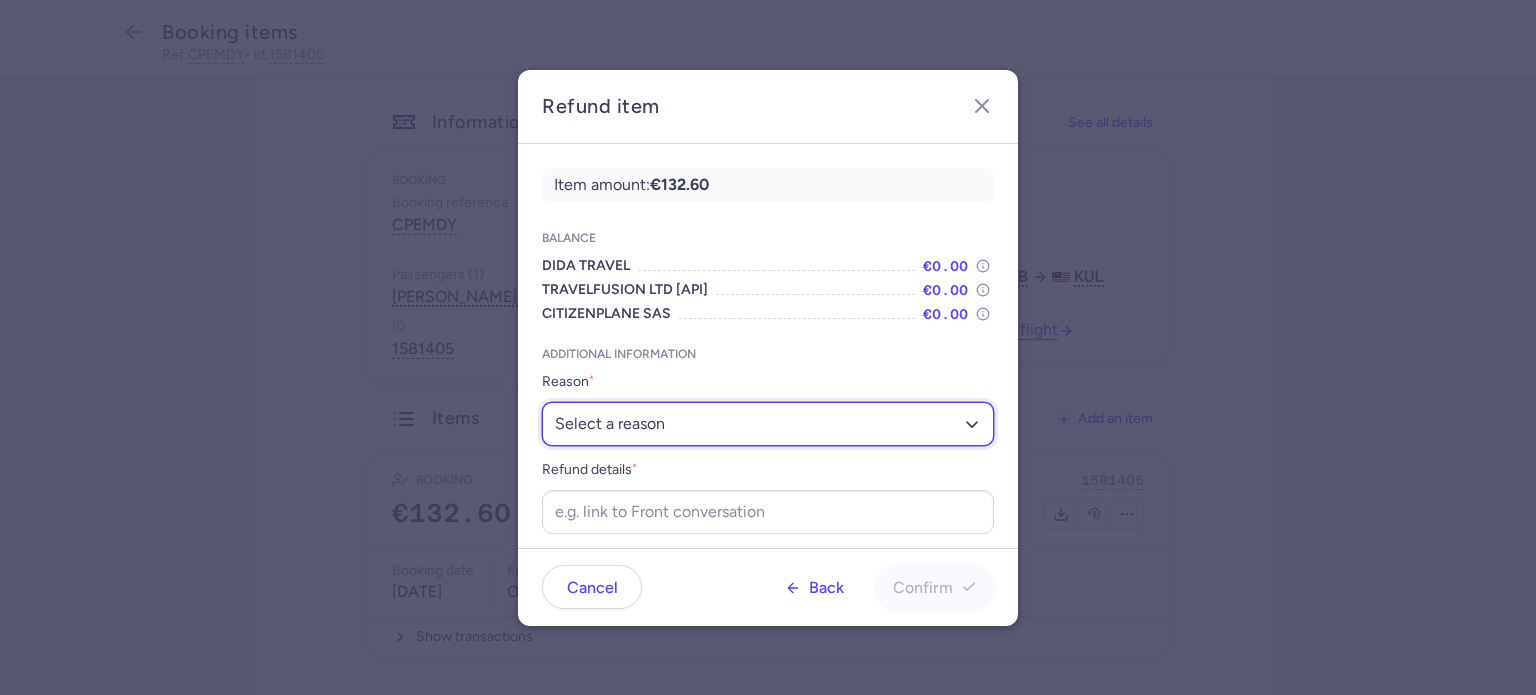 select on "APIS_MISSING" 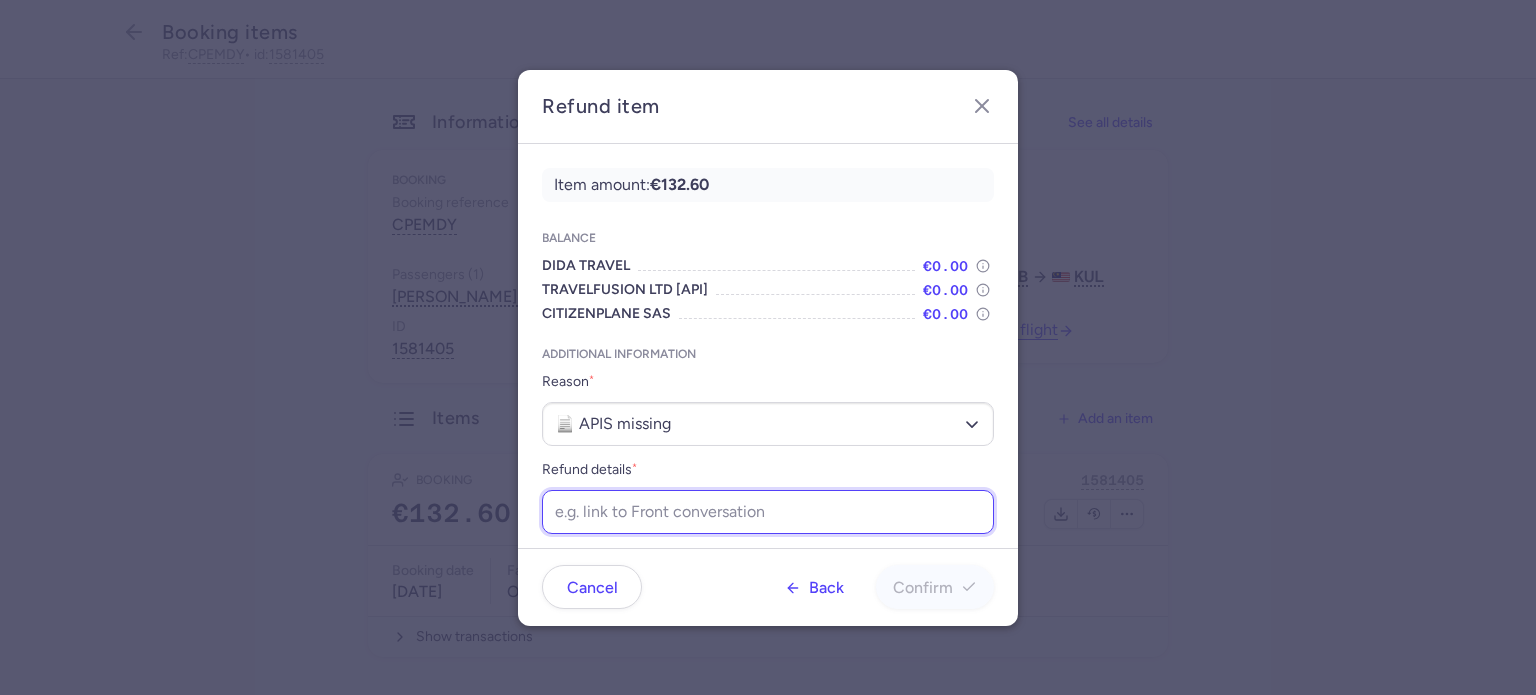 click on "Refund details  *" at bounding box center [768, 512] 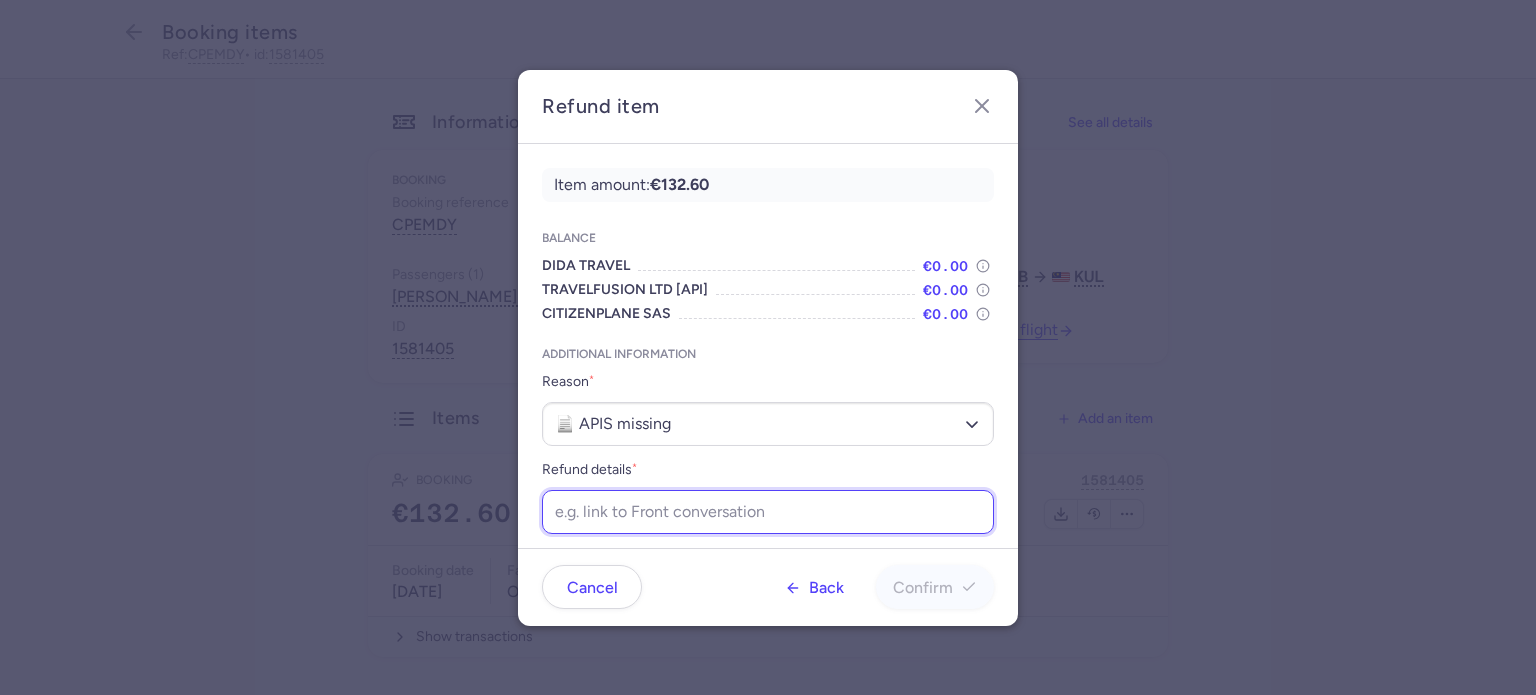 paste on "https://app.frontapp.com/open/cnv_ey3t24i?key=IaK0d-XVo3BrZ9qp5Qd8lw-Xn1D0QQ48" 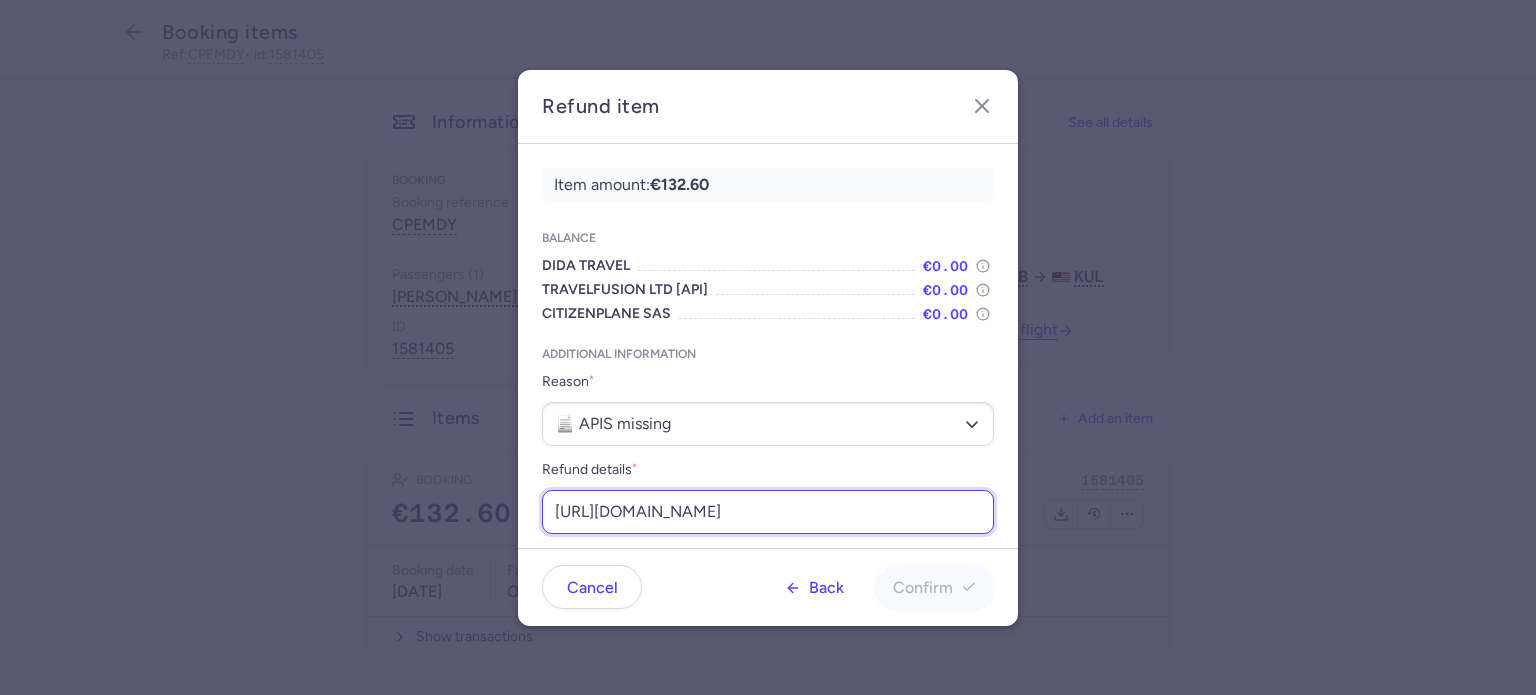 scroll, scrollTop: 0, scrollLeft: 244, axis: horizontal 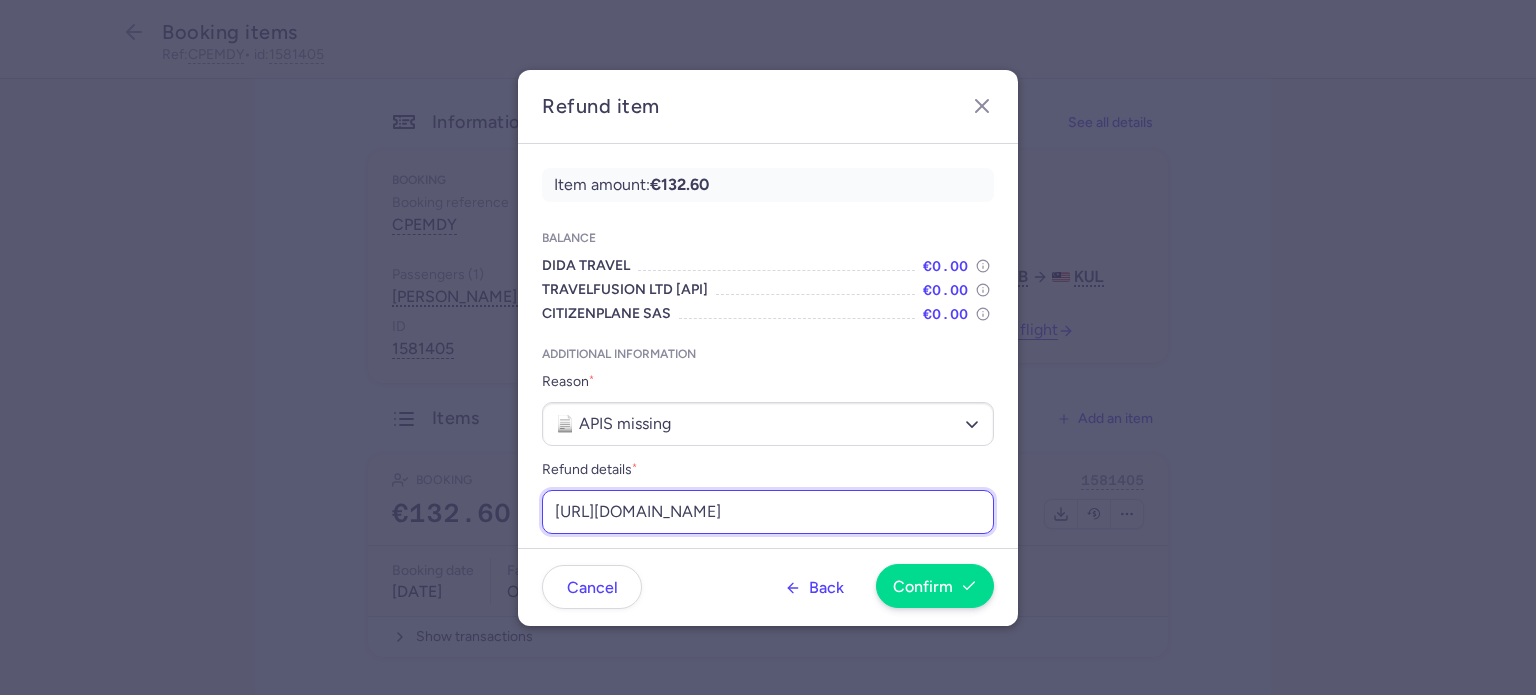 type on "https://app.frontapp.com/open/cnv_ey3t24i?key=IaK0d-XVo3BrZ9qp5Qd8lw-Xn1D0QQ48" 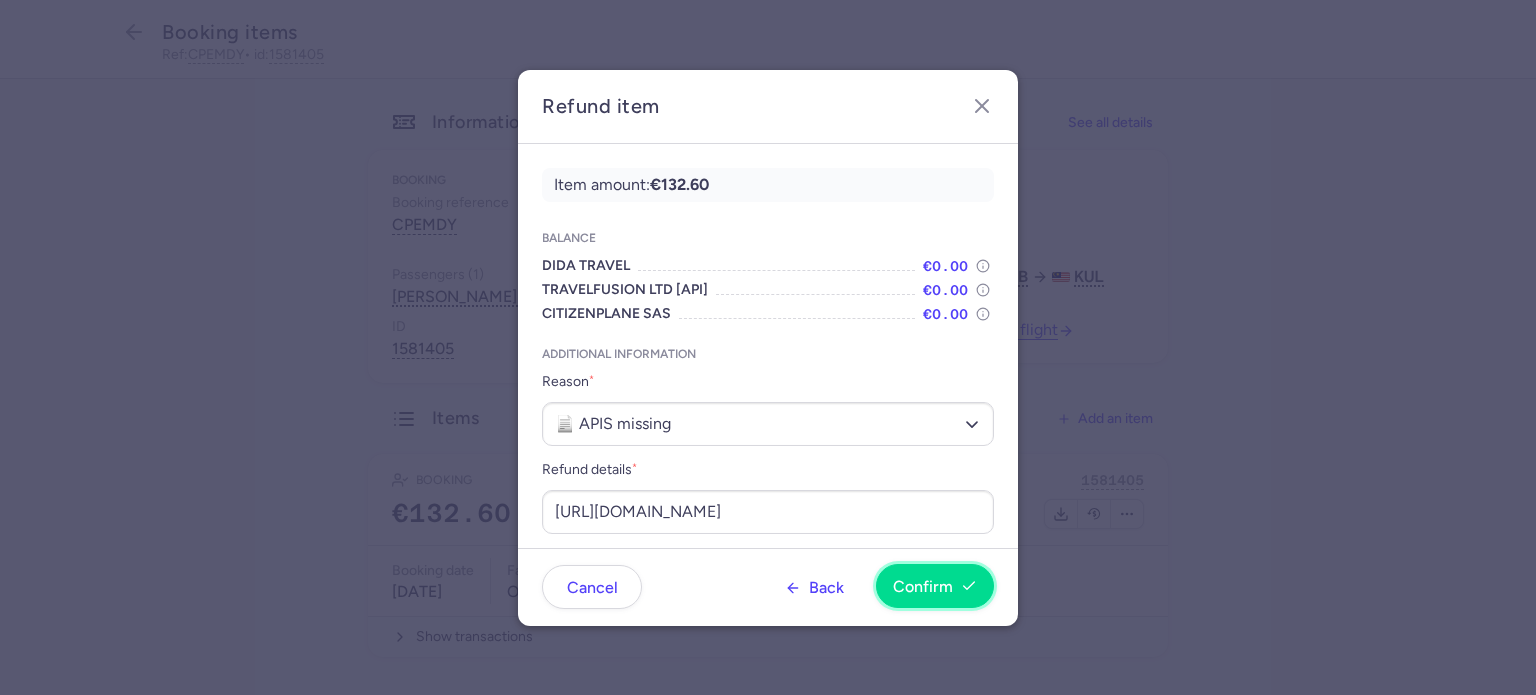 click on "Confirm" at bounding box center (935, 586) 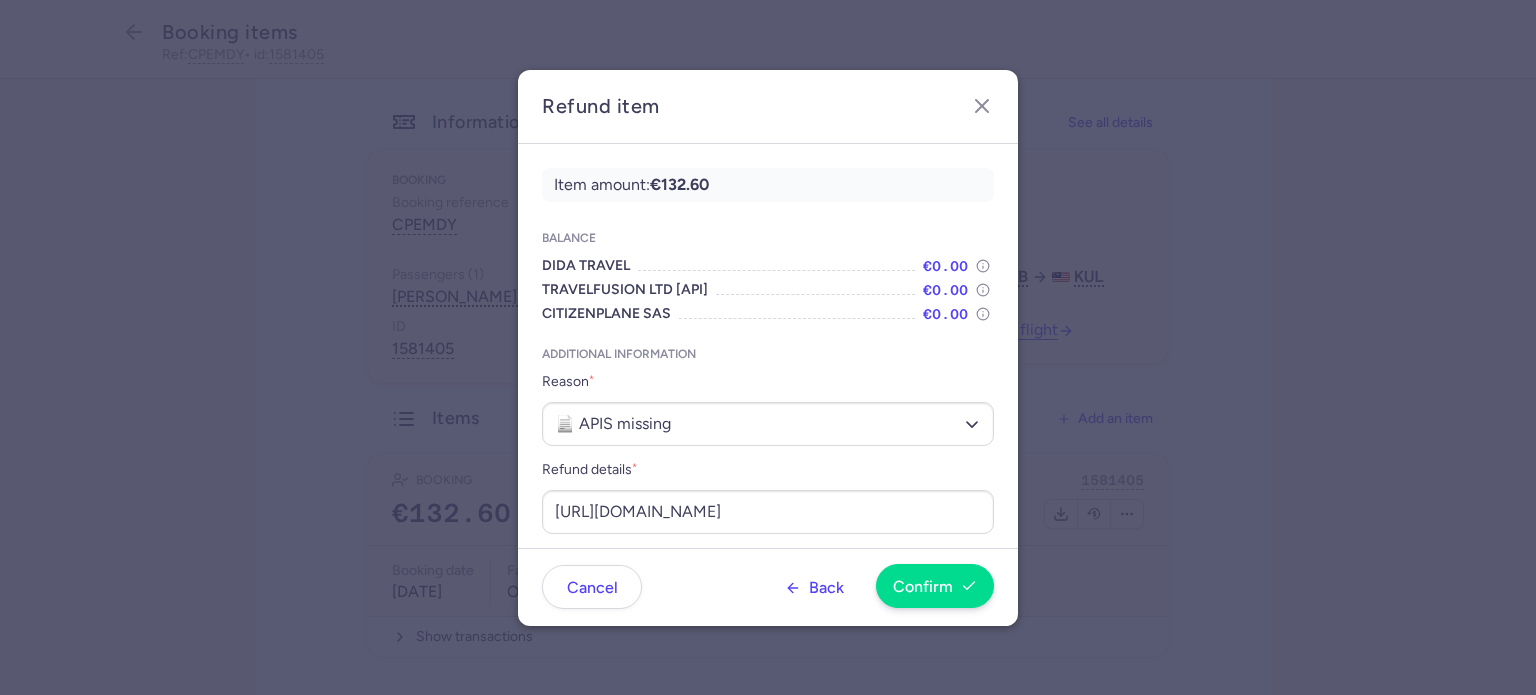 scroll, scrollTop: 0, scrollLeft: 0, axis: both 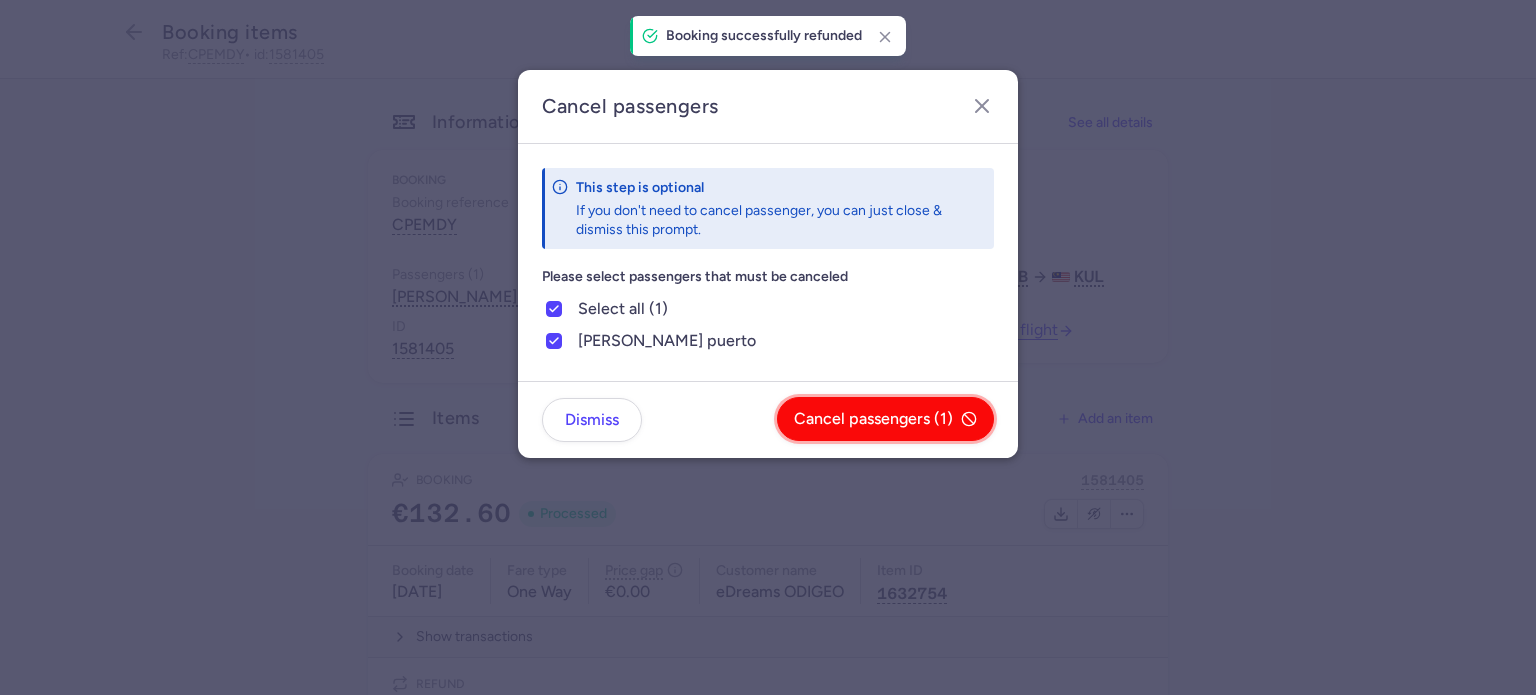 click on "Cancel passengers (1)" at bounding box center [885, 419] 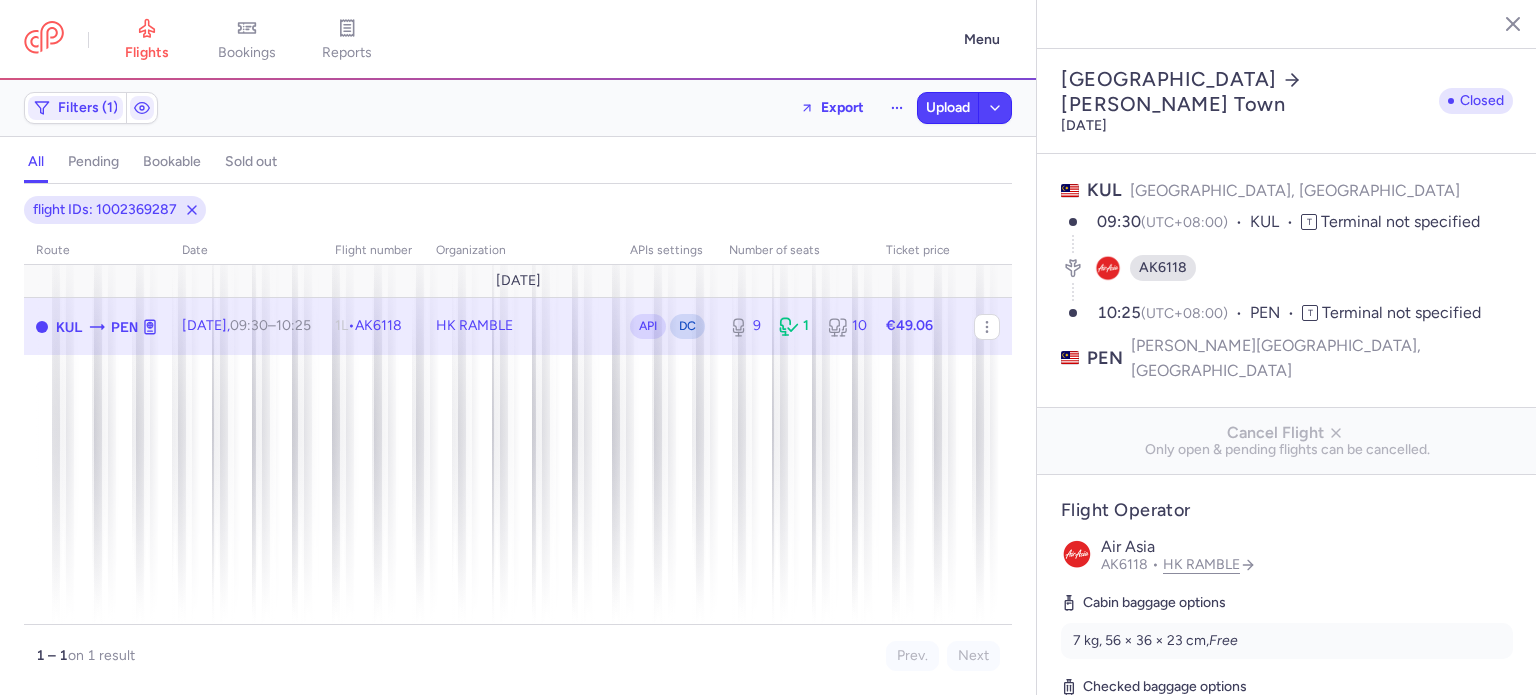 select on "days" 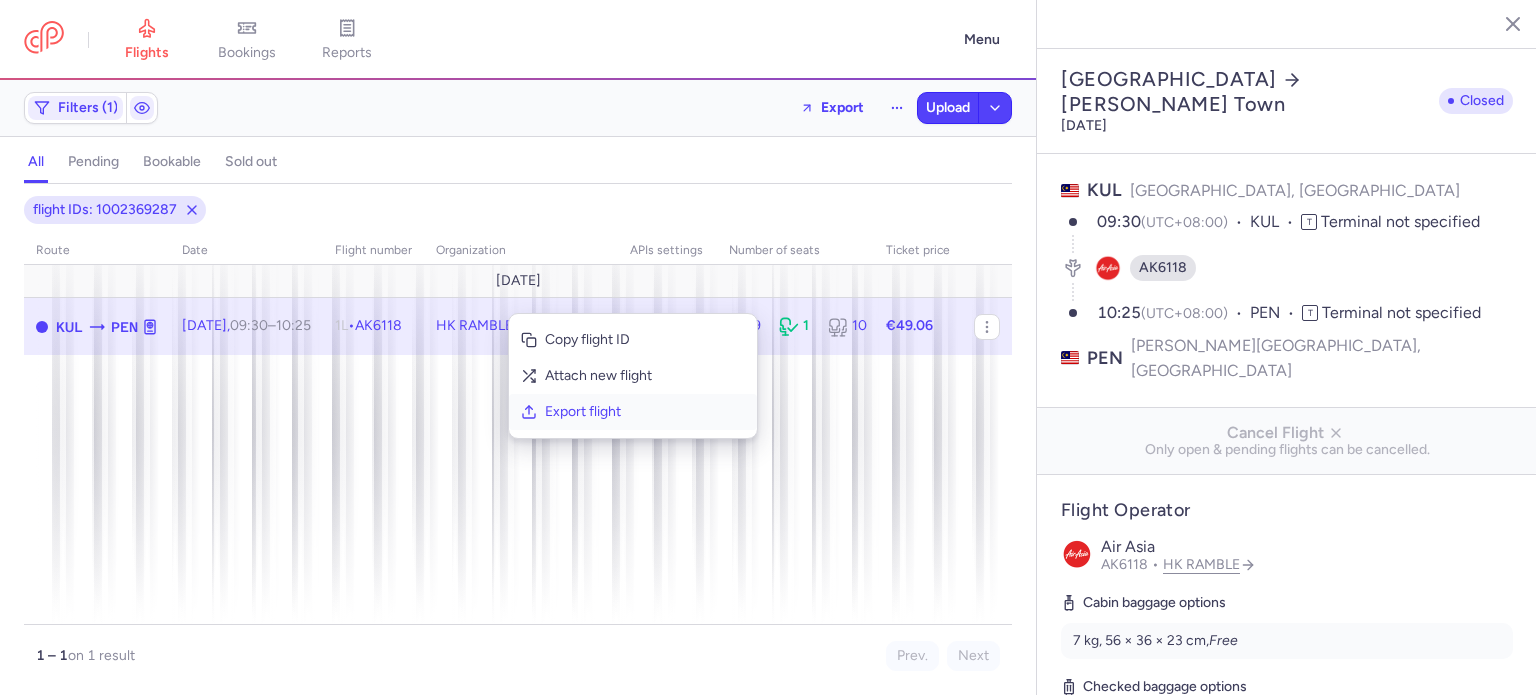 click on "Export flight" at bounding box center (645, 412) 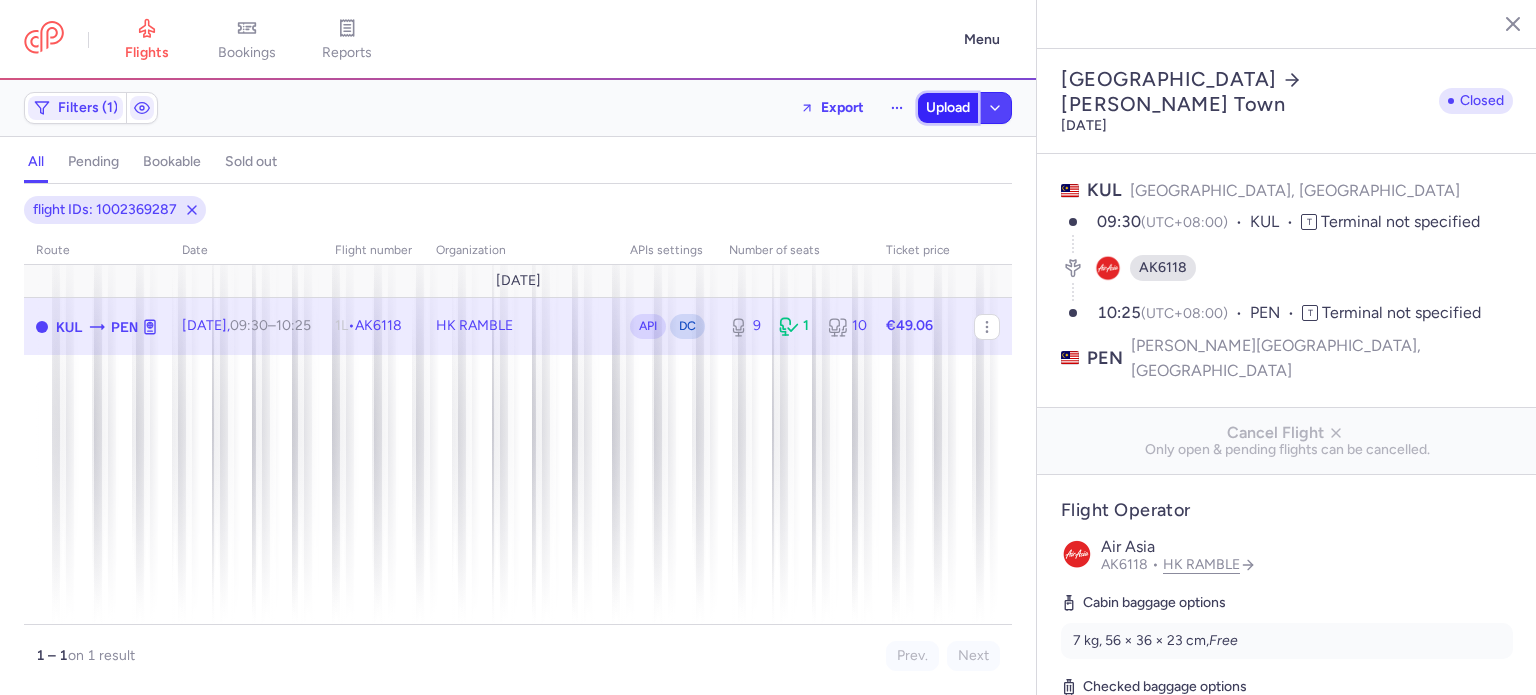 click on "Upload" at bounding box center [948, 108] 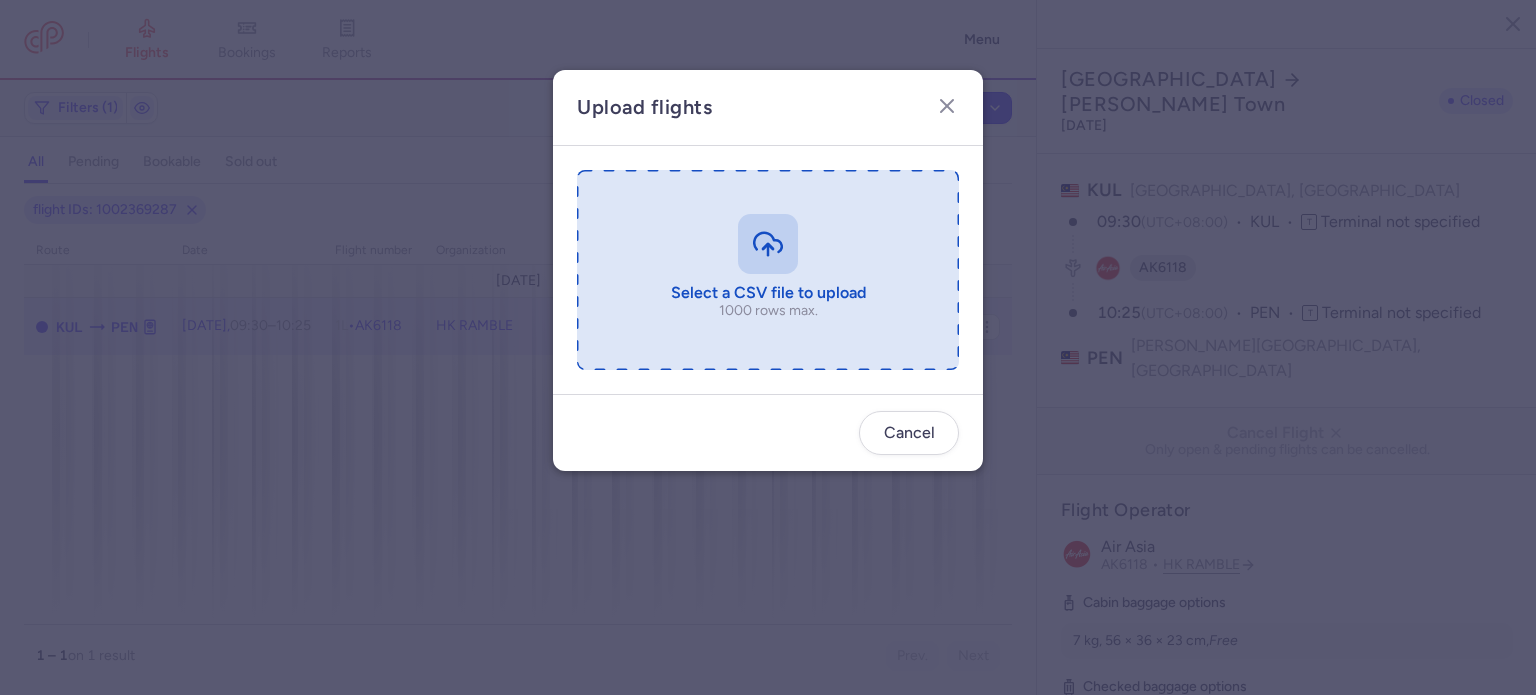 click at bounding box center [768, 270] 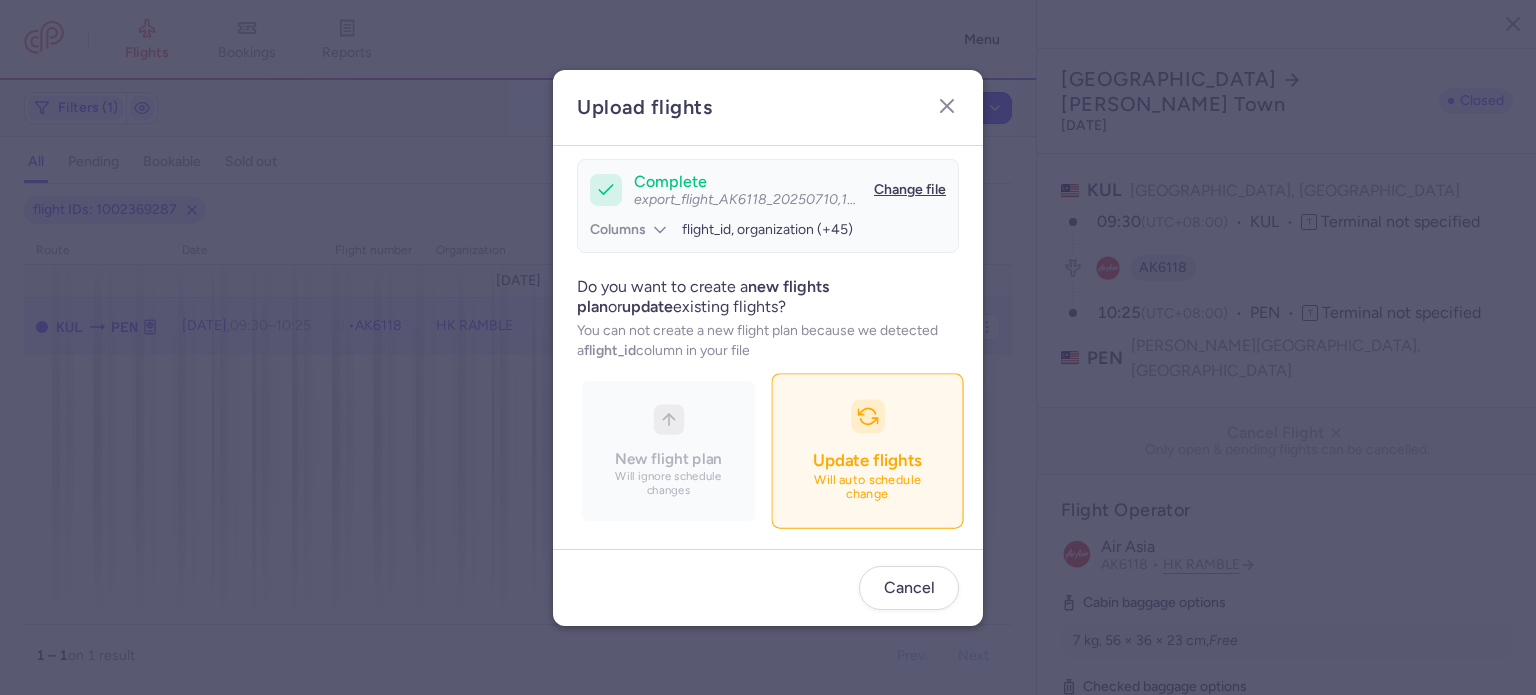 scroll, scrollTop: 172, scrollLeft: 0, axis: vertical 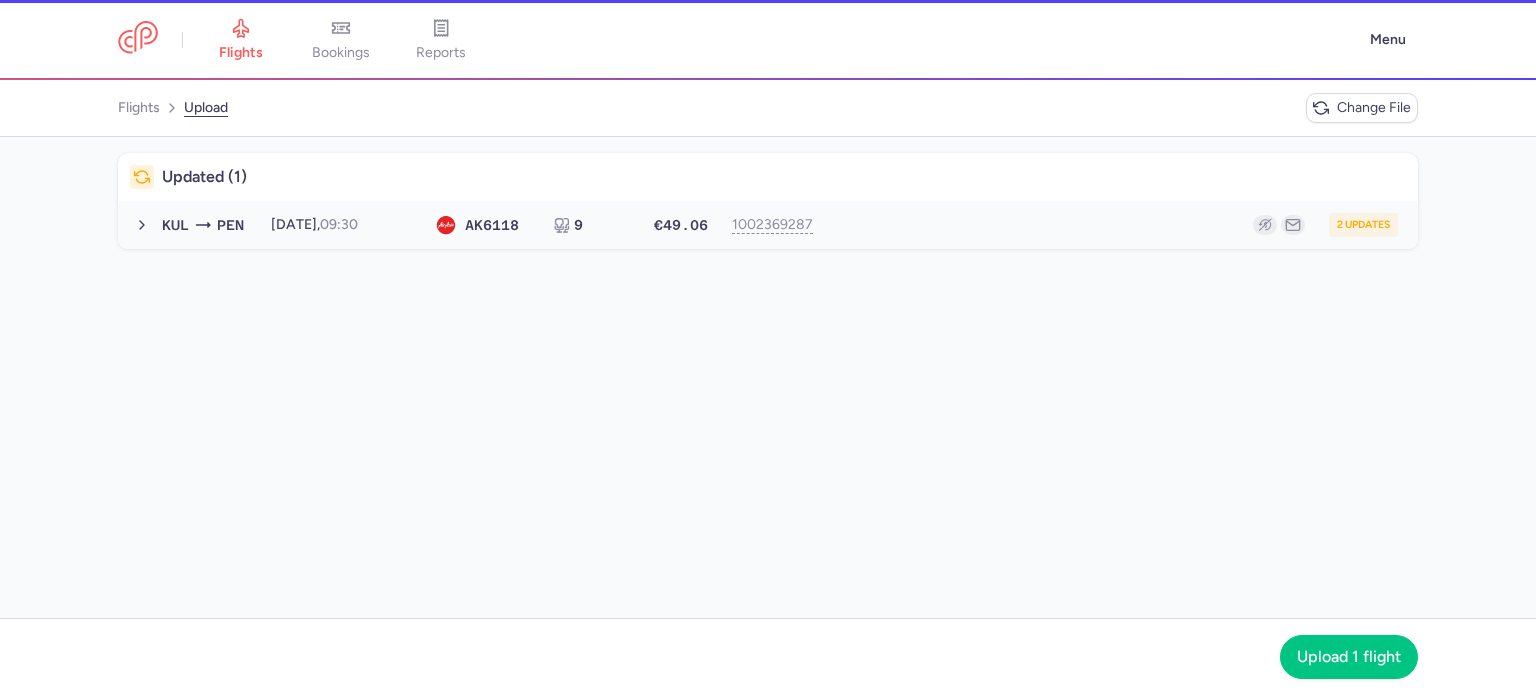 click on "KUL  PEN 2025-07-11,  09:30 AK  6118 9 €49.06 1002369287 2 updates 2025-07-11, 09:30 AK6118 9 seats €49.06" at bounding box center [768, 225] 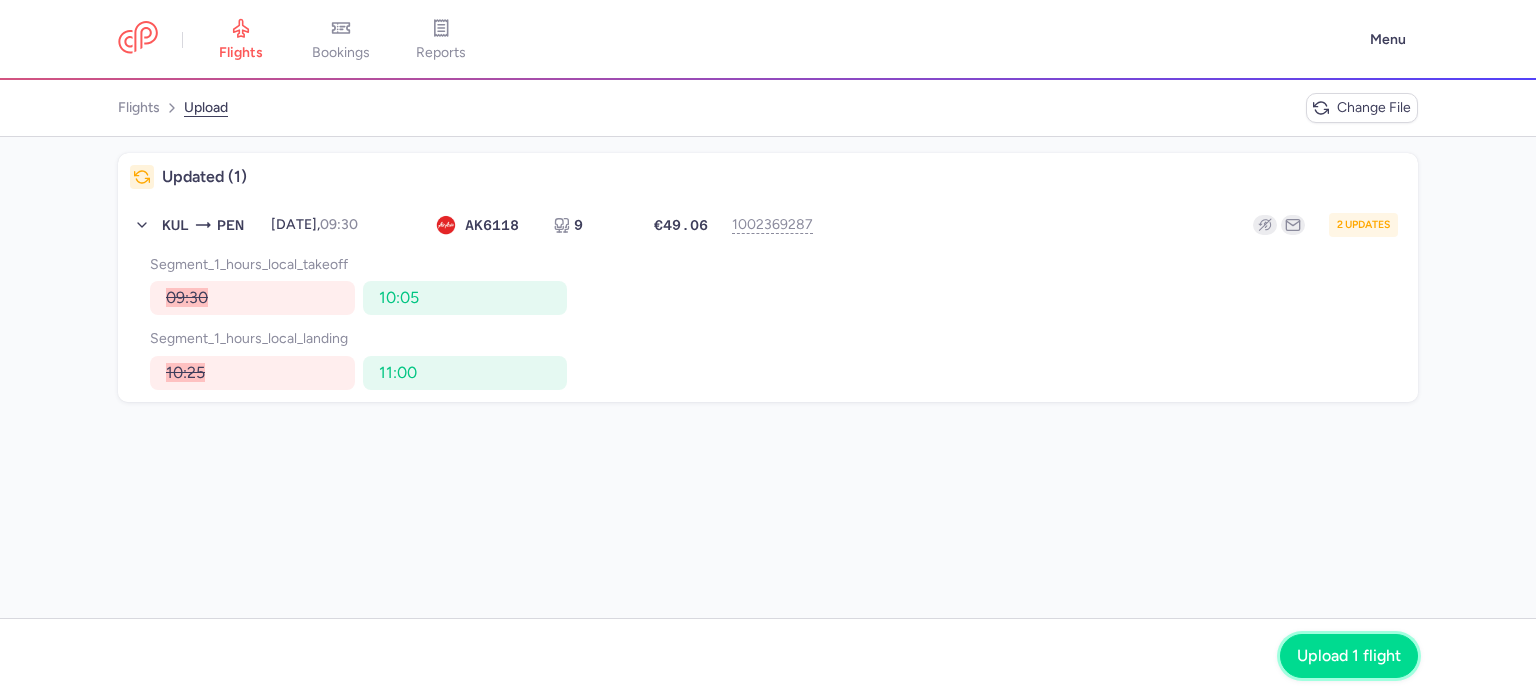 click on "Upload 1 flight" at bounding box center (1349, 656) 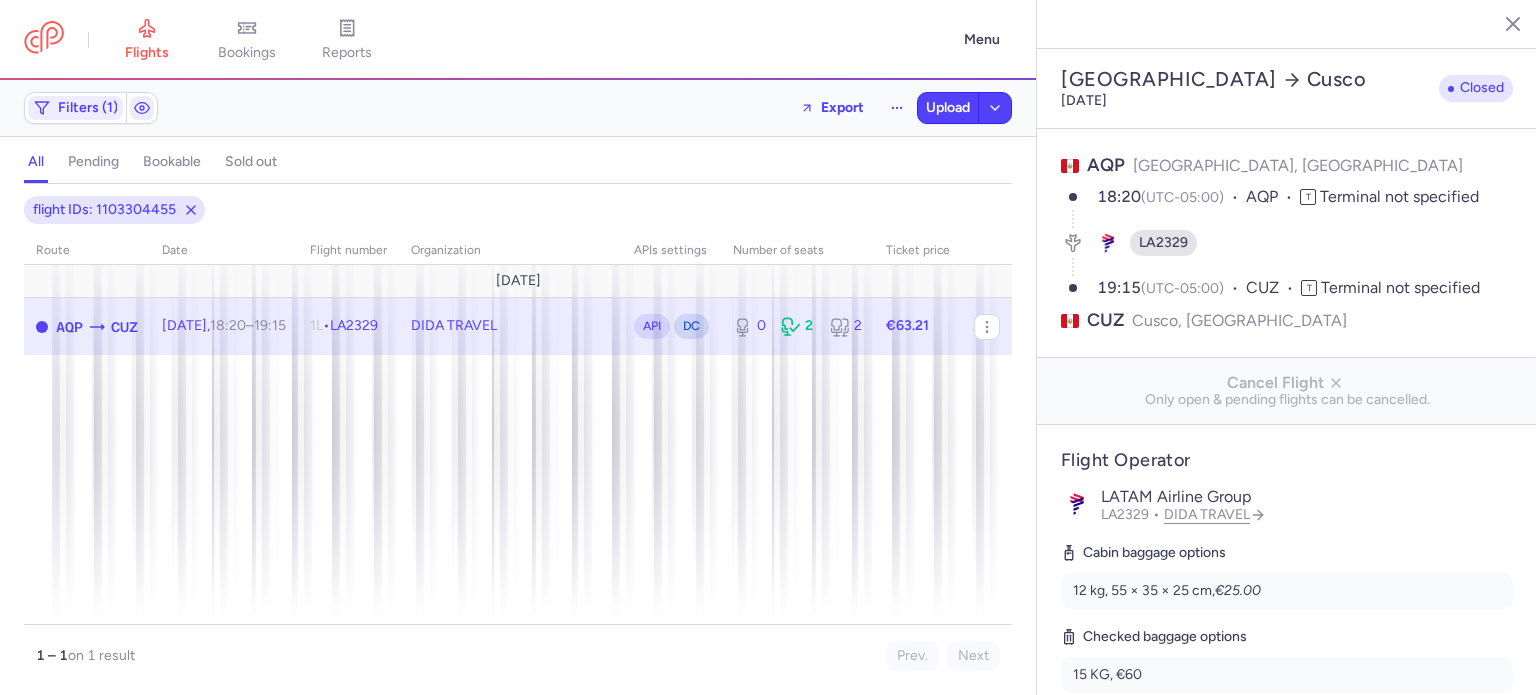 select on "days" 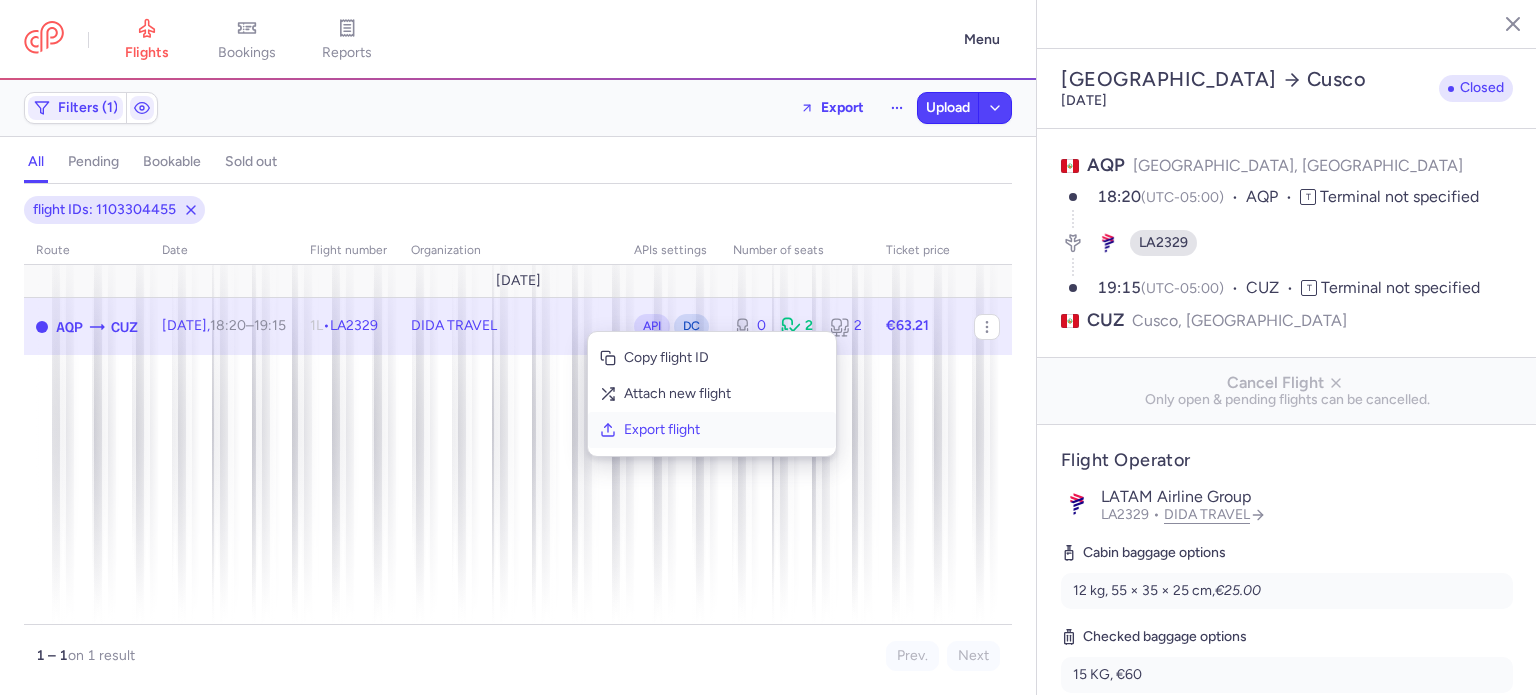 click on "Export flight" at bounding box center [724, 430] 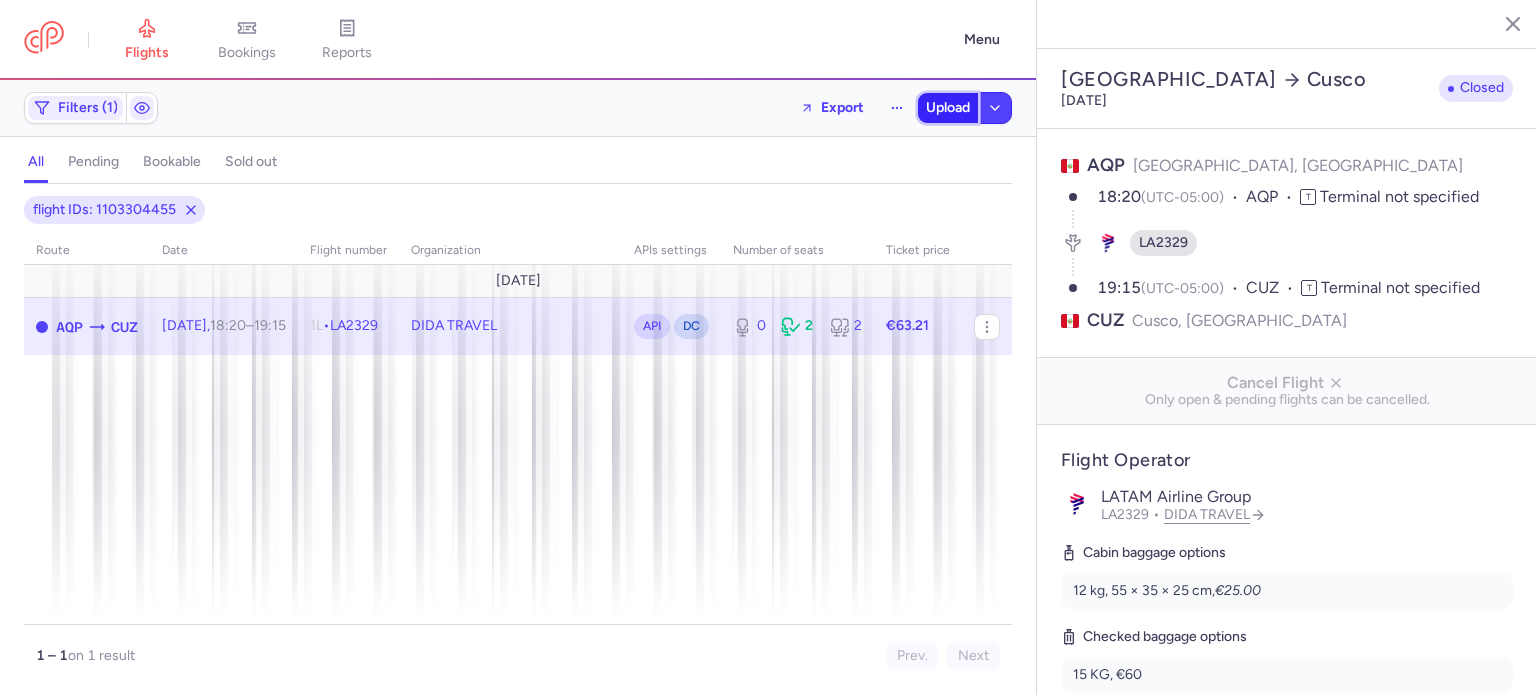 click on "Upload" at bounding box center [948, 108] 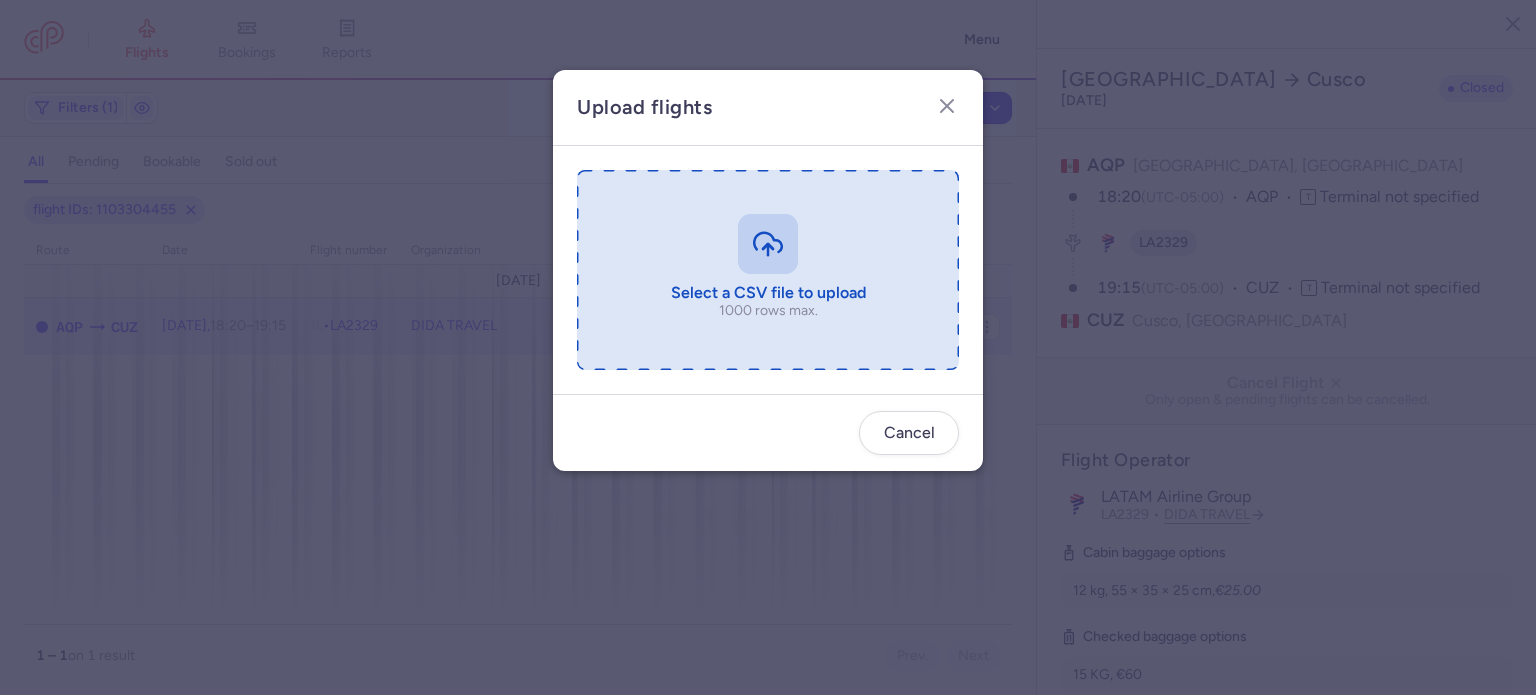 click at bounding box center [768, 270] 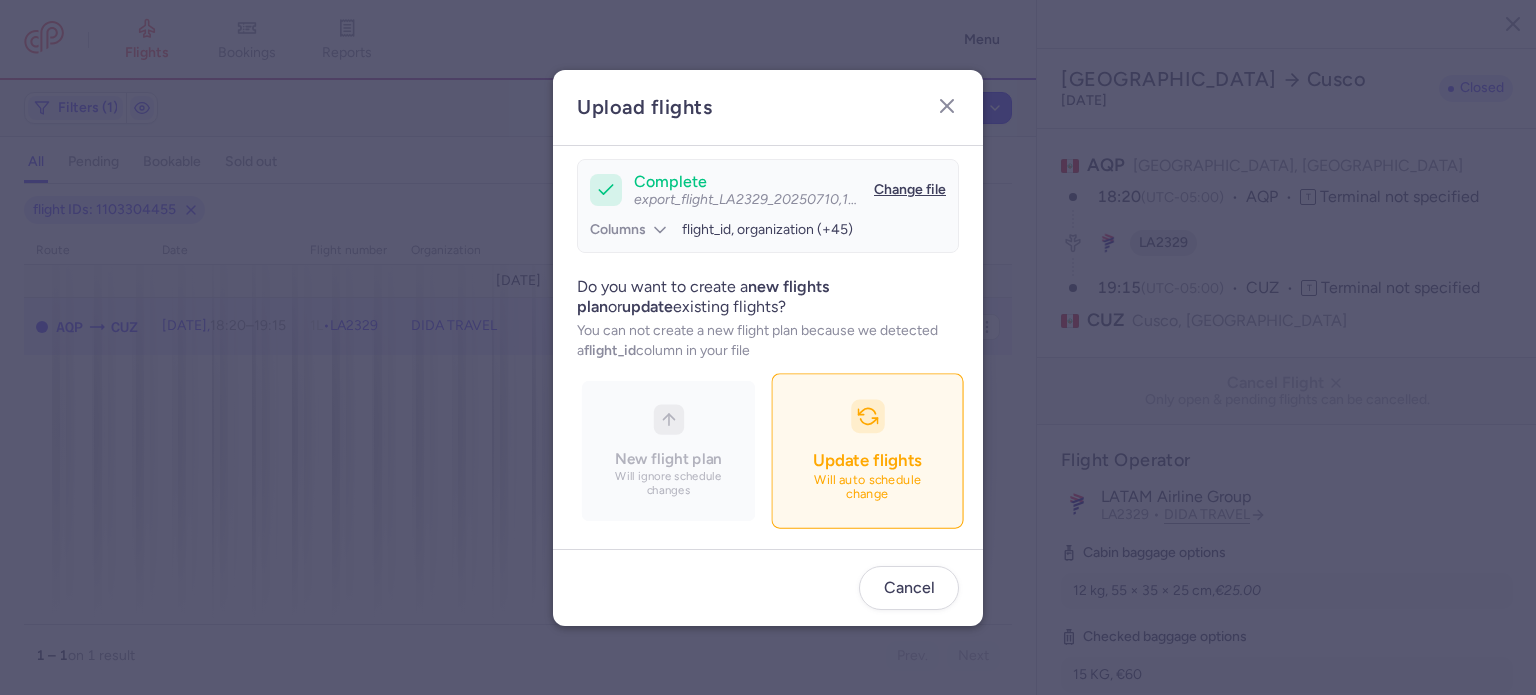 scroll, scrollTop: 172, scrollLeft: 0, axis: vertical 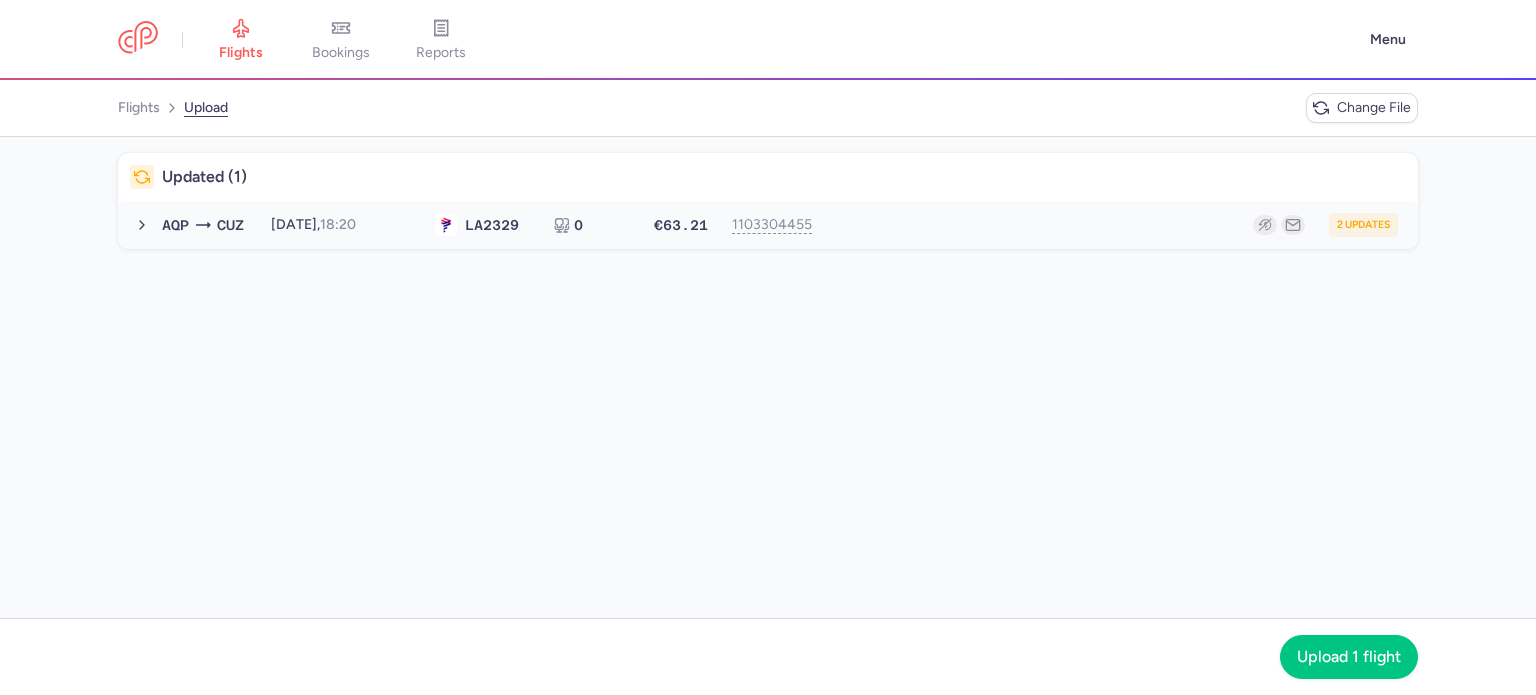 click on "2 updates" at bounding box center (1112, 225) 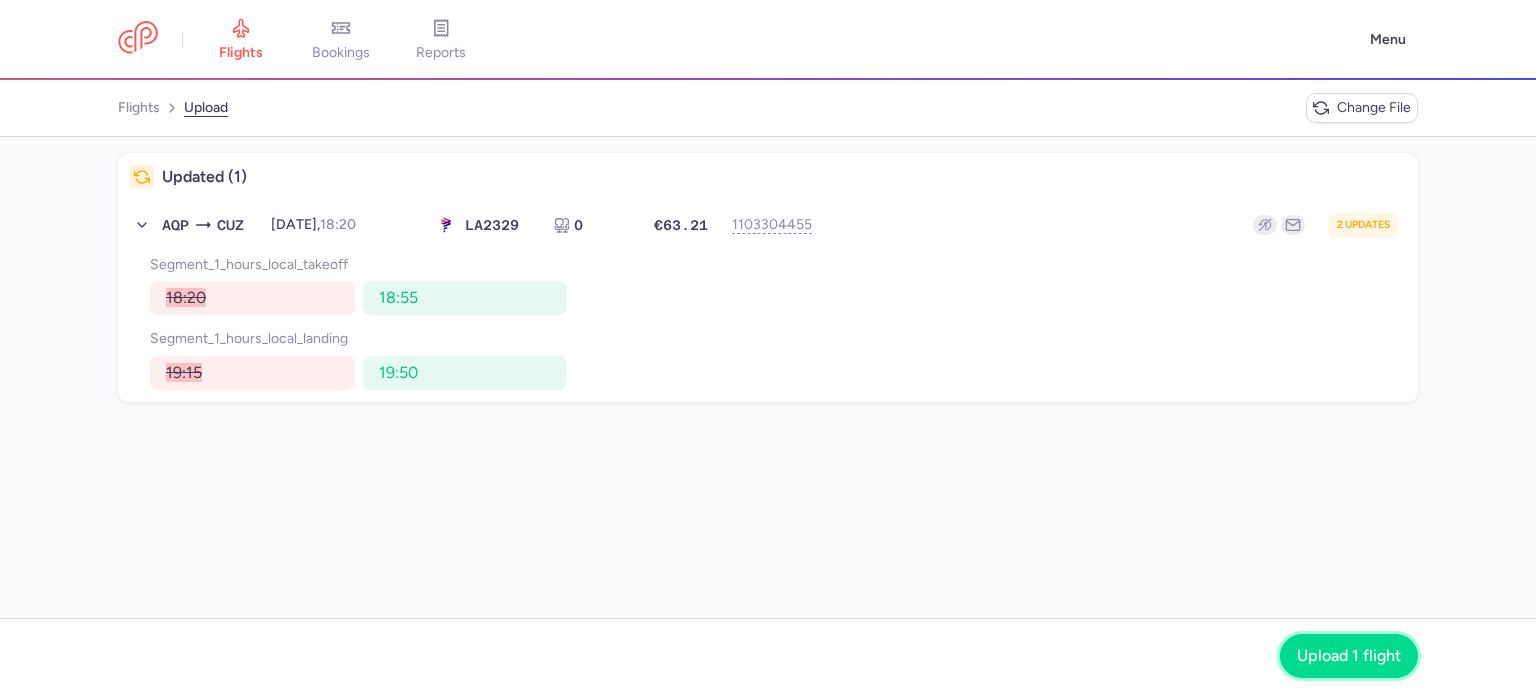 click on "Upload 1 flight" at bounding box center [1349, 656] 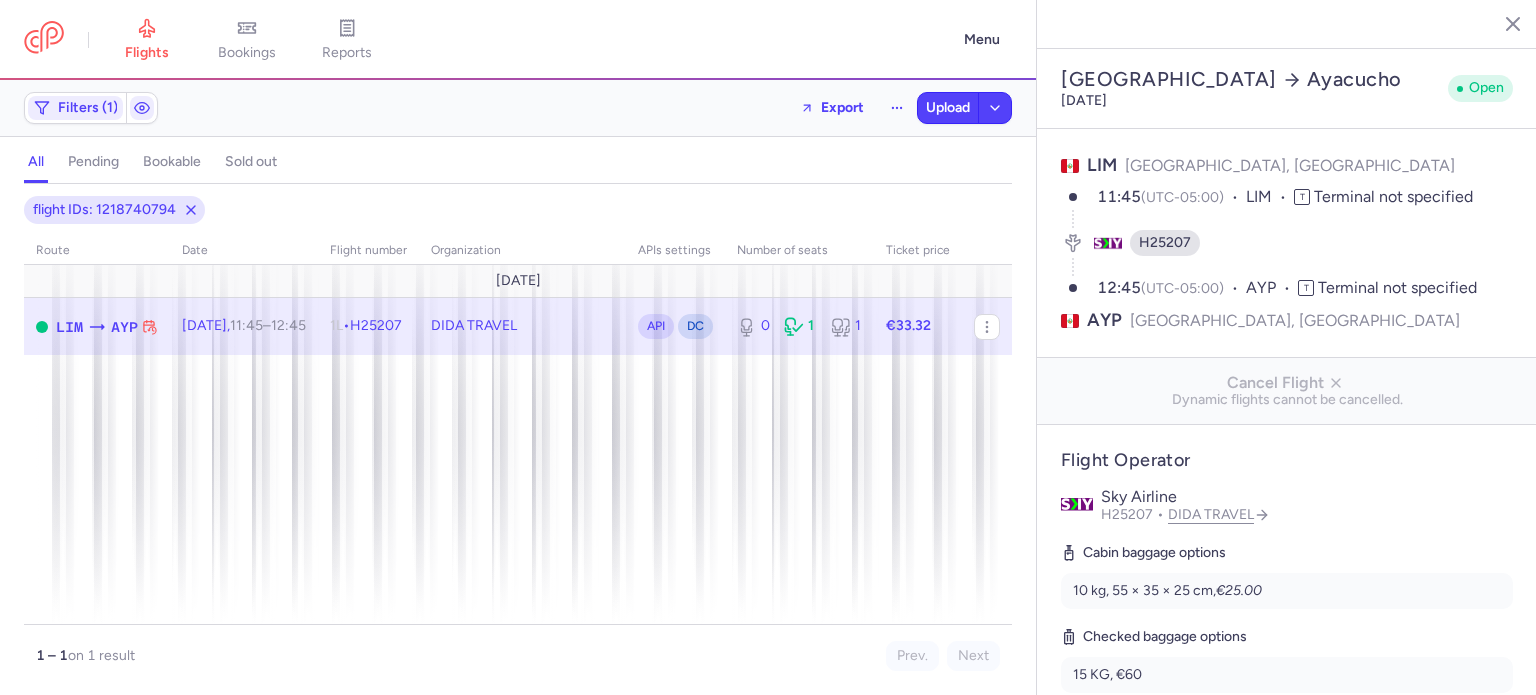 select on "days" 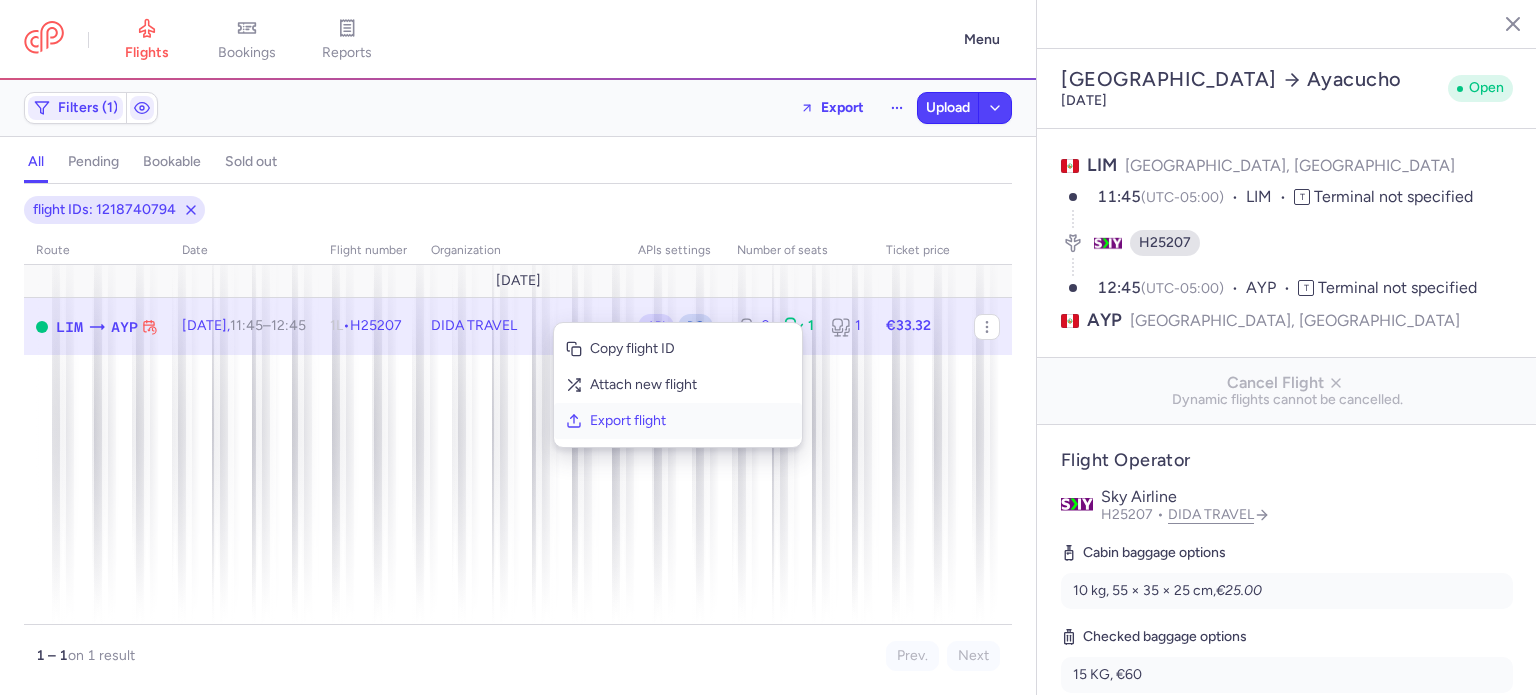 click on "Export flight" at bounding box center [690, 421] 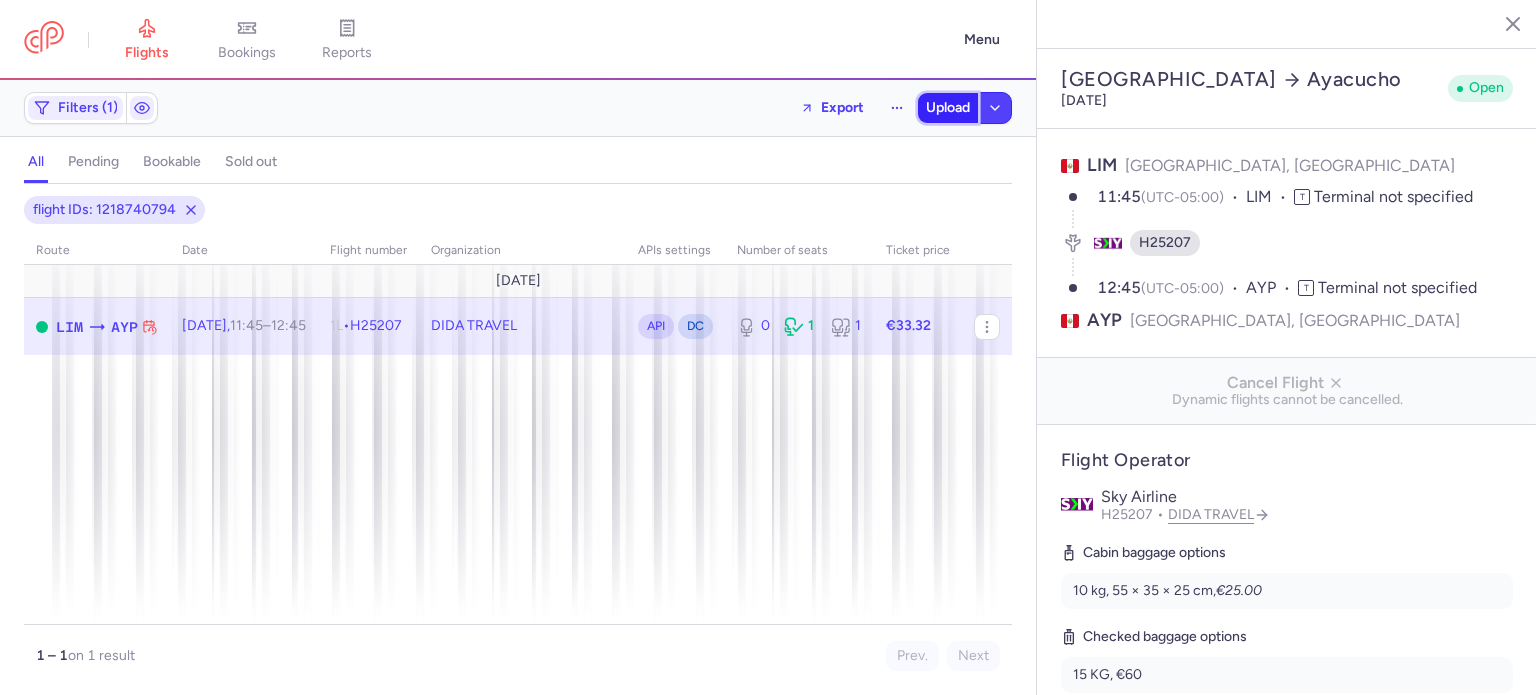 click on "Upload" at bounding box center [948, 108] 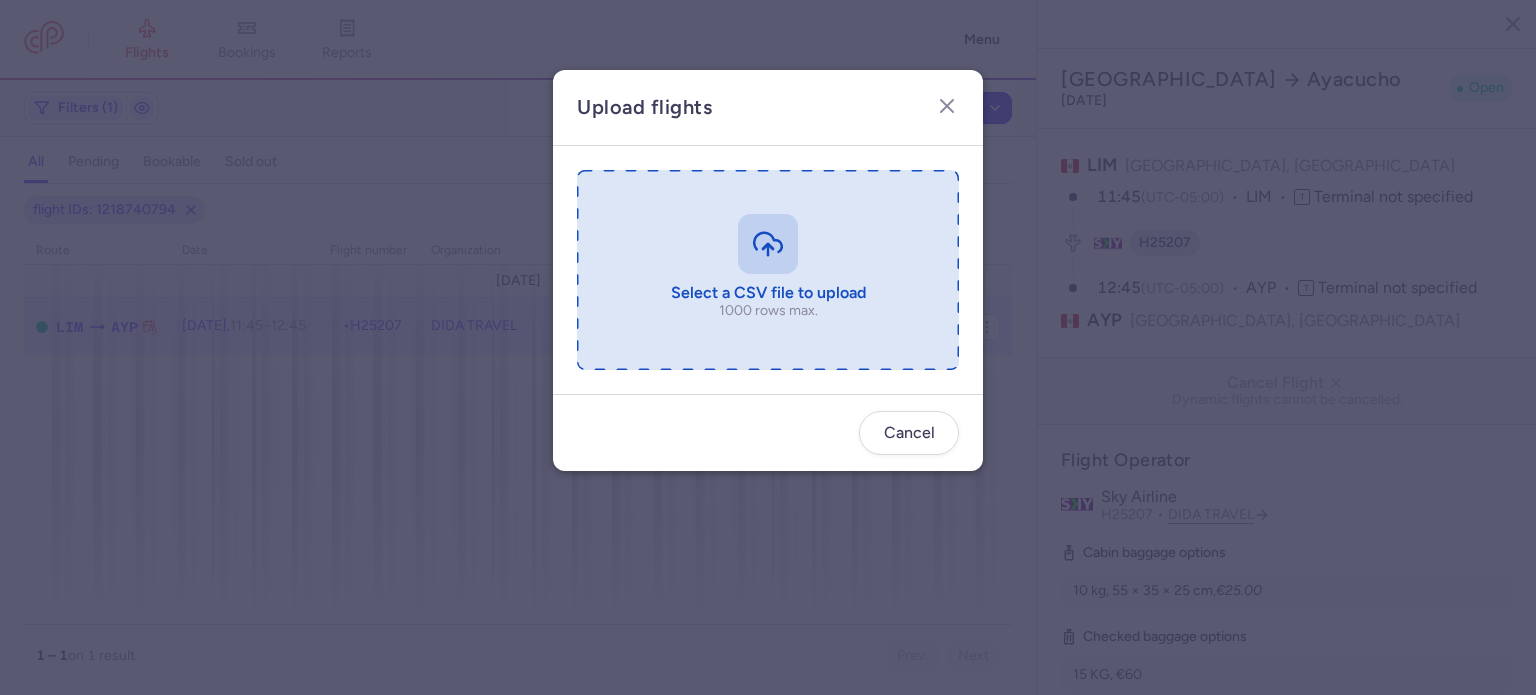 click at bounding box center [768, 270] 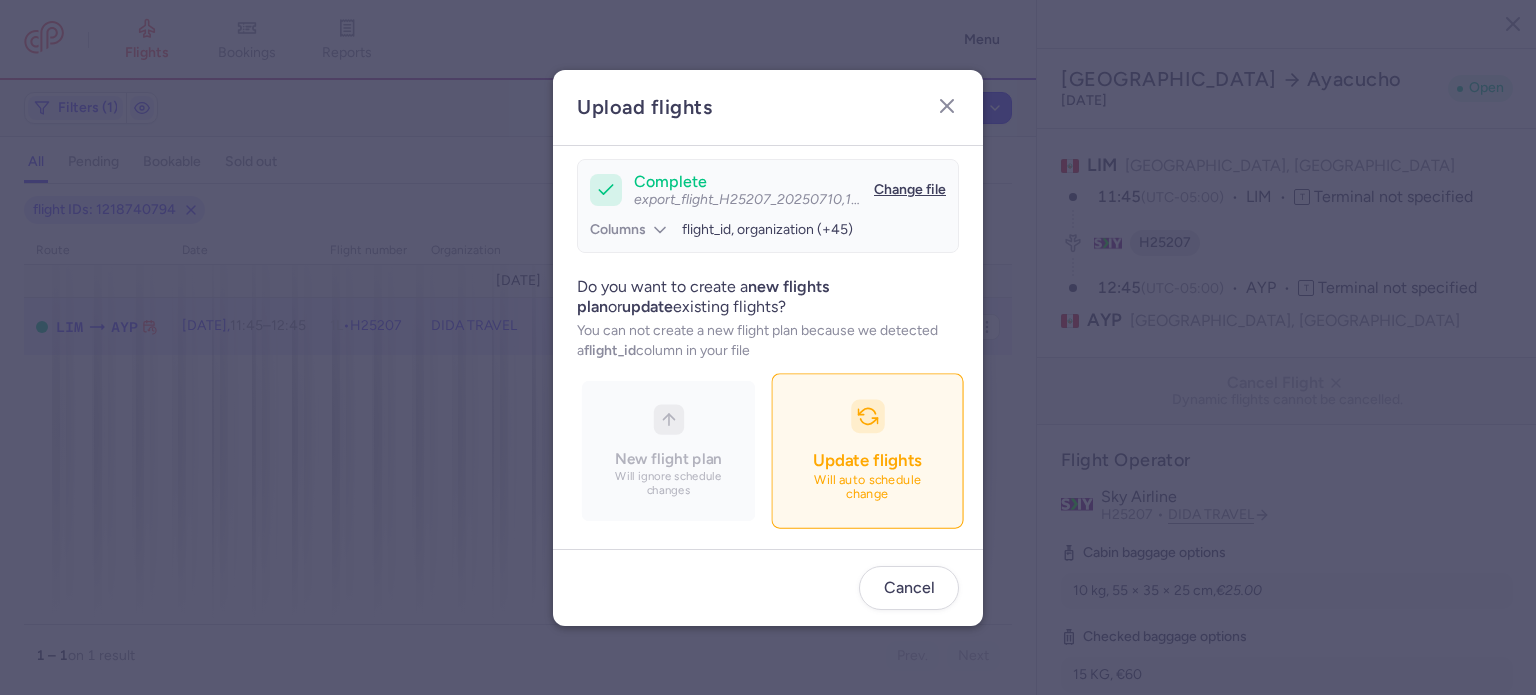 scroll, scrollTop: 172, scrollLeft: 0, axis: vertical 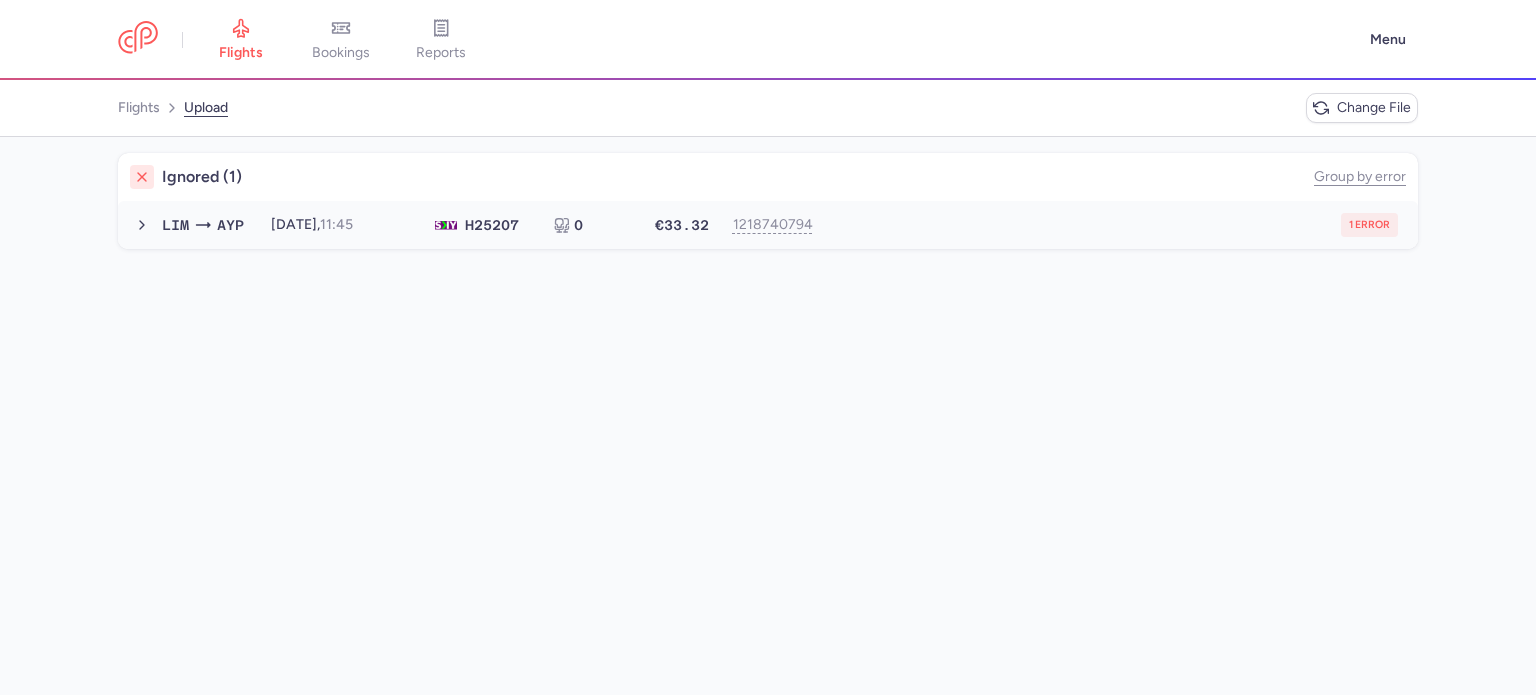 click on "1 error" at bounding box center (1112, 225) 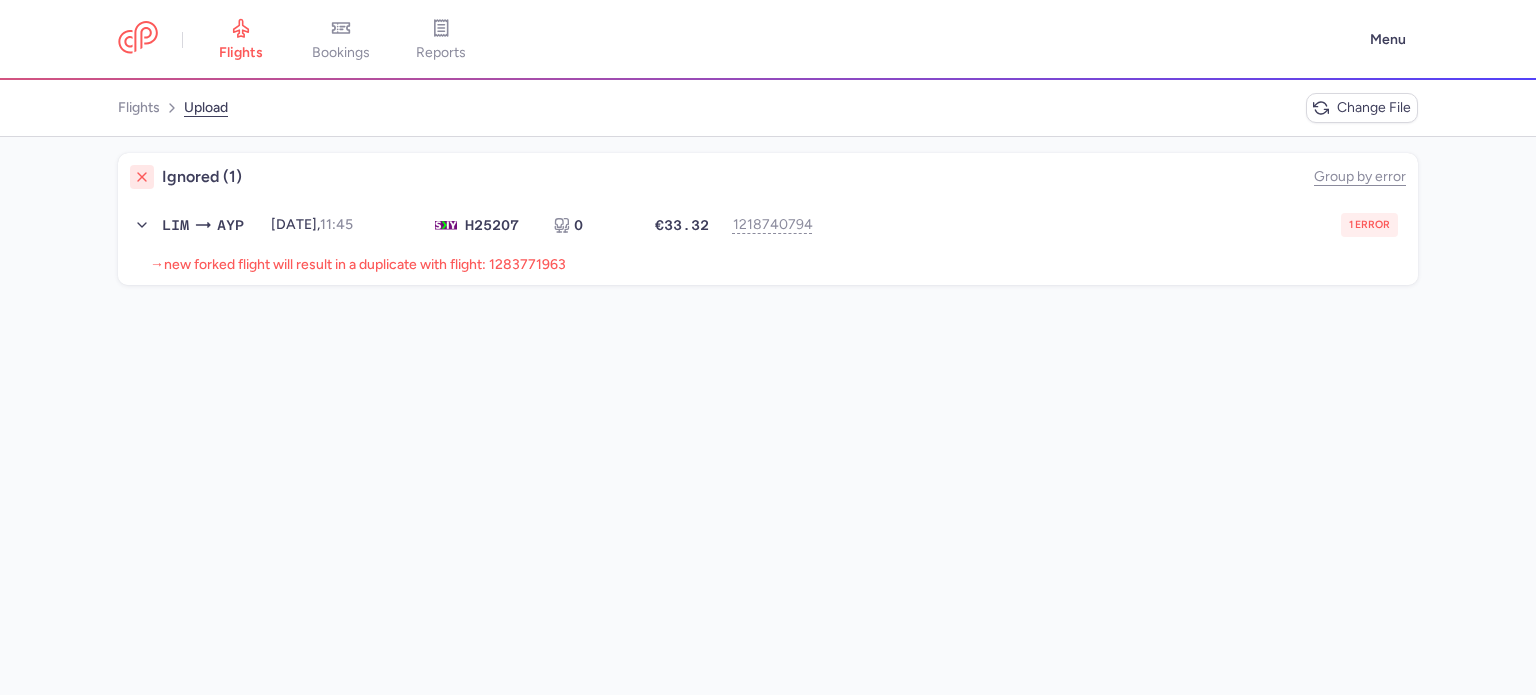 click on "new forked flight will result in a duplicate with flight: 1283771963" at bounding box center [365, 264] 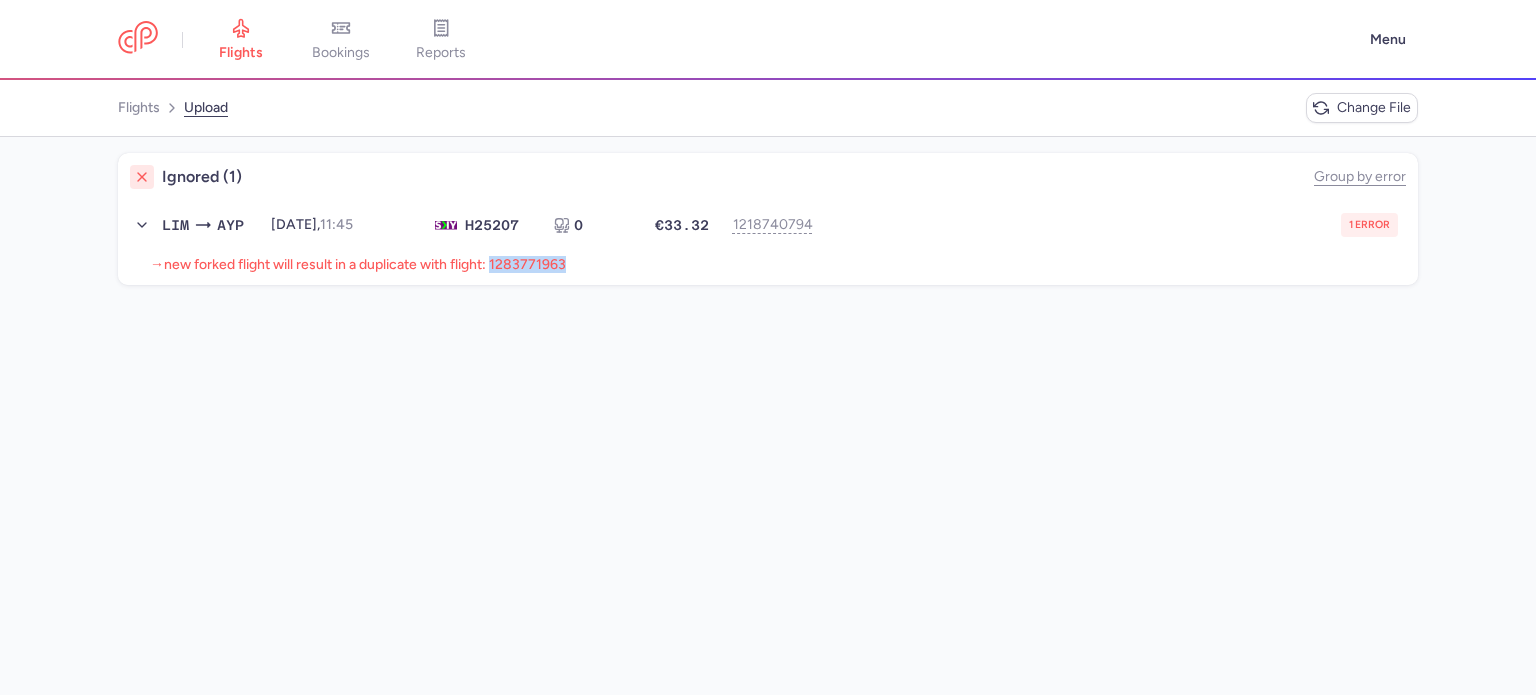 click on "new forked flight will result in a duplicate with flight: 1283771963" at bounding box center [365, 264] 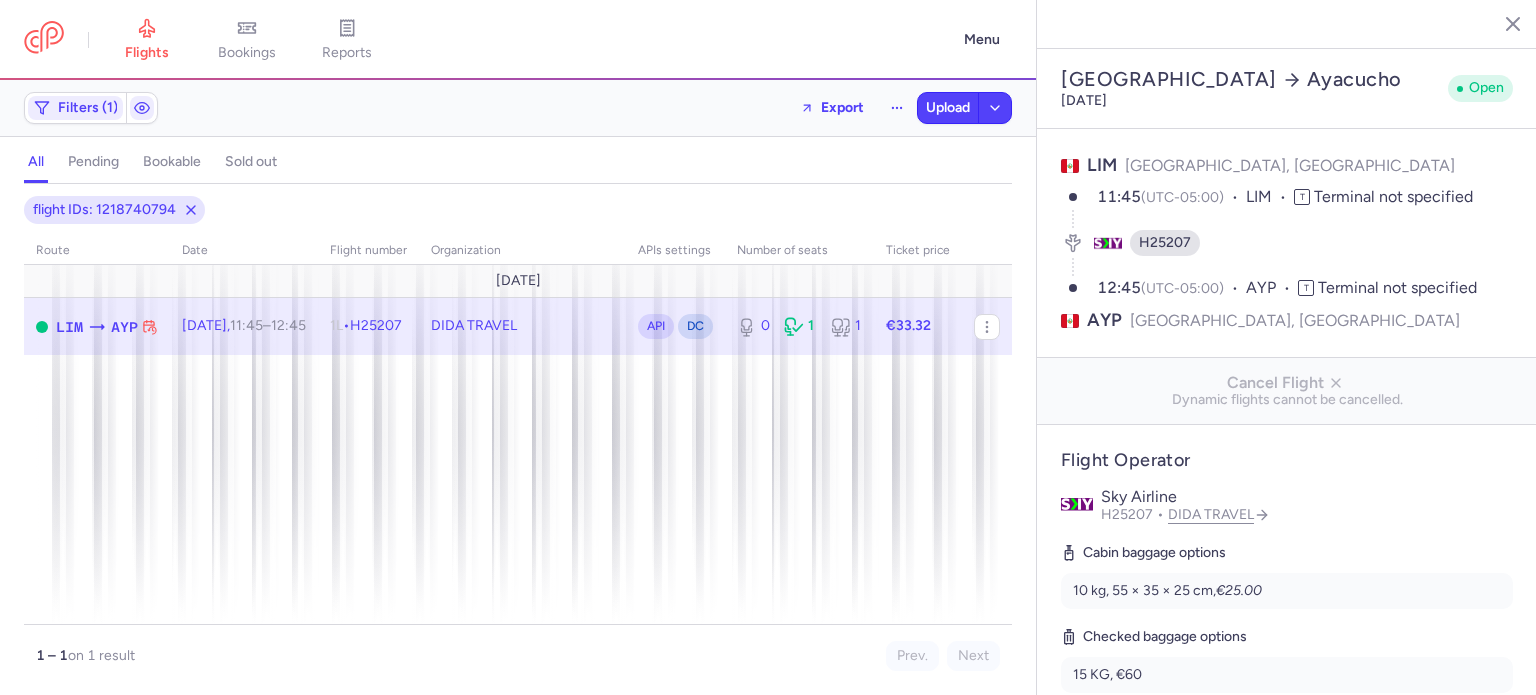 select on "days" 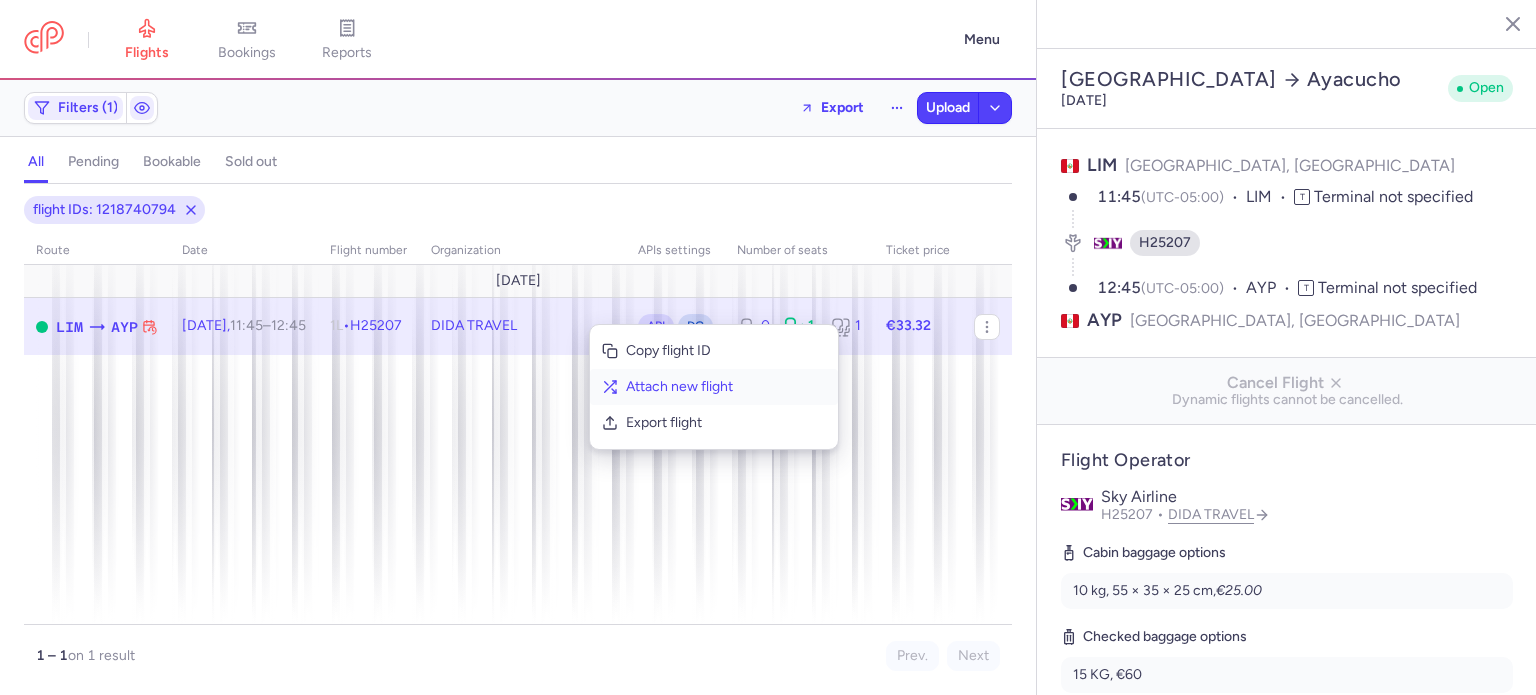 click on "Attach new flight" at bounding box center [726, 387] 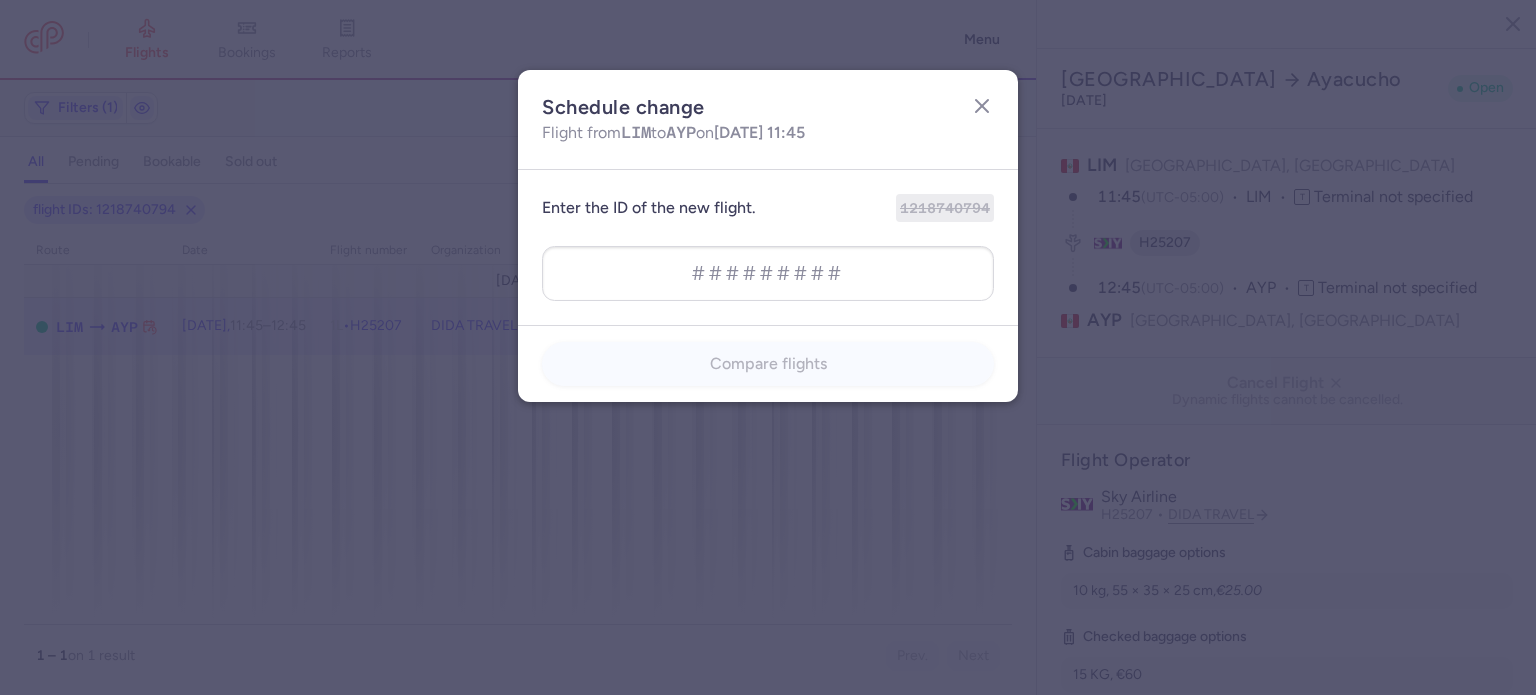 type on "1283771963" 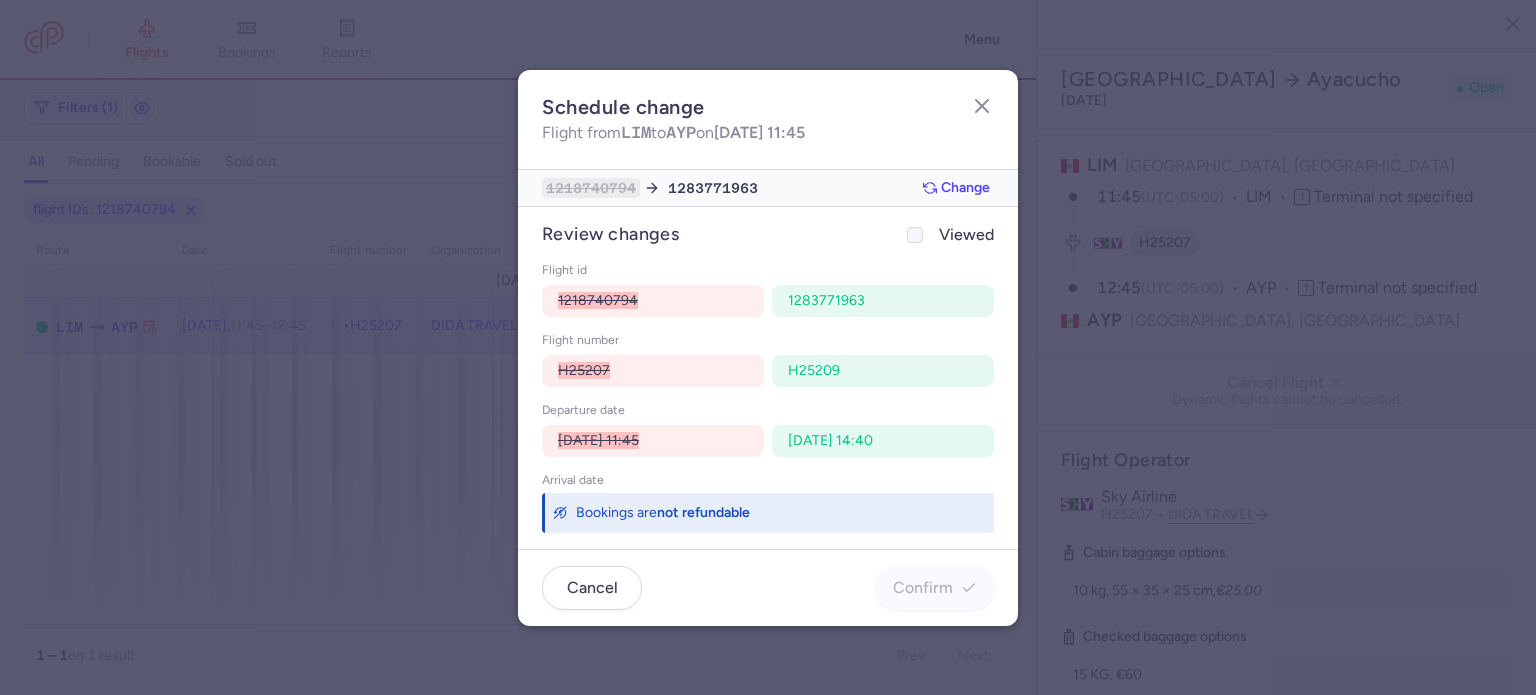 click on "Viewed" 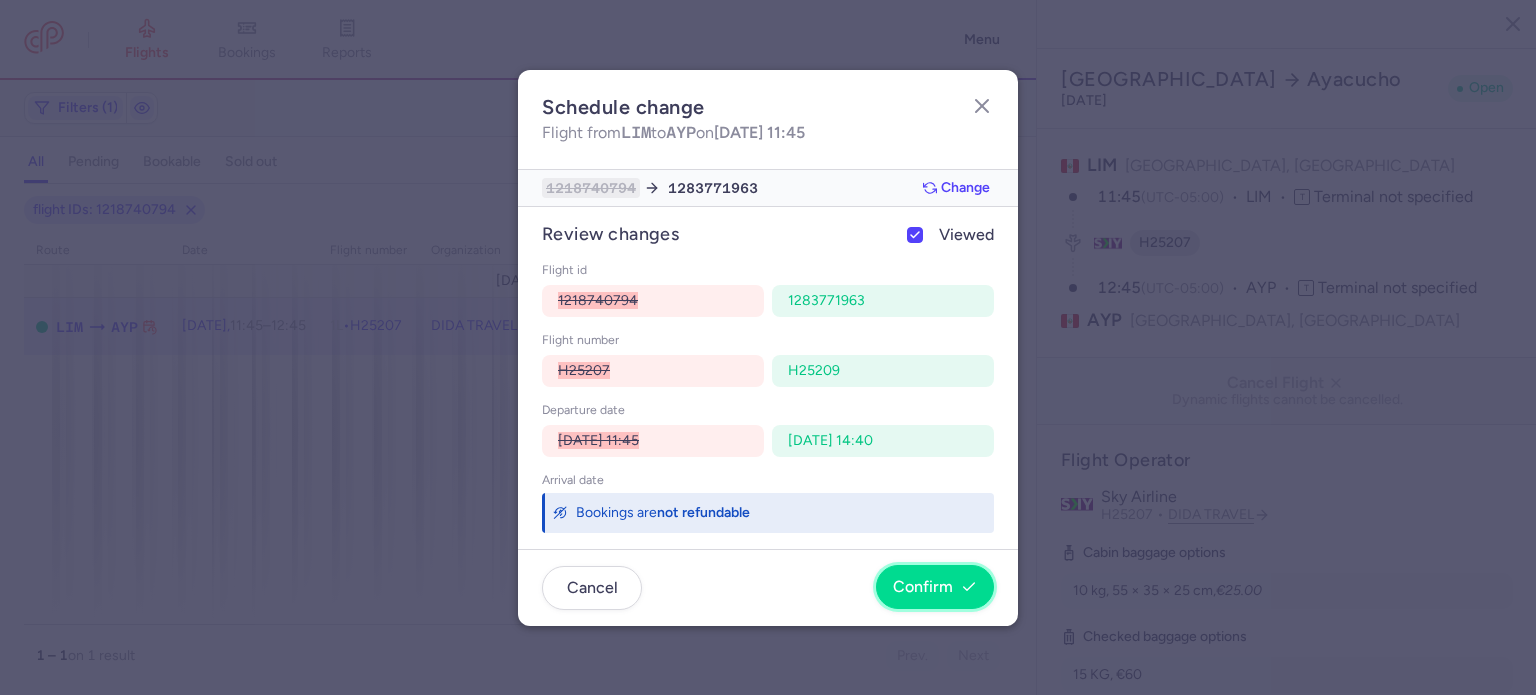 click on "Confirm" at bounding box center [923, 587] 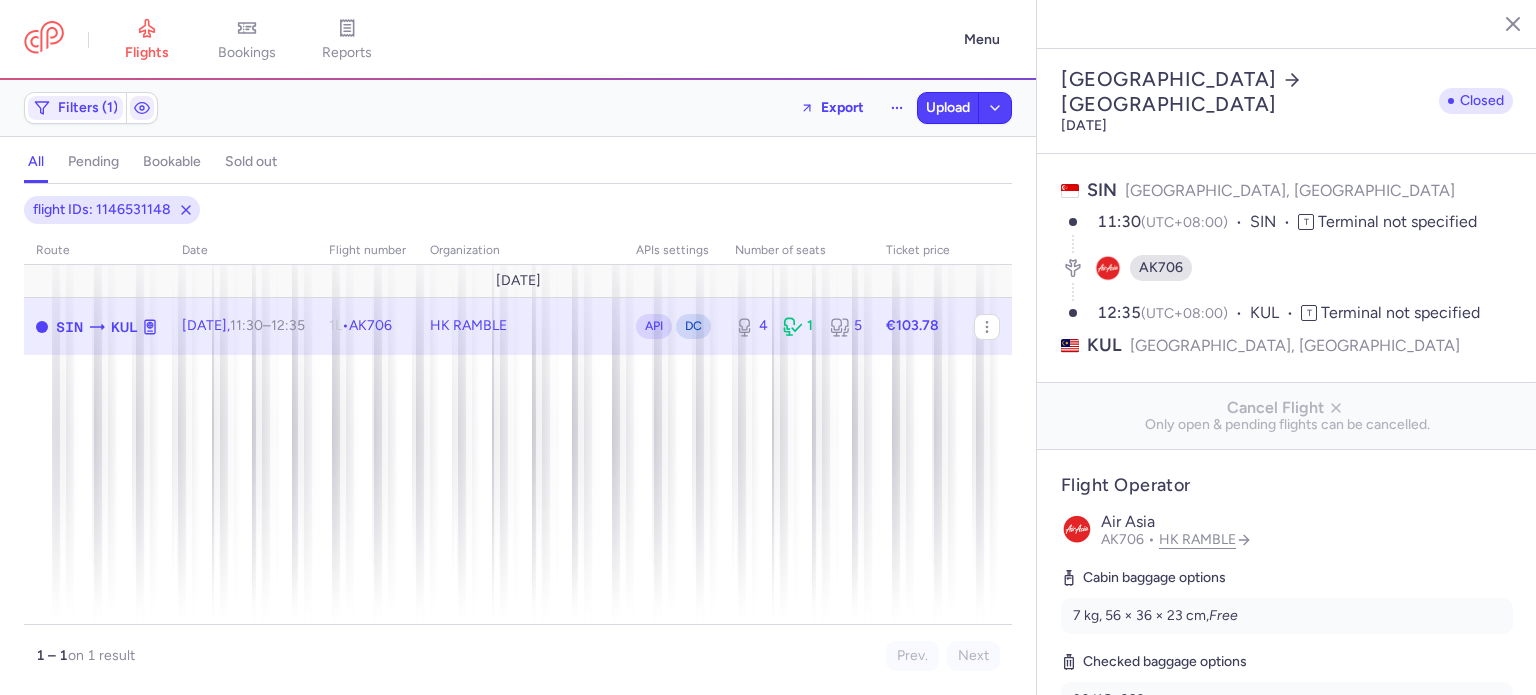 select on "days" 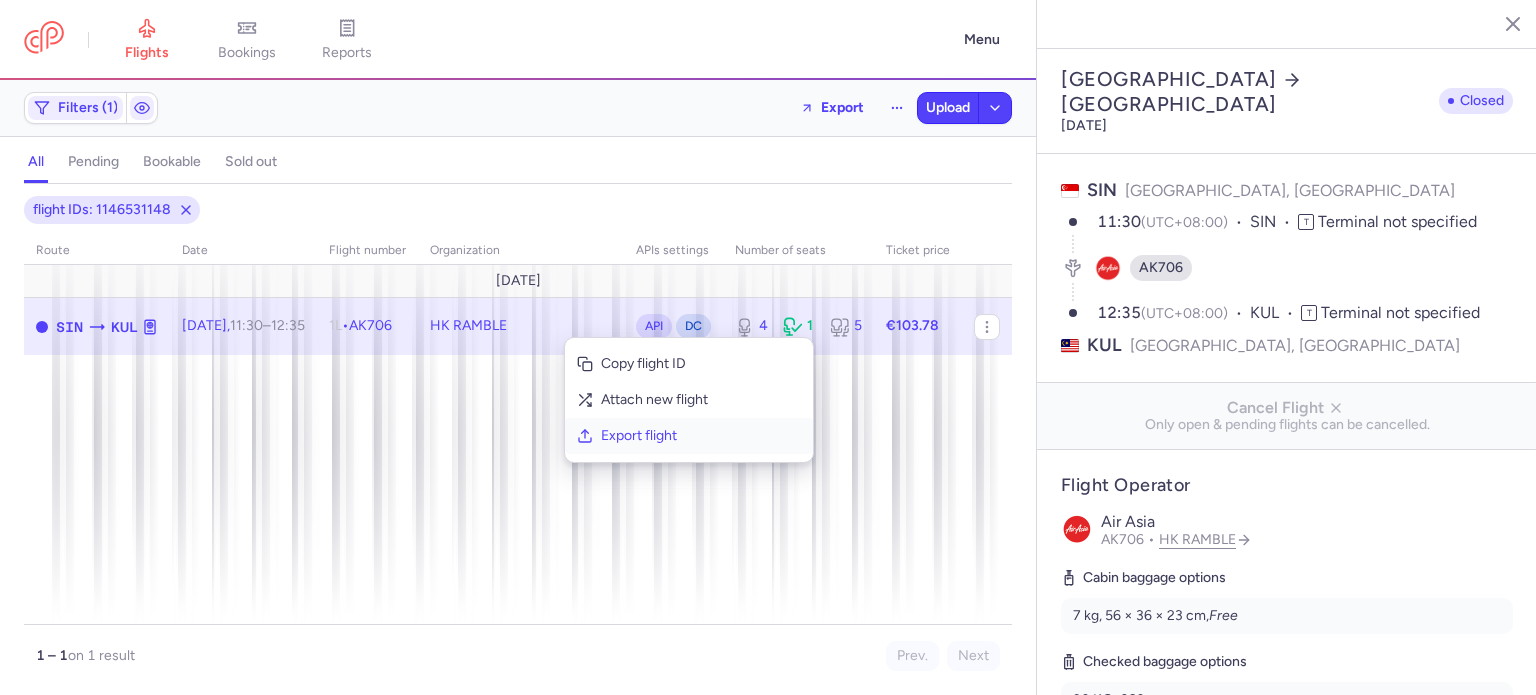 click on "Export flight" at bounding box center (701, 436) 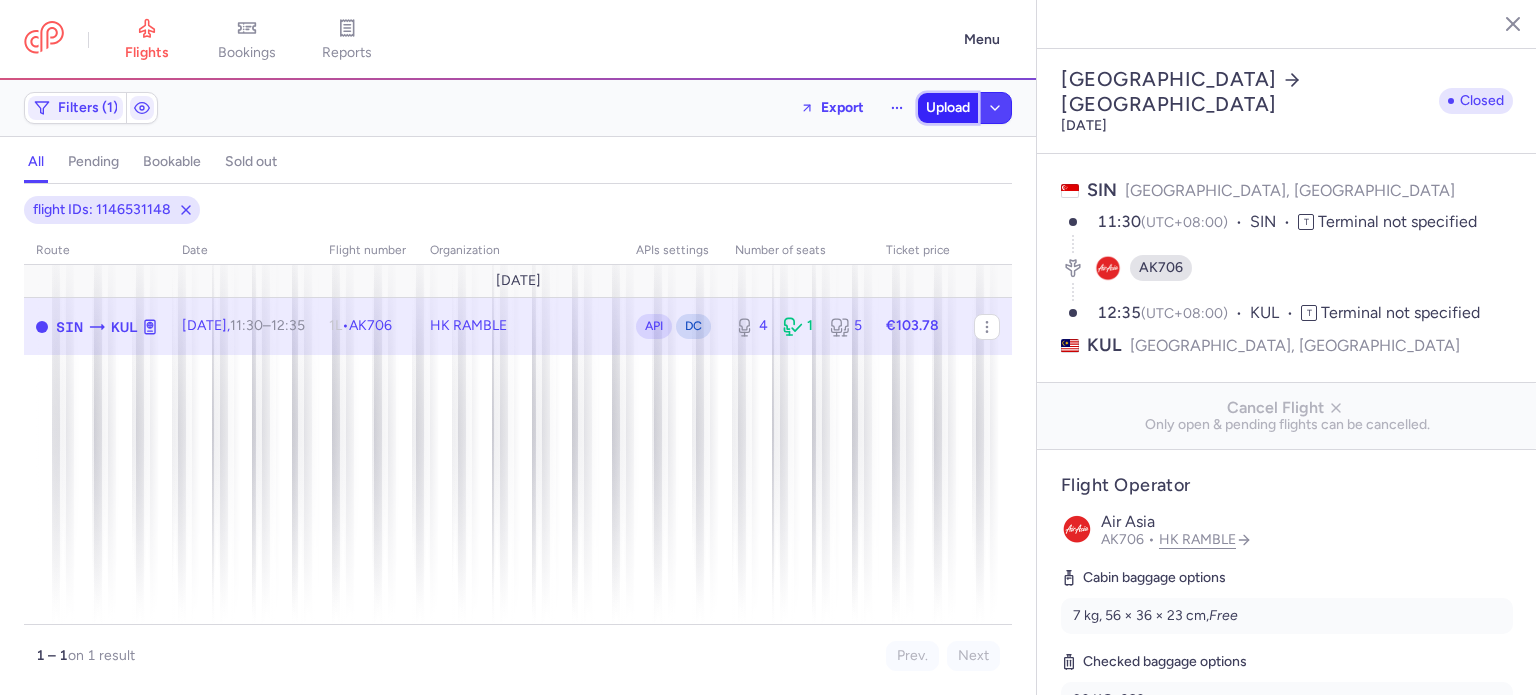click on "Upload" at bounding box center [948, 108] 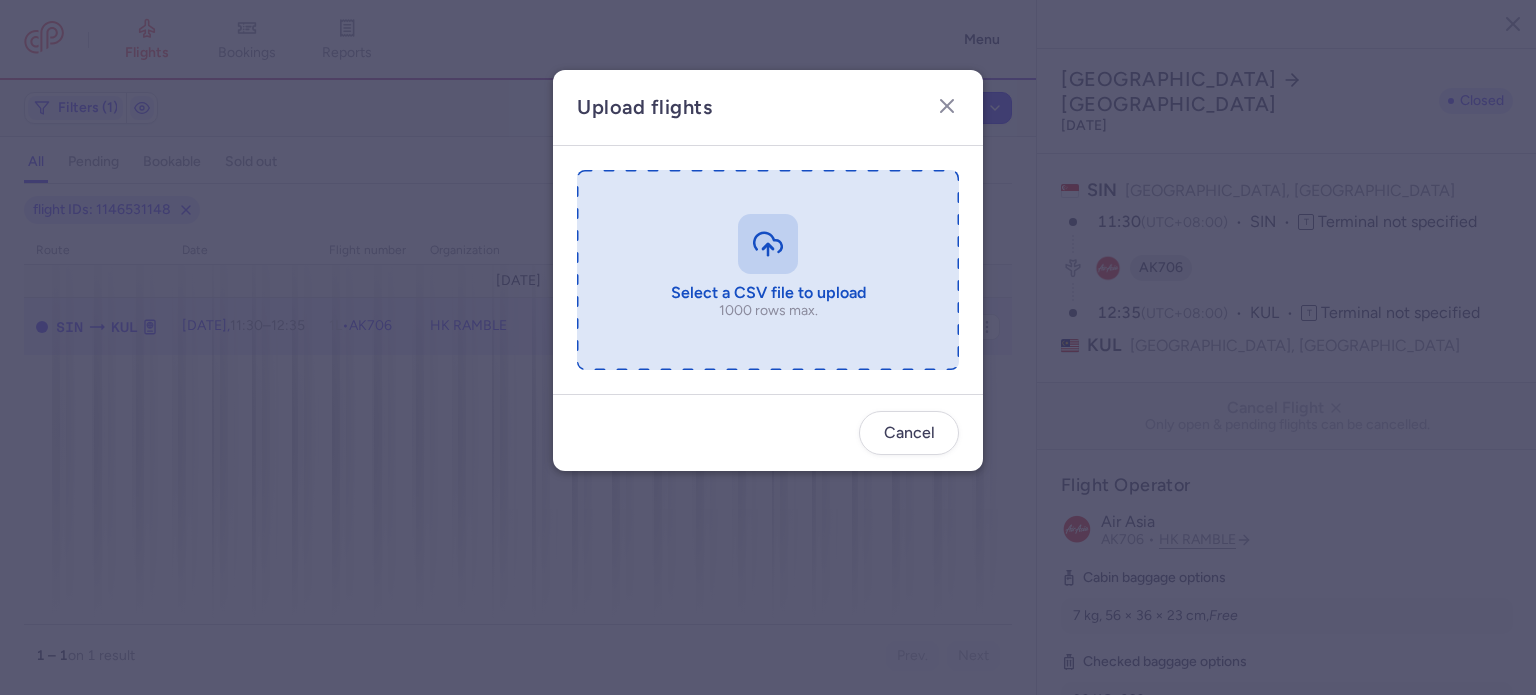 click at bounding box center [768, 270] 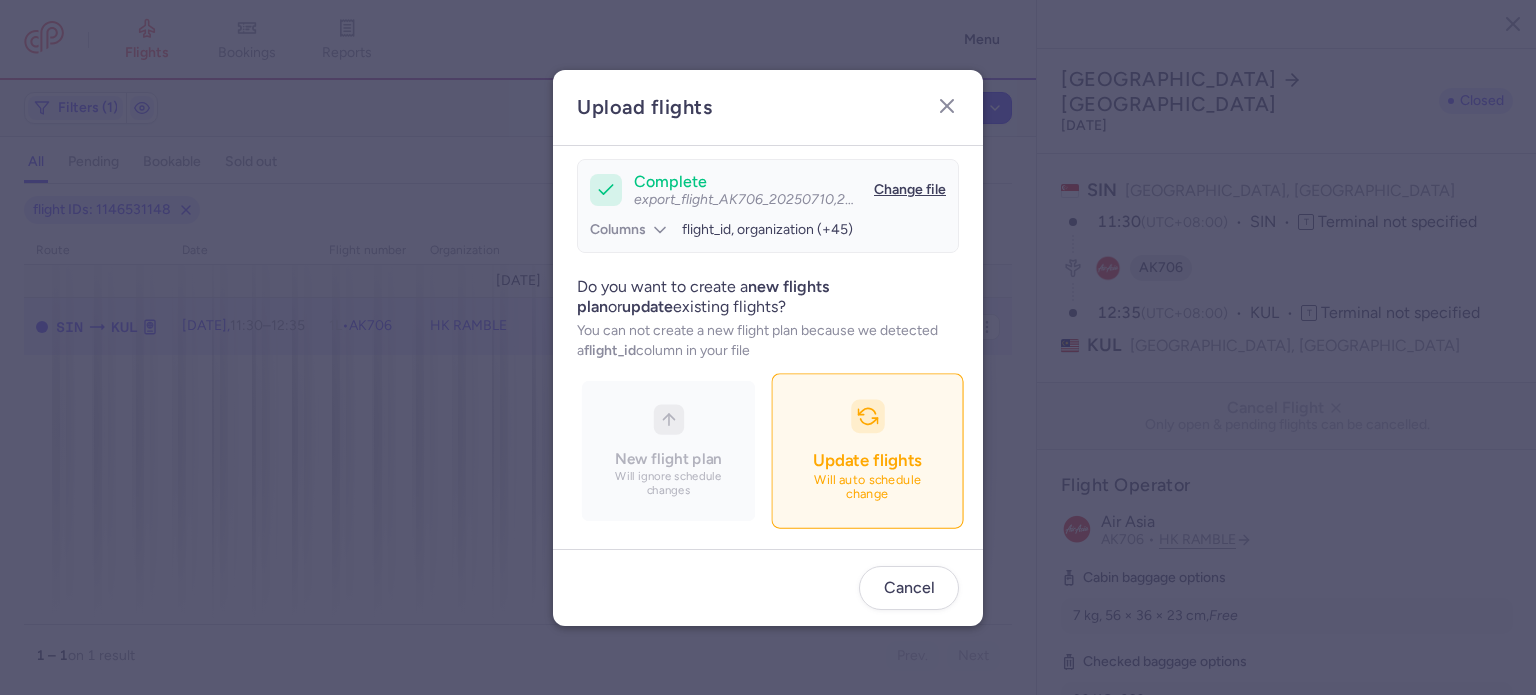 scroll, scrollTop: 172, scrollLeft: 0, axis: vertical 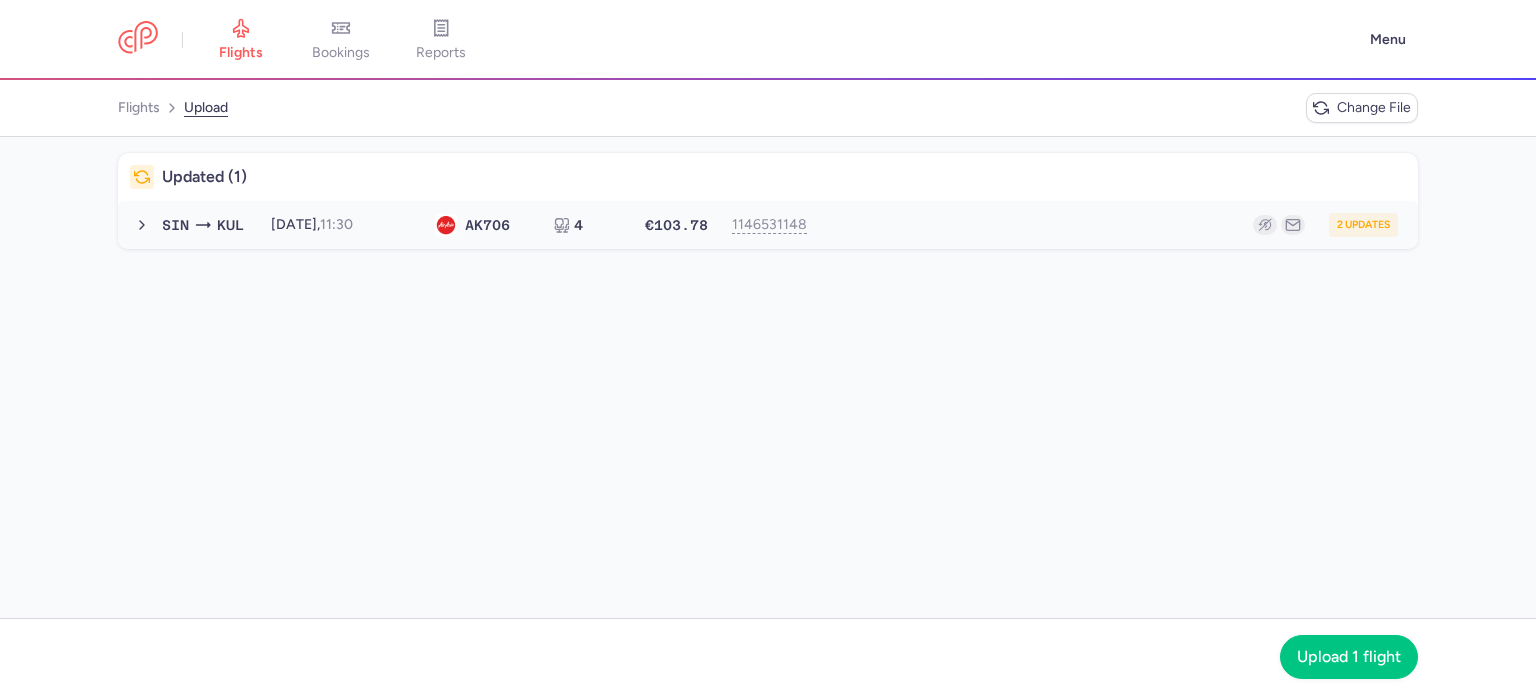 click on "2 updates" at bounding box center (1112, 225) 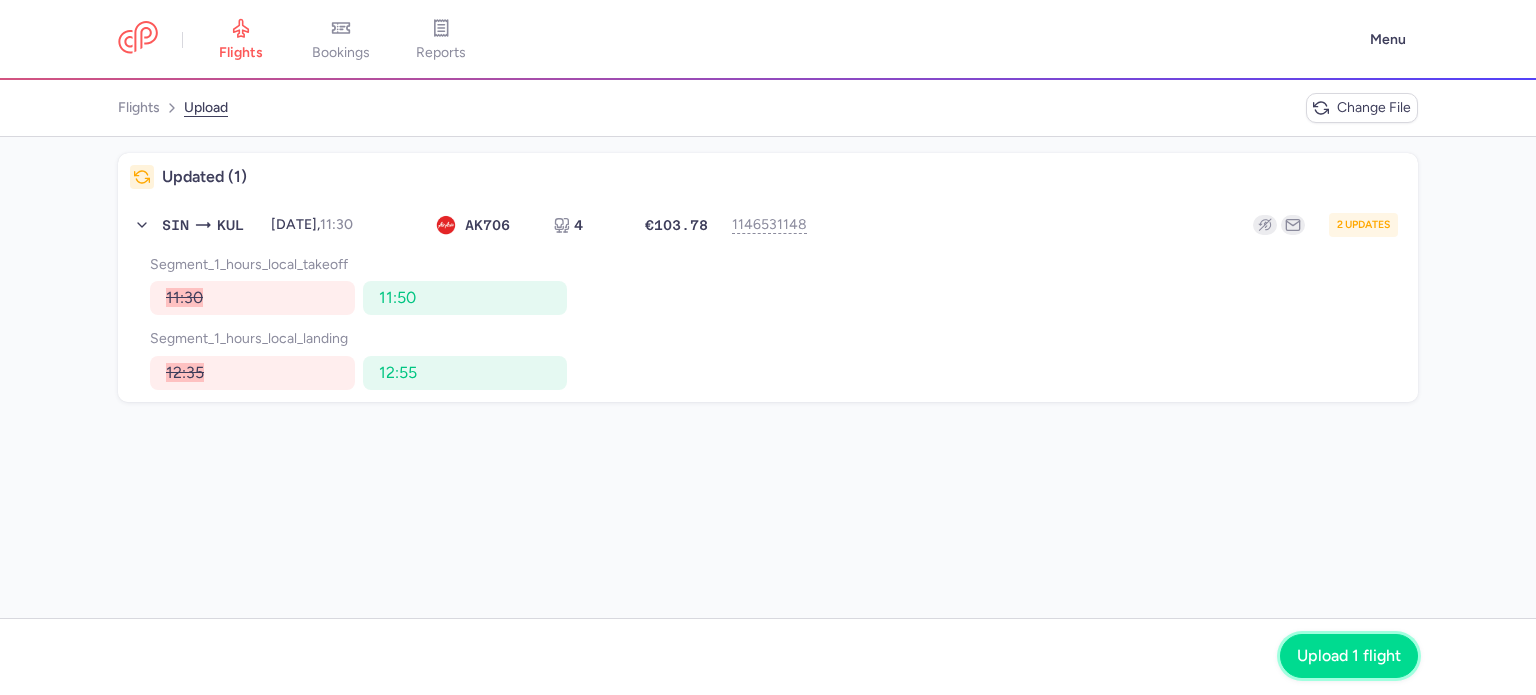 click on "Upload 1 flight" at bounding box center [1349, 656] 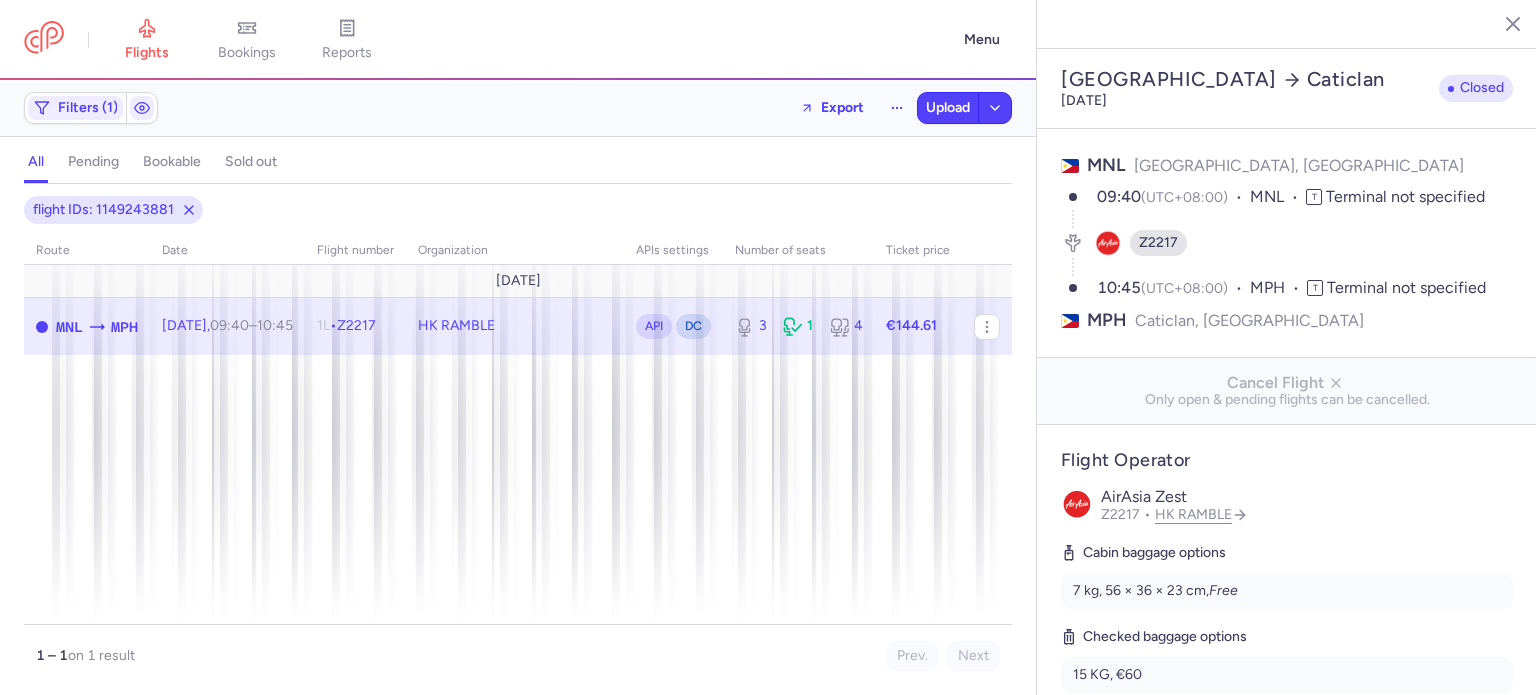 select on "days" 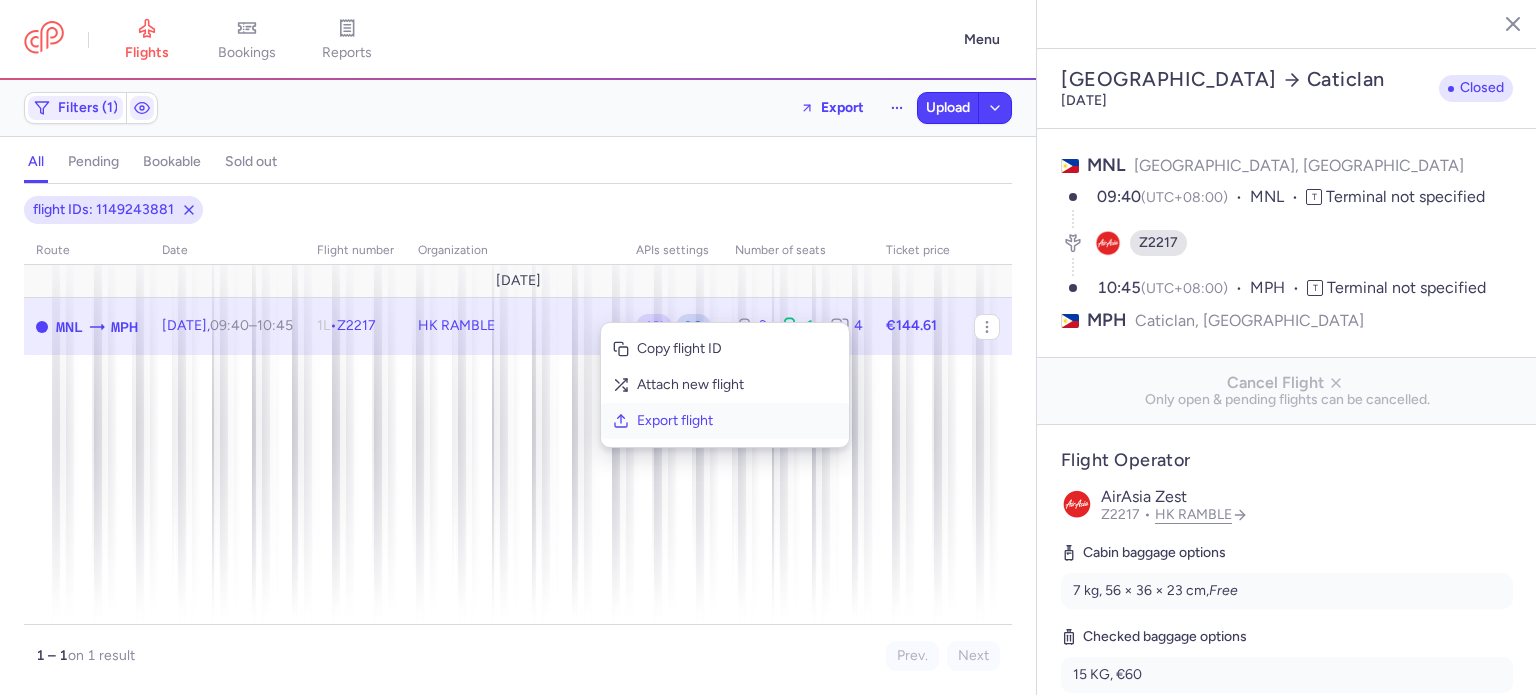 click on "Export flight" at bounding box center (737, 421) 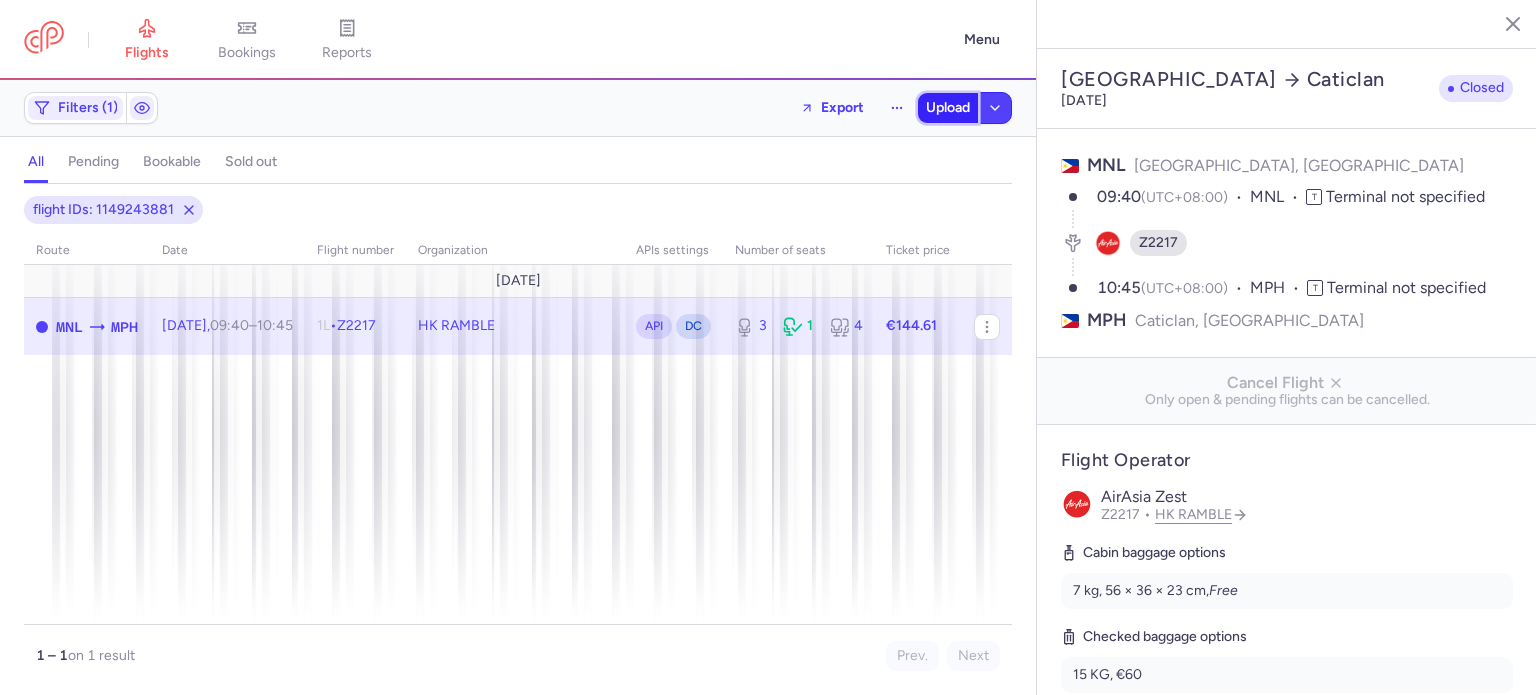 click on "Upload" at bounding box center [948, 108] 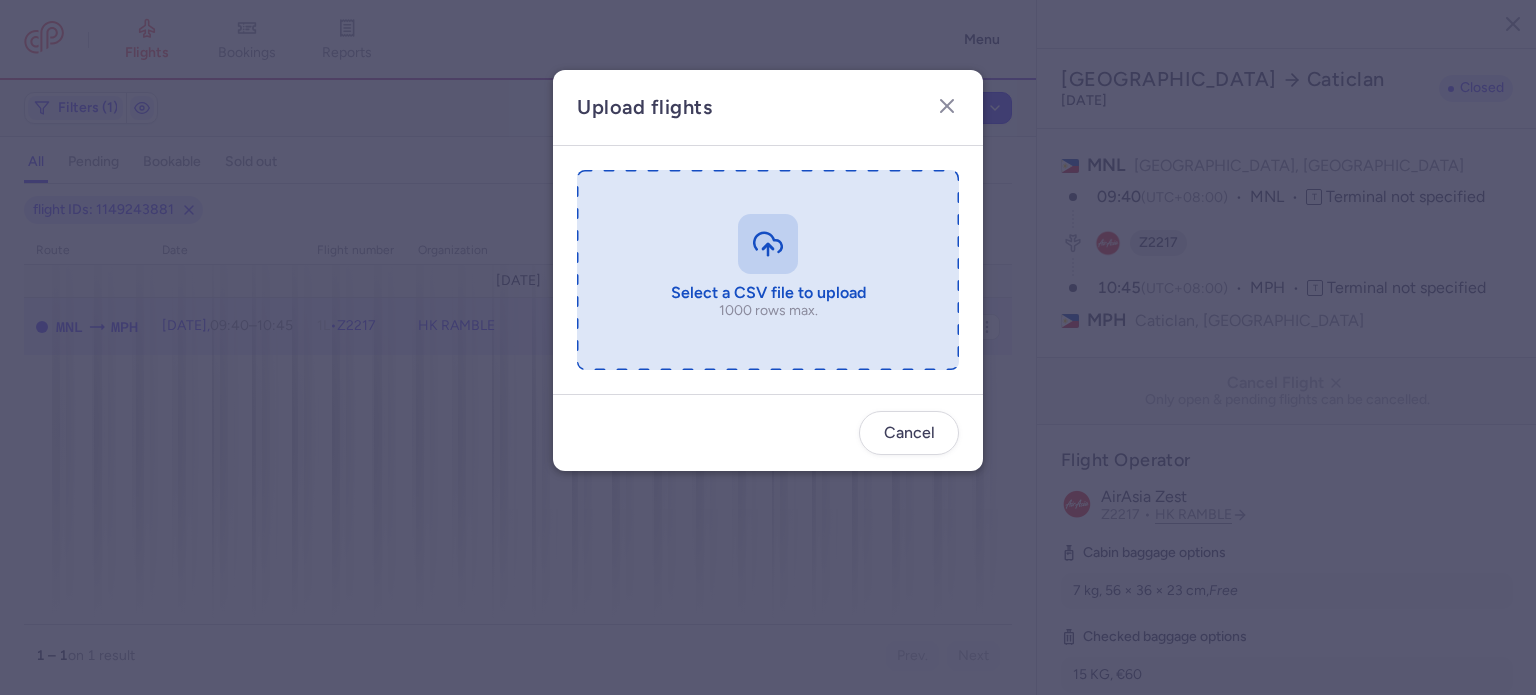 click at bounding box center [768, 270] 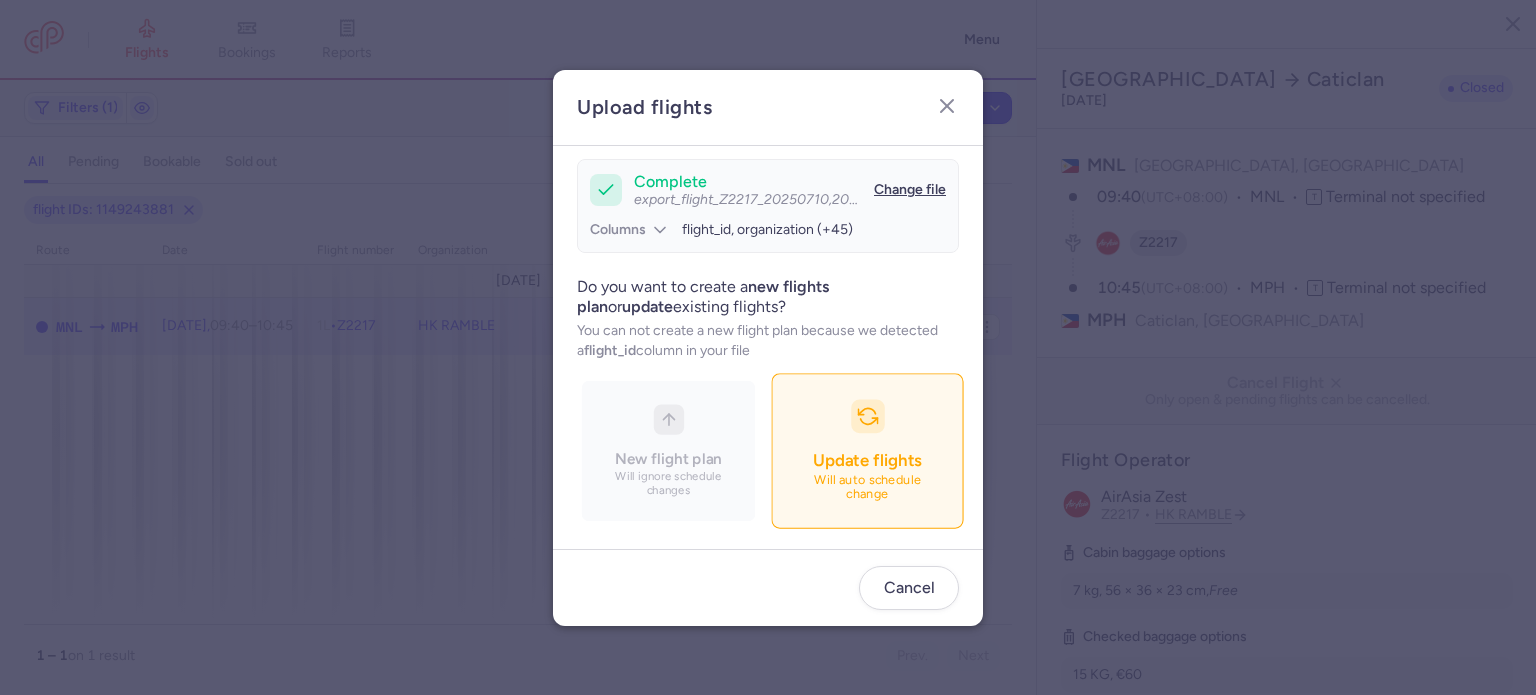scroll, scrollTop: 172, scrollLeft: 0, axis: vertical 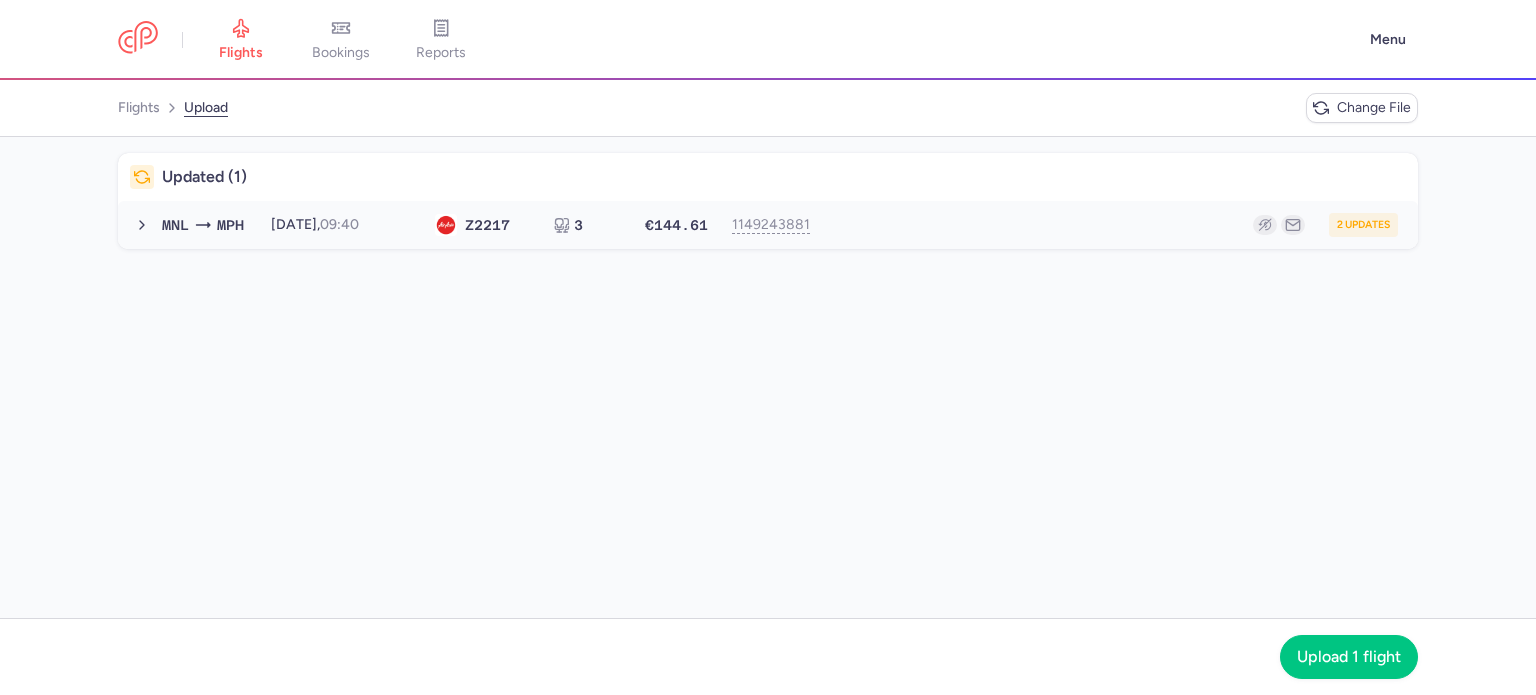 click on "2 updates" at bounding box center [1112, 225] 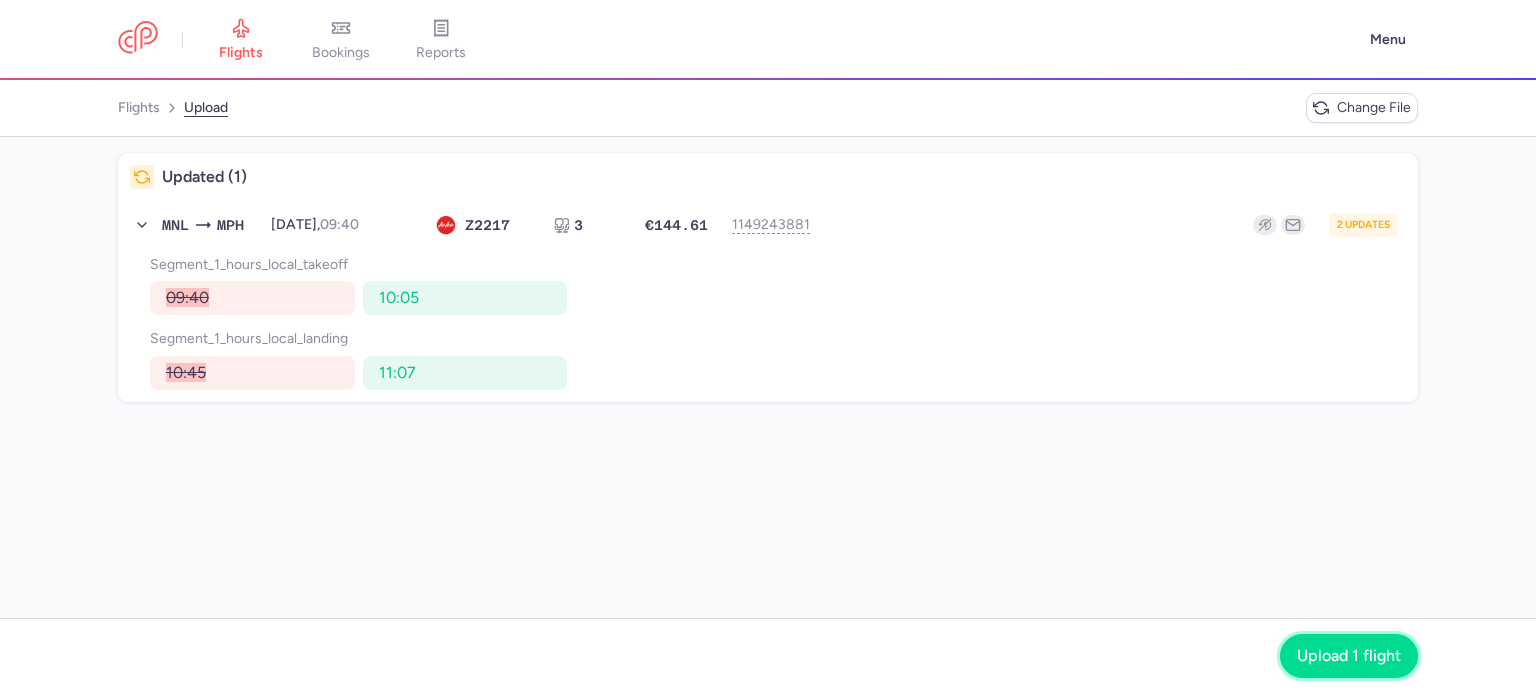 click on "Upload 1 flight" at bounding box center [1349, 656] 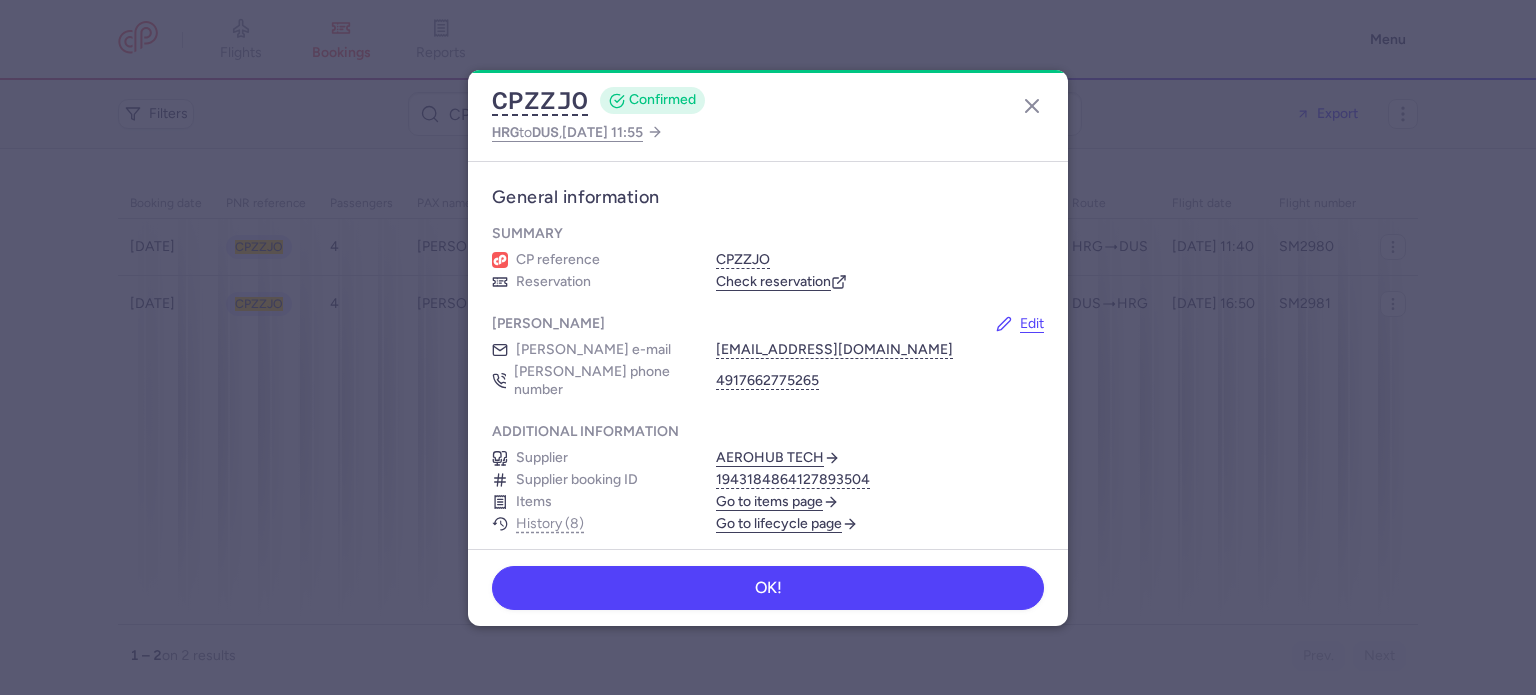 scroll, scrollTop: 0, scrollLeft: 0, axis: both 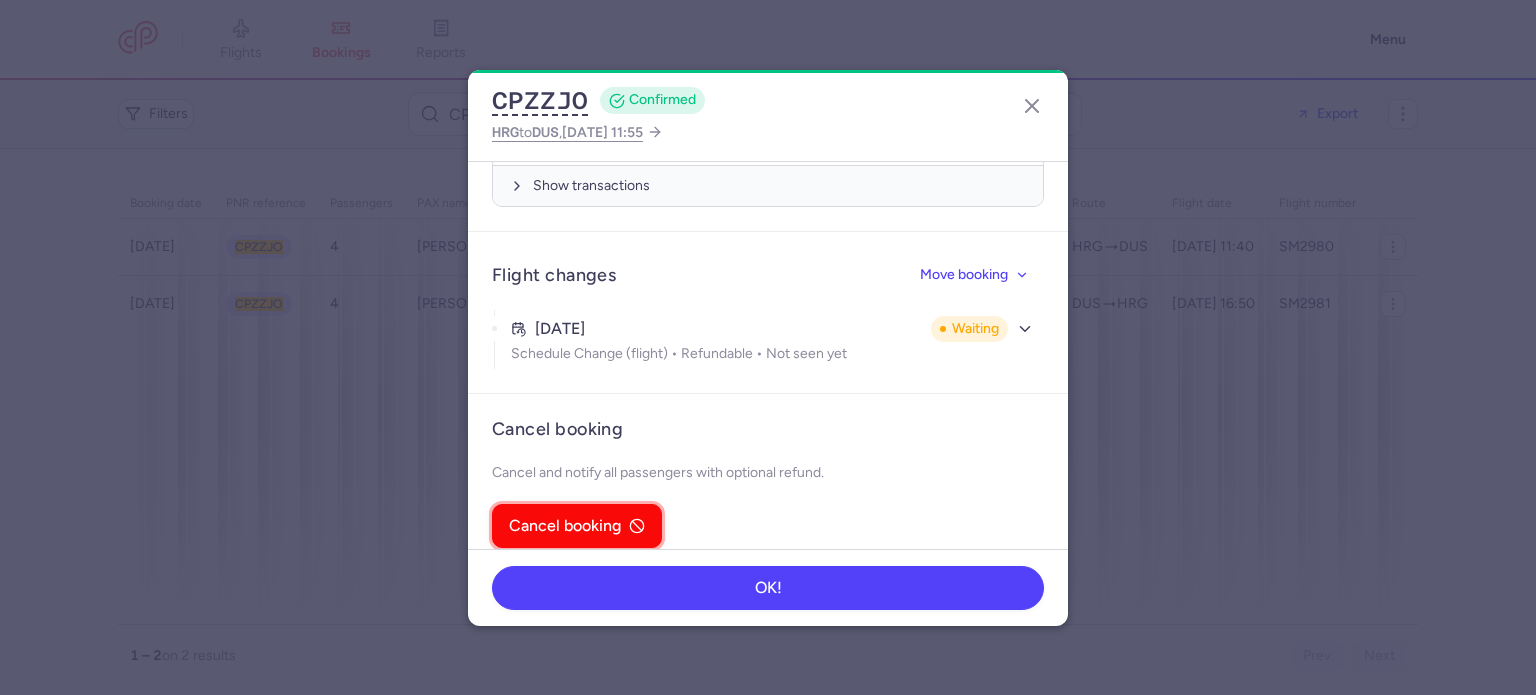 click on "Cancel booking" at bounding box center (577, 526) 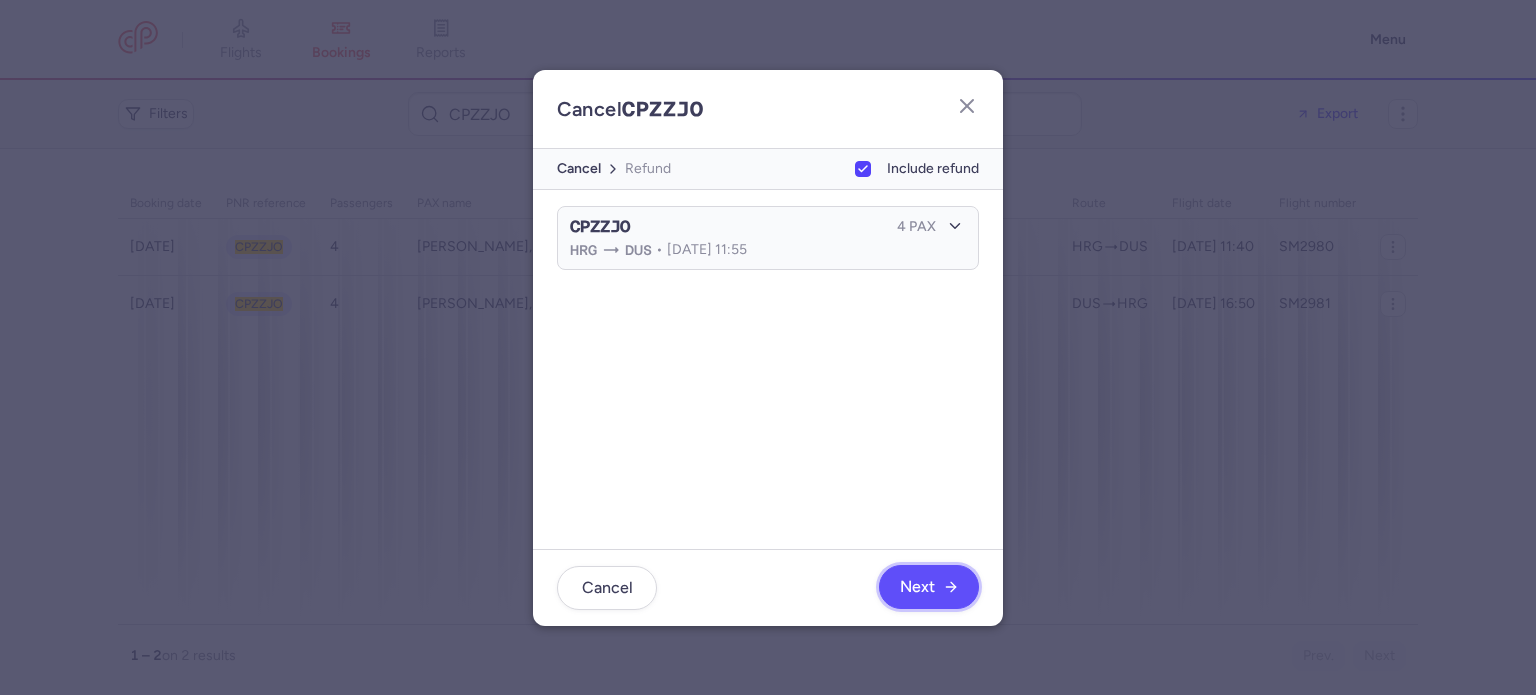 click on "Next" 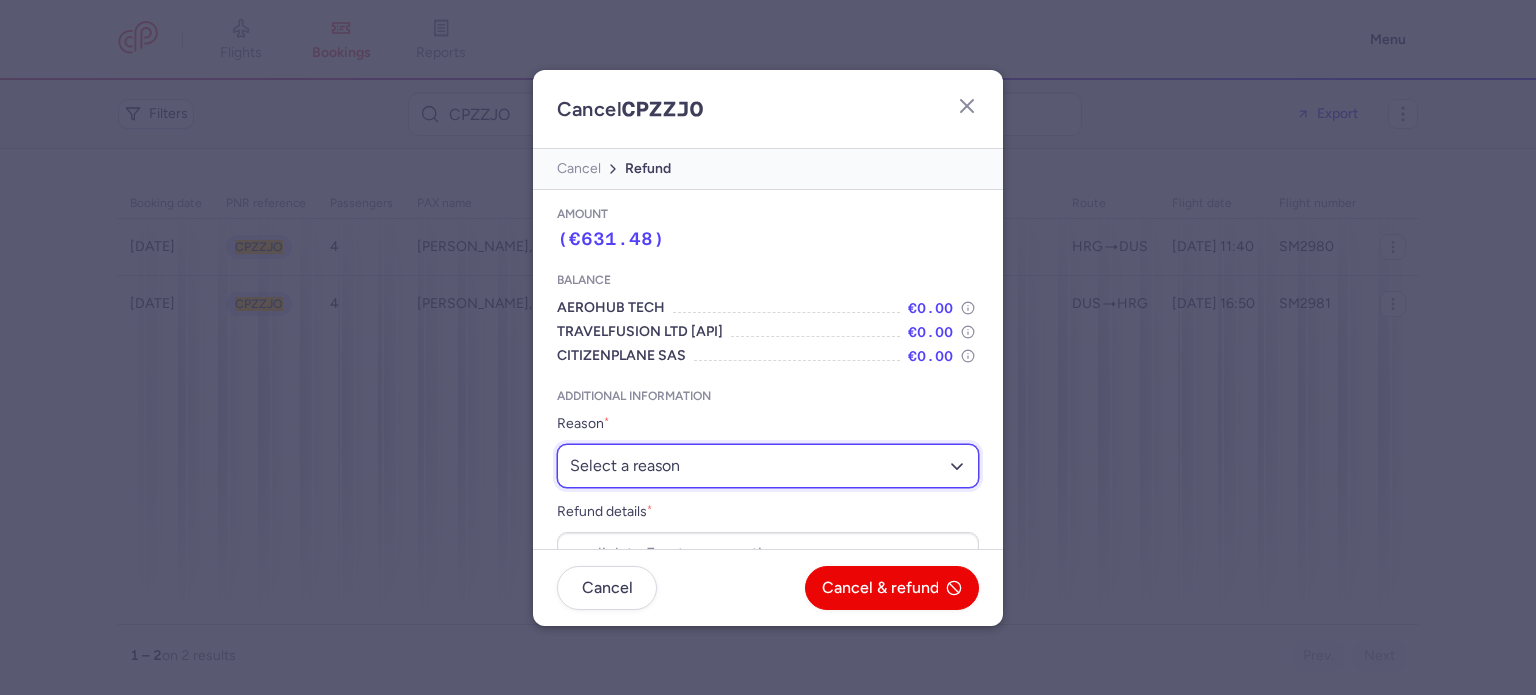 click on "Select a reason ⛔️ Unconfirmed booking ❌ Flight canceled 🙅 Schedule change not accepted" at bounding box center (768, 466) 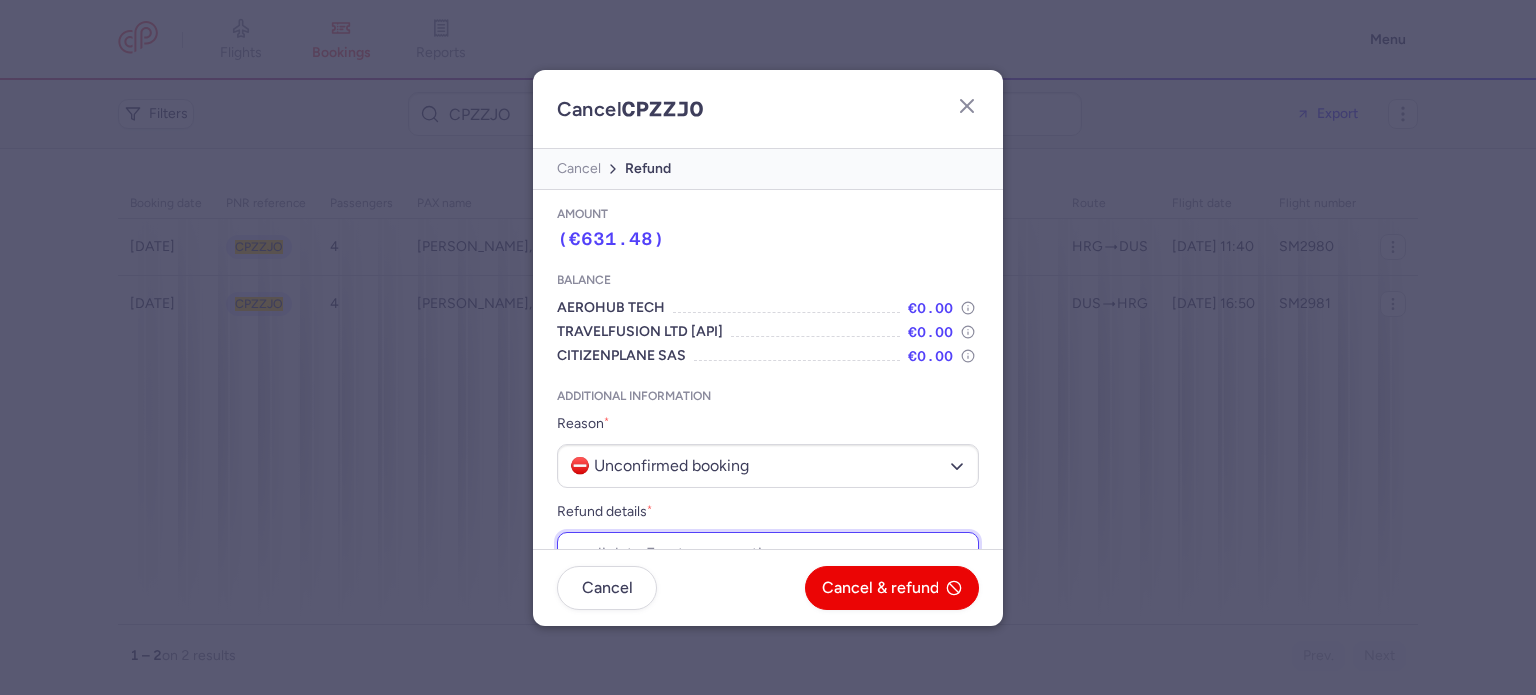 click on "Refund details  *" at bounding box center [768, 554] 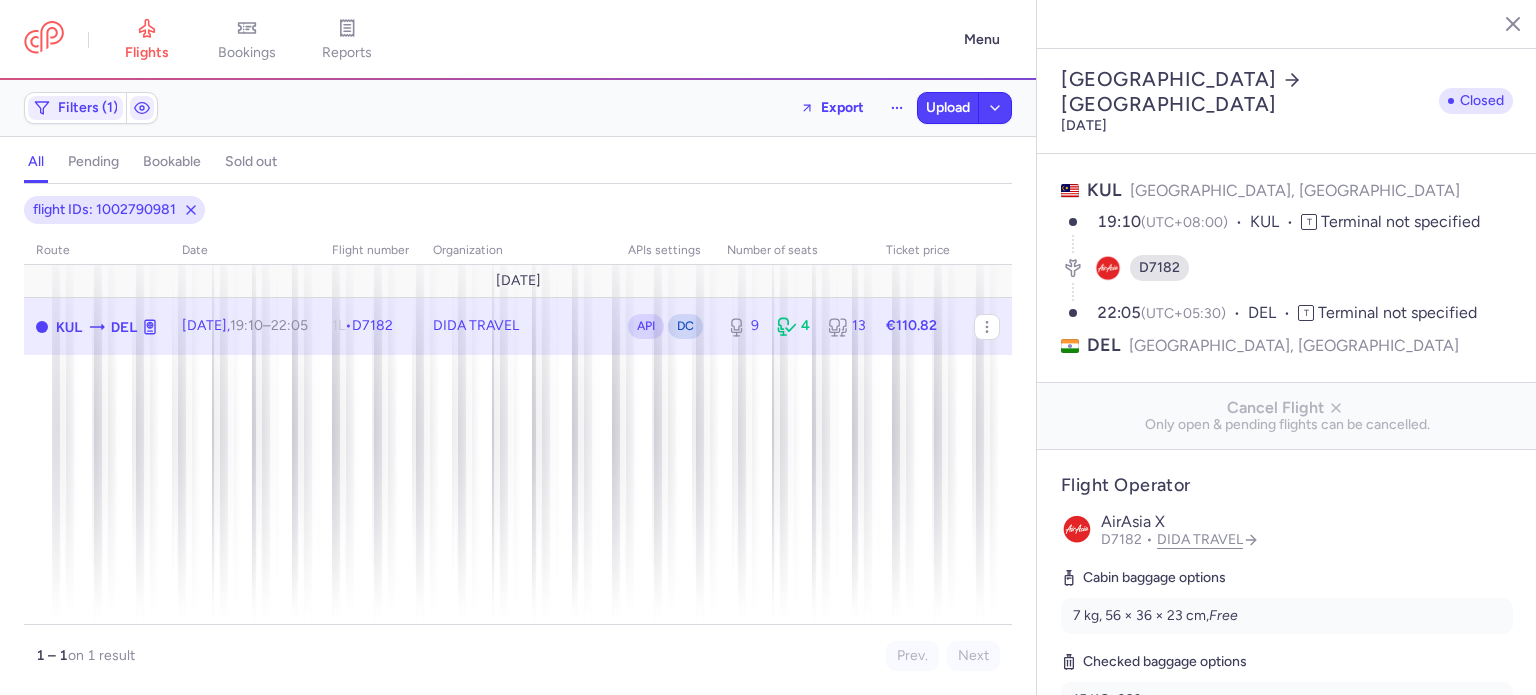select on "days" 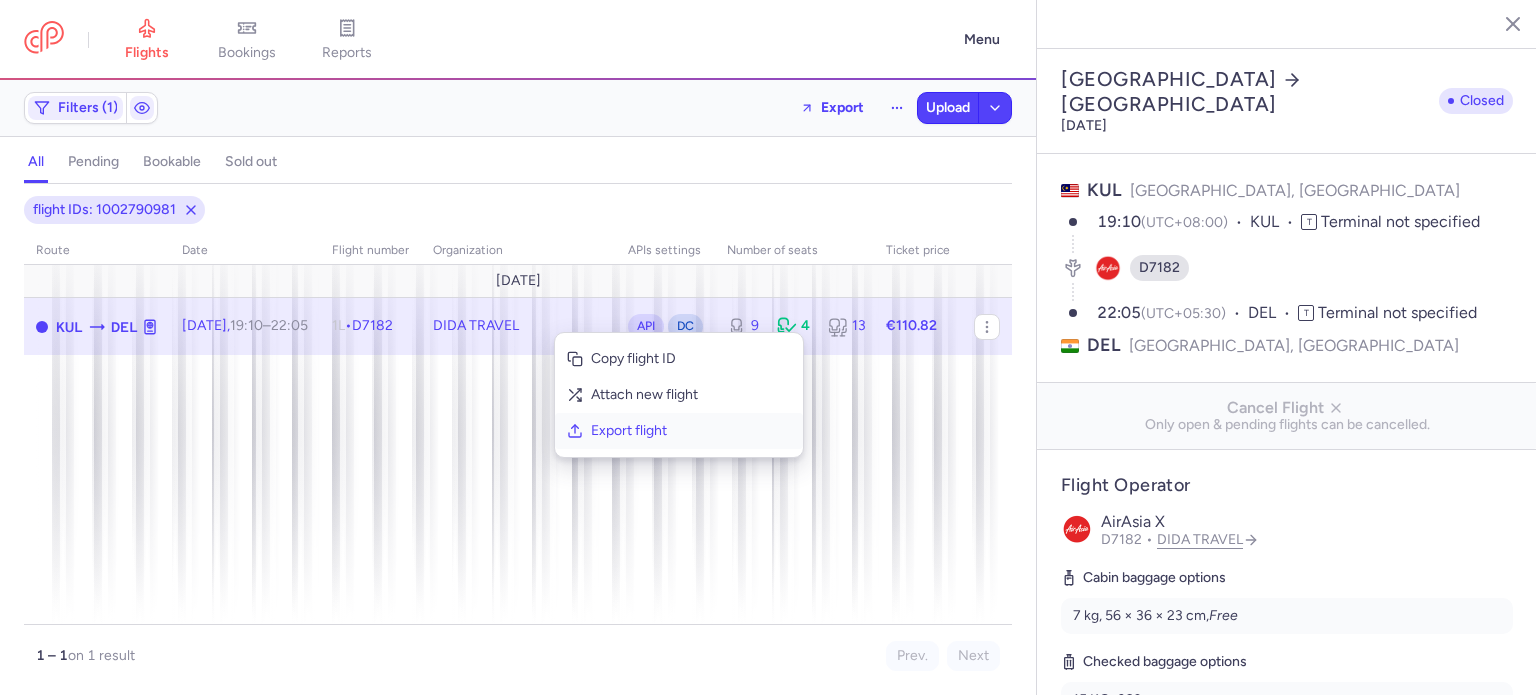 click on "Export flight" at bounding box center [691, 431] 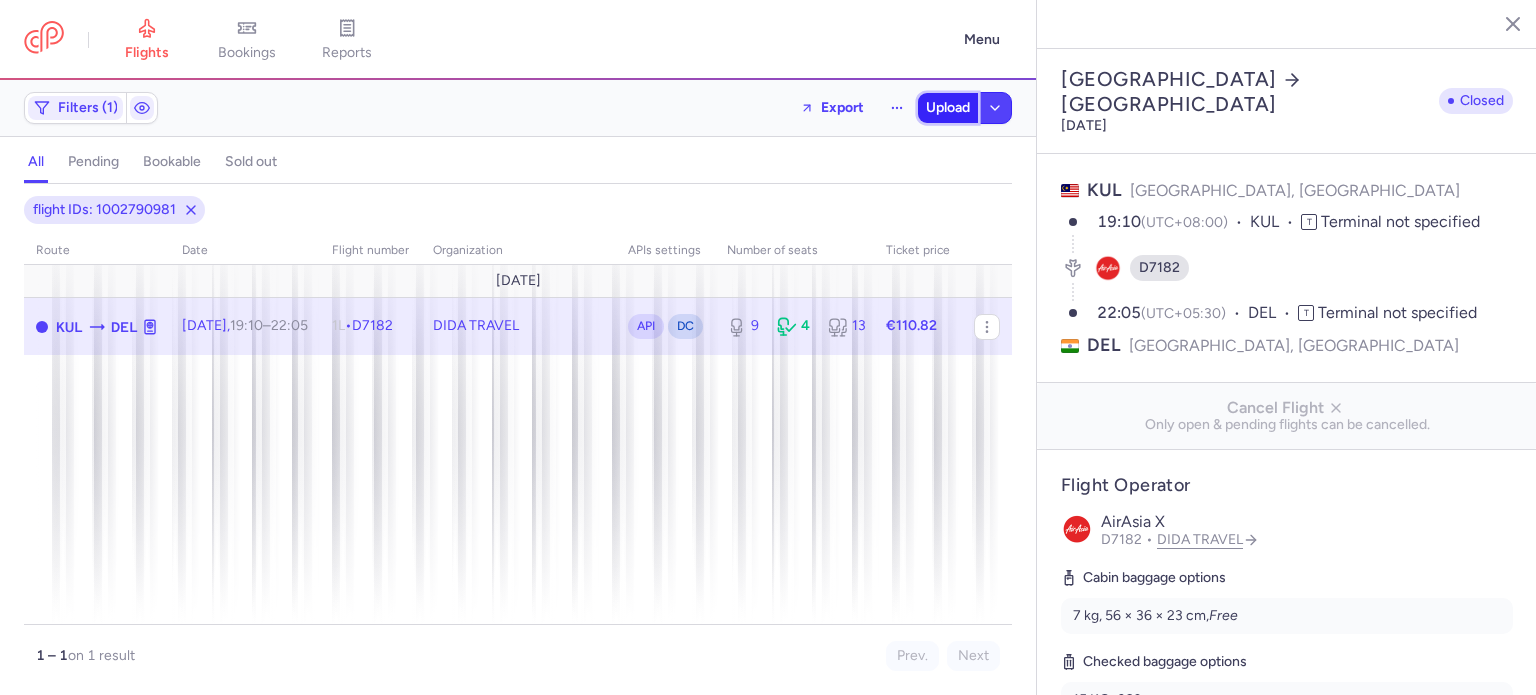 click on "Upload" at bounding box center (948, 108) 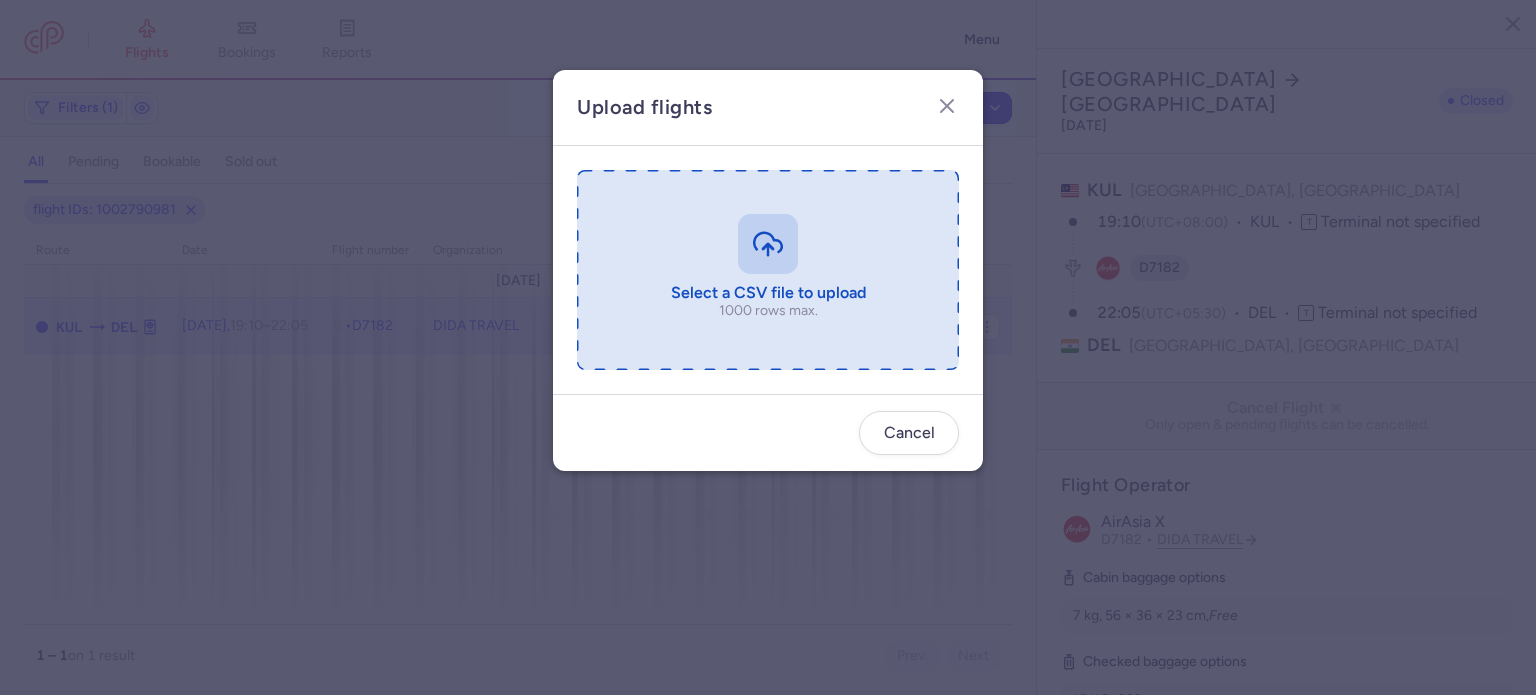 click at bounding box center (768, 270) 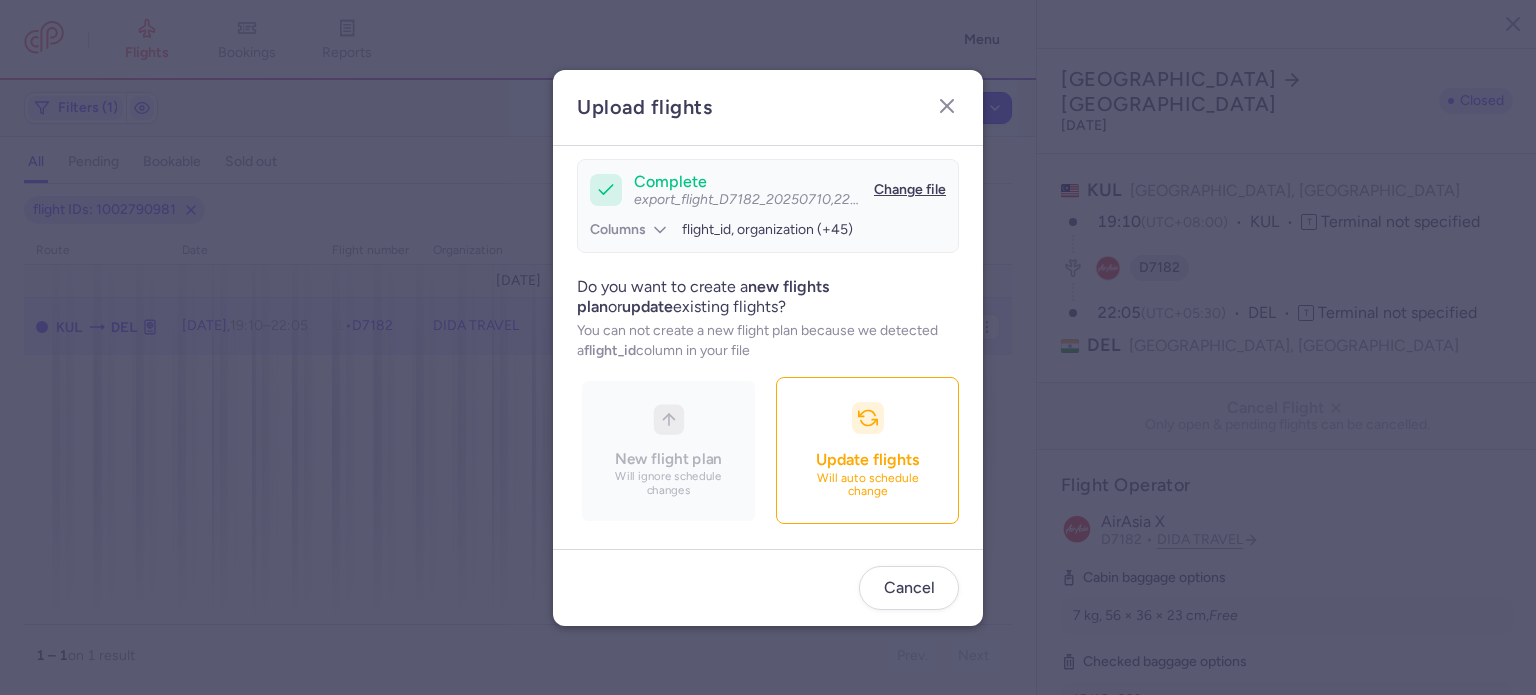 scroll, scrollTop: 172, scrollLeft: 0, axis: vertical 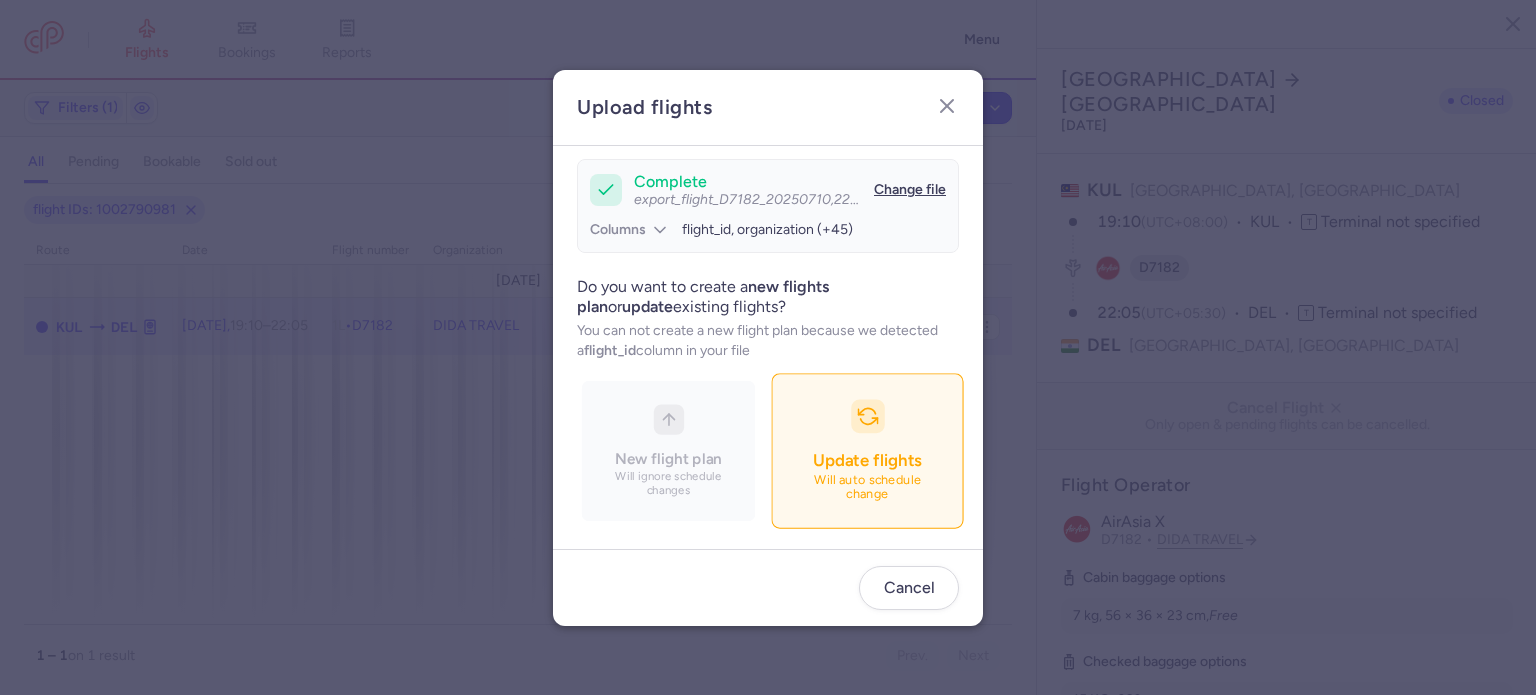 click 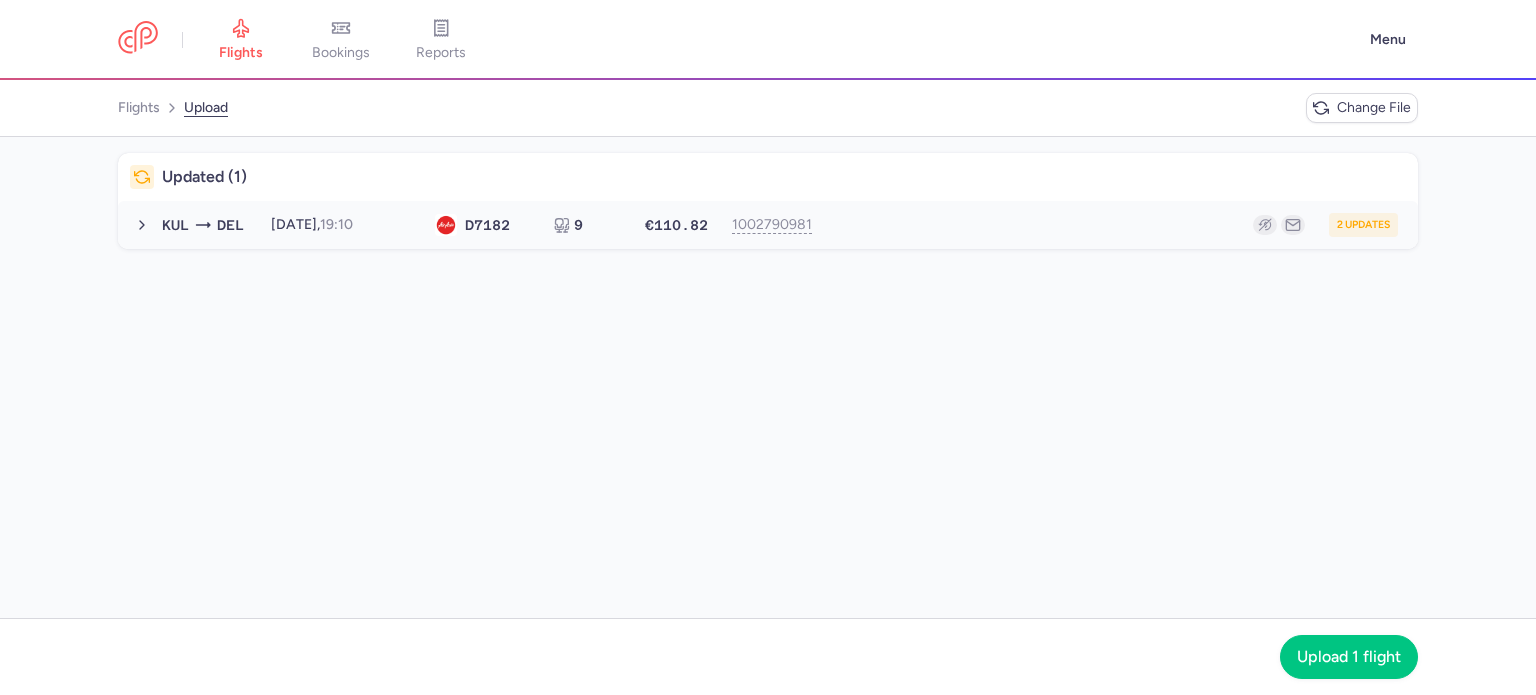 click on "2 updates" at bounding box center (1112, 225) 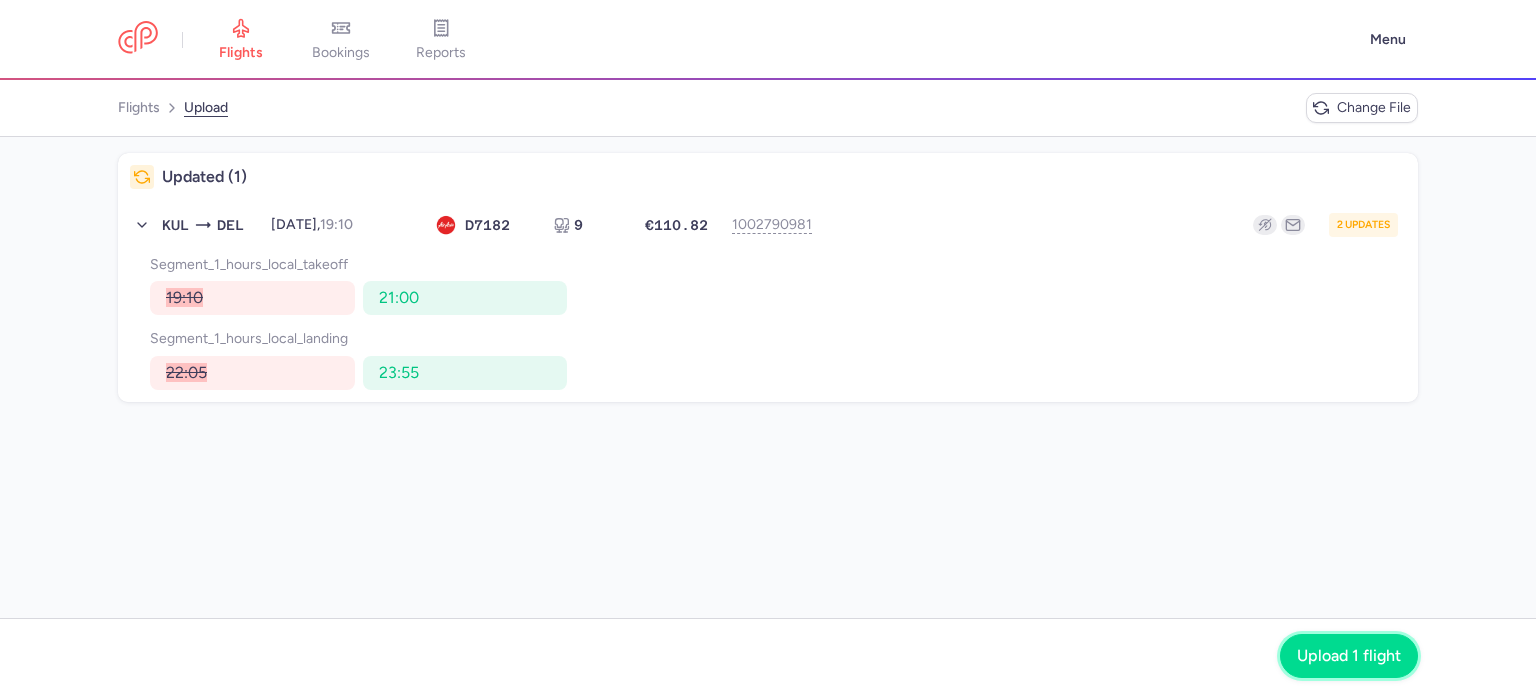 click on "Upload 1 flight" at bounding box center [1349, 656] 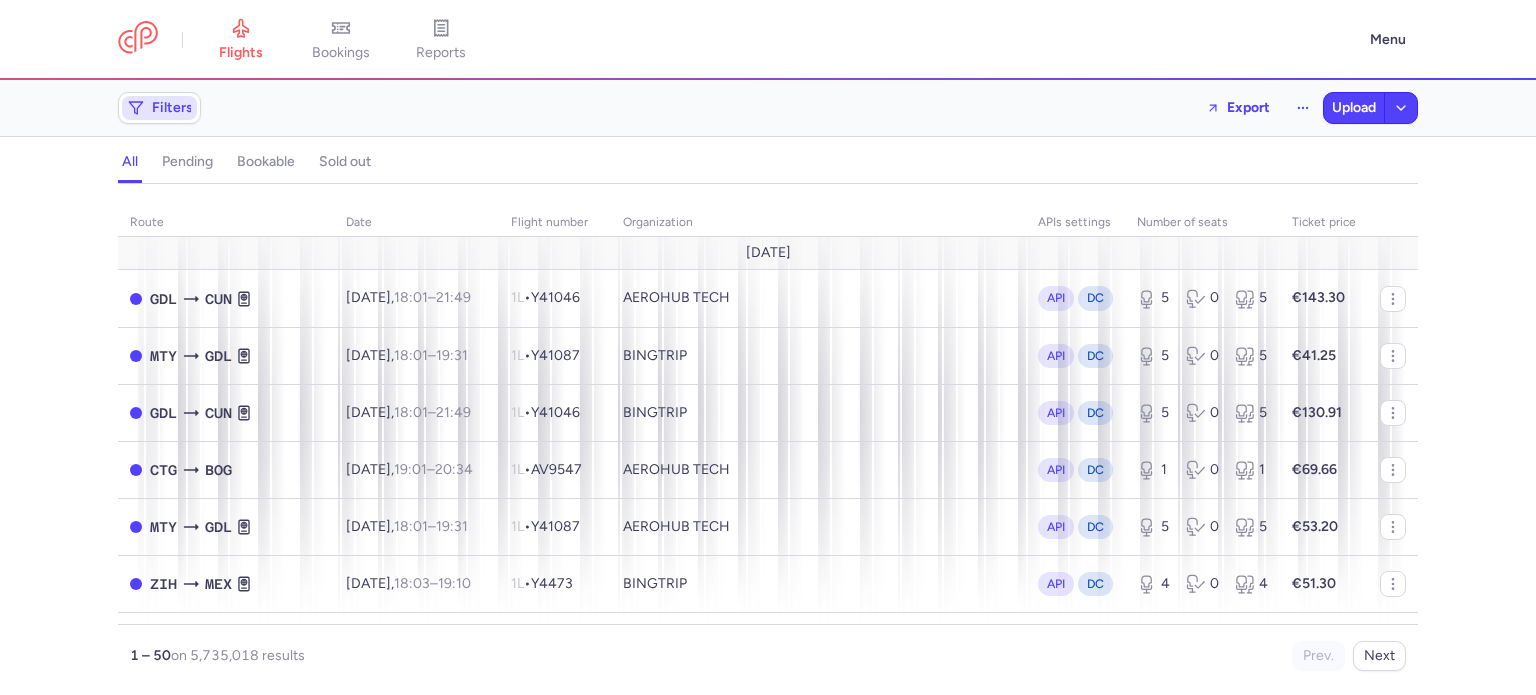 scroll, scrollTop: 0, scrollLeft: 0, axis: both 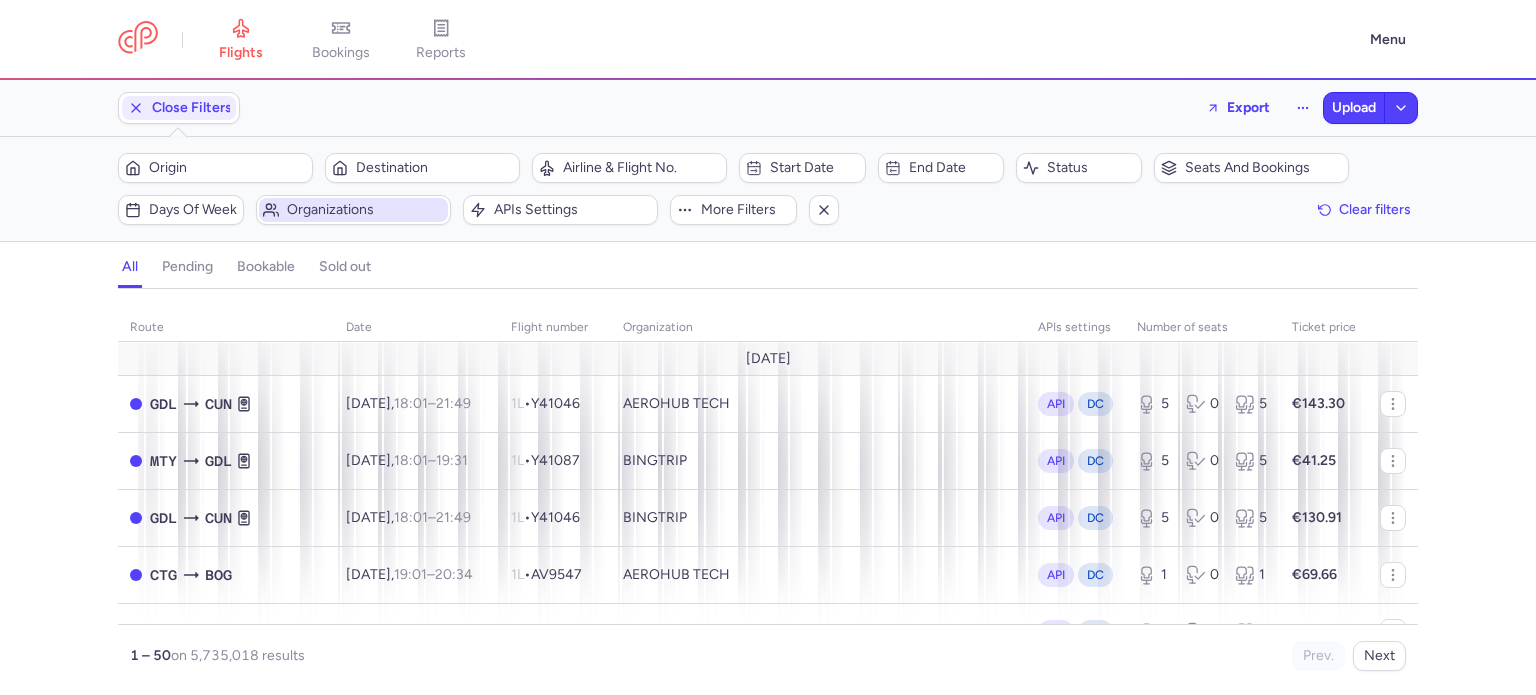 click on "Organizations" at bounding box center [365, 210] 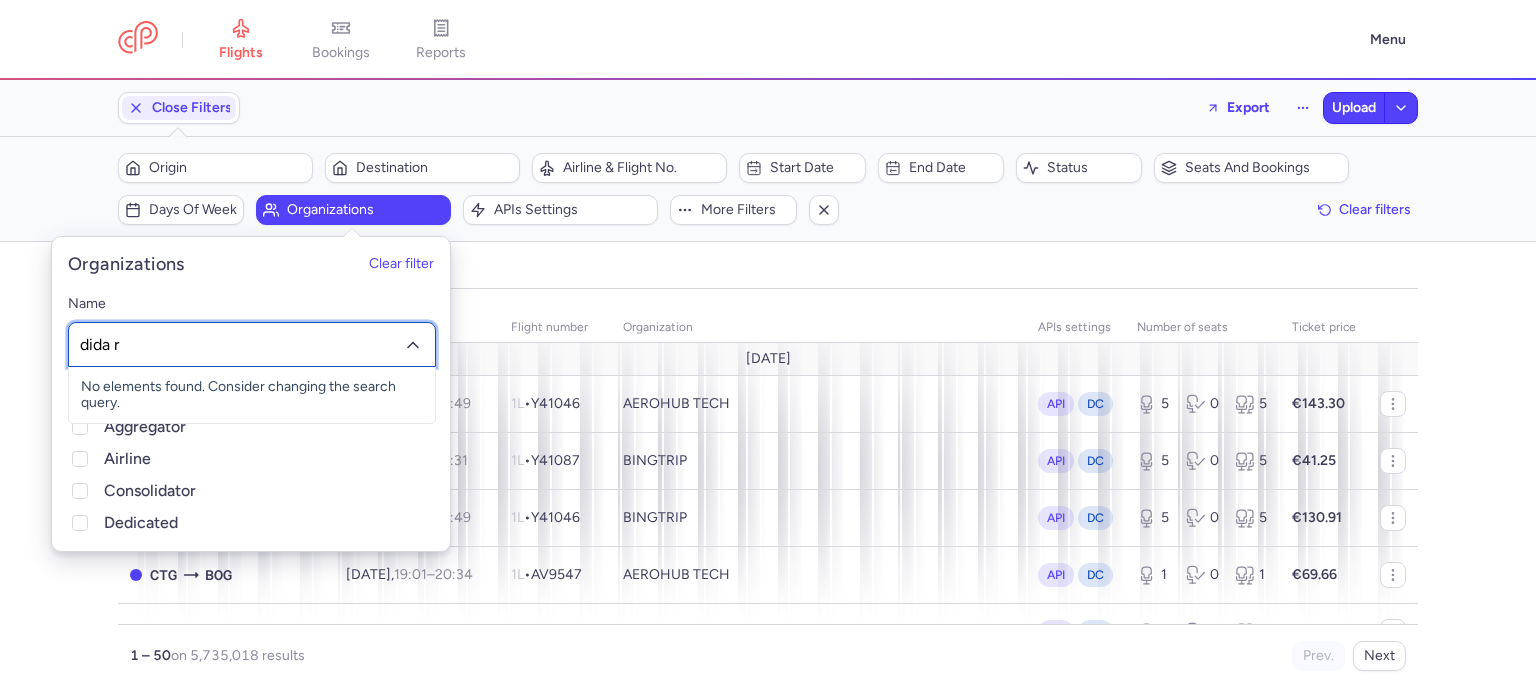 type on "dida" 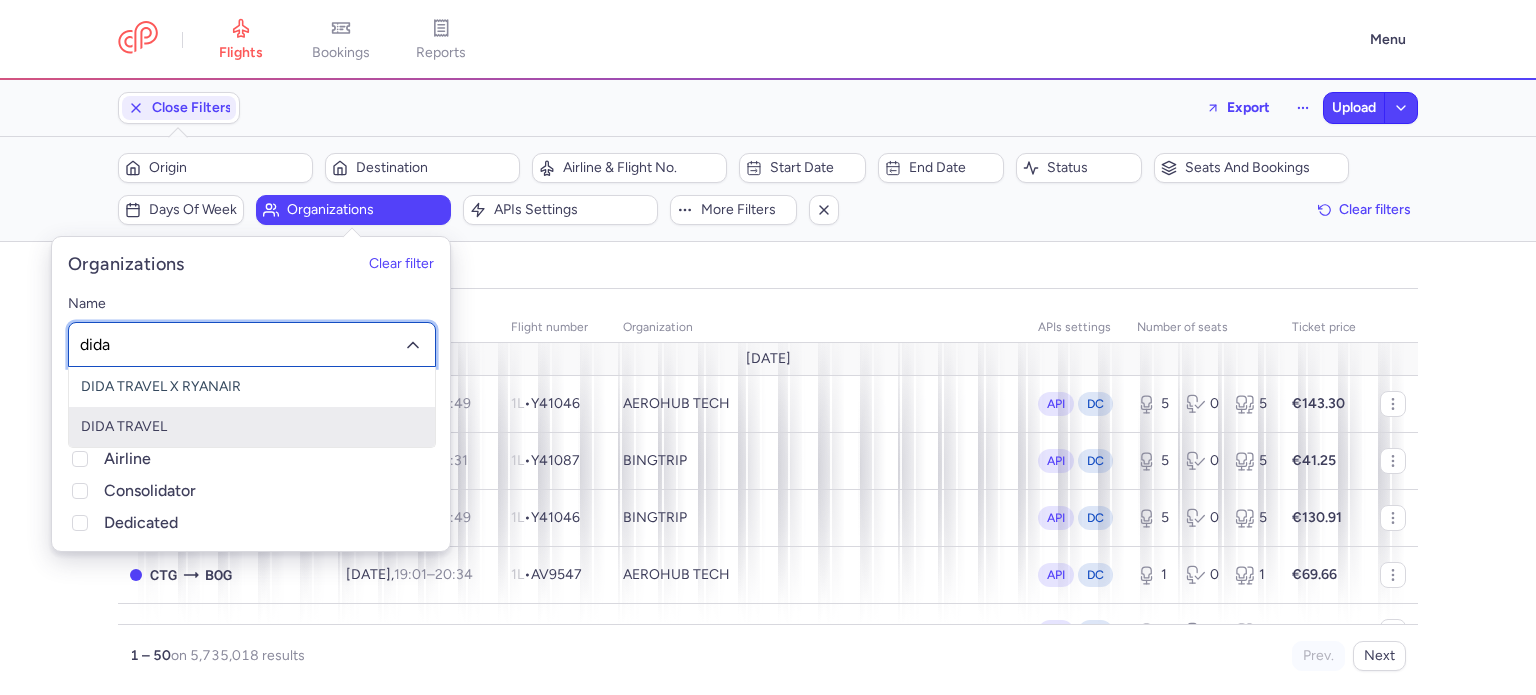 click on "DIDA TRAVEL" at bounding box center (252, 427) 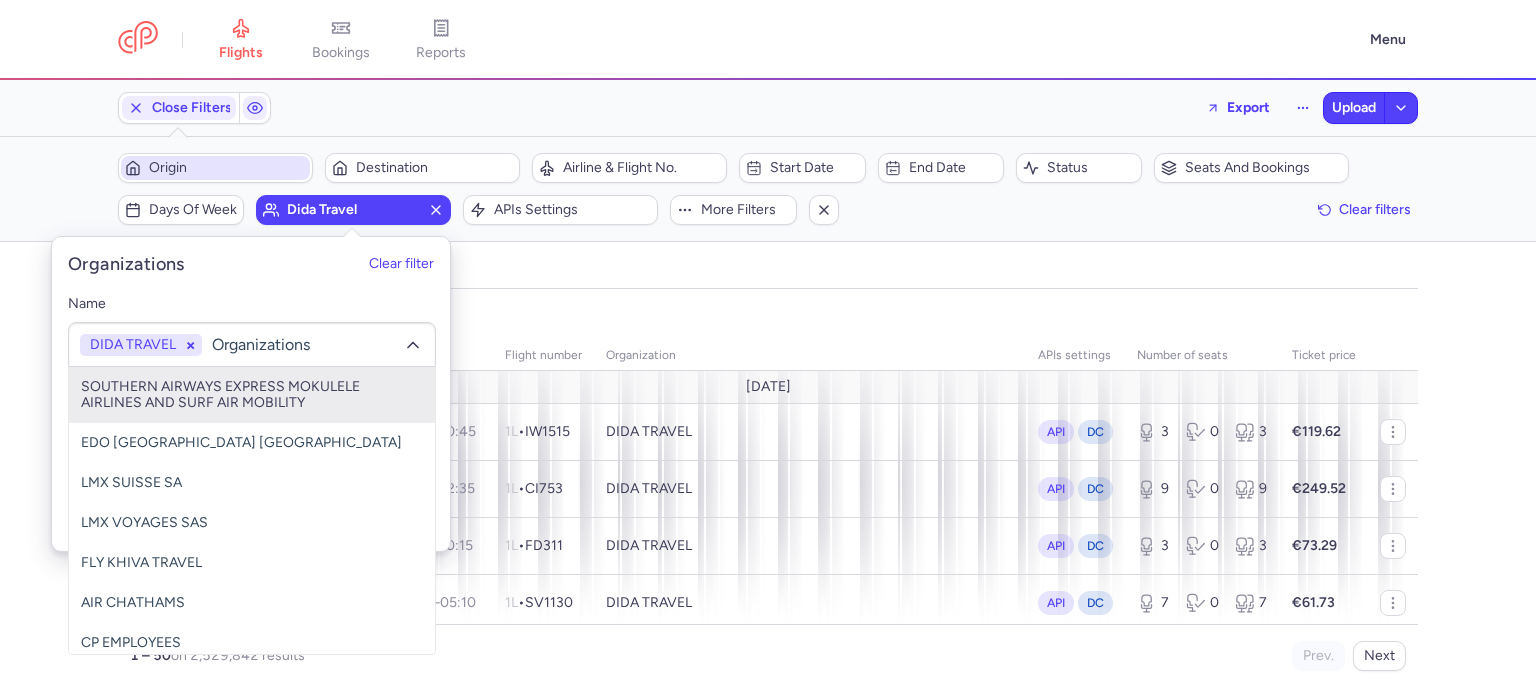 click on "Origin" at bounding box center (227, 168) 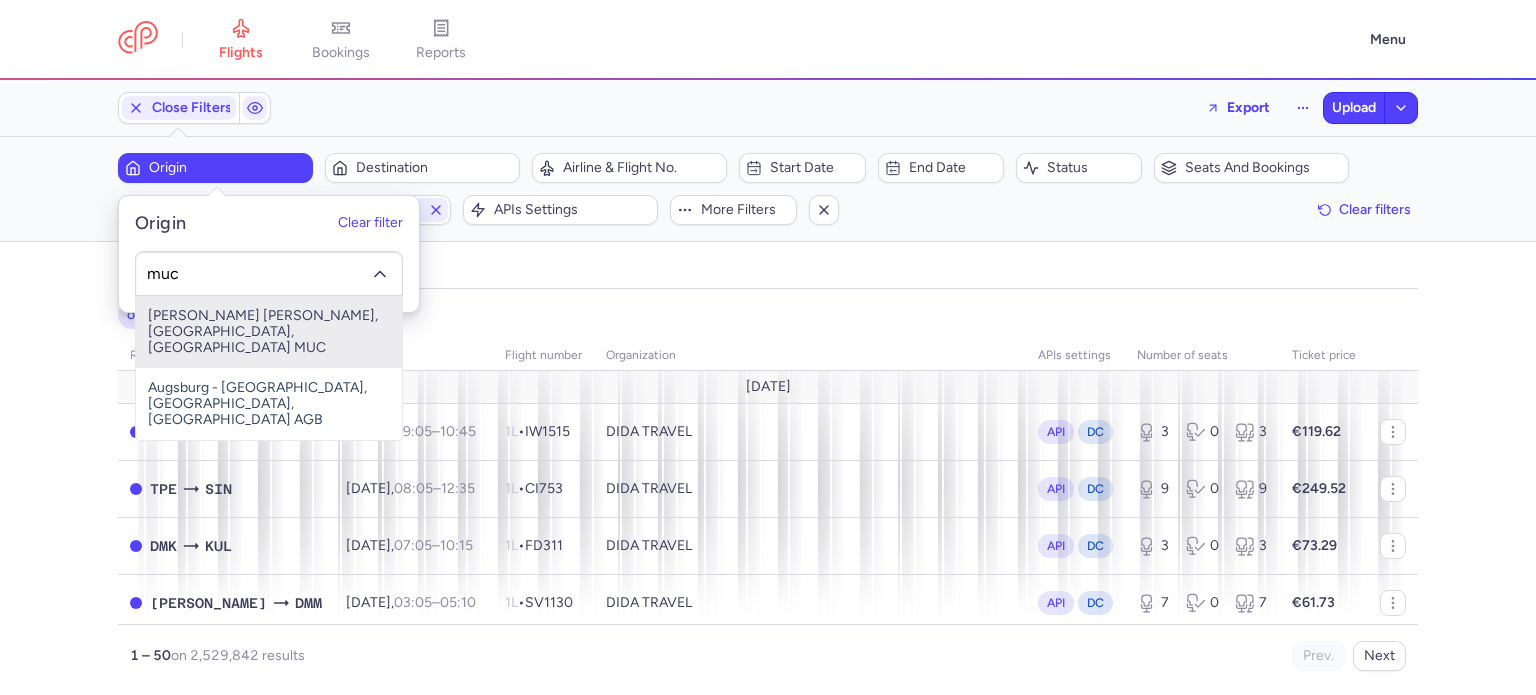click on "Franz Josef Strauss, Munich, Germany MUC" at bounding box center (269, 332) 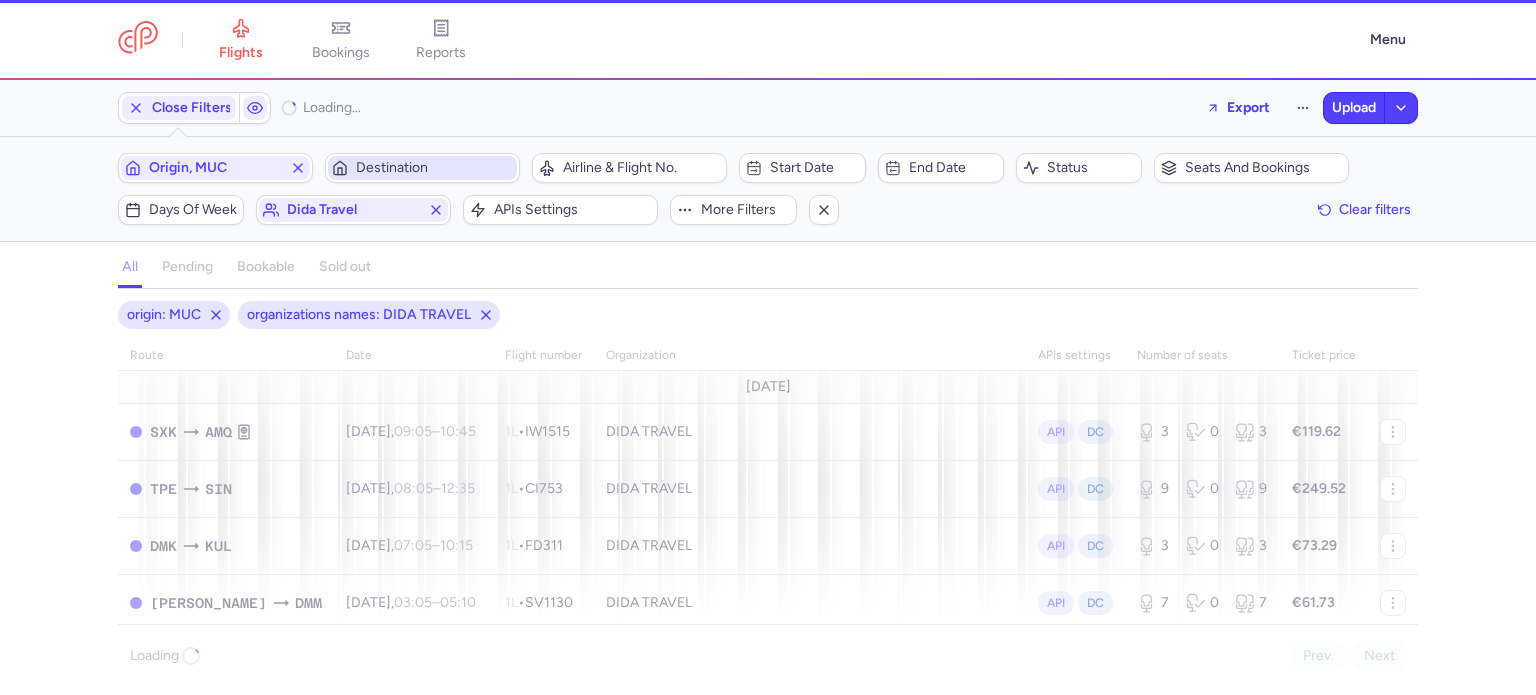 click on "Destination" at bounding box center [434, 168] 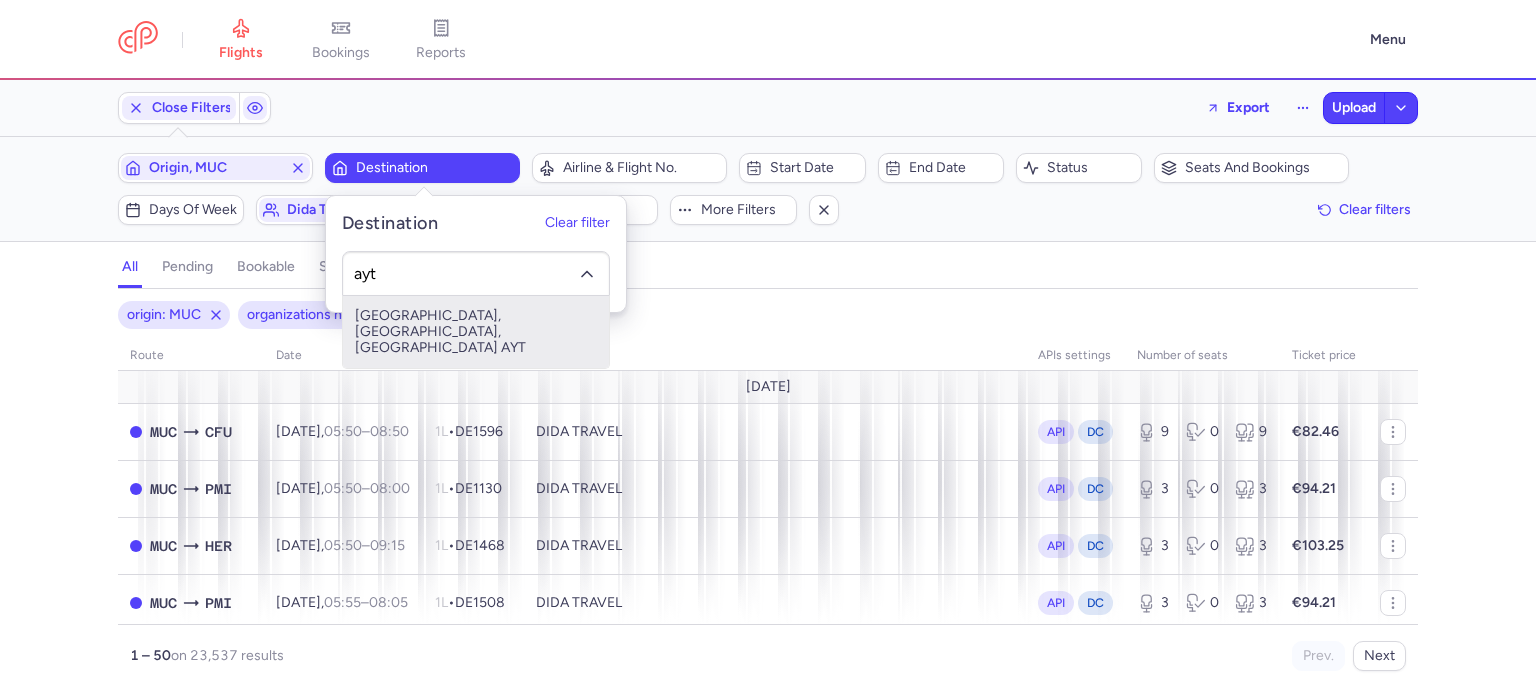 click on "Antalya, Antalya, Turkey AYT" at bounding box center (476, 332) 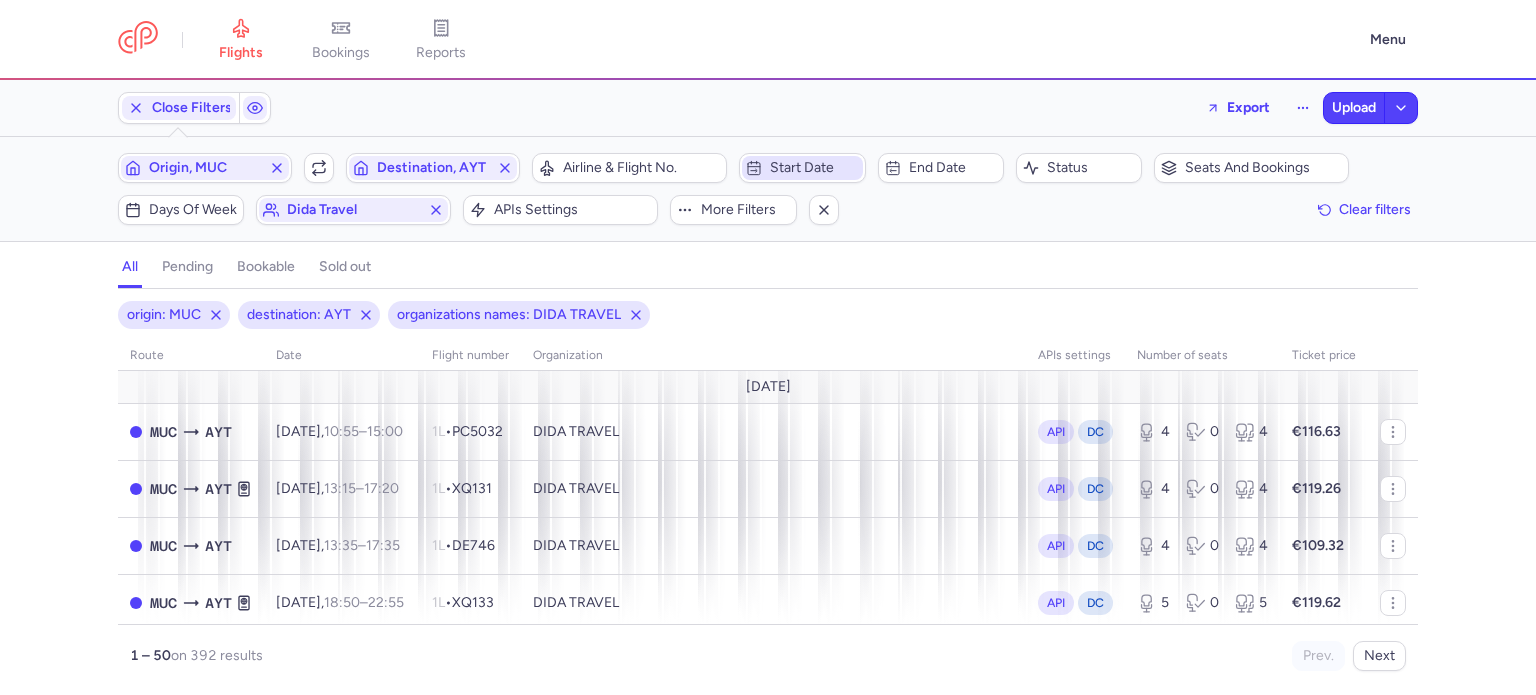 click on "Start date" at bounding box center (802, 168) 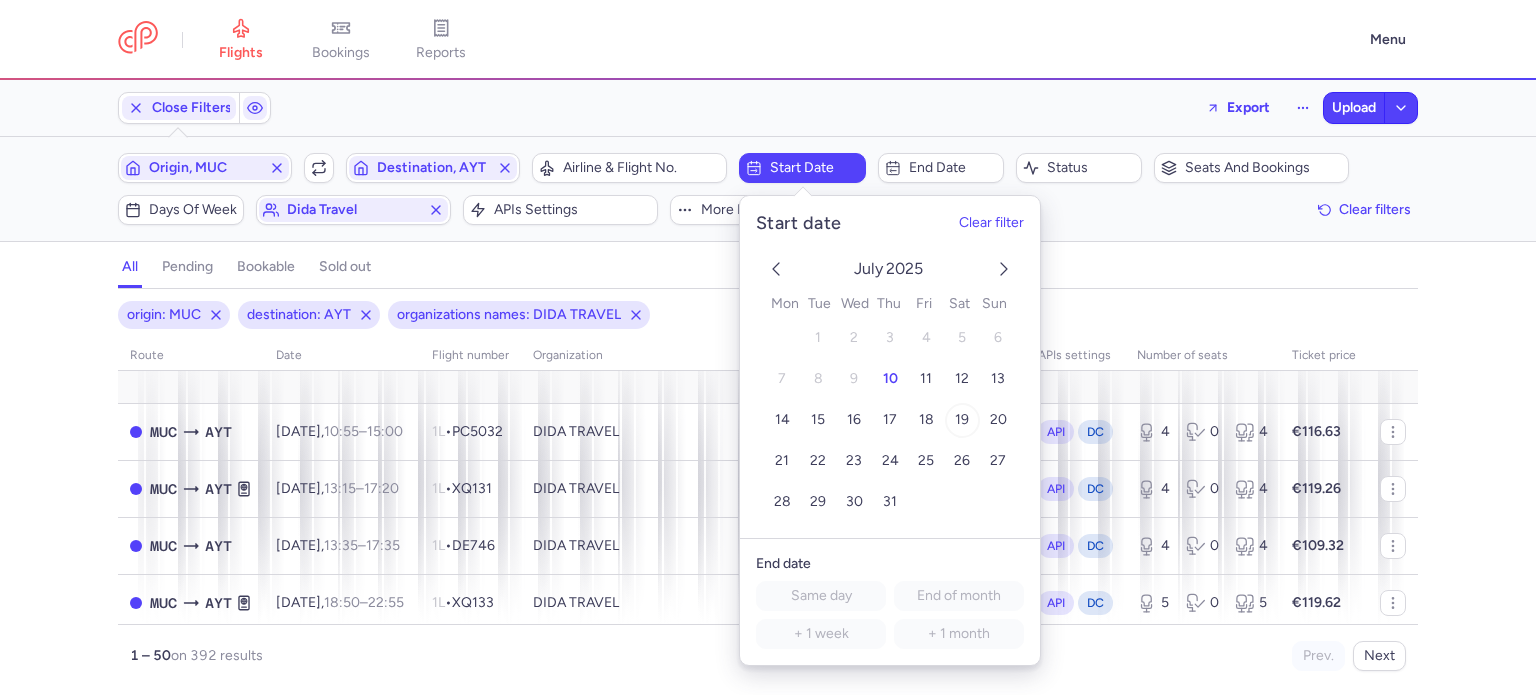 click on "19" at bounding box center (962, 419) 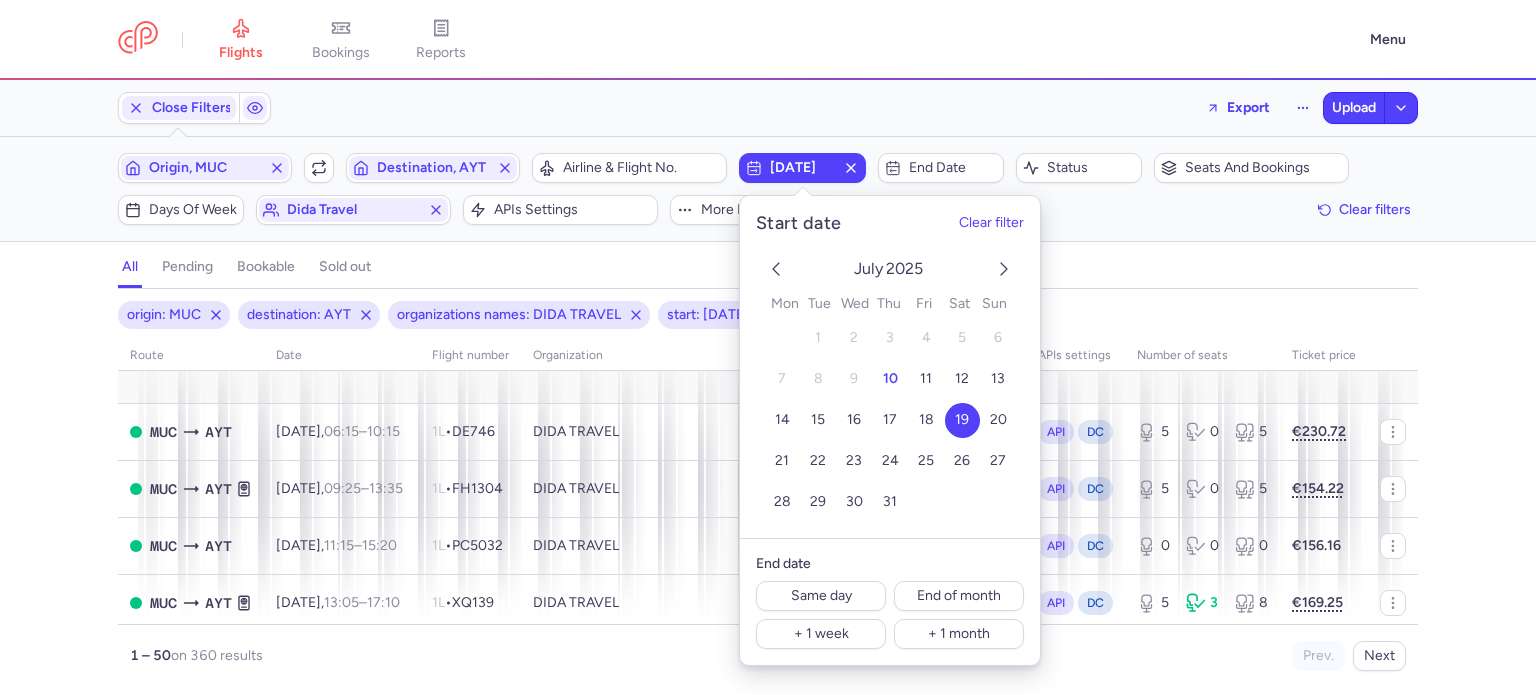 click on "all pending bookable sold out" at bounding box center [768, 271] 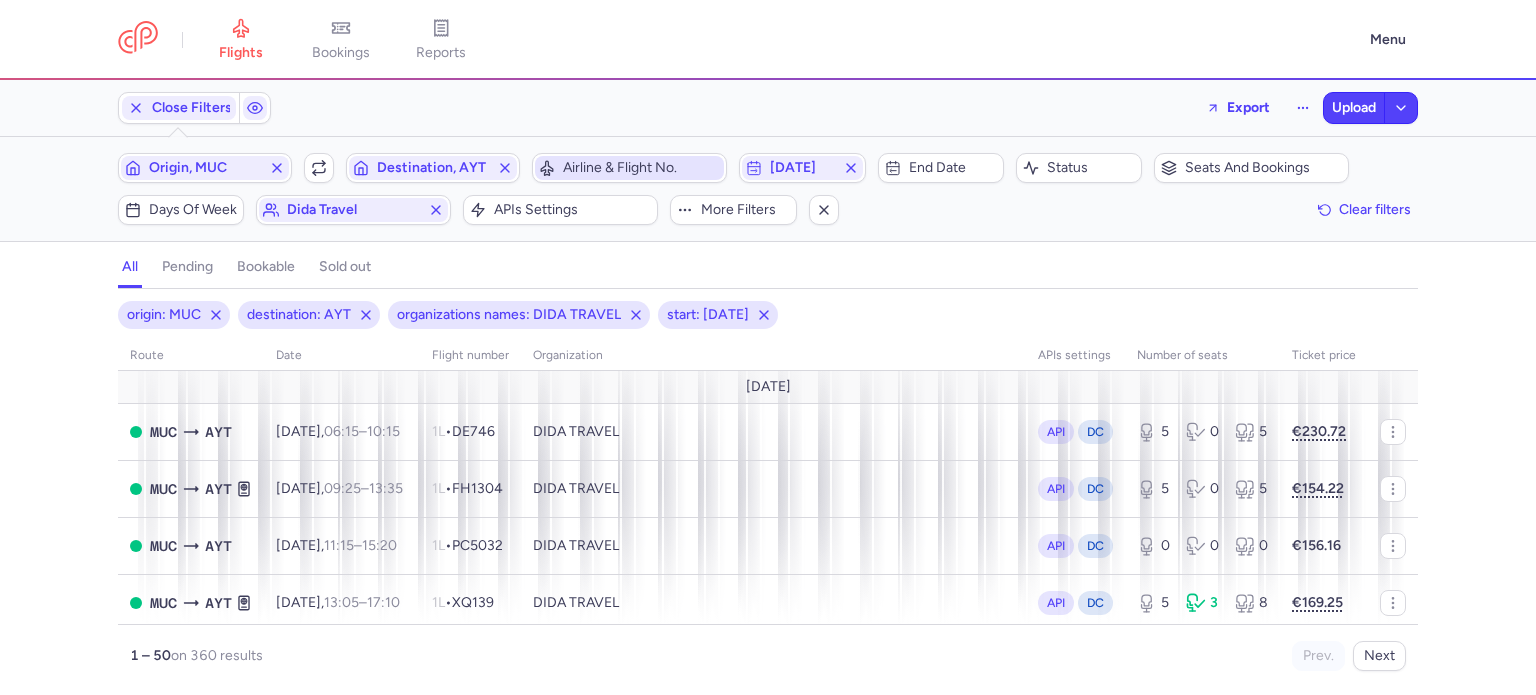 click on "Airline & Flight No." at bounding box center [641, 168] 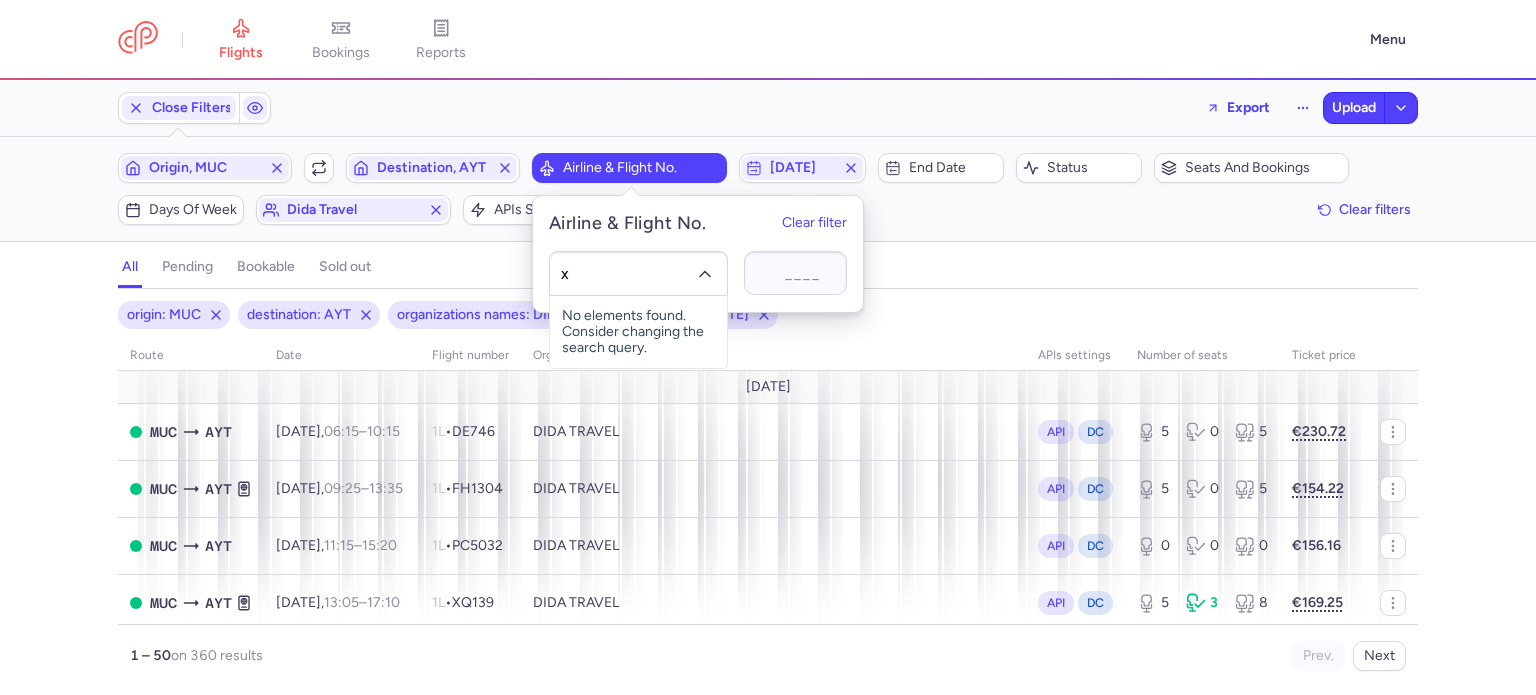 type on "xq" 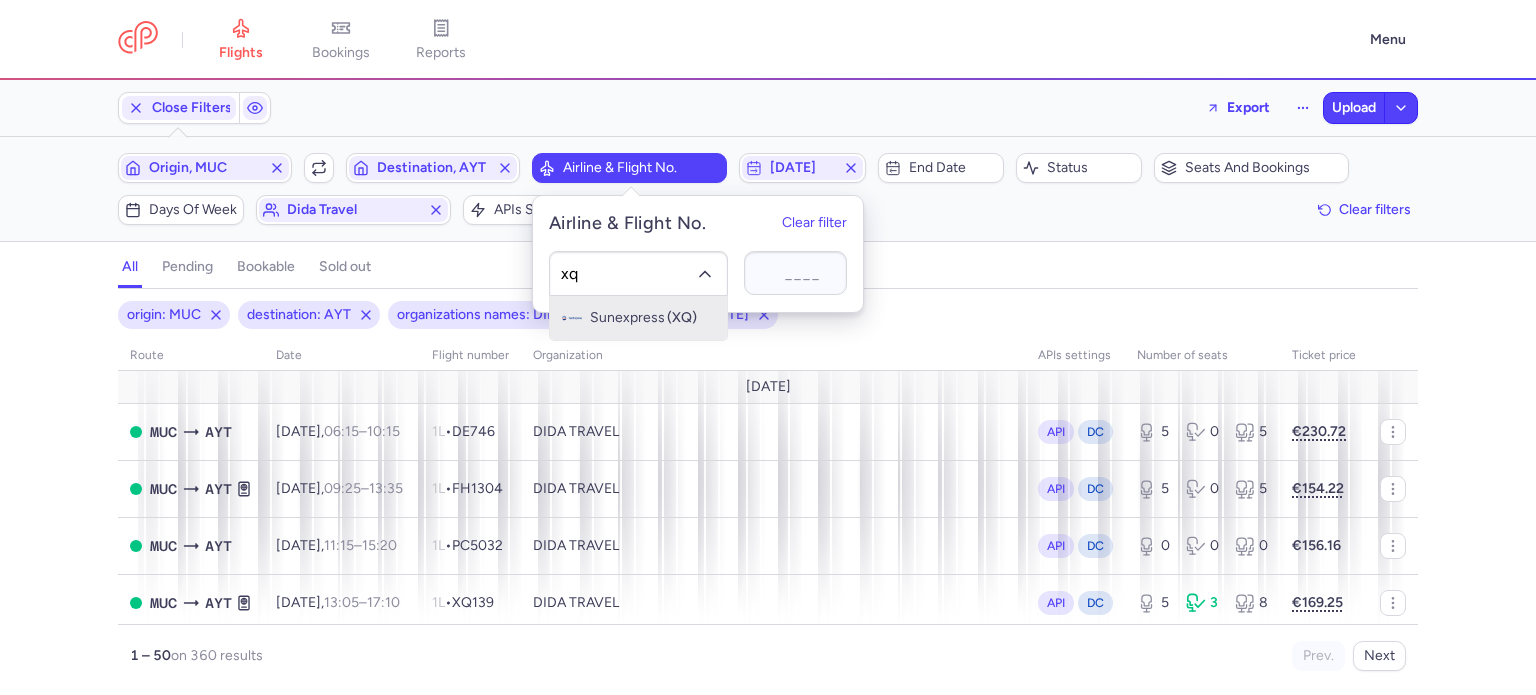 click on "Sunexpress" at bounding box center [627, 318] 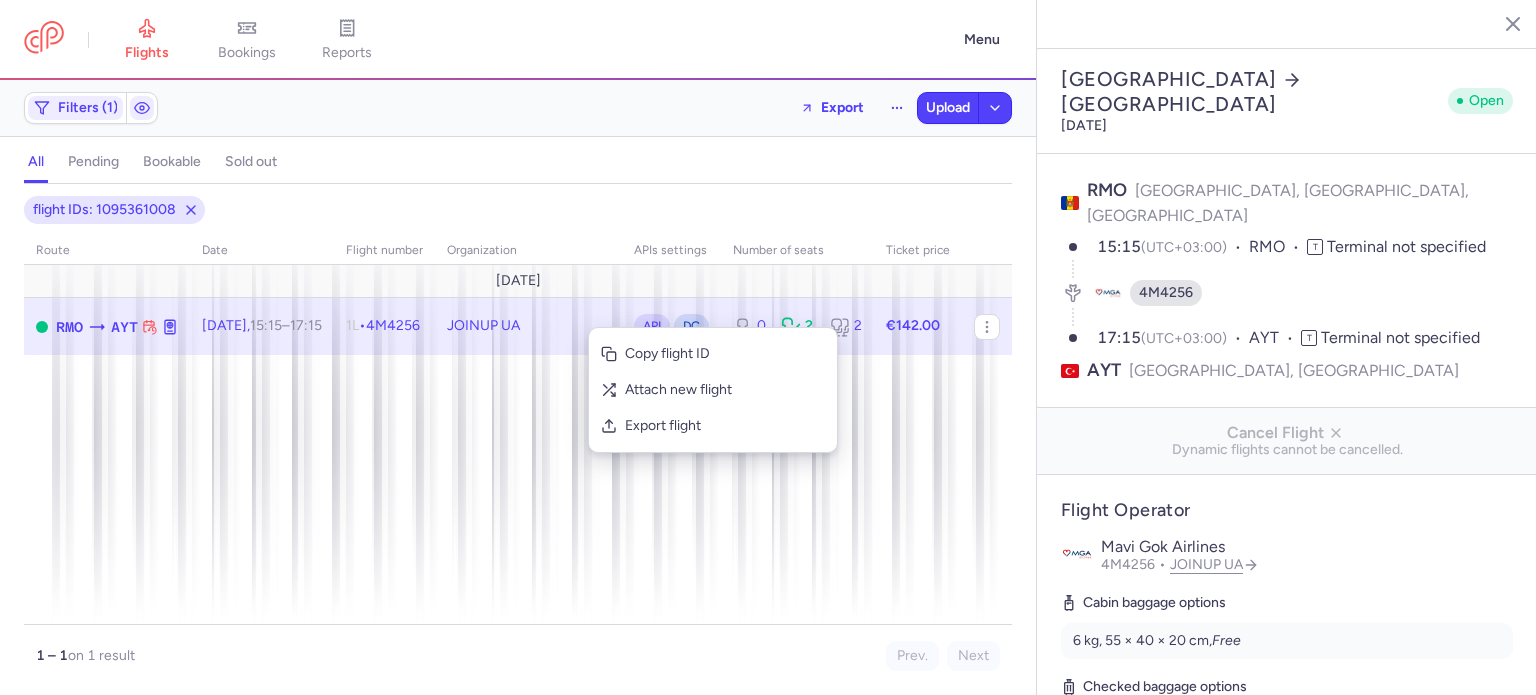 select on "hours" 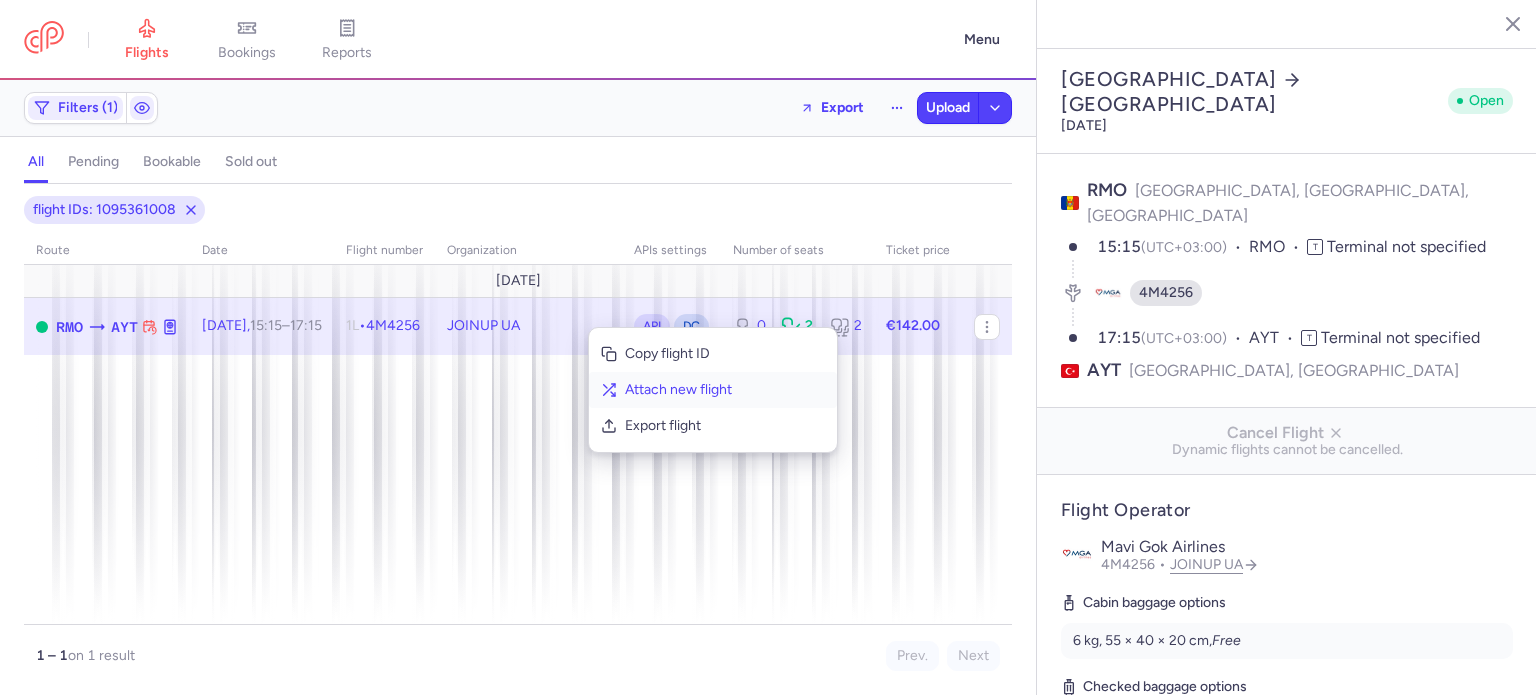 scroll, scrollTop: 0, scrollLeft: 0, axis: both 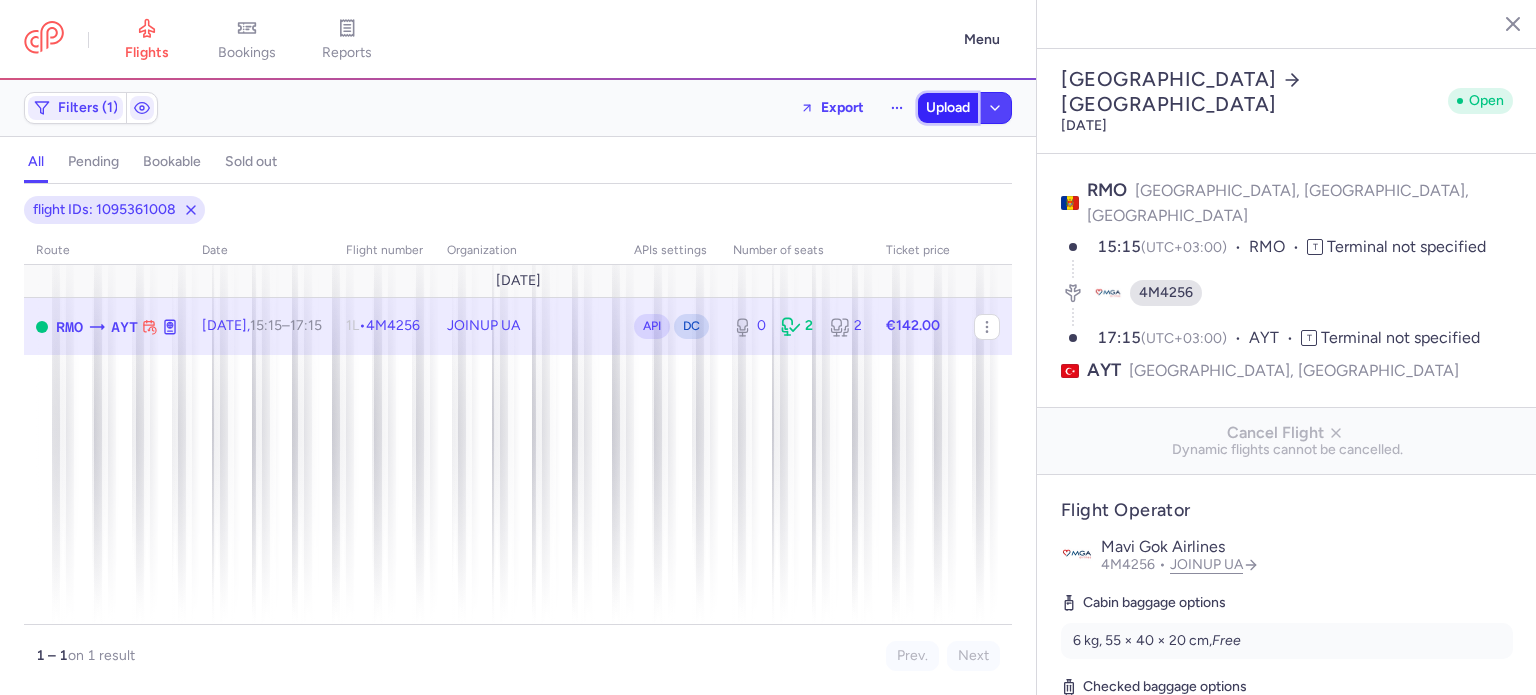 click on "Upload" at bounding box center (948, 108) 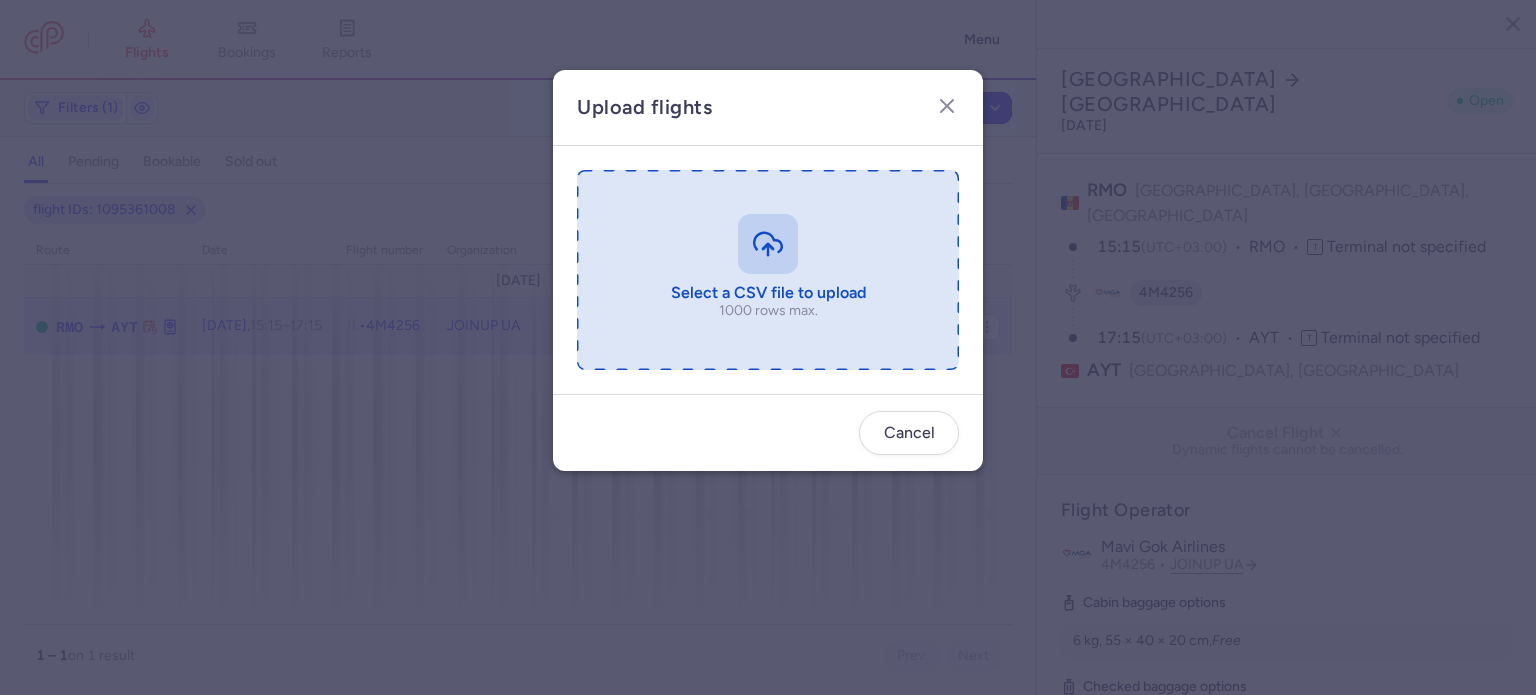 click at bounding box center [768, 270] 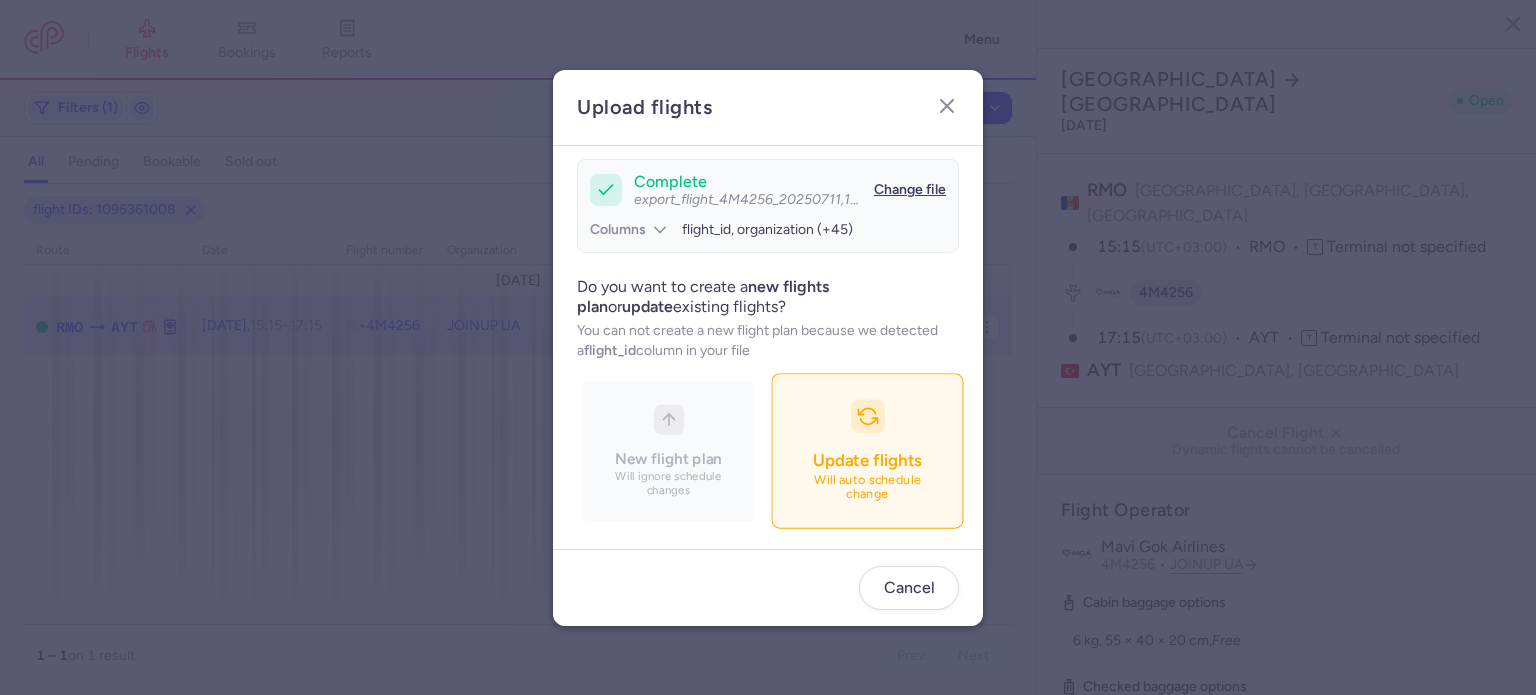 scroll, scrollTop: 172, scrollLeft: 0, axis: vertical 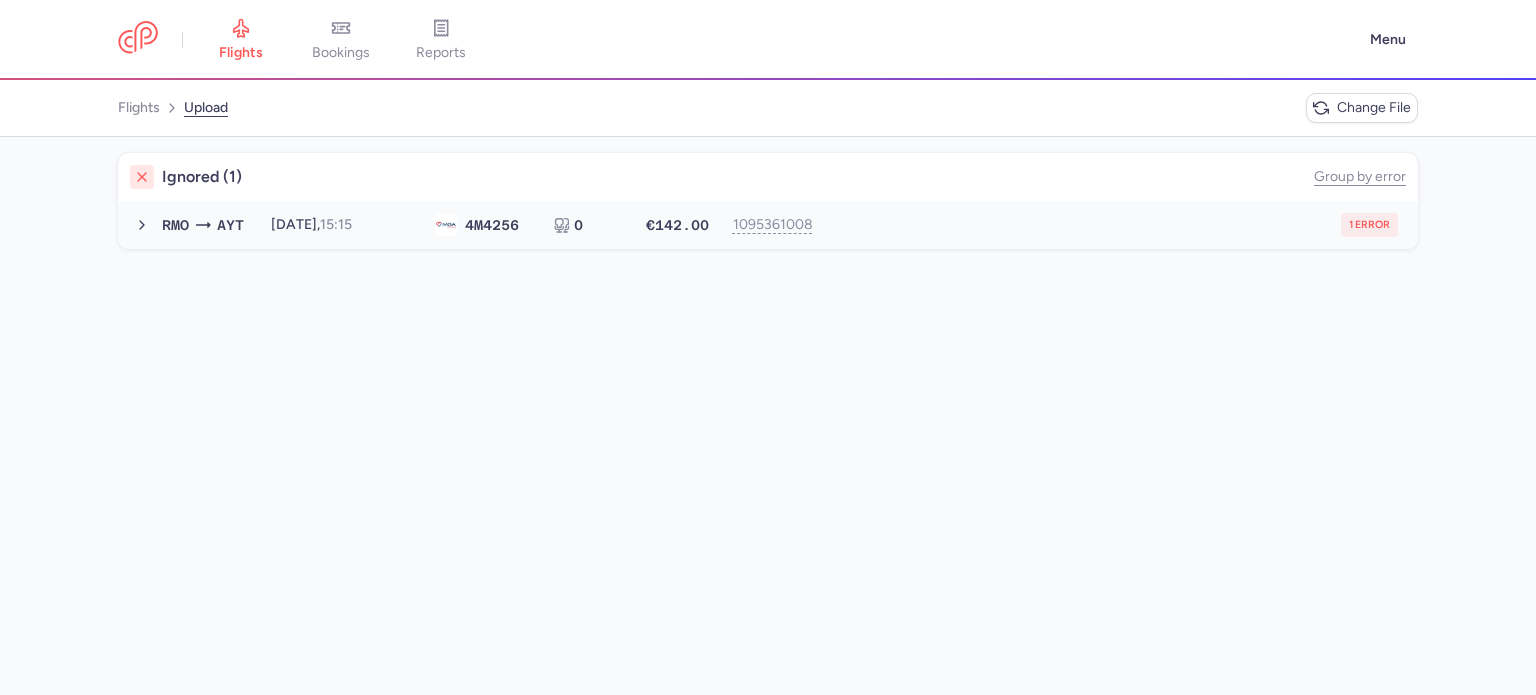 click on "RMO  AYT 2025-08-10,  15:15 4M  4256 0 €142.00 1095361008 1 error 2025-08-10, 15:15 4M4256 0 seats €142.00" at bounding box center [768, 225] 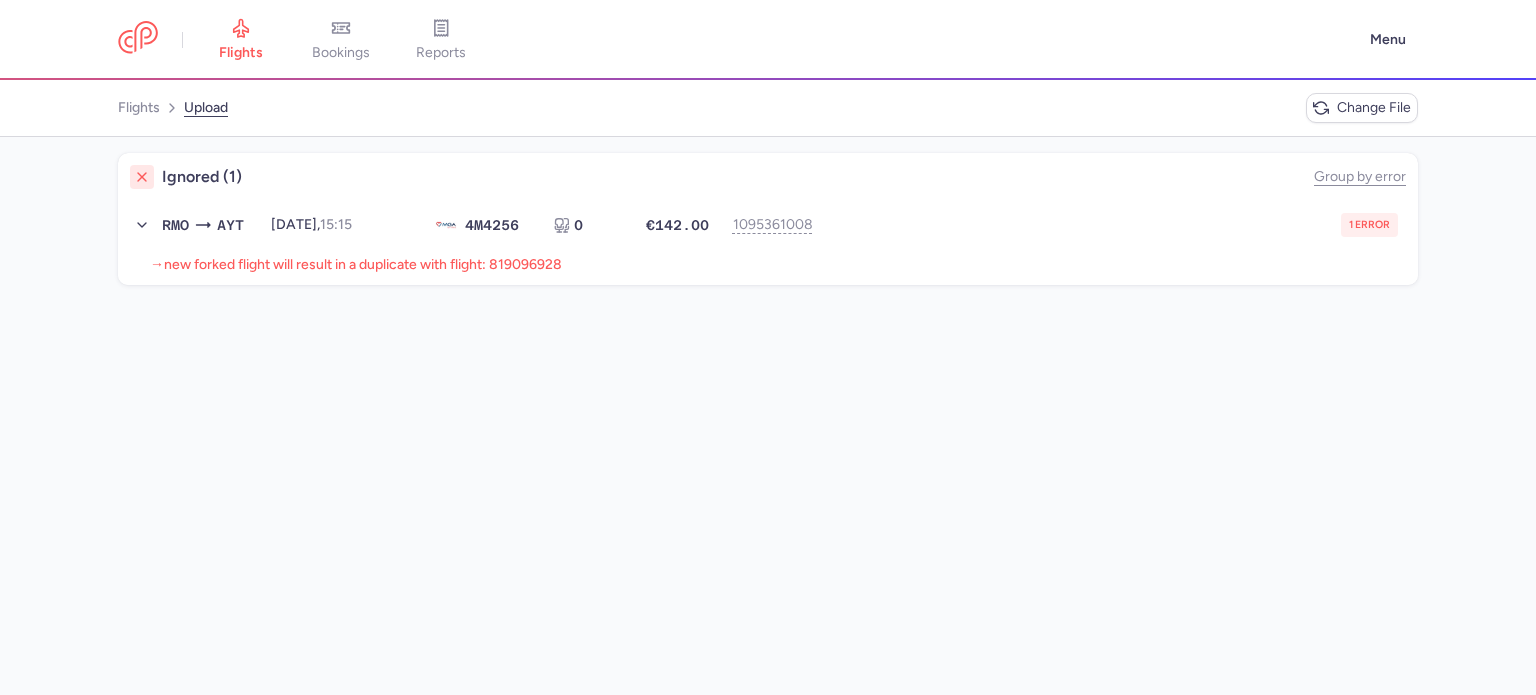 click on "new forked flight will result in a duplicate with flight: 819096928" at bounding box center [363, 264] 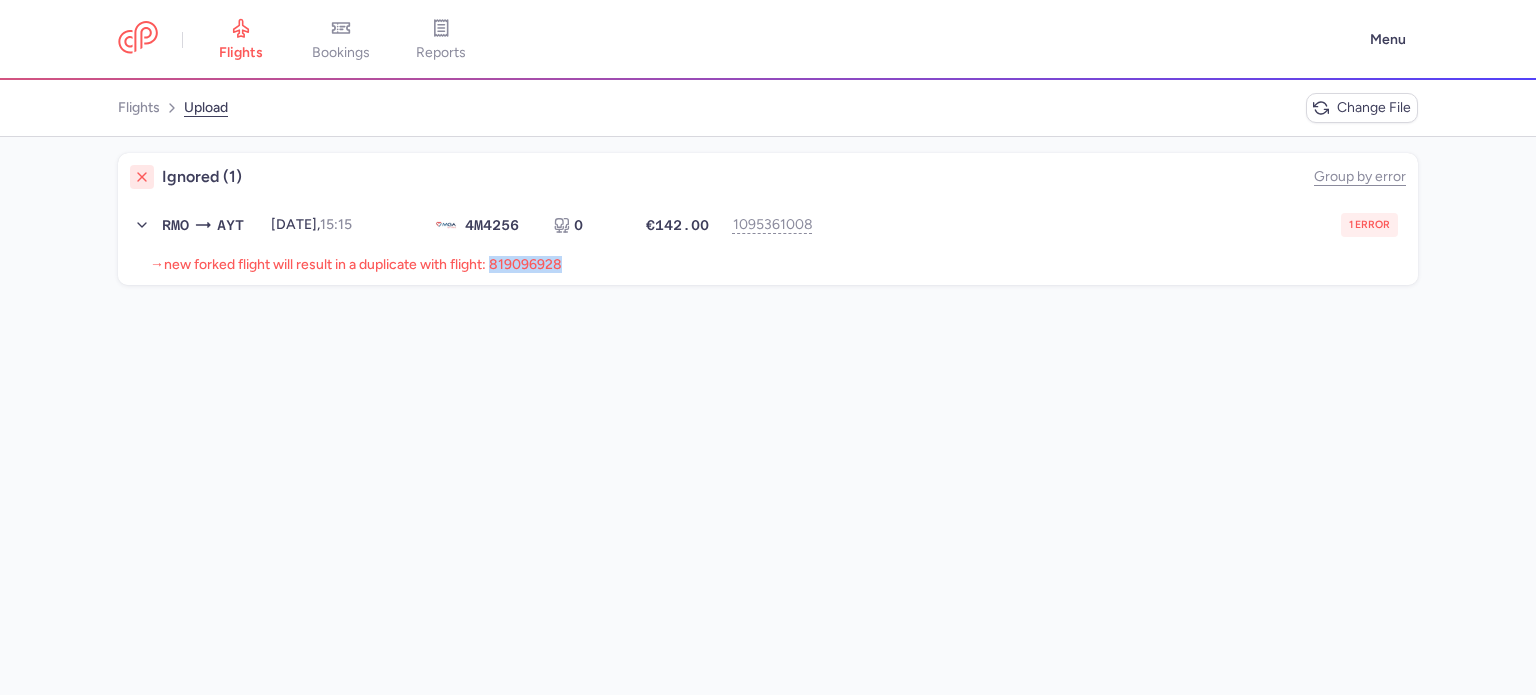 click on "new forked flight will result in a duplicate with flight: 819096928" at bounding box center [363, 264] 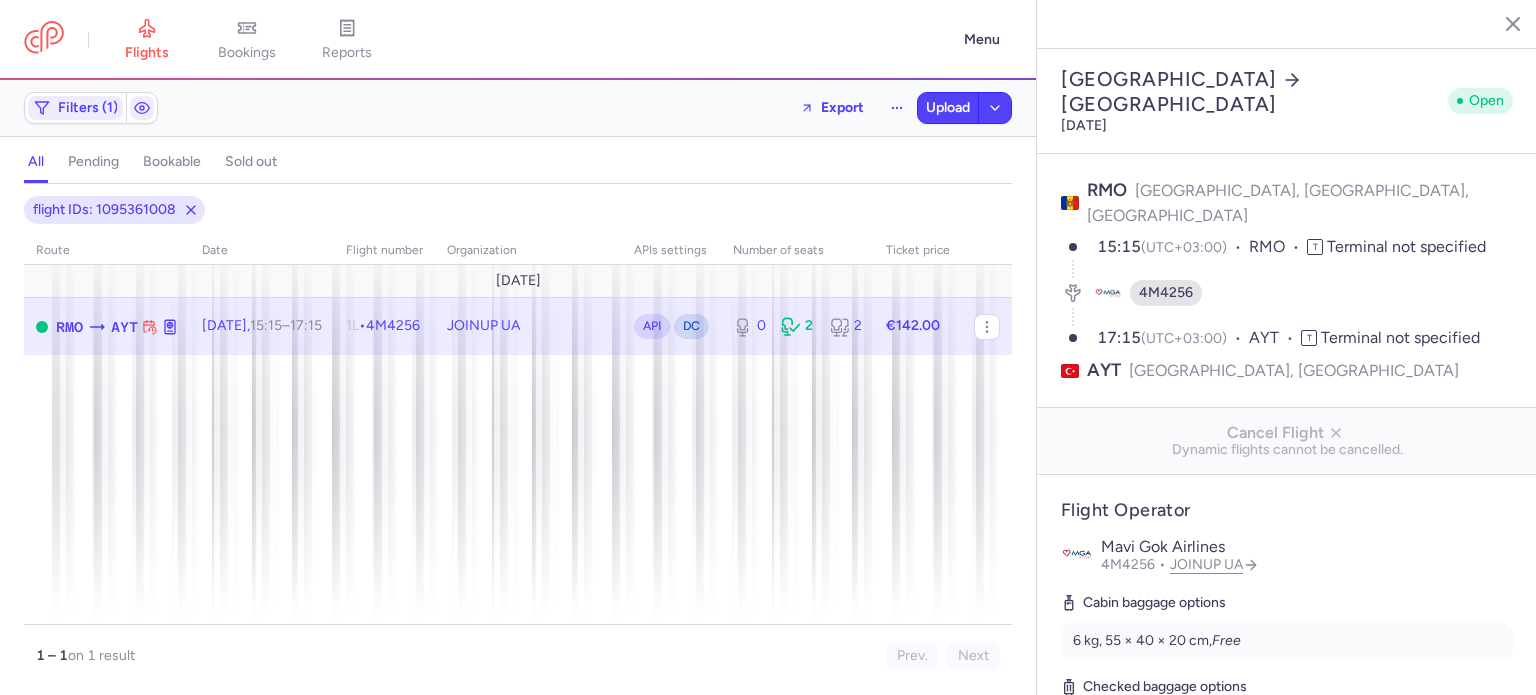 select on "hours" 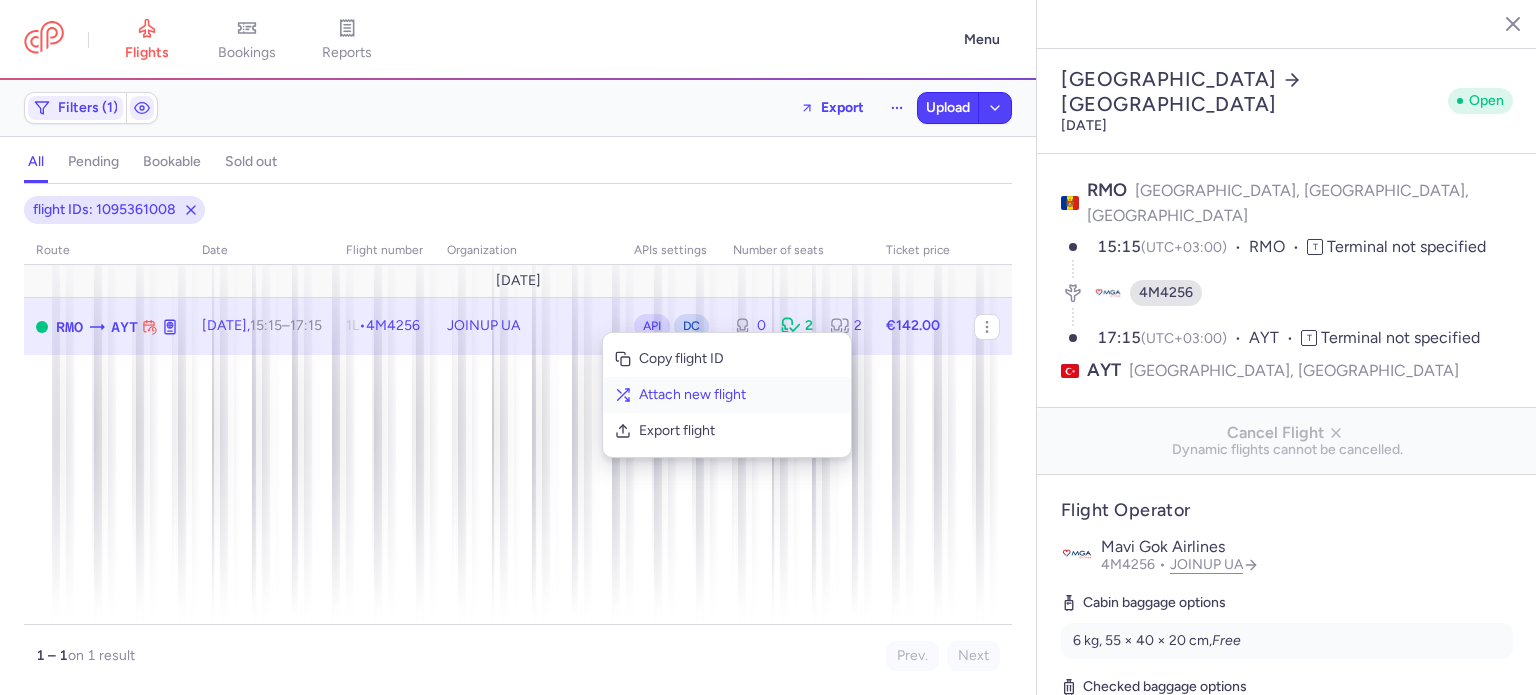 click on "Attach new flight" at bounding box center [739, 395] 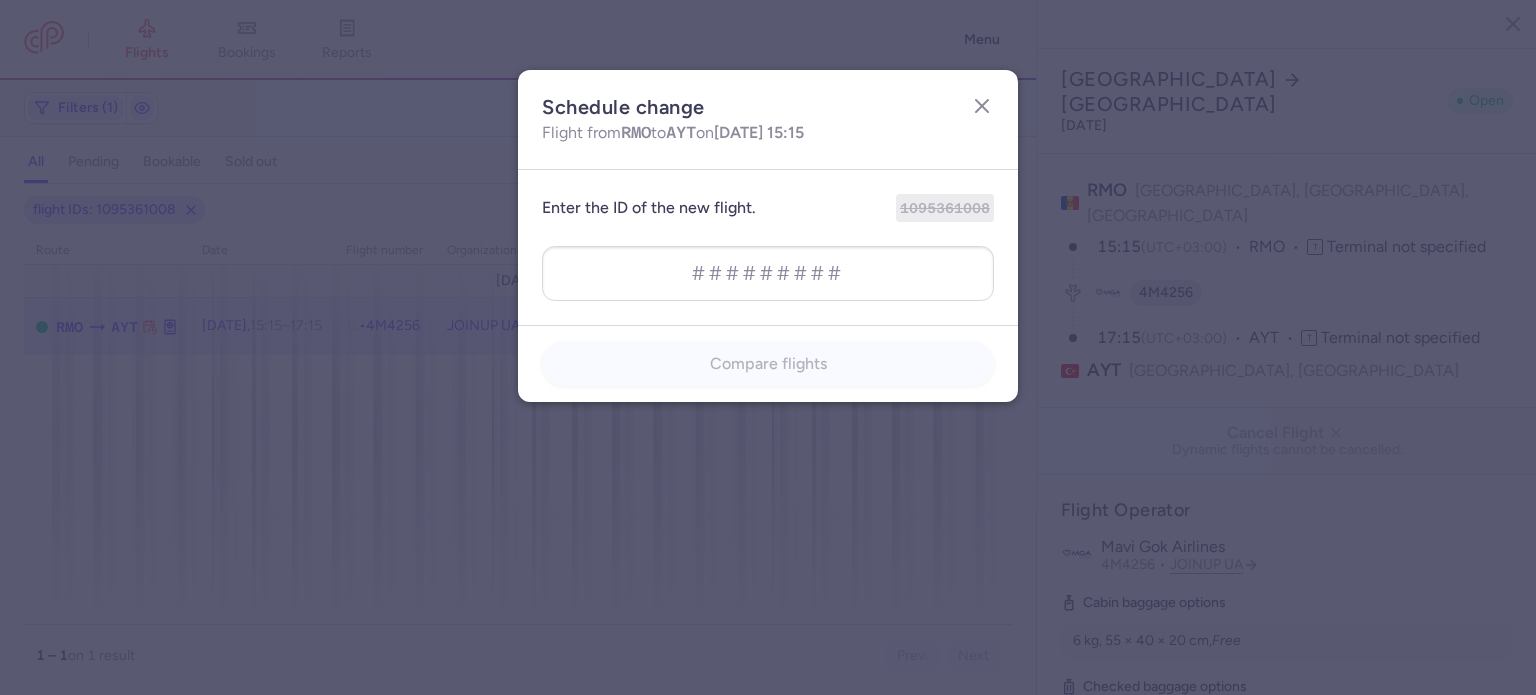 type on "819096928" 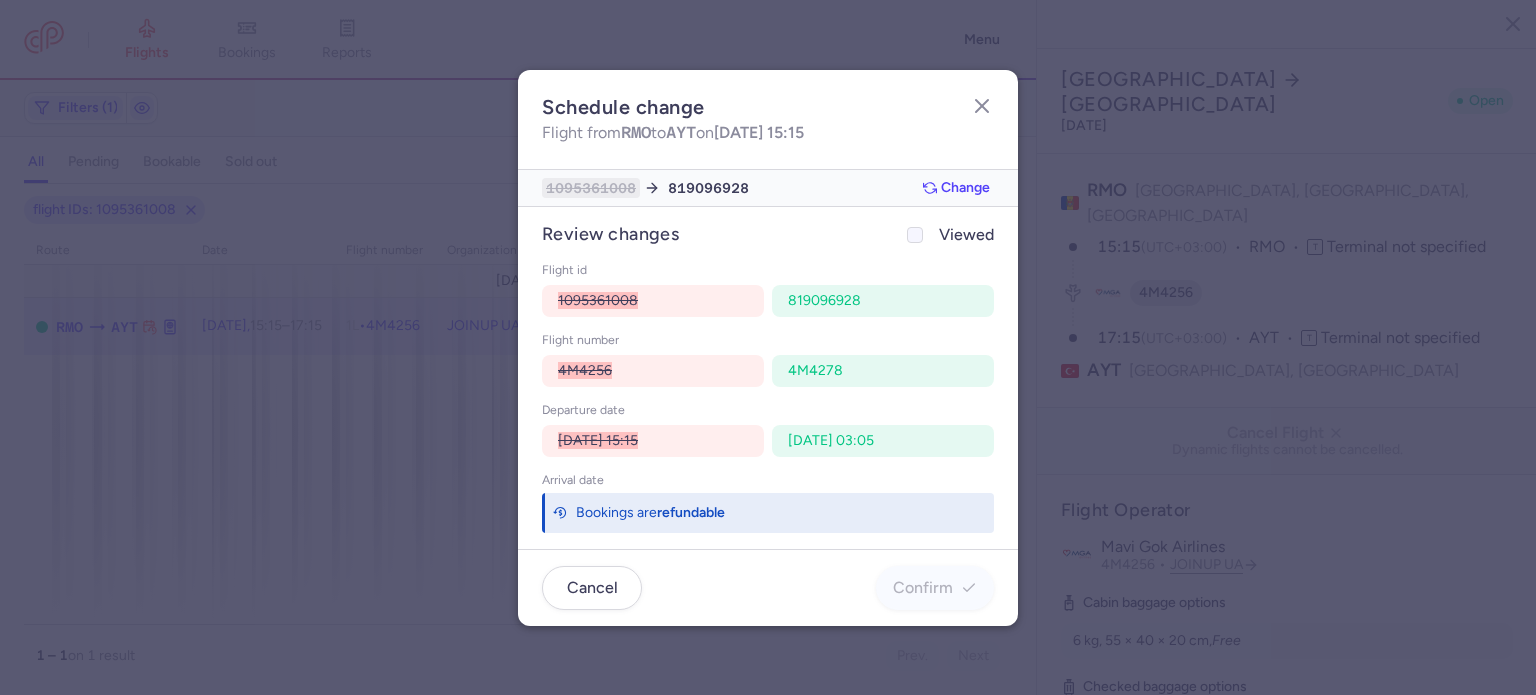 click on "Viewed" 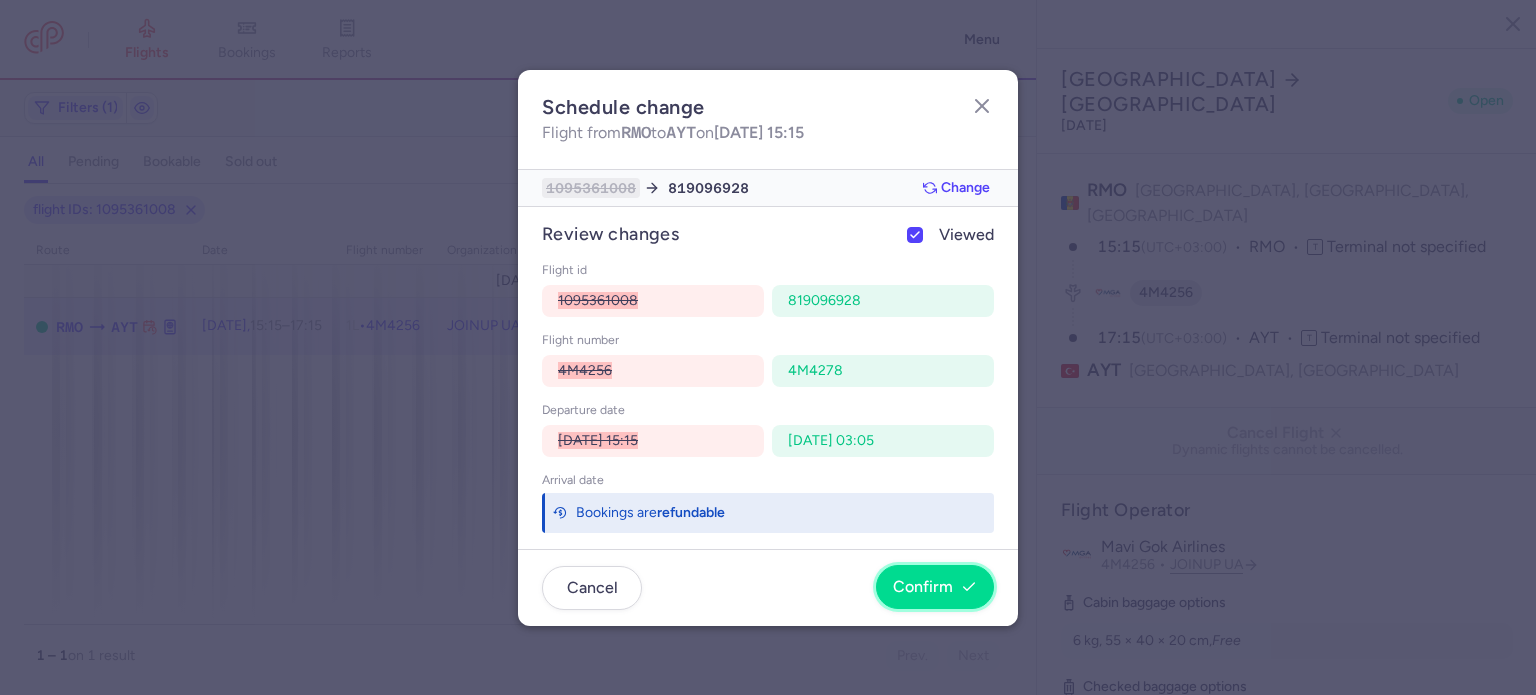 click on "Confirm" at bounding box center (935, 587) 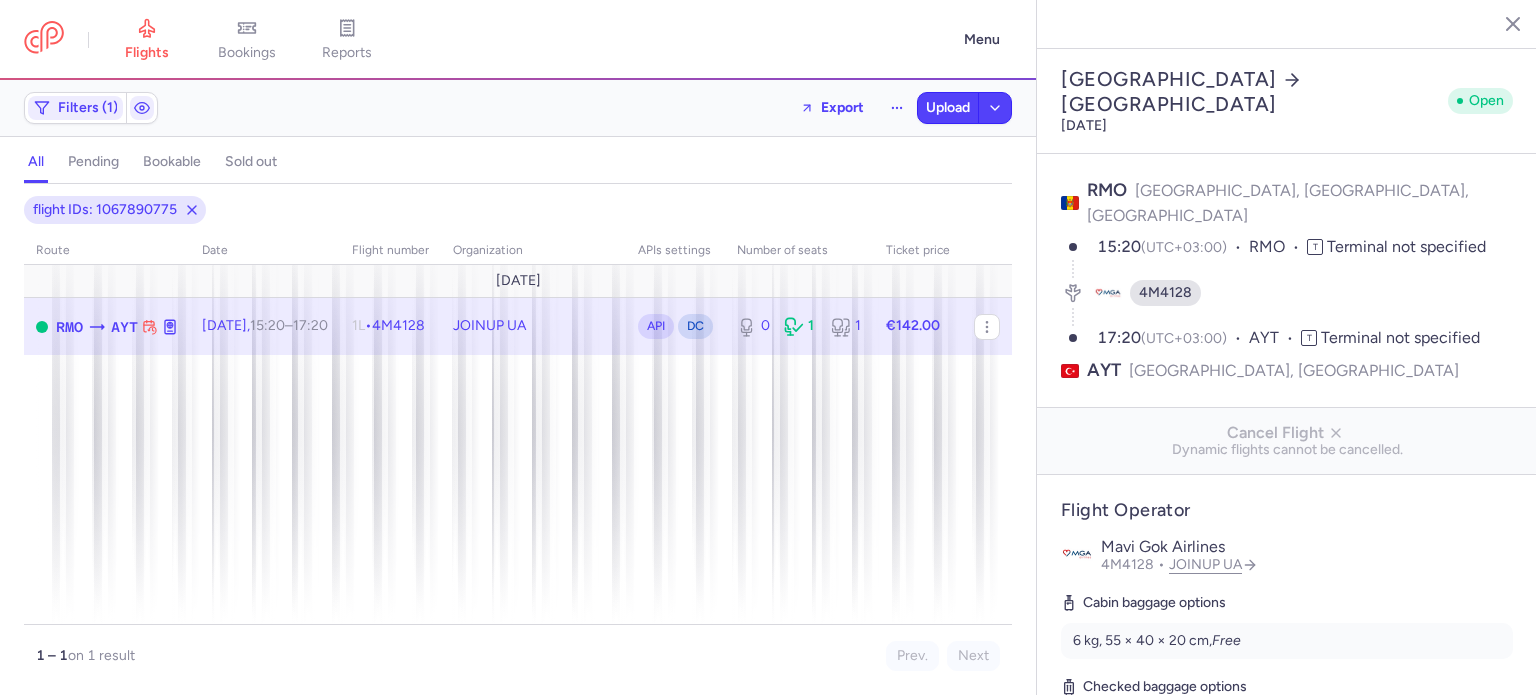 select on "hours" 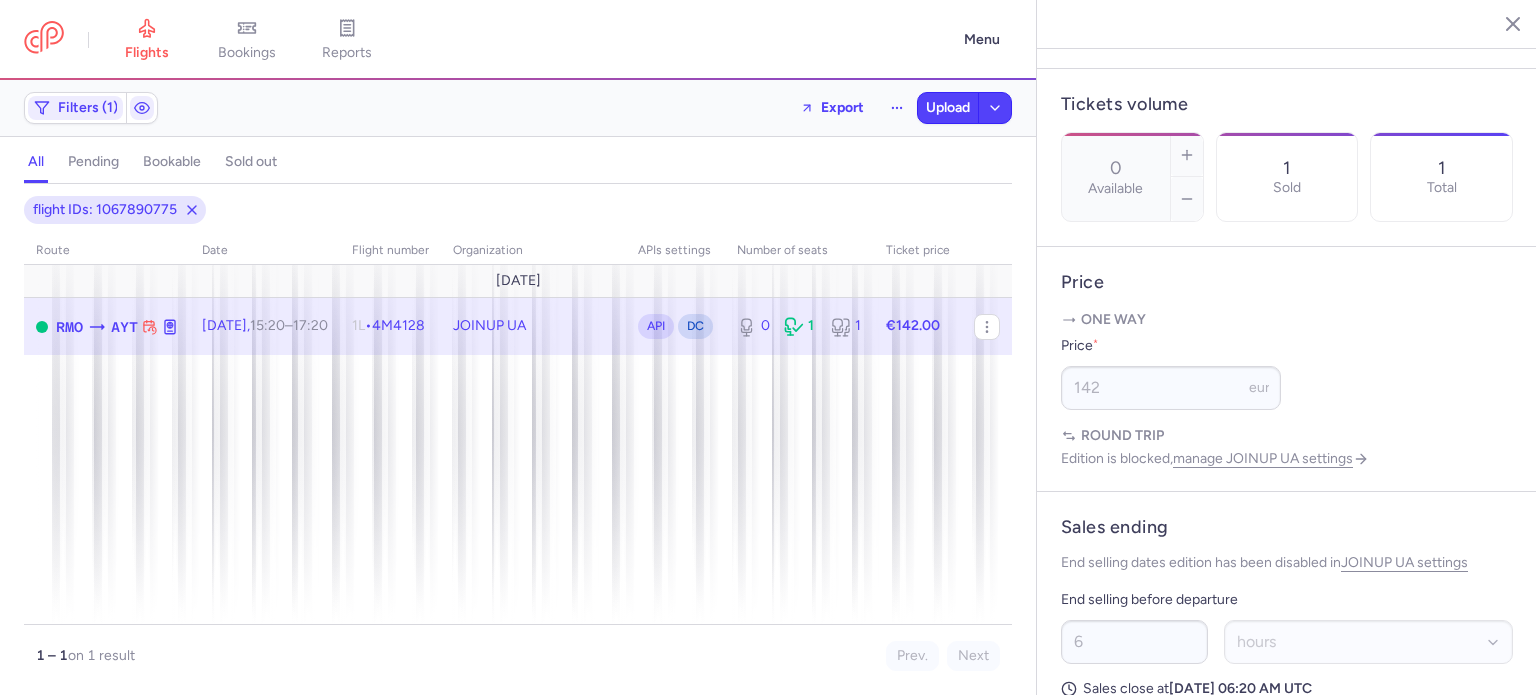 scroll, scrollTop: 800, scrollLeft: 0, axis: vertical 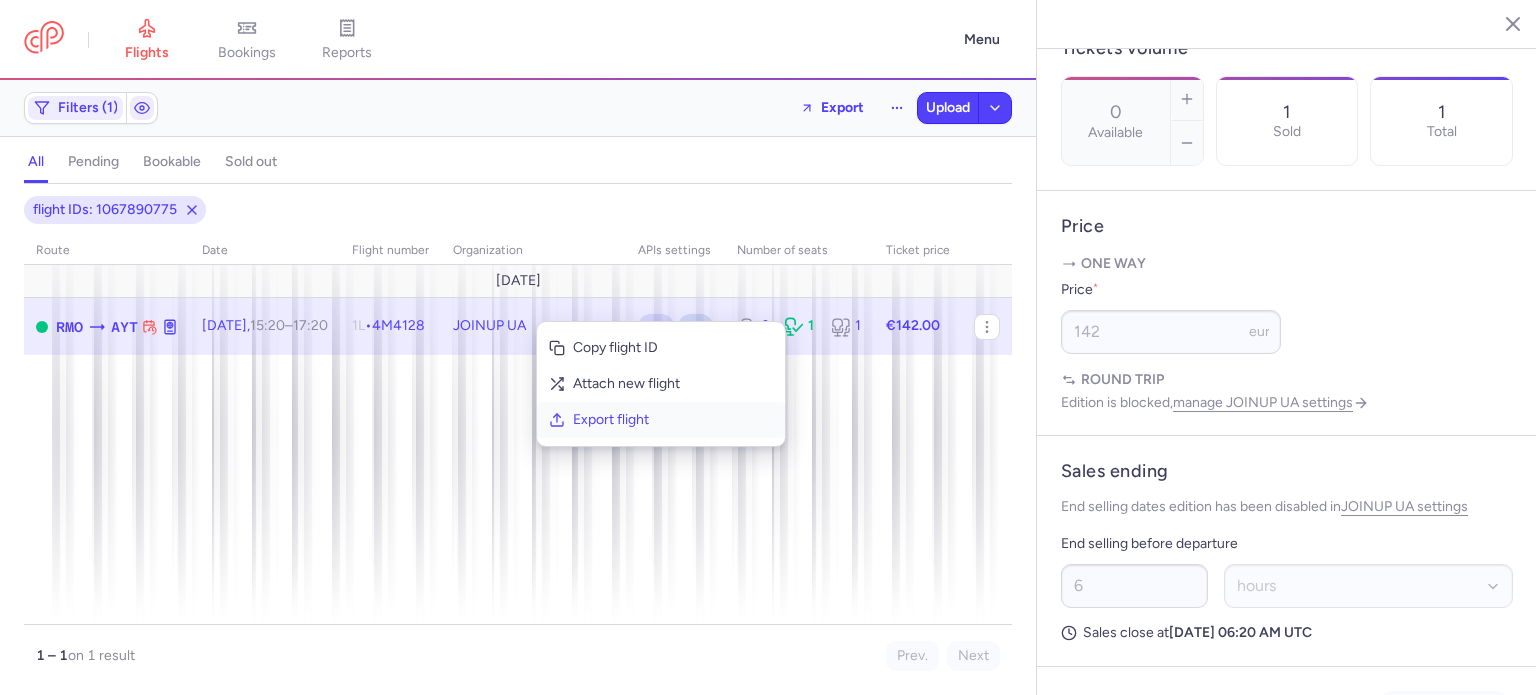 click on "Export flight" at bounding box center (673, 420) 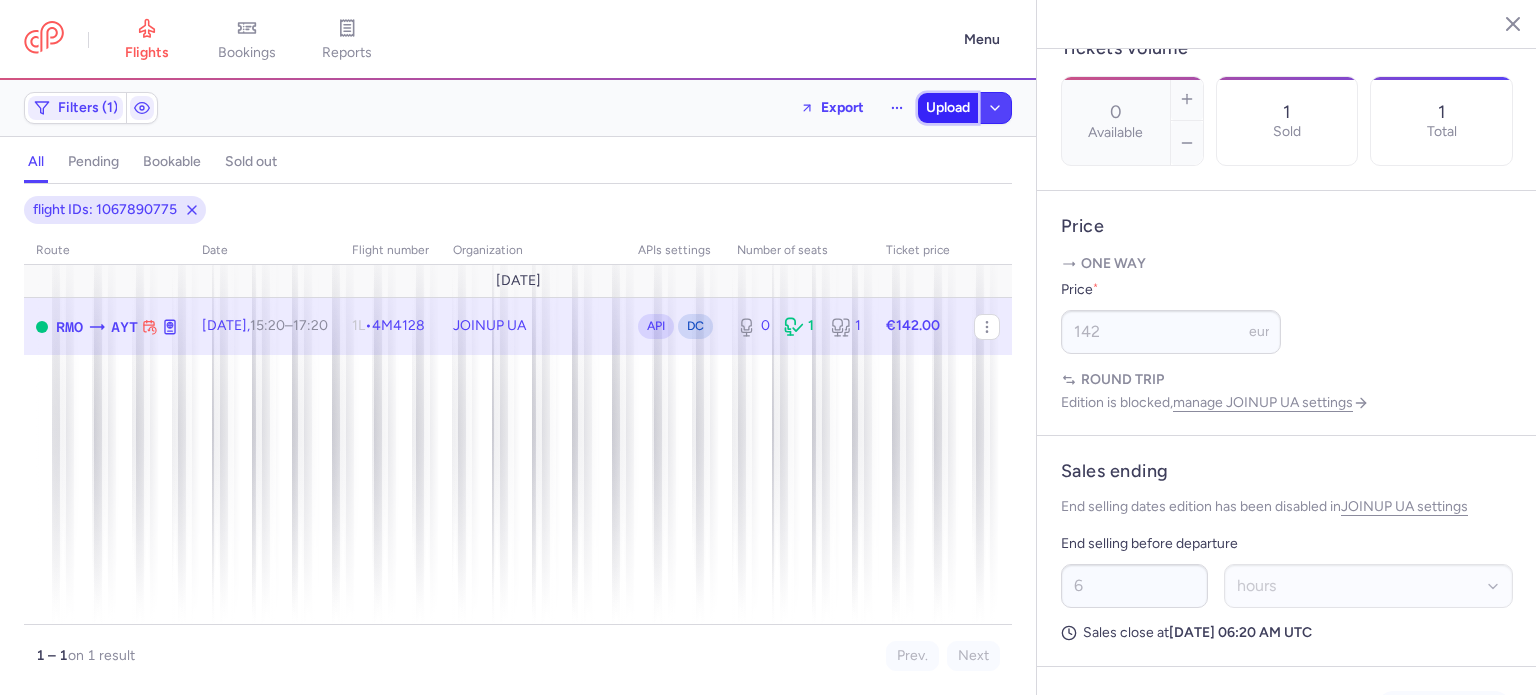 click on "Upload" at bounding box center [948, 108] 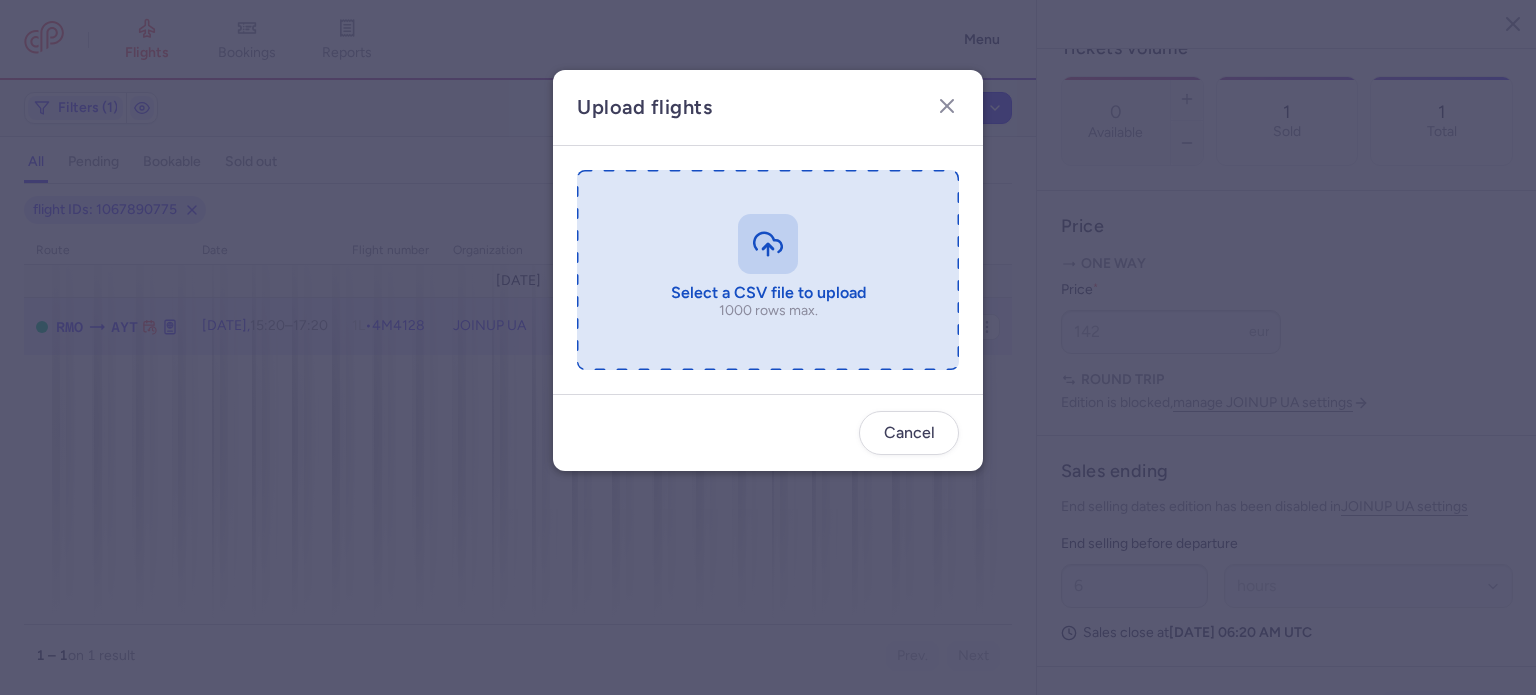 click at bounding box center (768, 270) 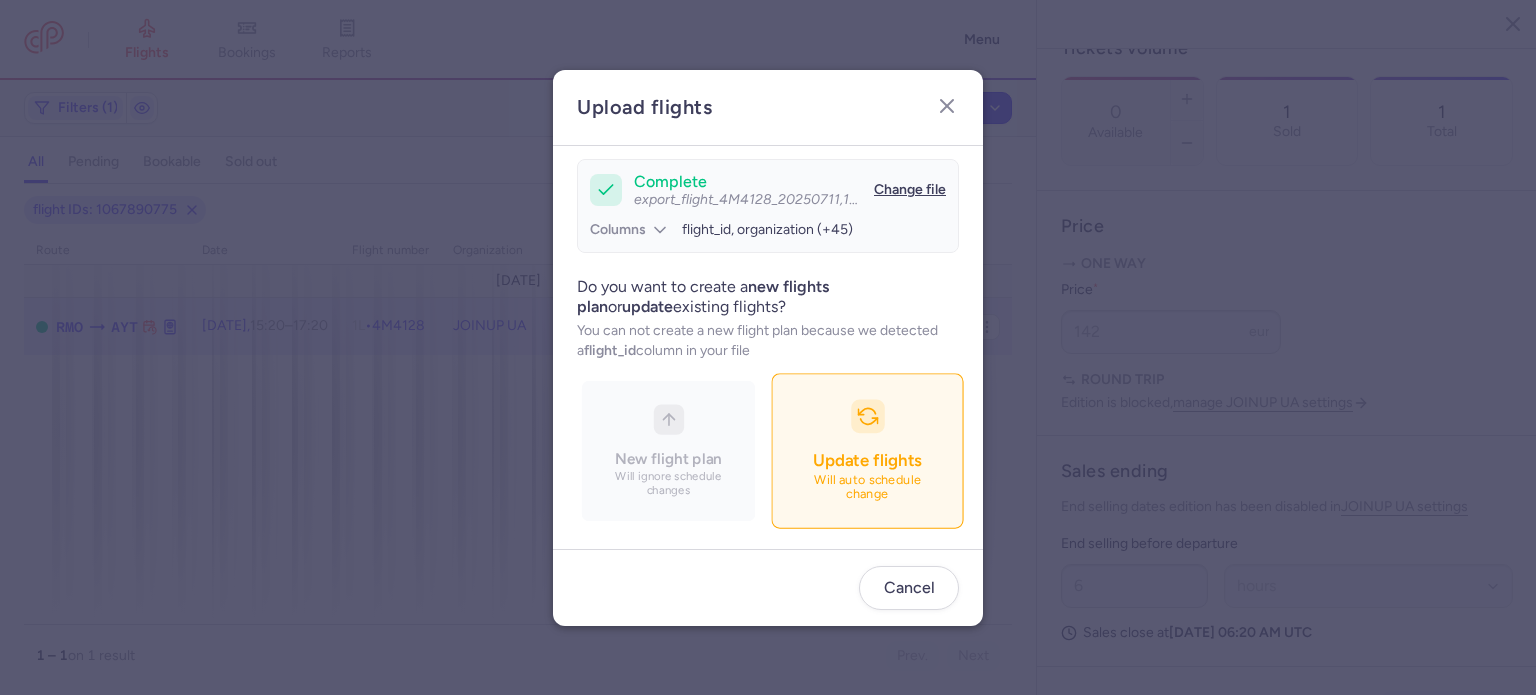 scroll, scrollTop: 172, scrollLeft: 0, axis: vertical 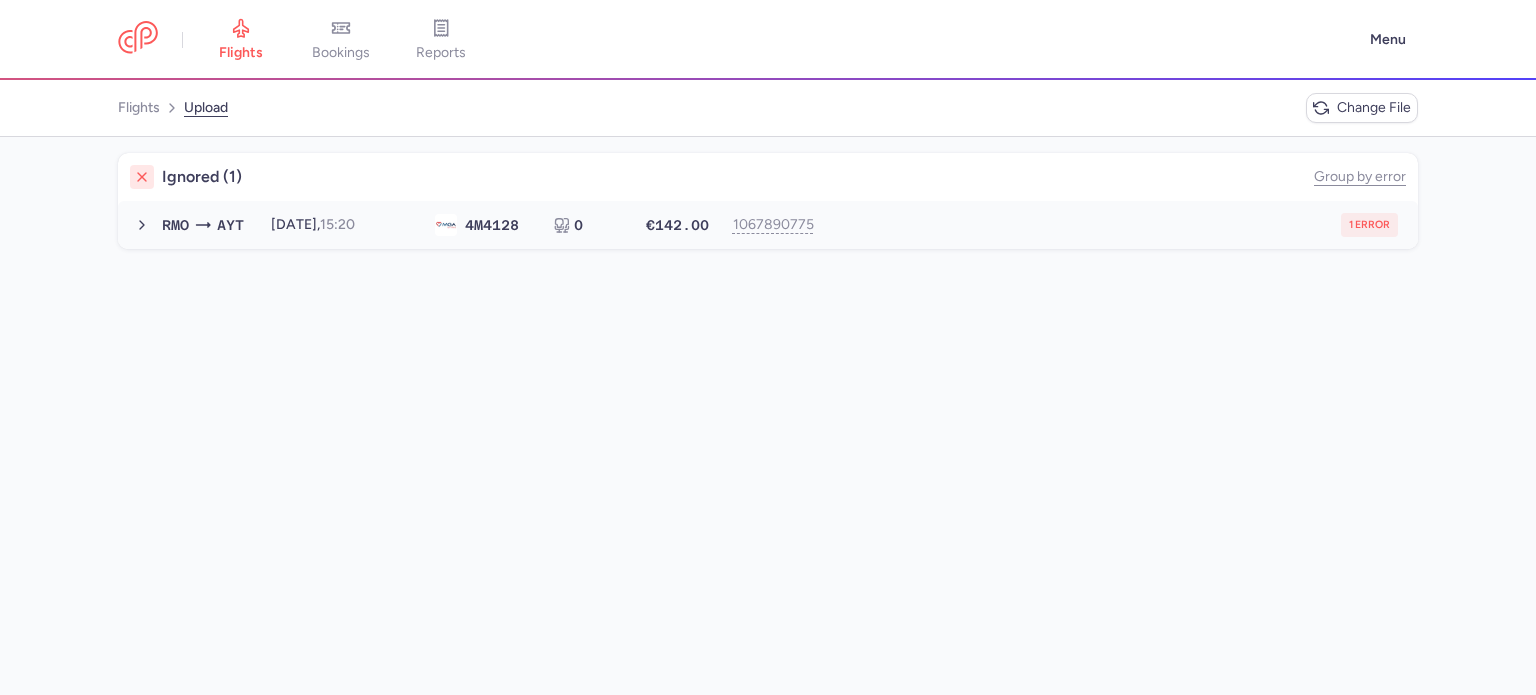 drag, startPoint x: 954, startPoint y: 194, endPoint x: 955, endPoint y: 214, distance: 20.024984 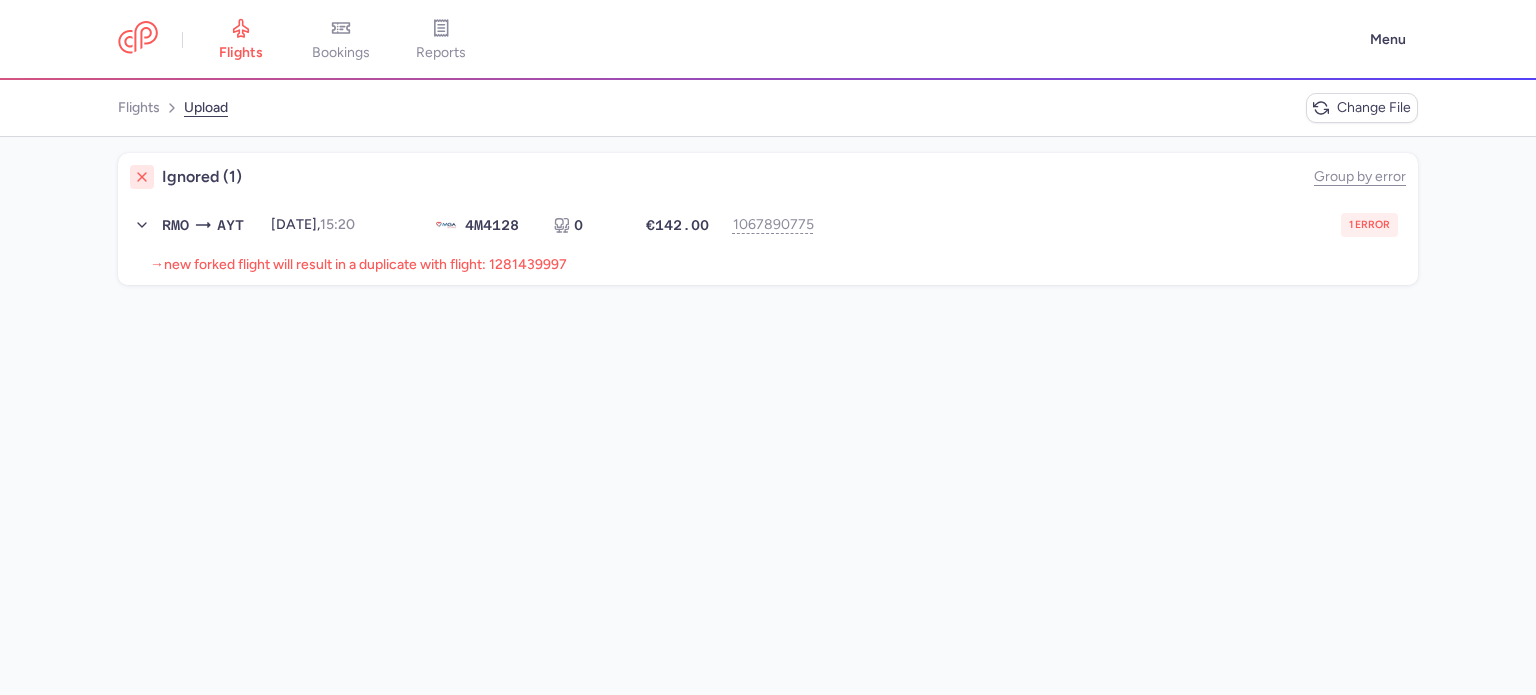 click on "new forked flight will result in a duplicate with flight: 1281439997" at bounding box center (365, 264) 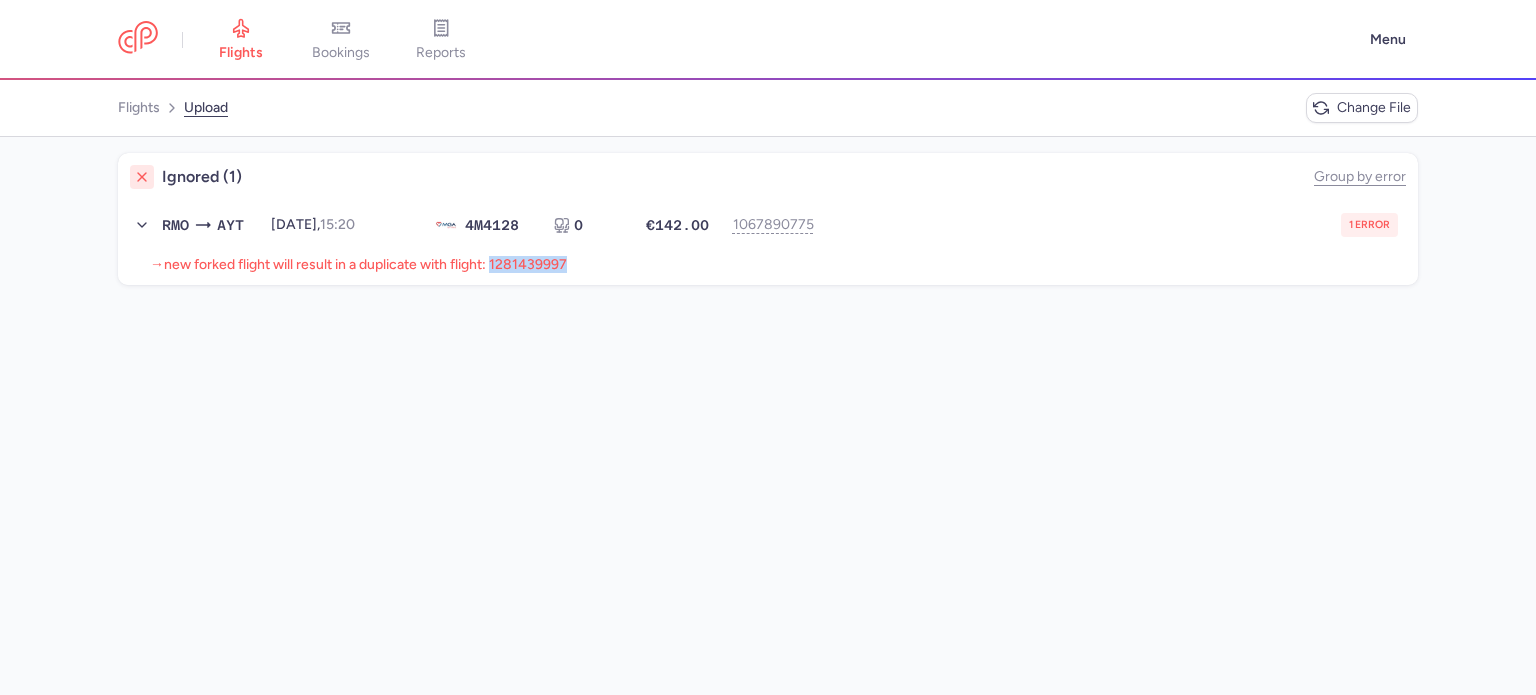click on "new forked flight will result in a duplicate with flight: 1281439997" at bounding box center (365, 264) 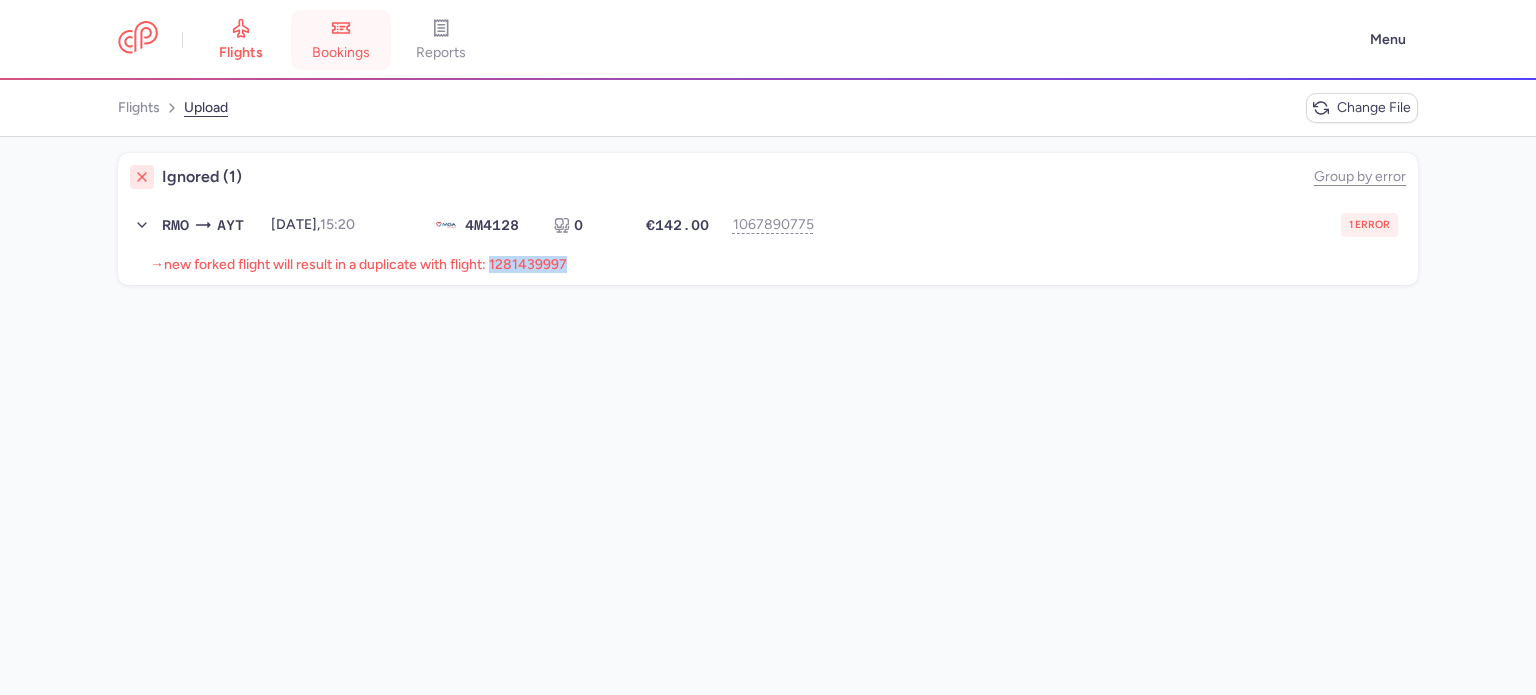 copy on "1281439997" 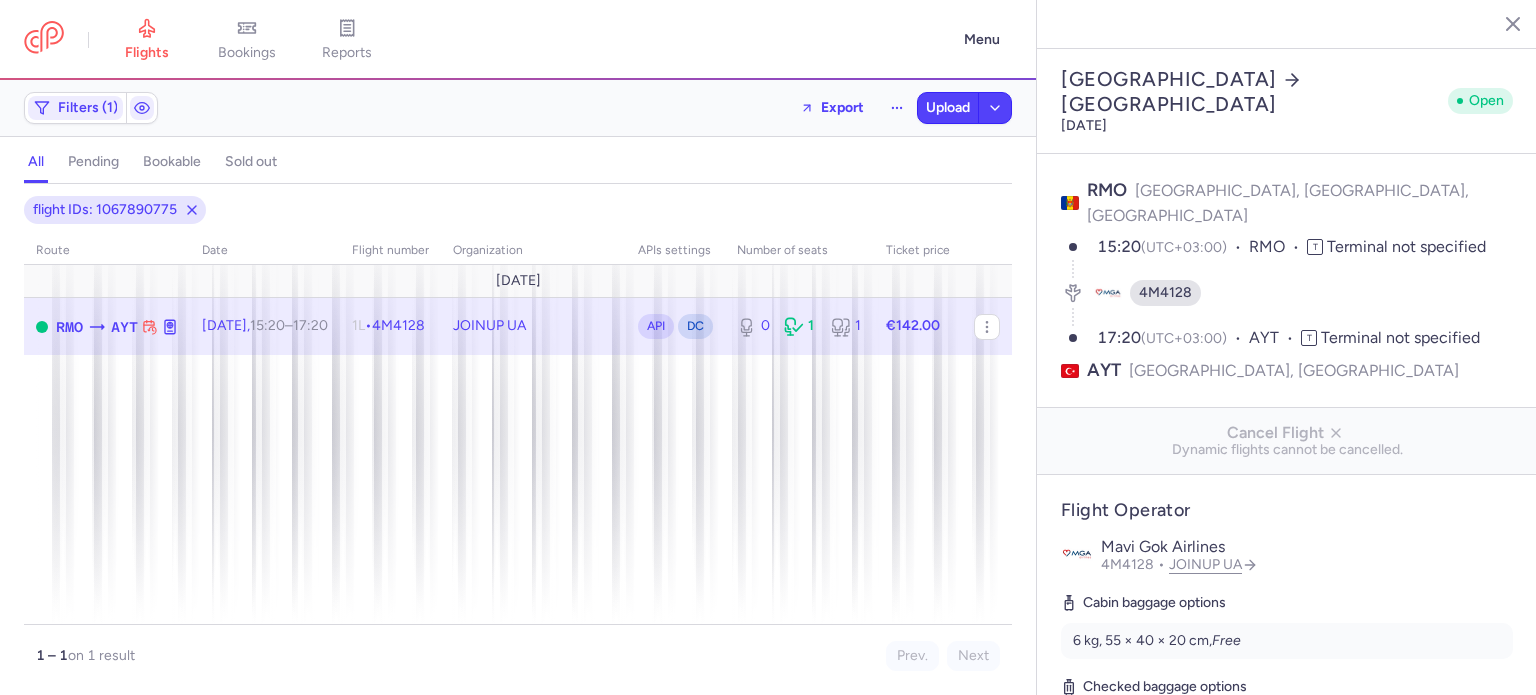 select on "hours" 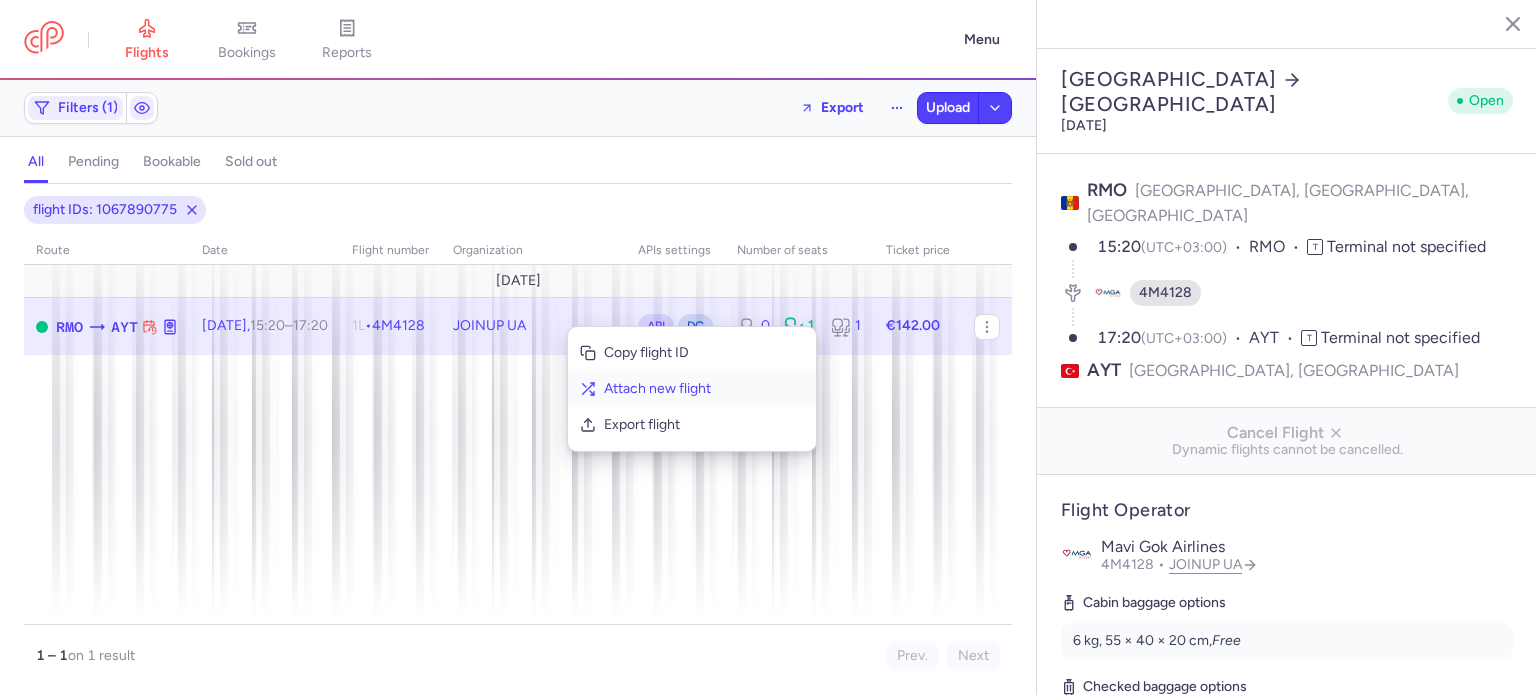 click on "Attach new flight" at bounding box center [704, 389] 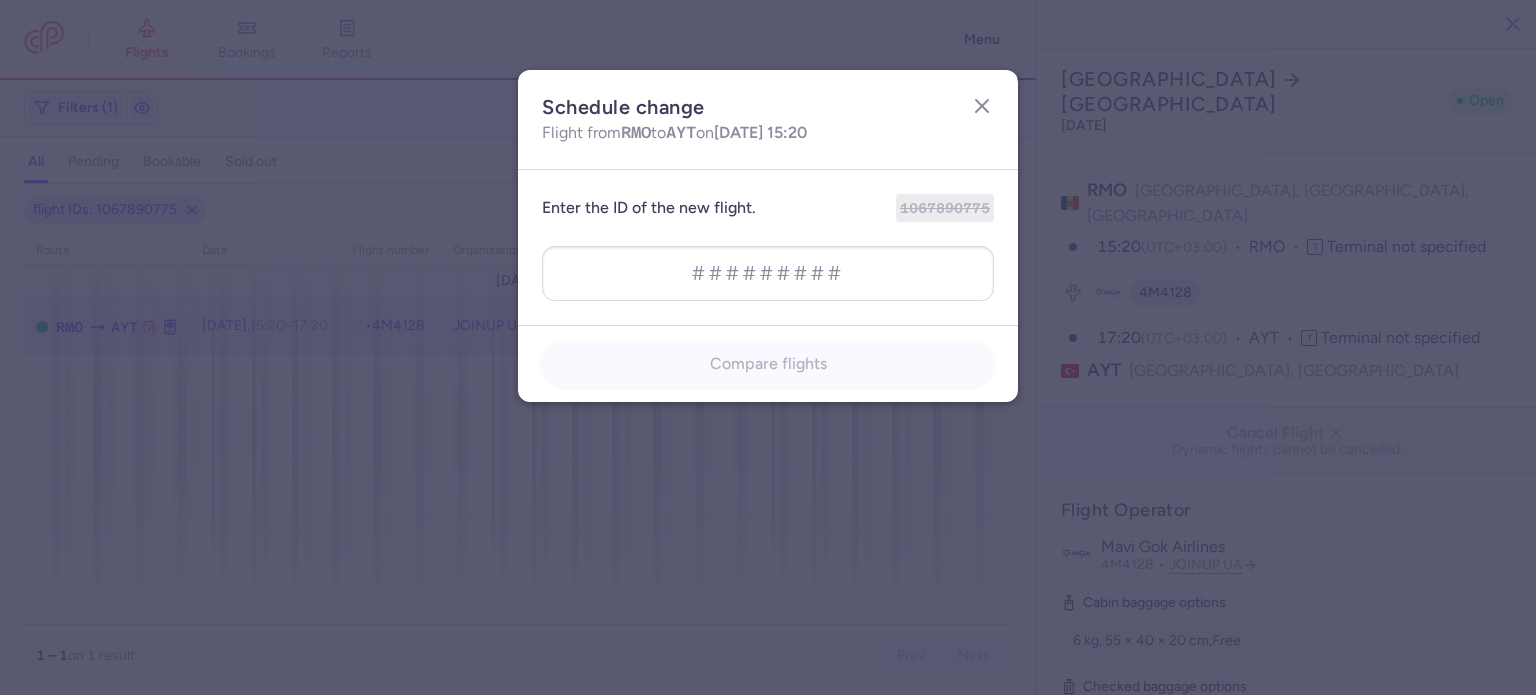 type on "1281439997" 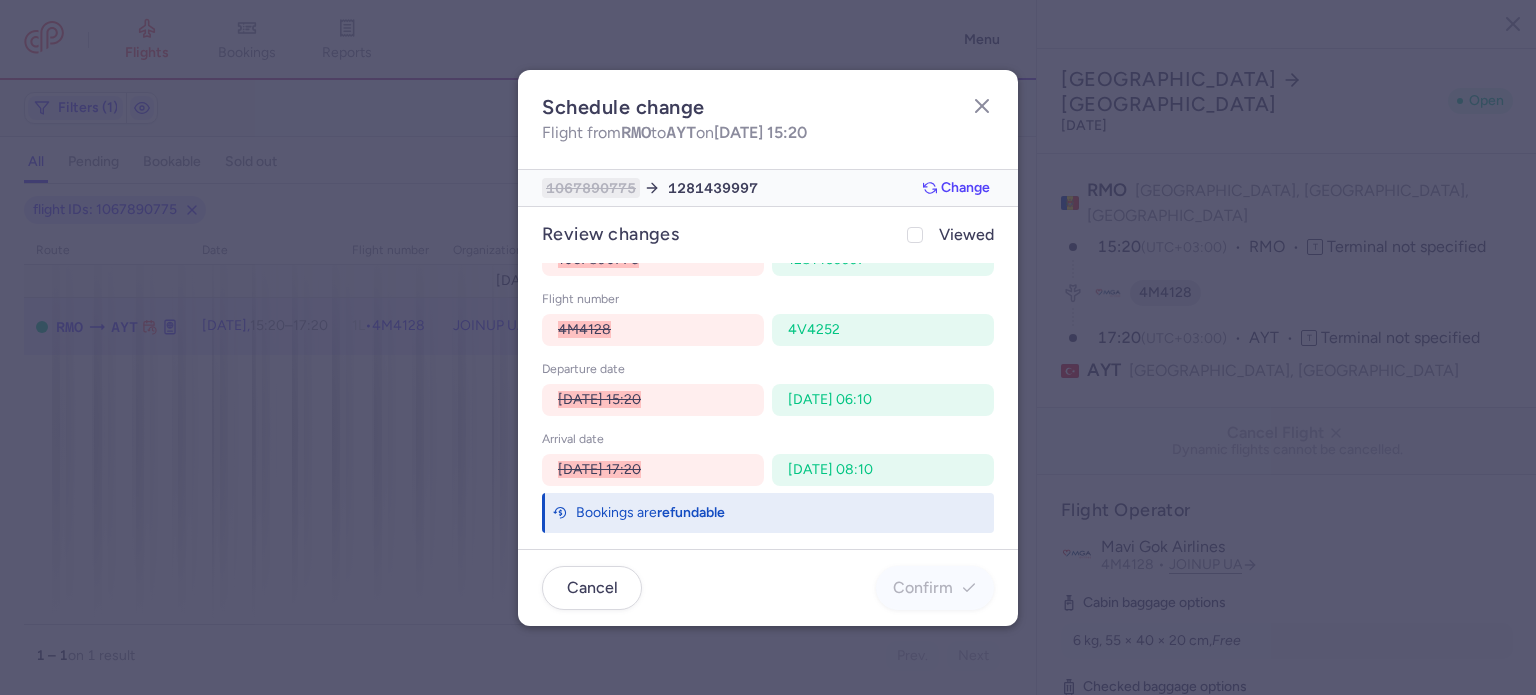 scroll, scrollTop: 0, scrollLeft: 0, axis: both 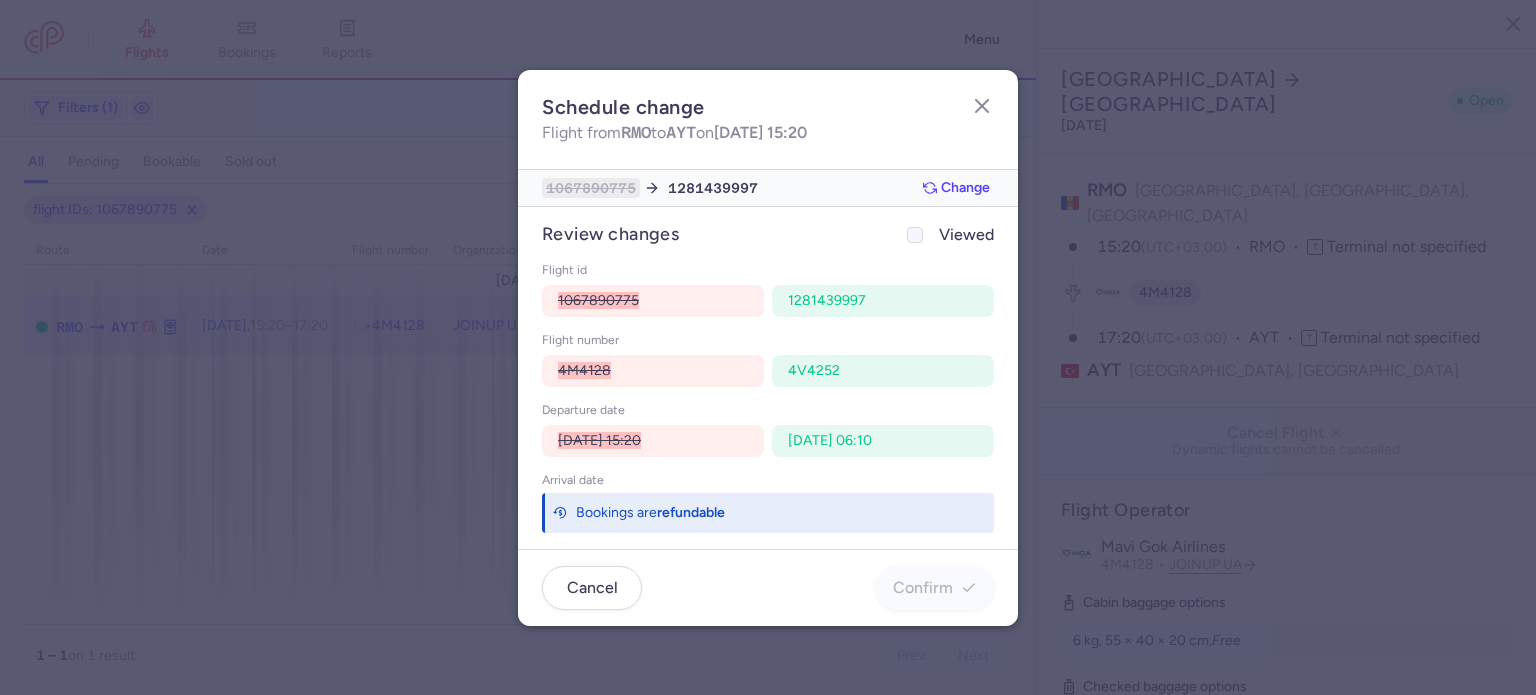 click on "Viewed" 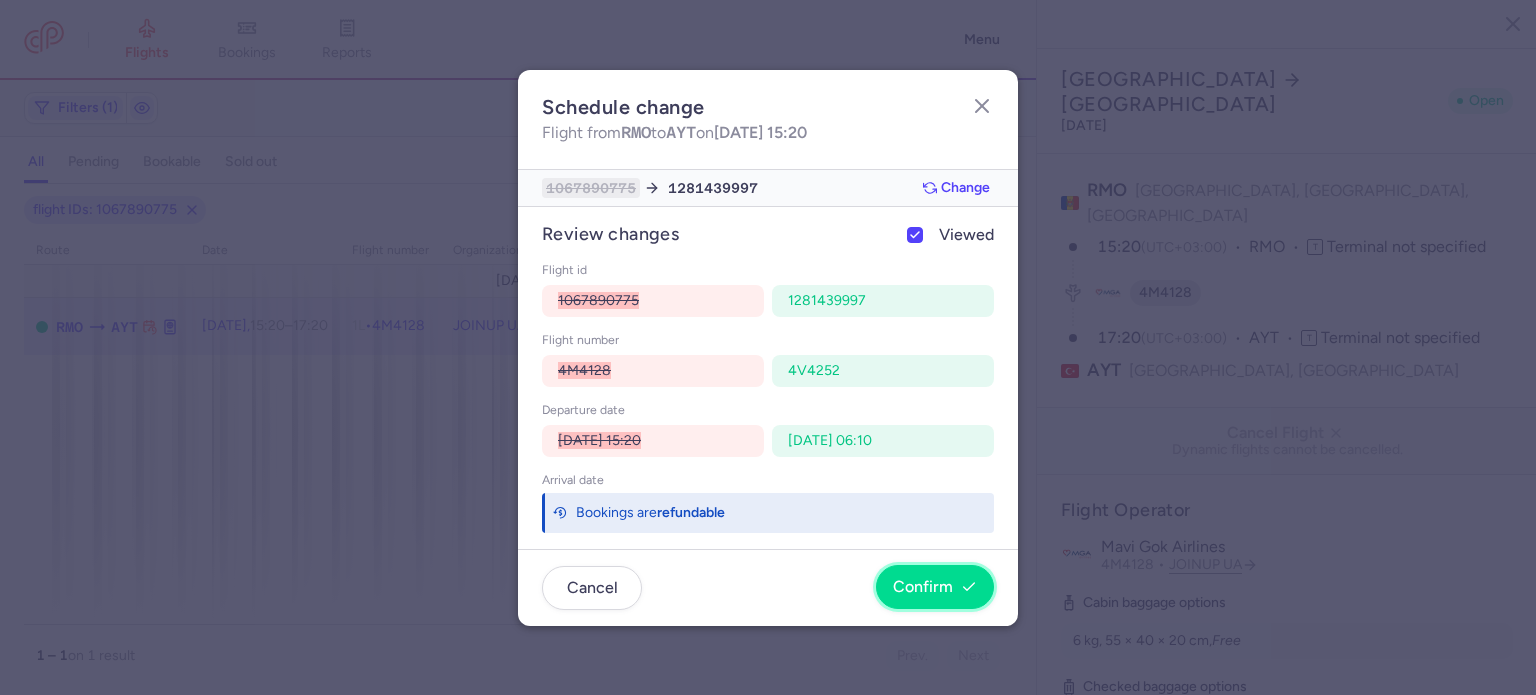 click on "Confirm" at bounding box center (923, 587) 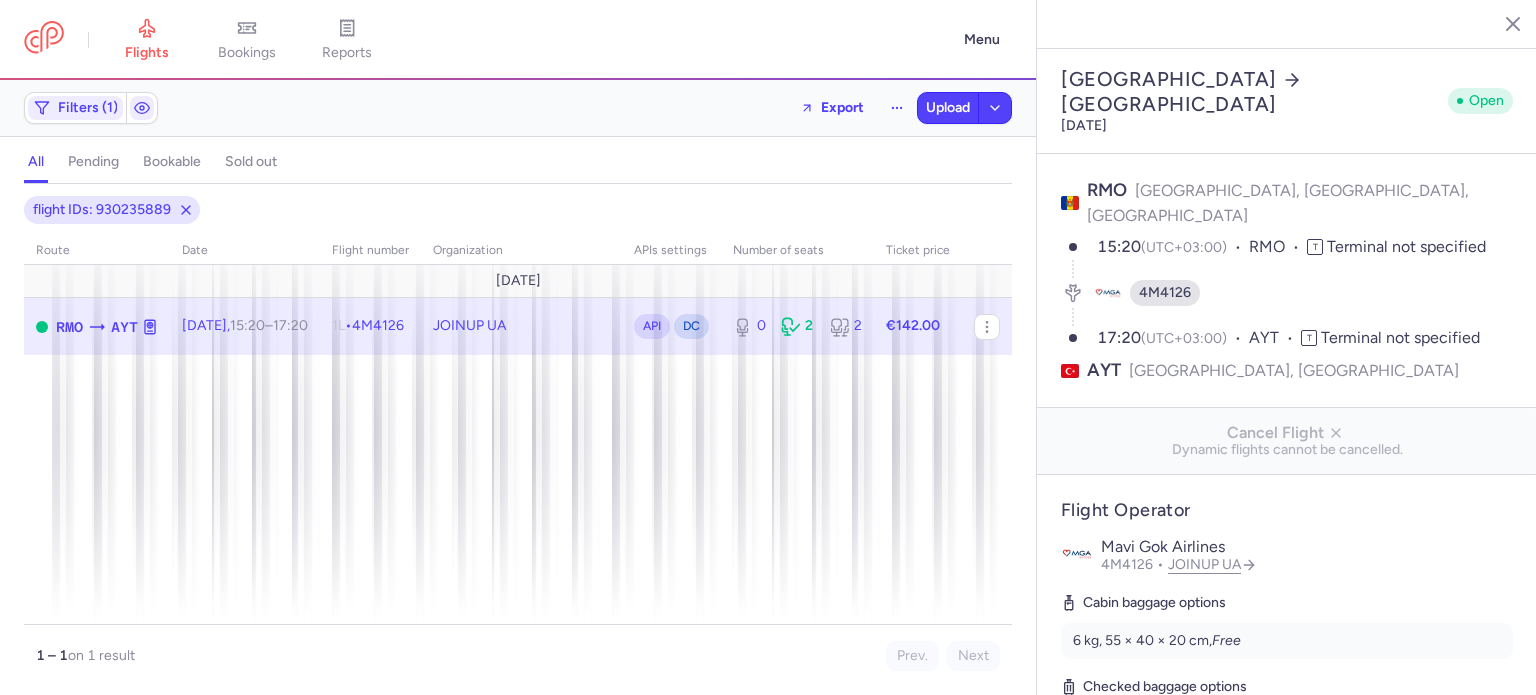 select on "hours" 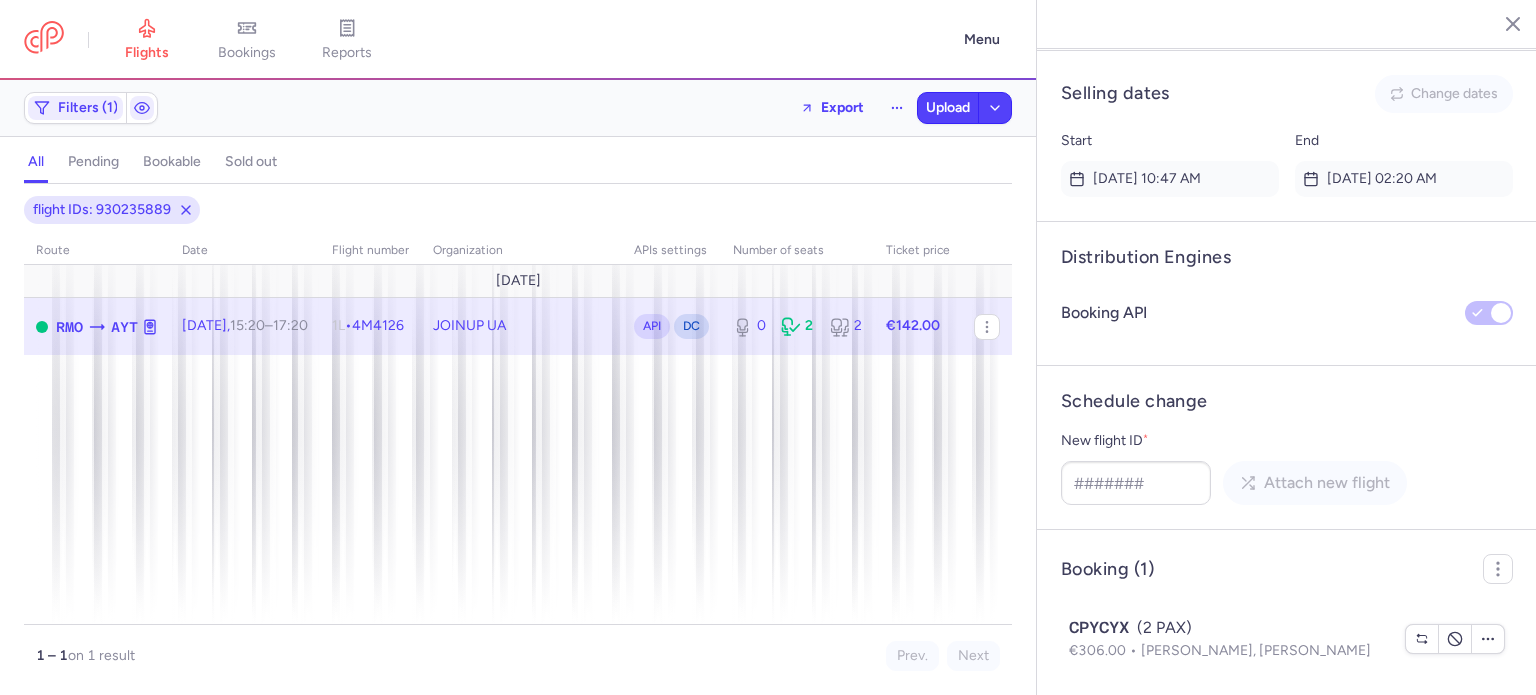 scroll, scrollTop: 1425, scrollLeft: 0, axis: vertical 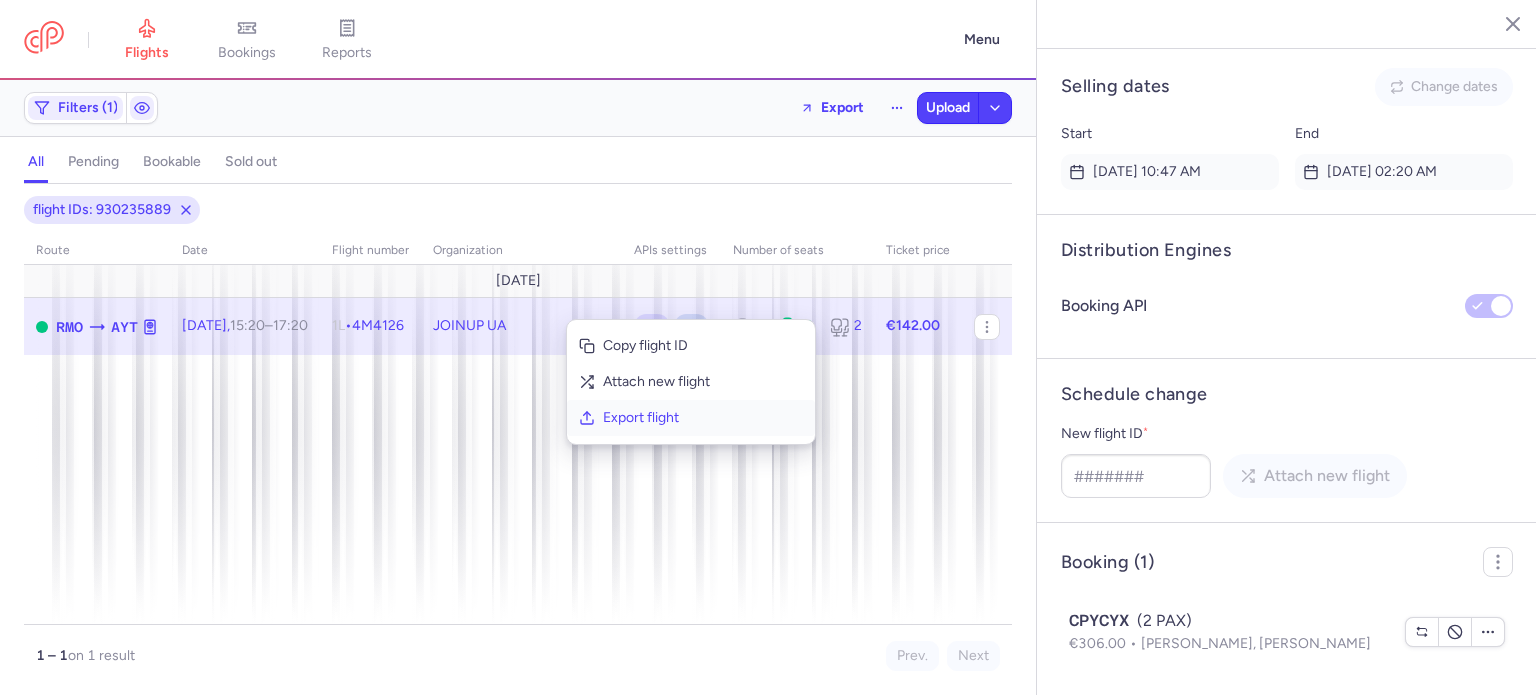 click on "Export flight" at bounding box center [703, 418] 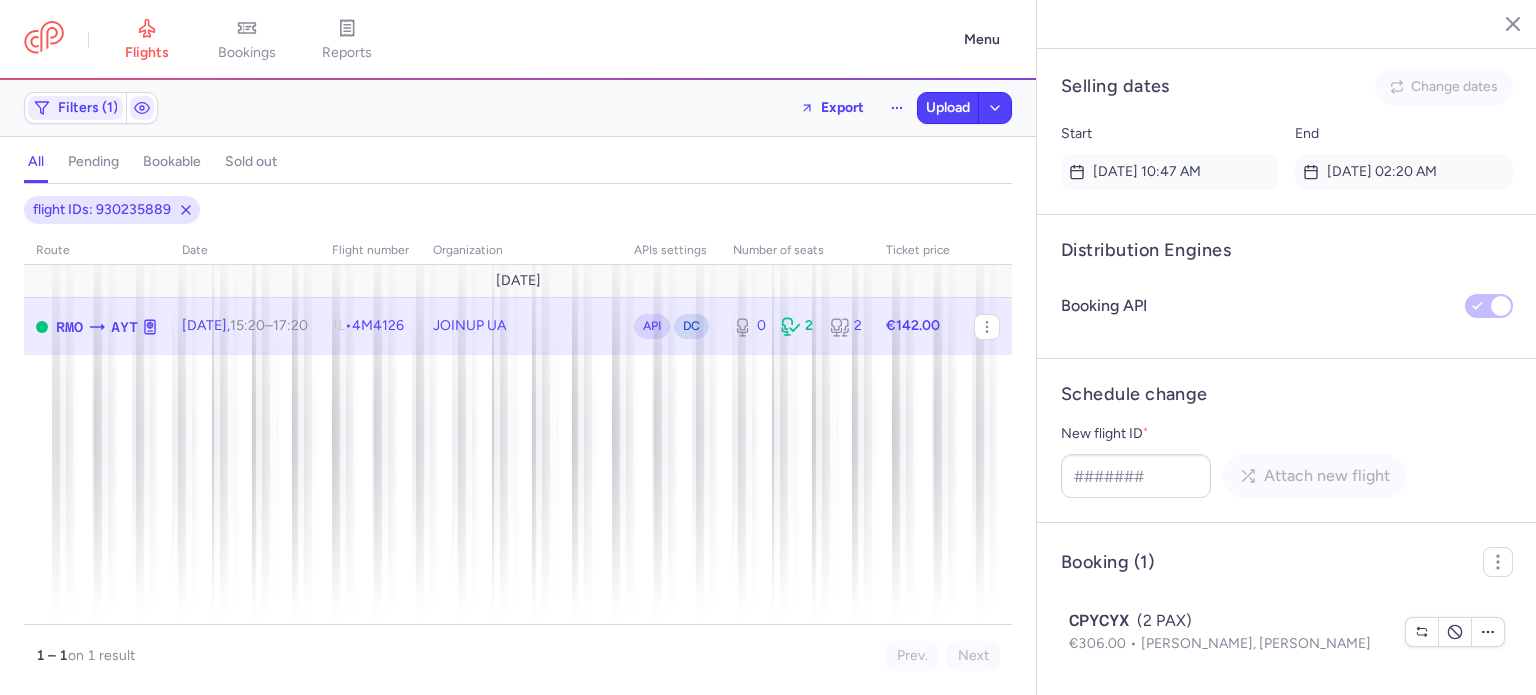 click on "Filters (1)  Export  Upload" at bounding box center [518, 108] 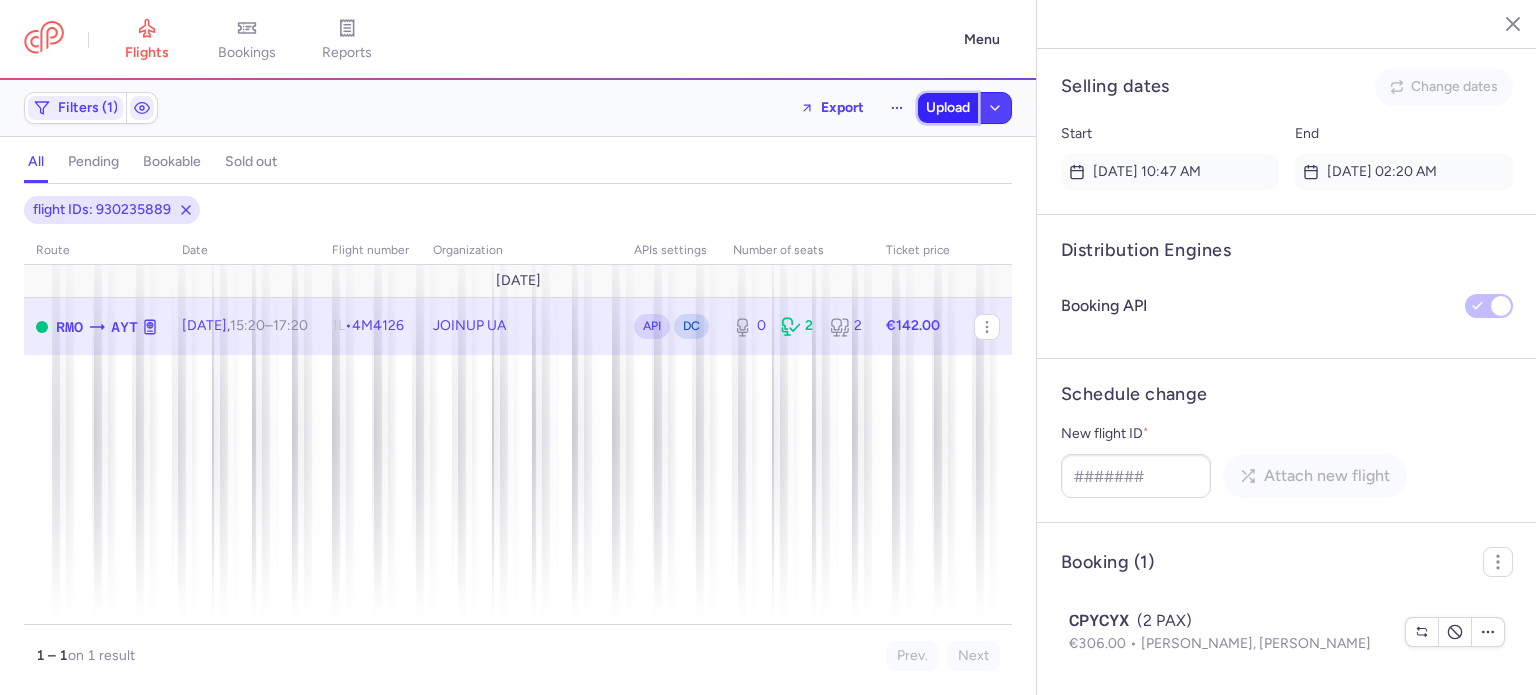 click on "Upload" at bounding box center [948, 108] 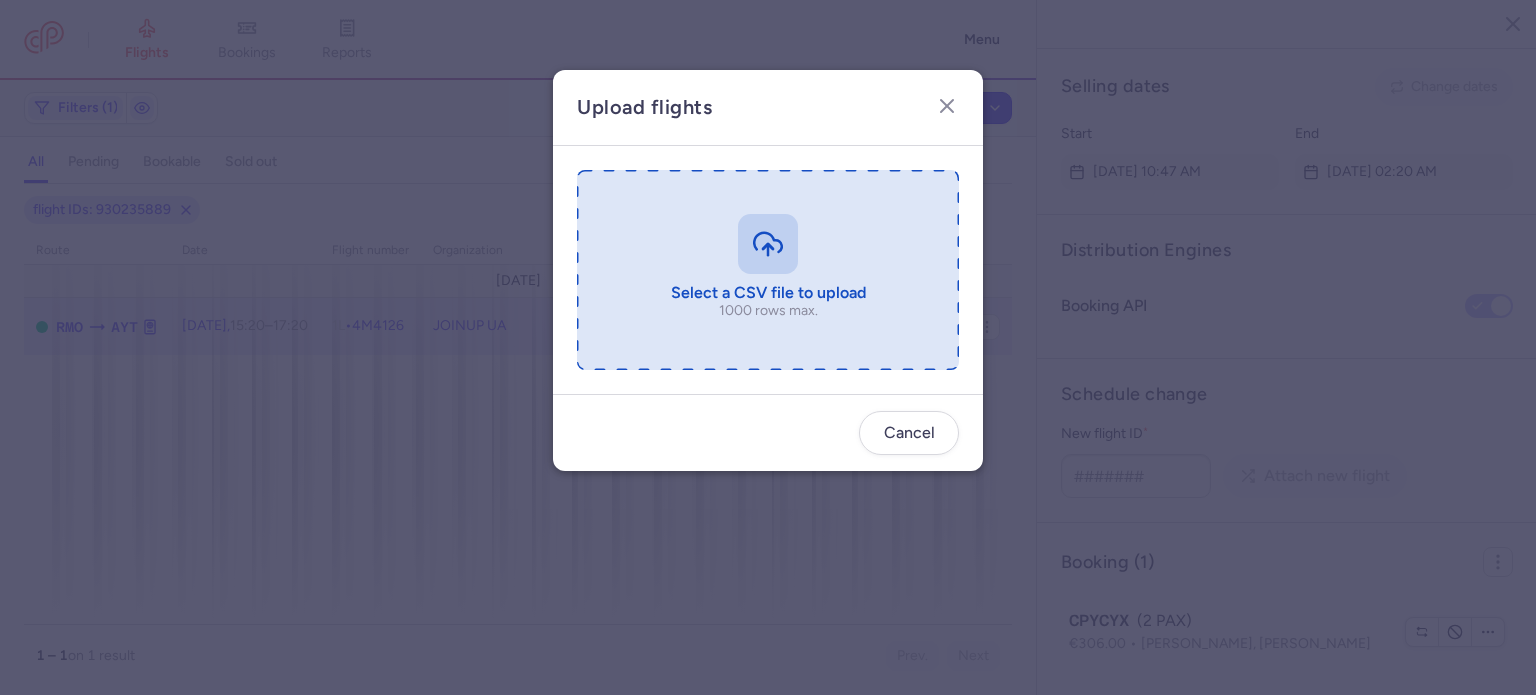 click at bounding box center (768, 270) 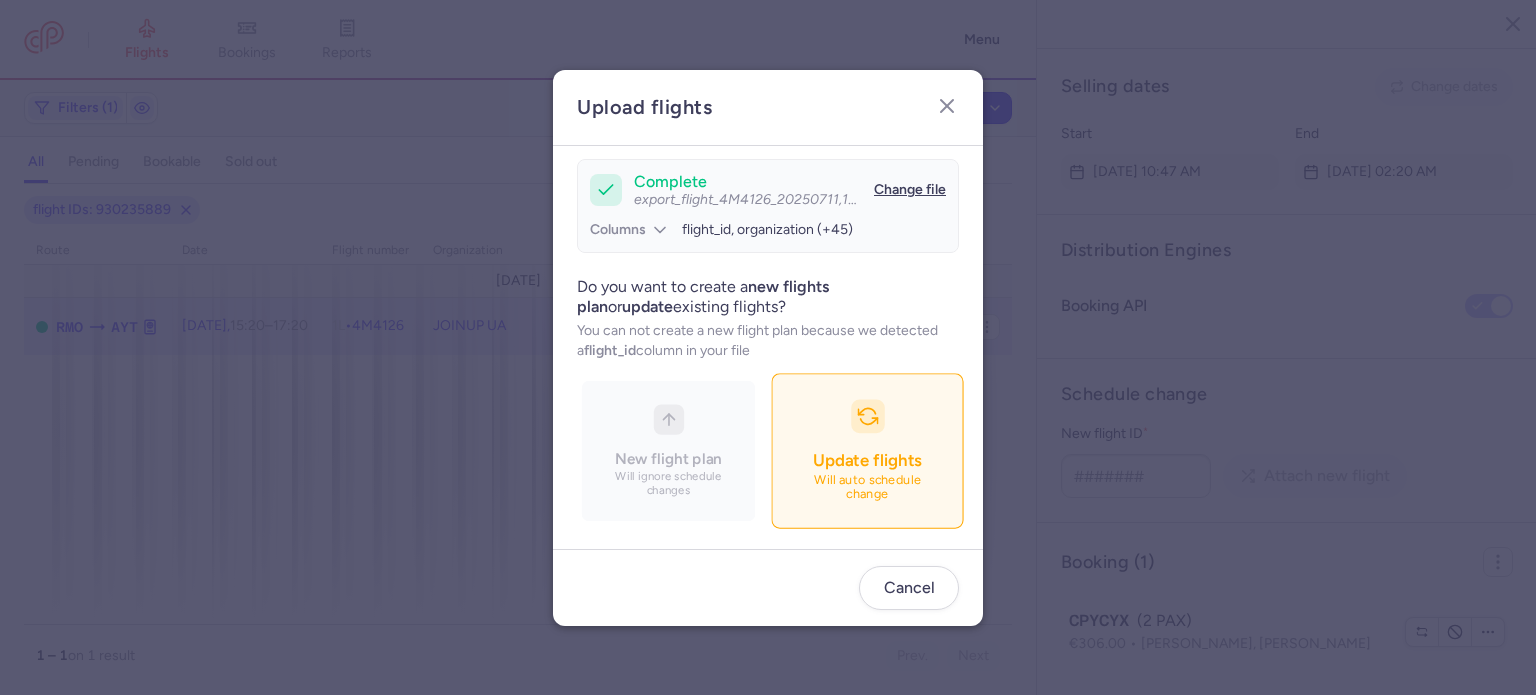 scroll, scrollTop: 172, scrollLeft: 0, axis: vertical 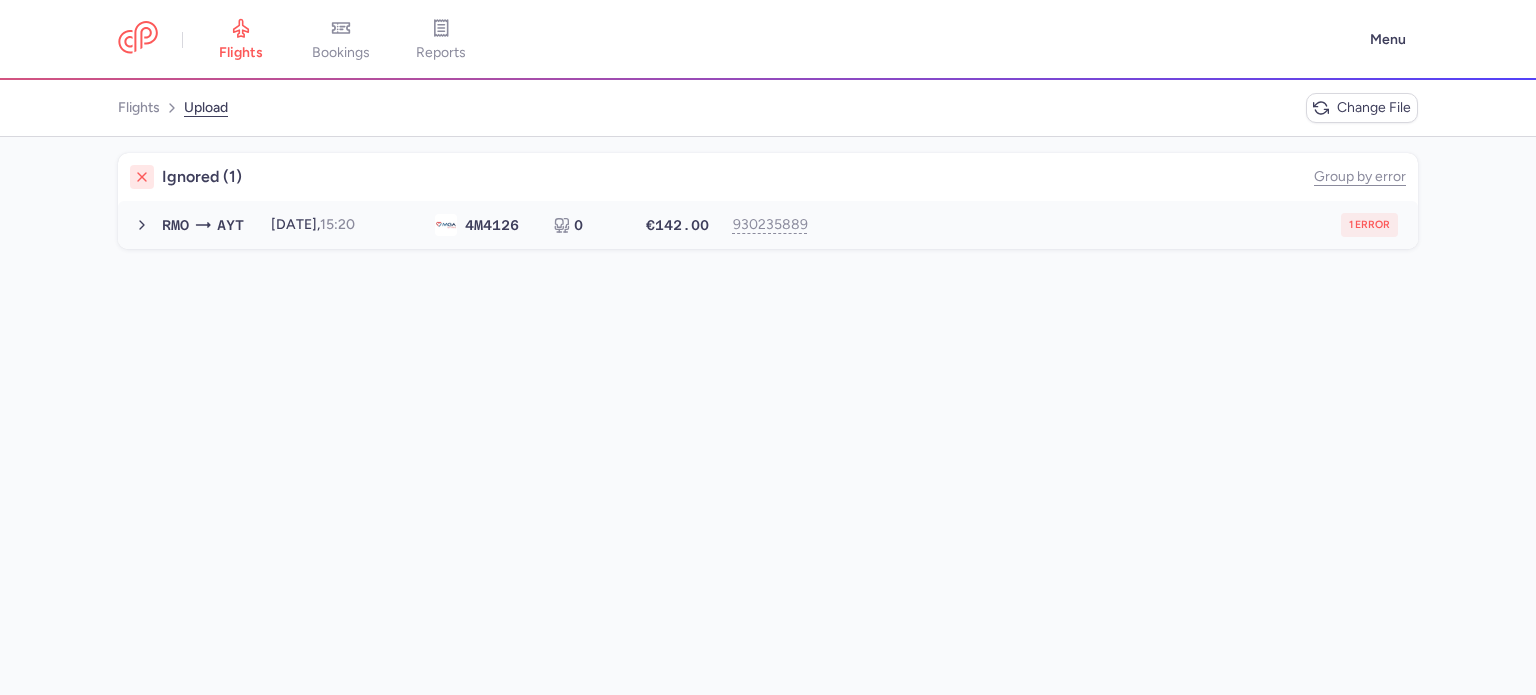 click on "RMO  AYT 2025-08-14,  15:20 4M  4126 0 €142.00 930235889 1 error 2025-08-14, 15:20 4M4126 0 seats €142.00" at bounding box center (768, 225) 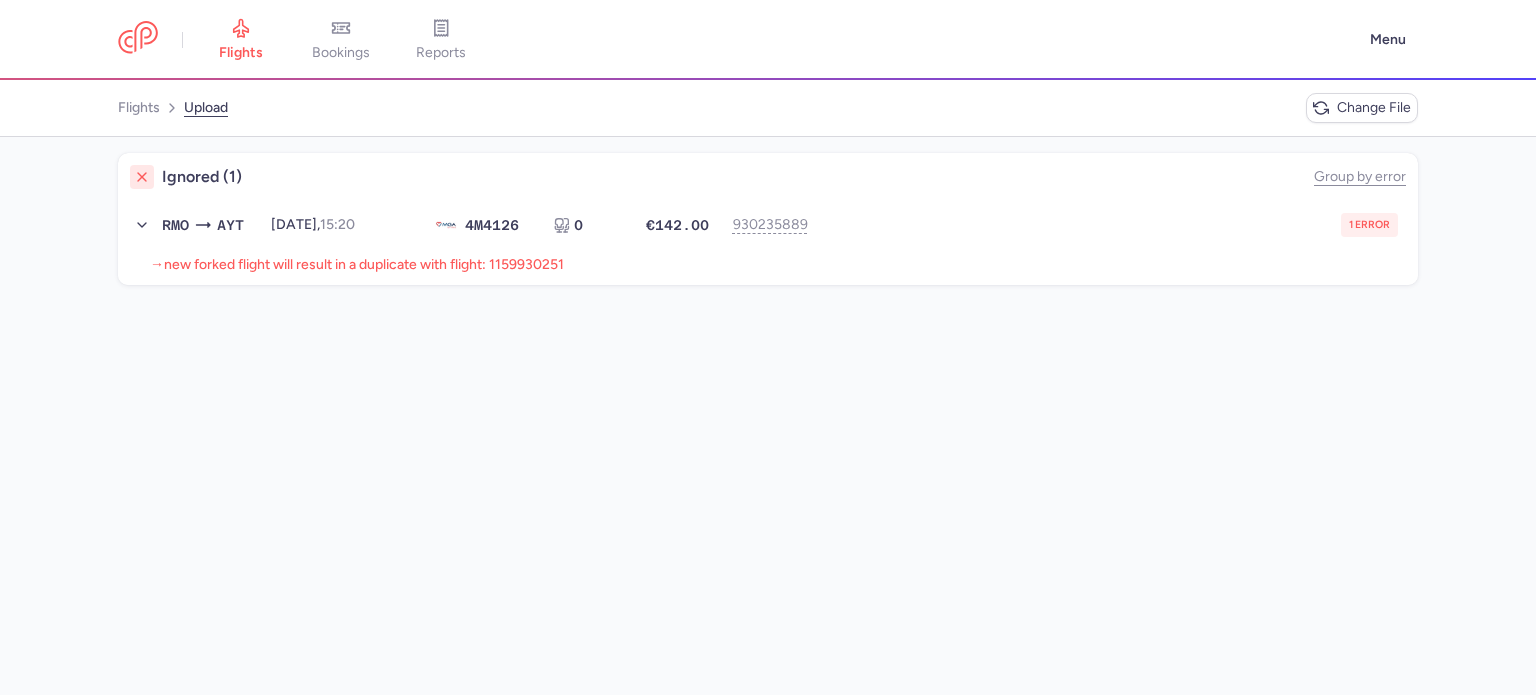 click on "→  new forked flight will result in a duplicate with flight: 1159930251" at bounding box center [768, 267] 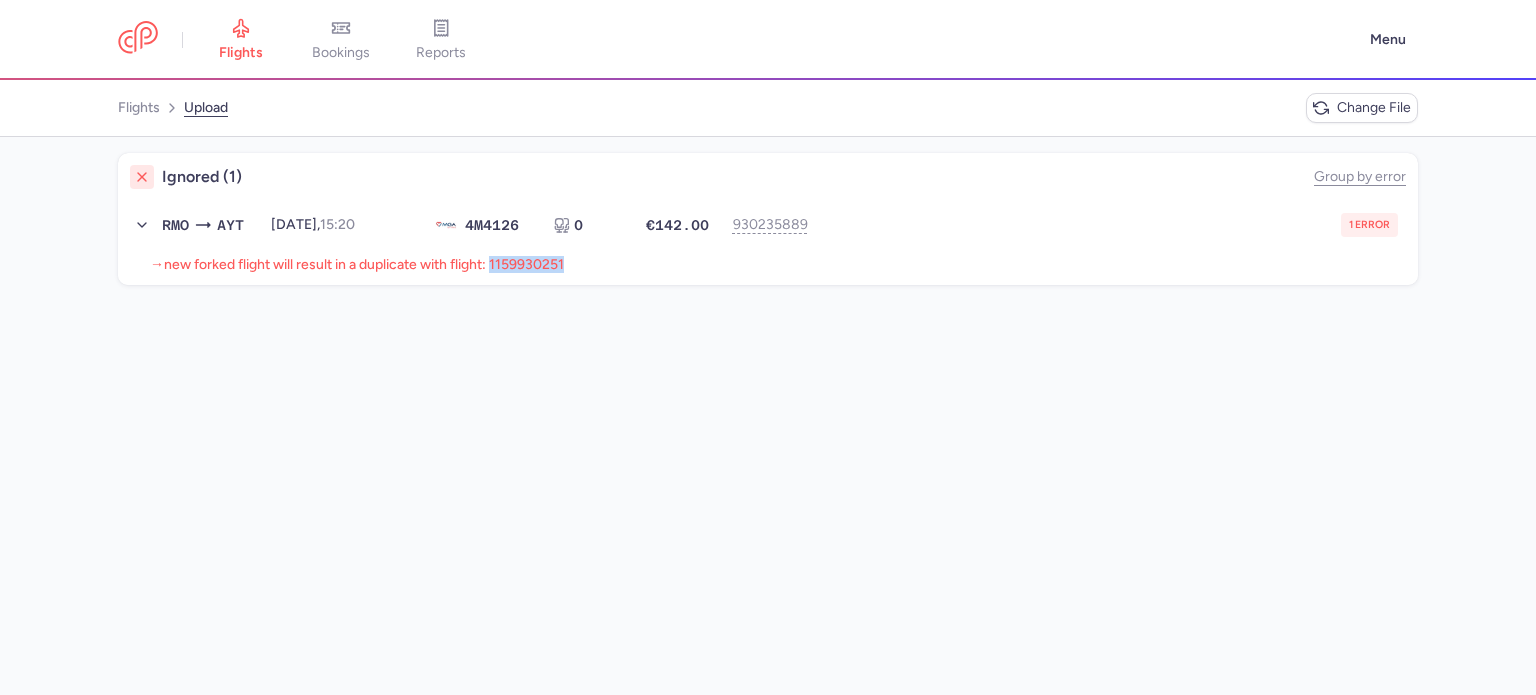click on "new forked flight will result in a duplicate with flight: 1159930251" at bounding box center (364, 264) 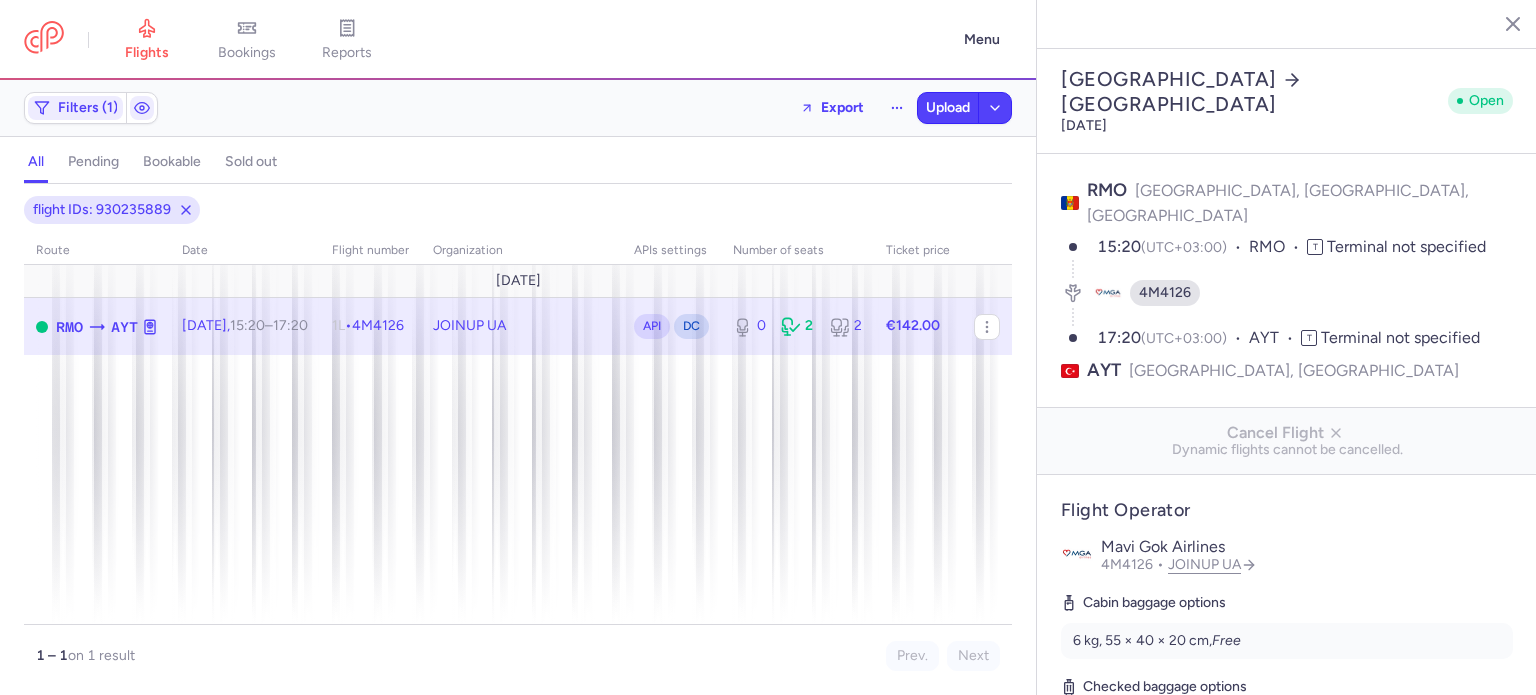 select on "hours" 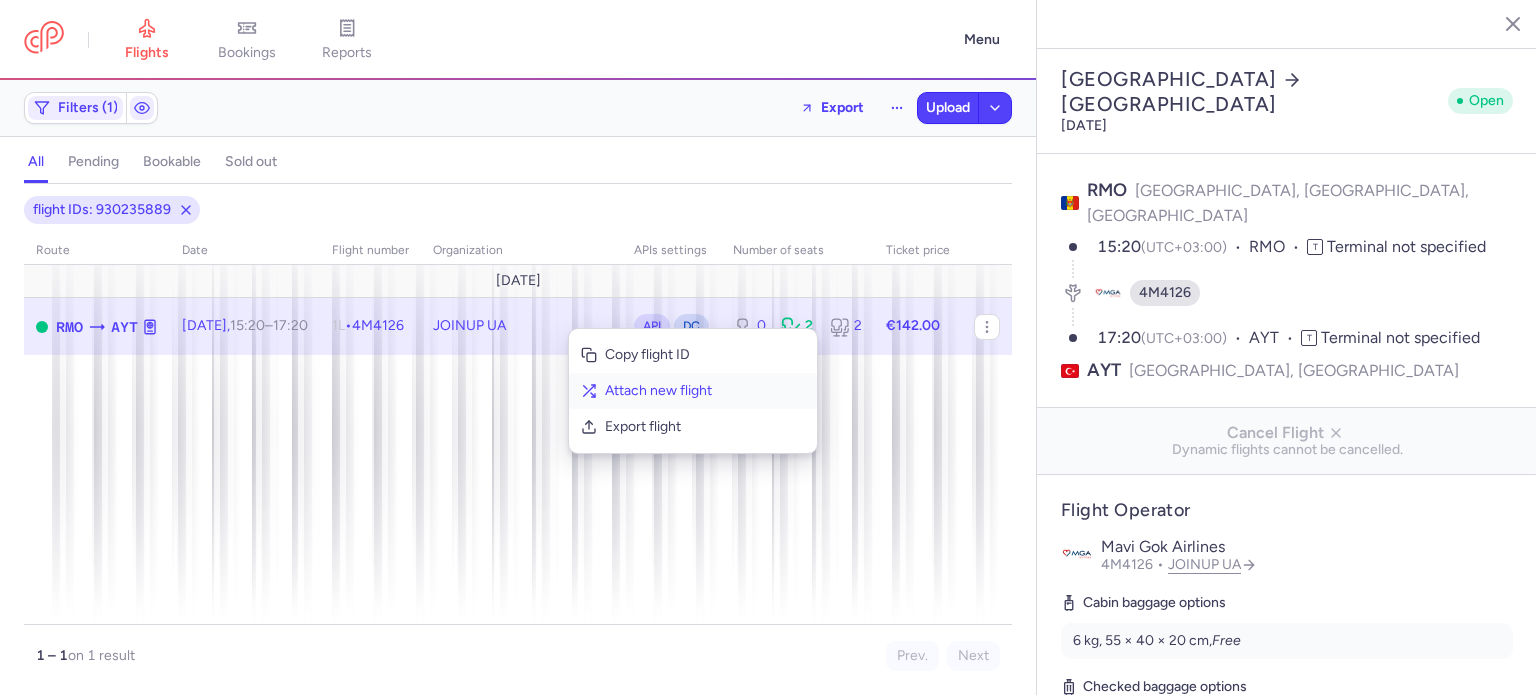 click on "Attach new flight" at bounding box center [705, 391] 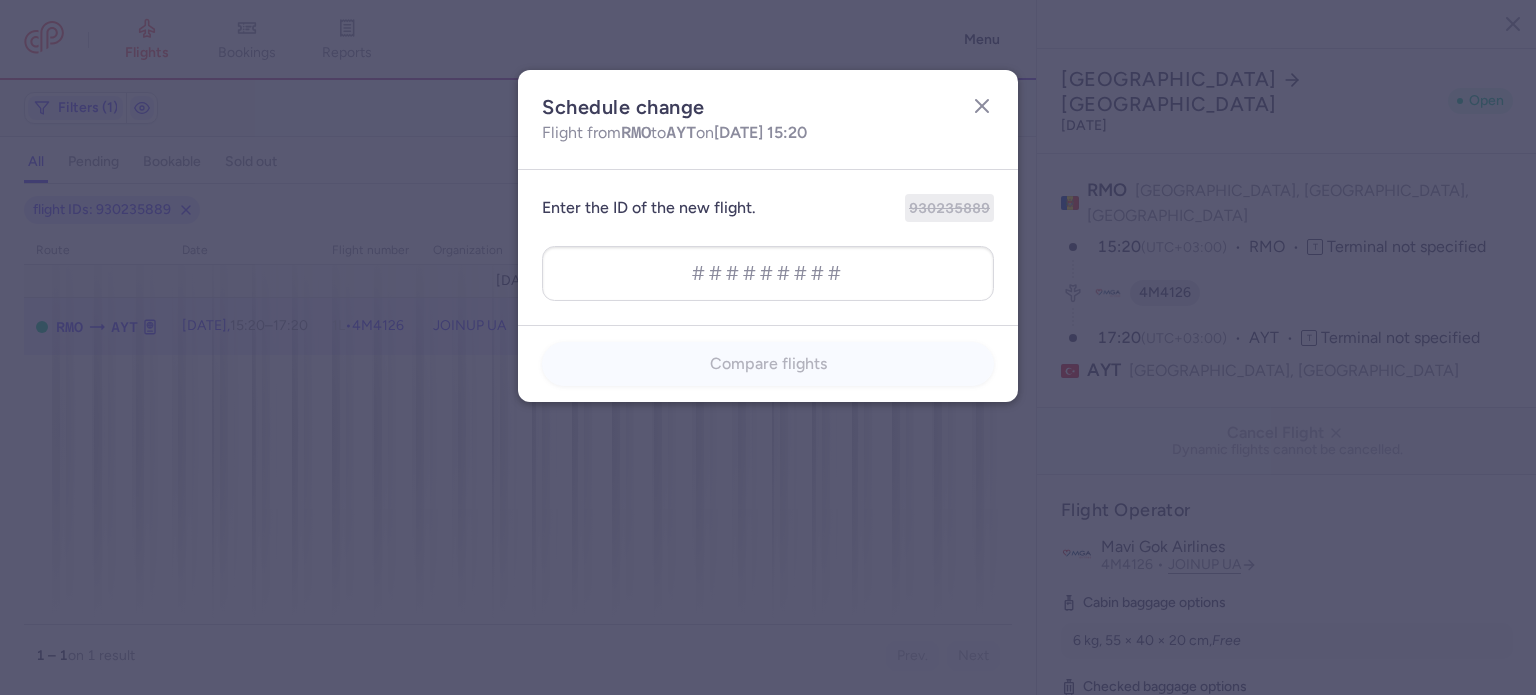 type on "1159930251" 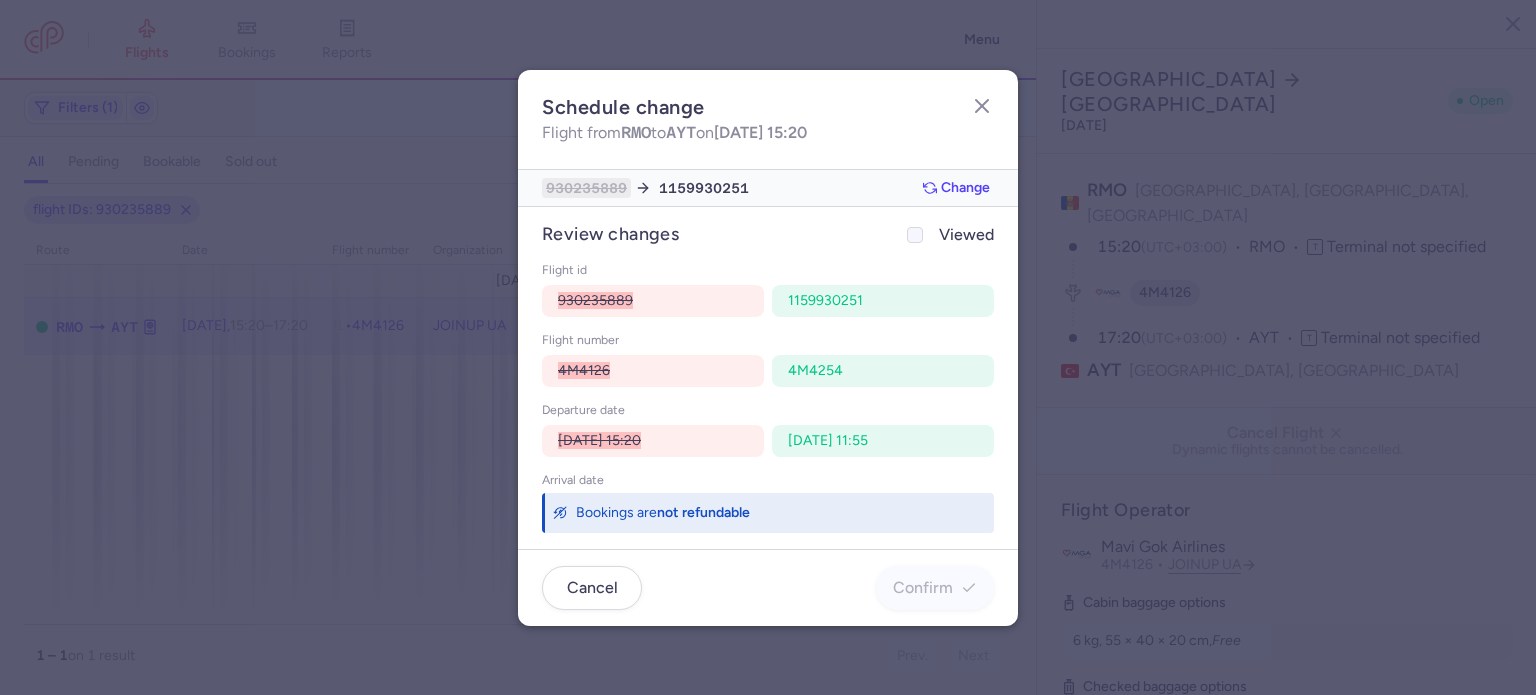 click on "Viewed" 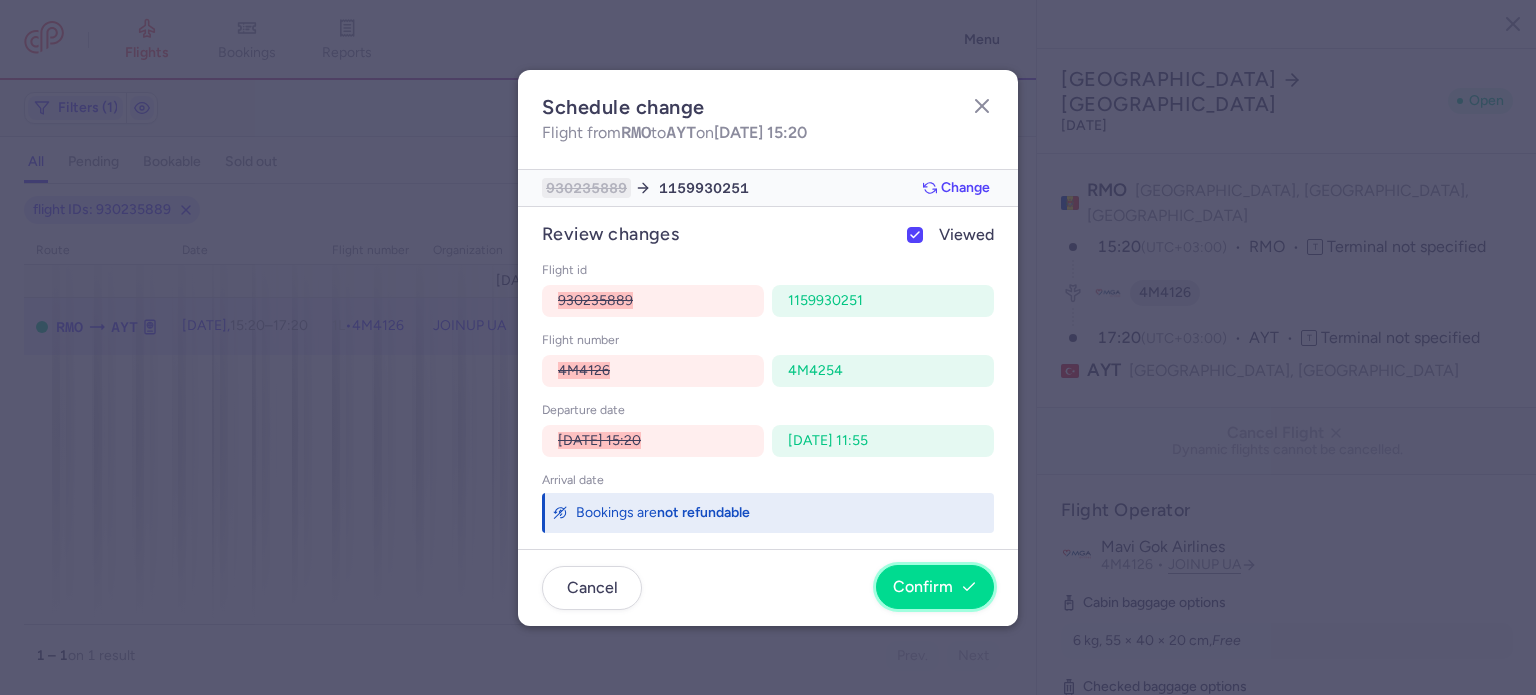 click on "Confirm" at bounding box center [923, 587] 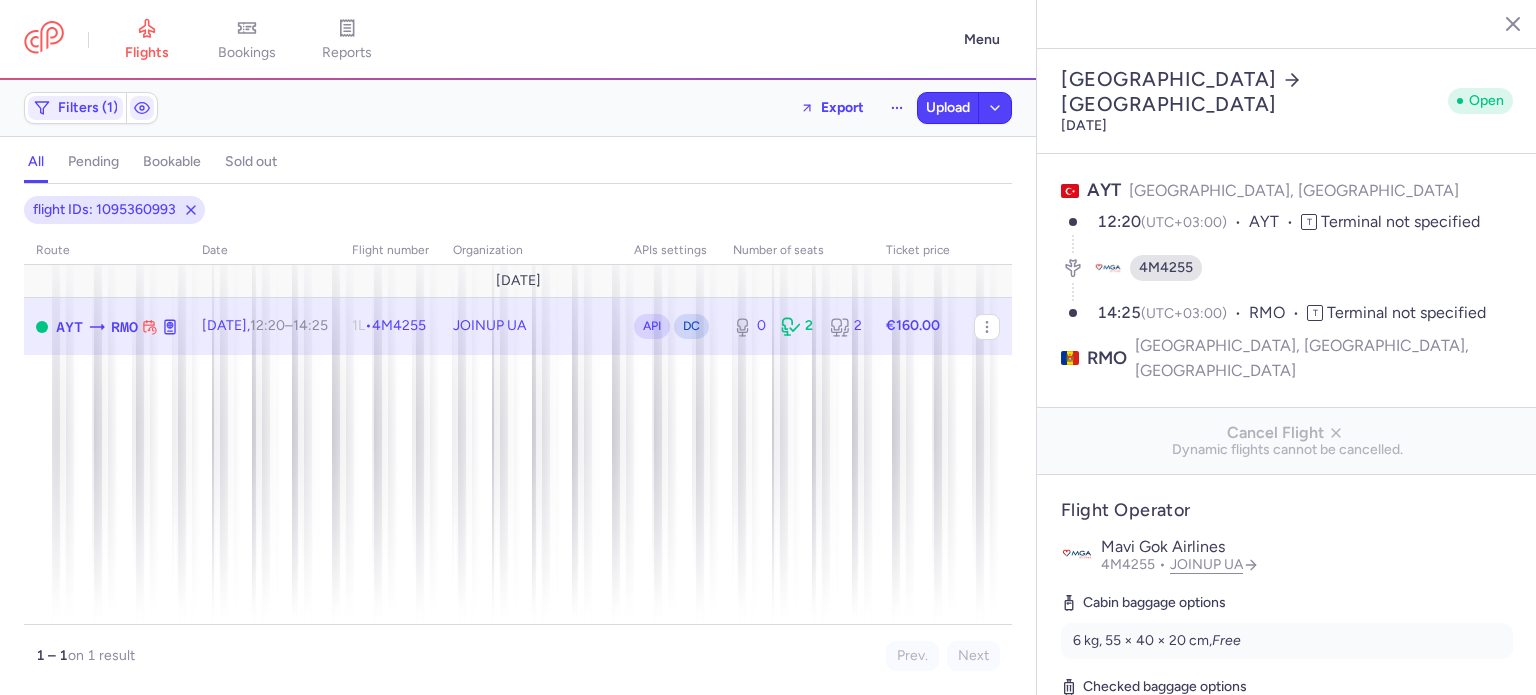 select on "hours" 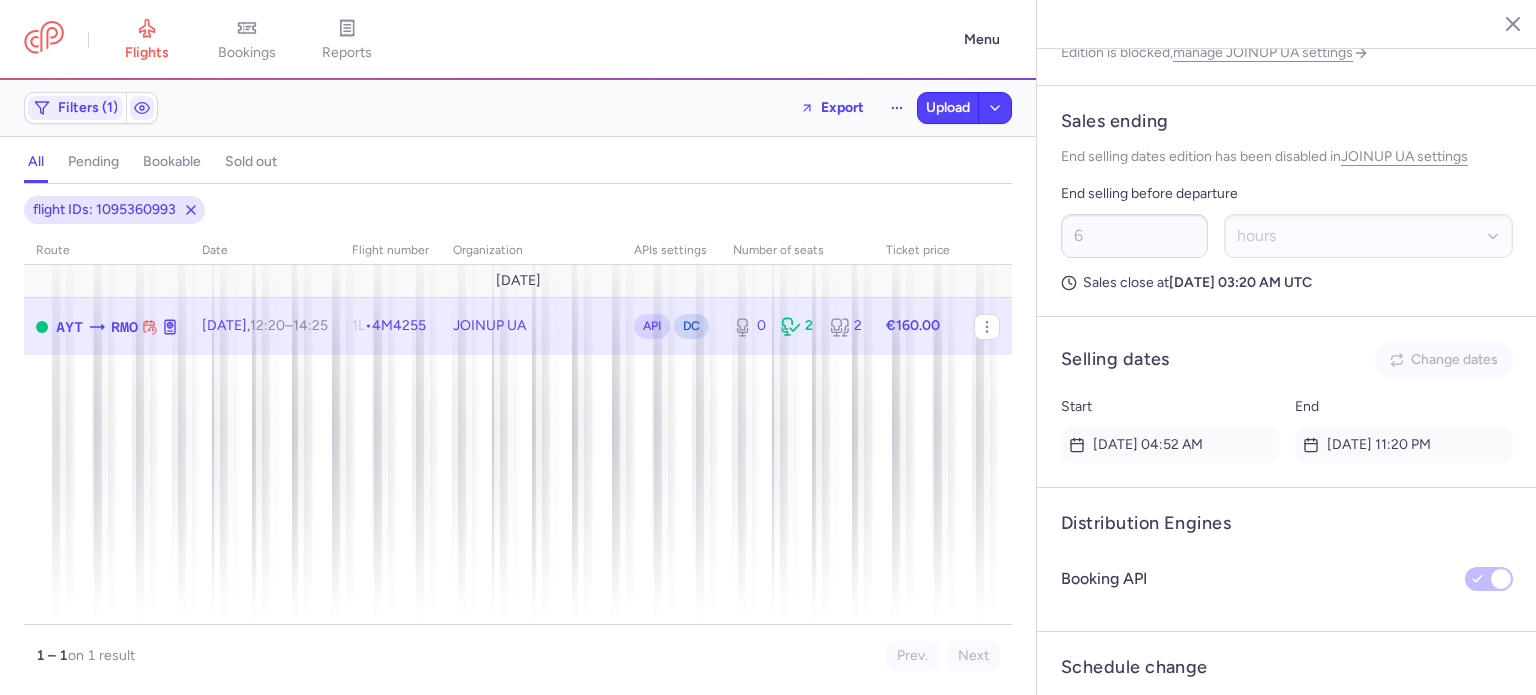 scroll, scrollTop: 1425, scrollLeft: 0, axis: vertical 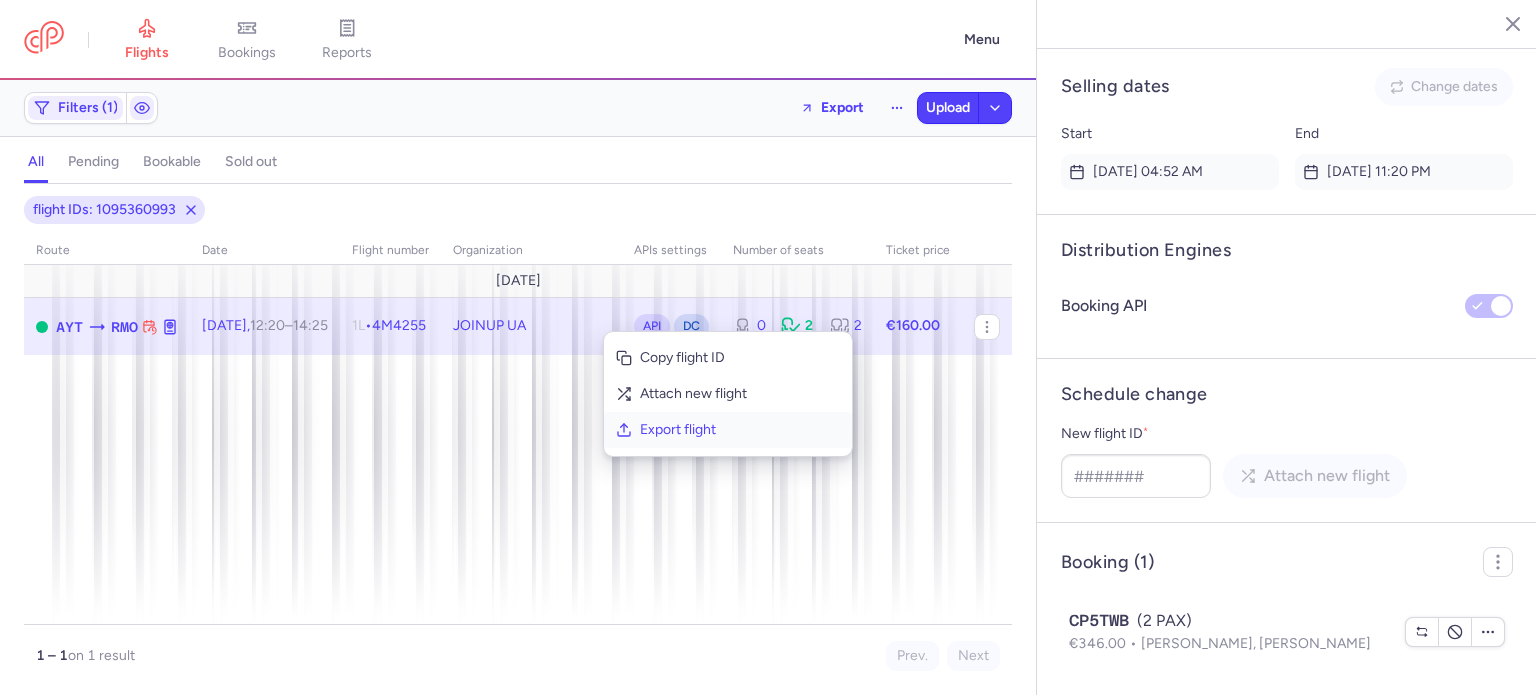 click on "Export flight" at bounding box center (740, 430) 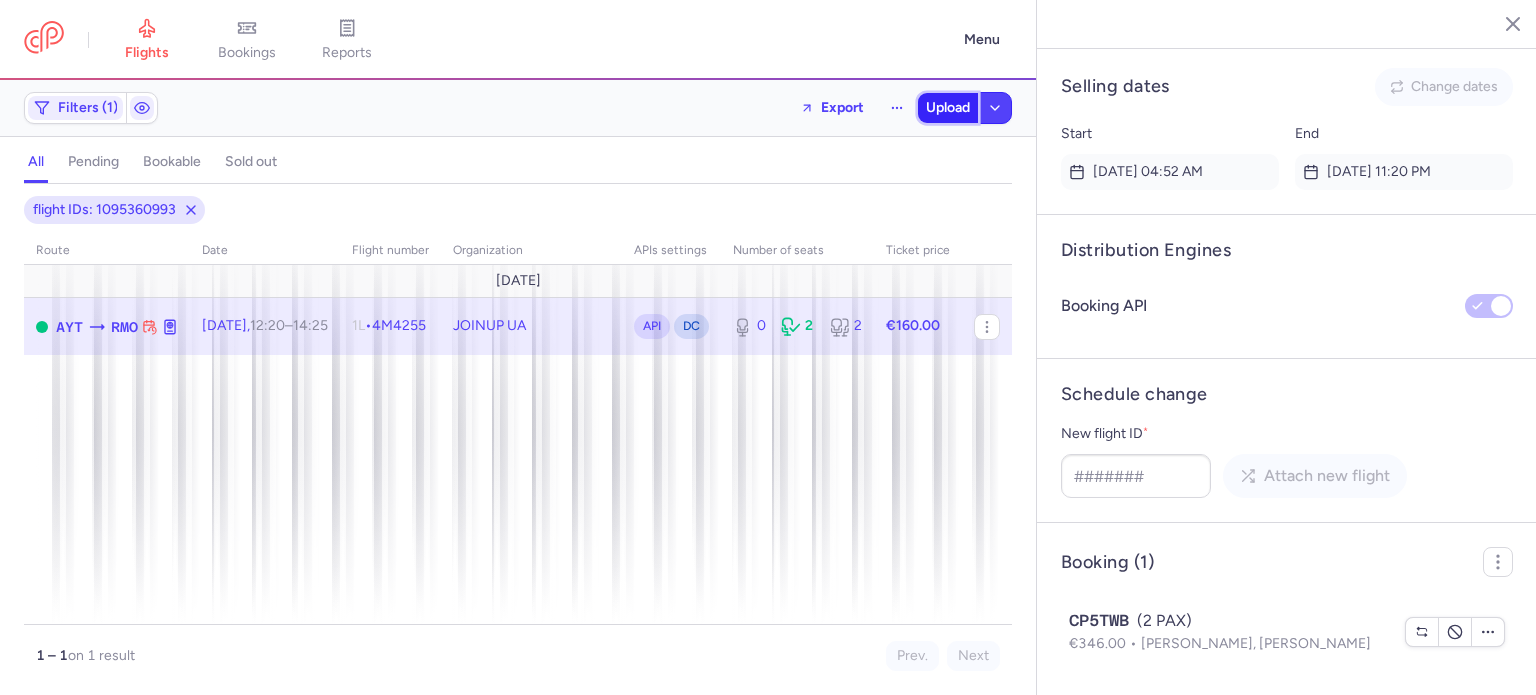 click on "Upload" at bounding box center [948, 108] 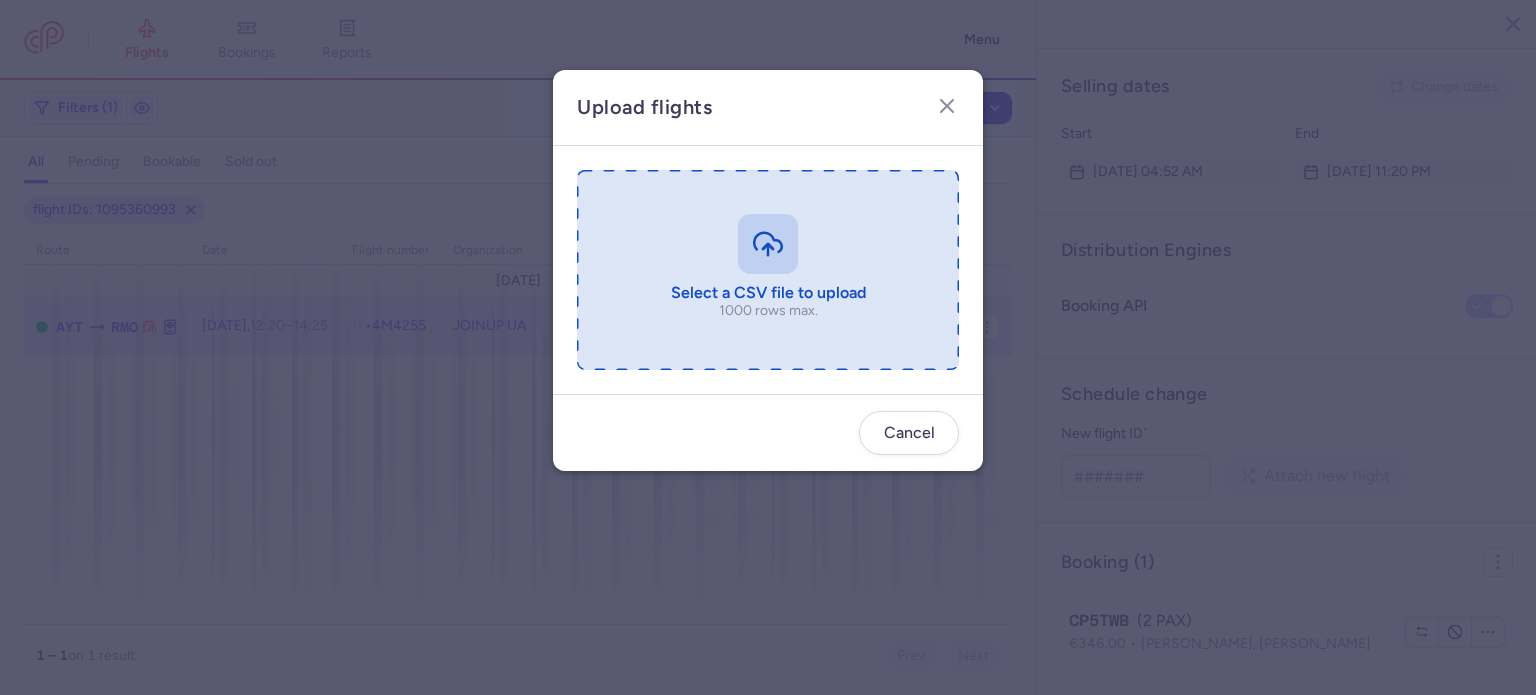 click at bounding box center (768, 270) 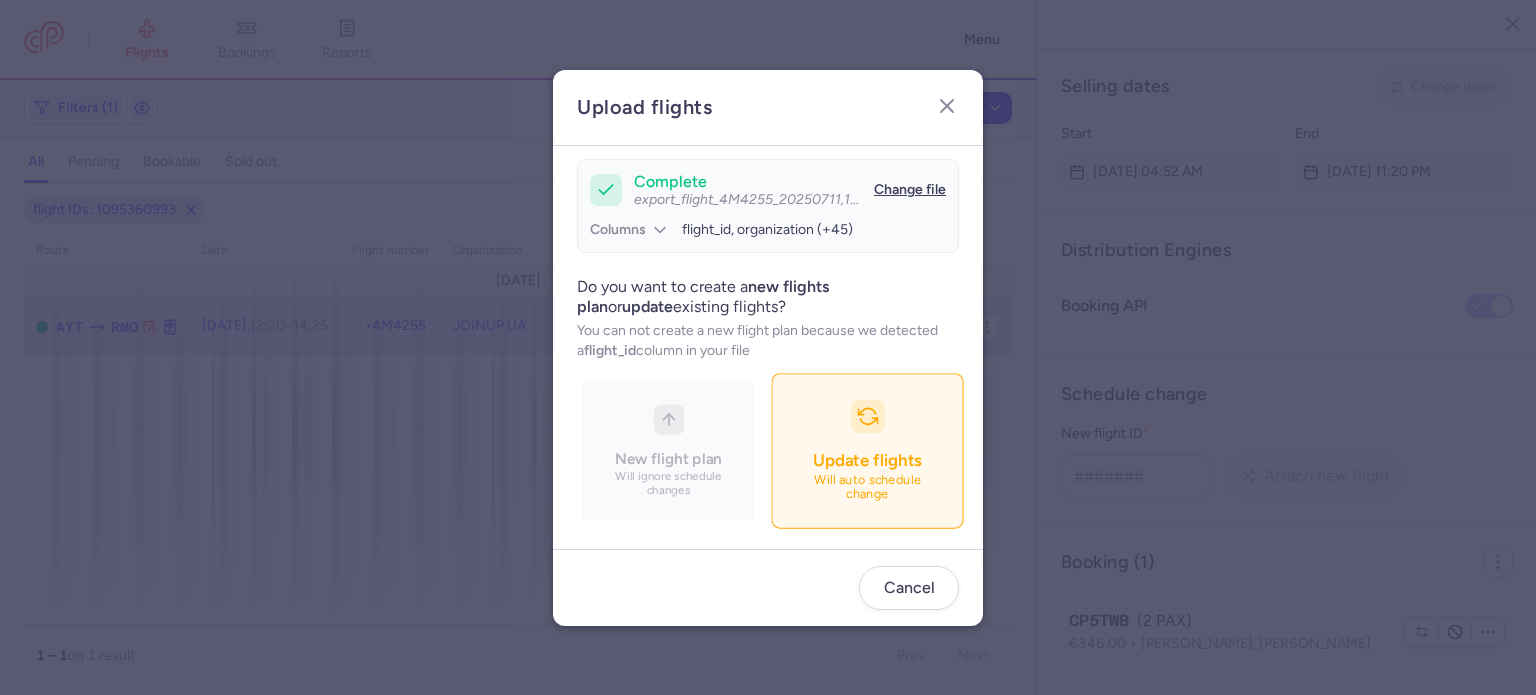 scroll, scrollTop: 172, scrollLeft: 0, axis: vertical 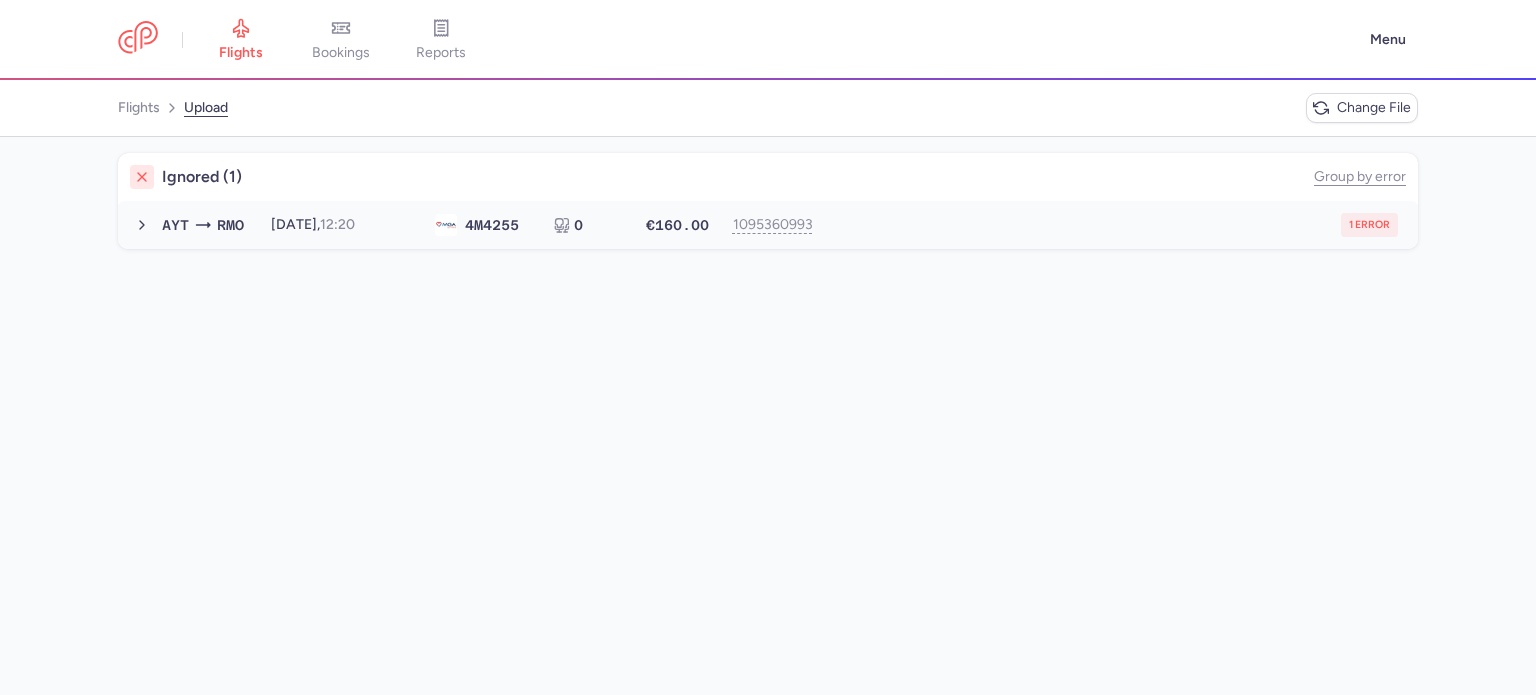 click on "1 error" at bounding box center (1112, 225) 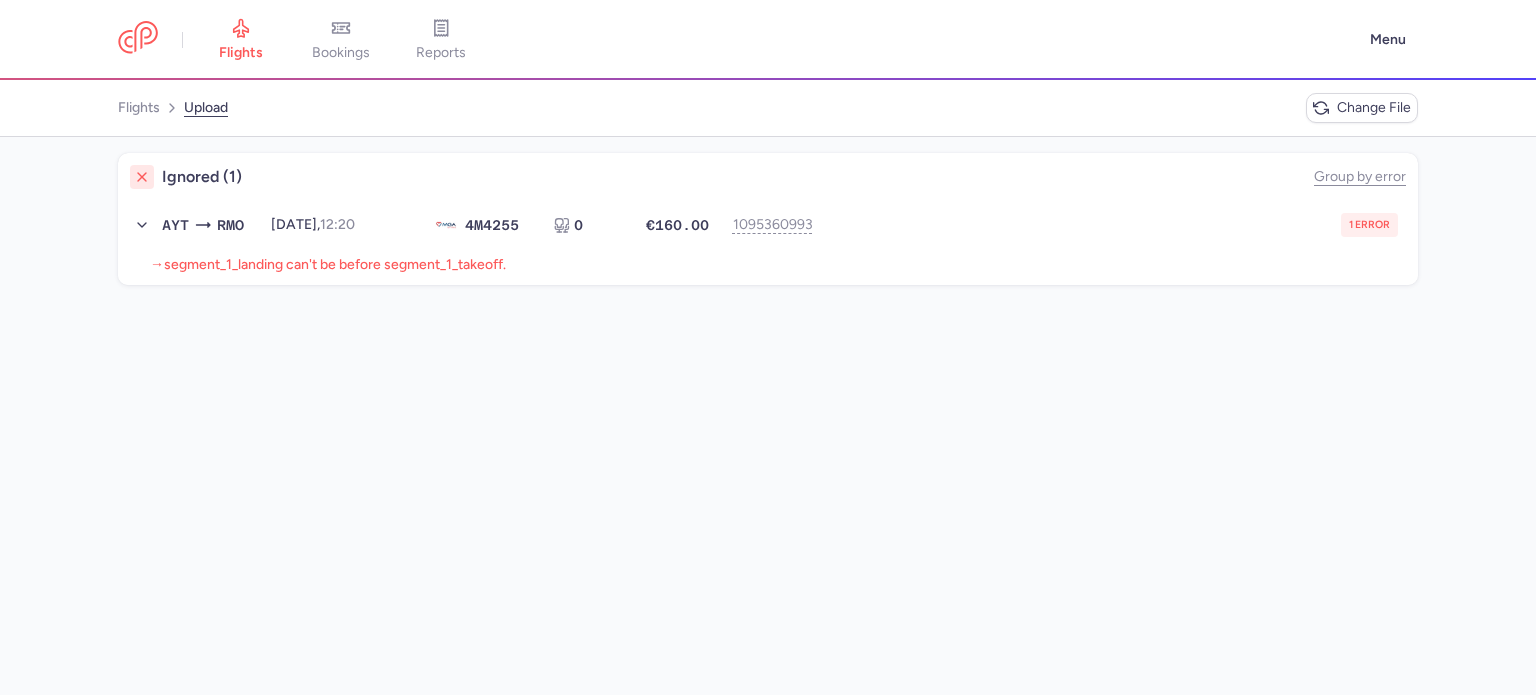 click on "segment_1_landing can't be before segment_1_takeoff." at bounding box center (335, 264) 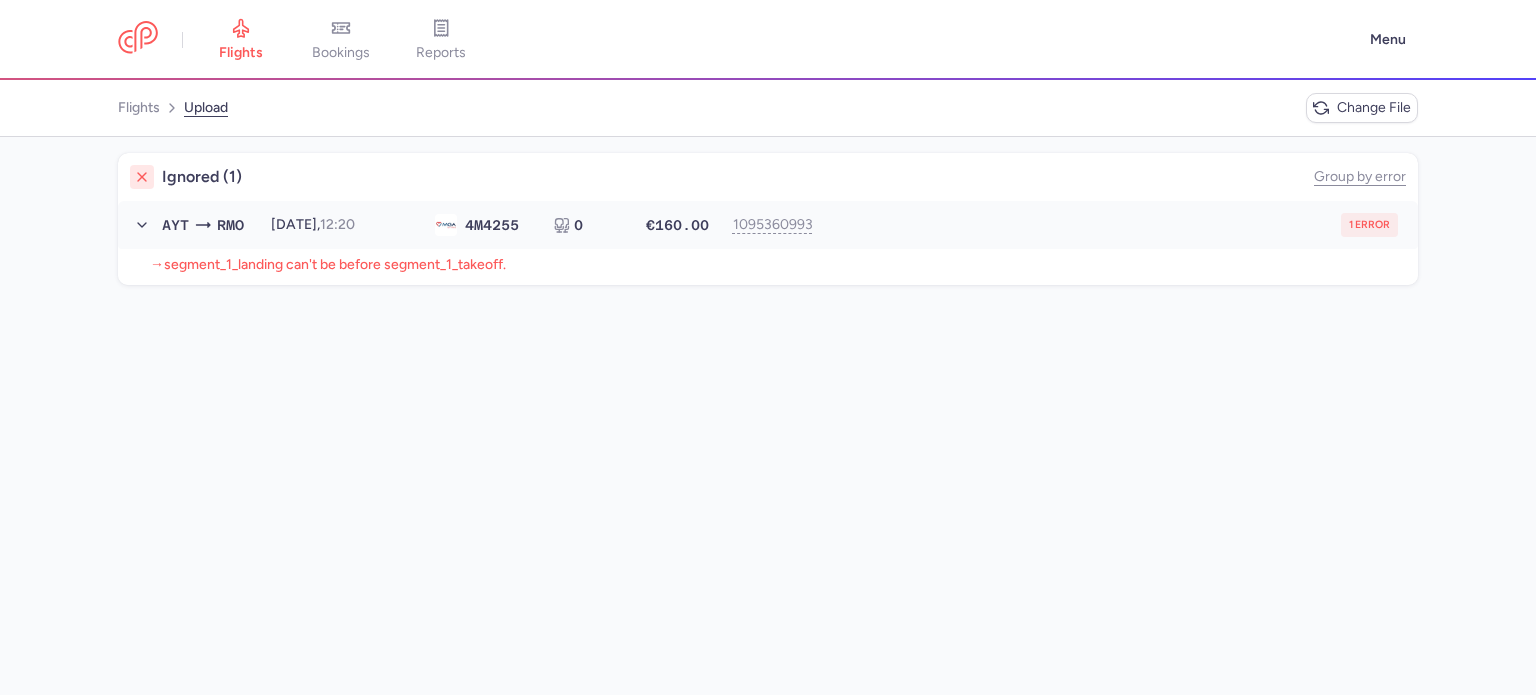 click on "1 error" at bounding box center (1112, 225) 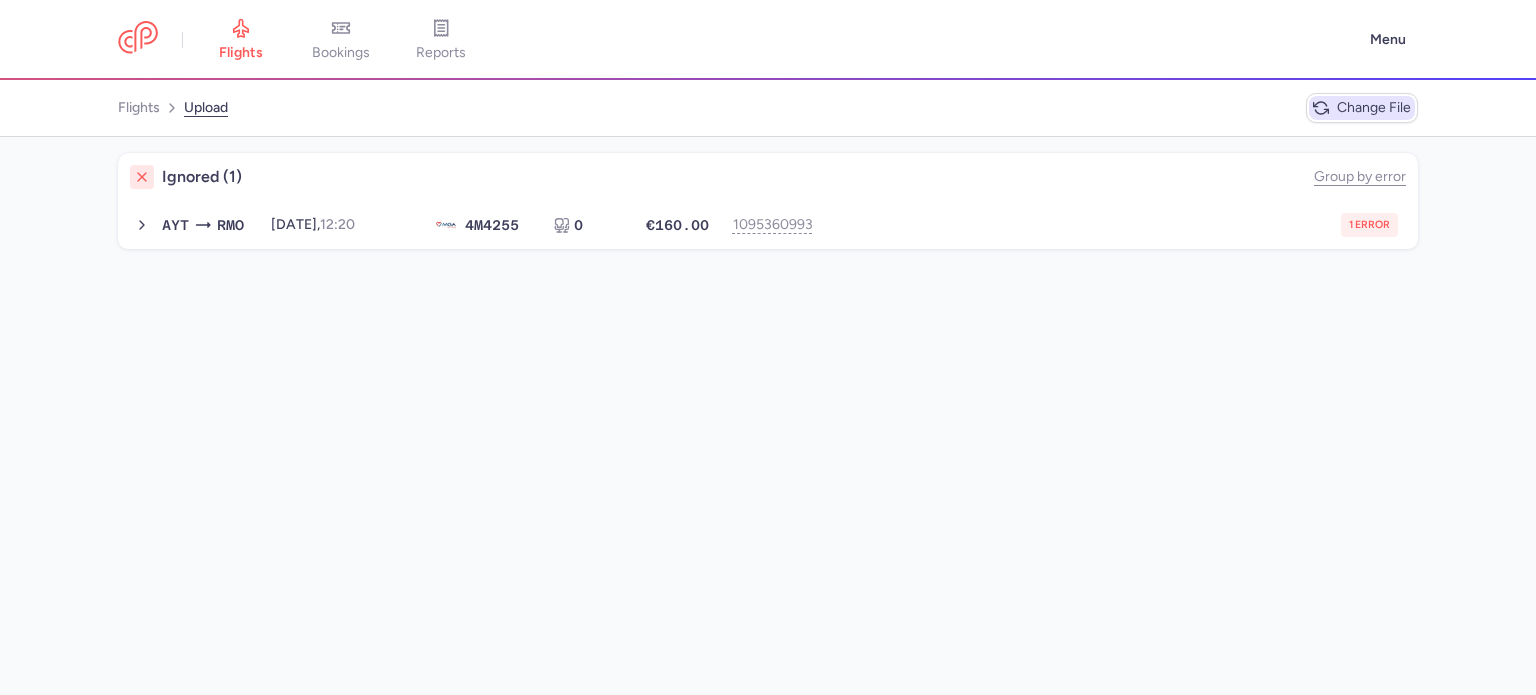 click on "Change file" at bounding box center (1362, 108) 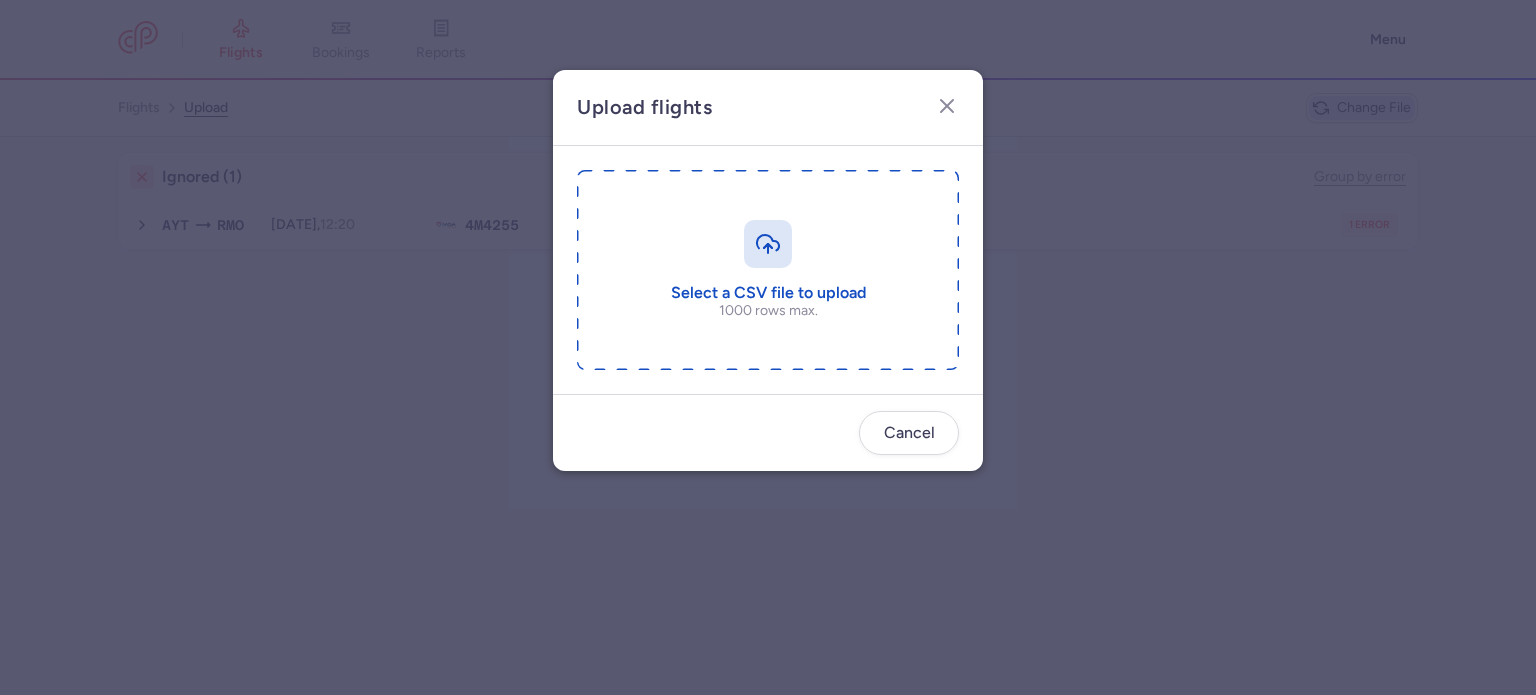 type on "C:\fakepath\export_flight_4M4255_20250711,1611 - export_flight_4M4255_20250711,1611.csv (1).csv" 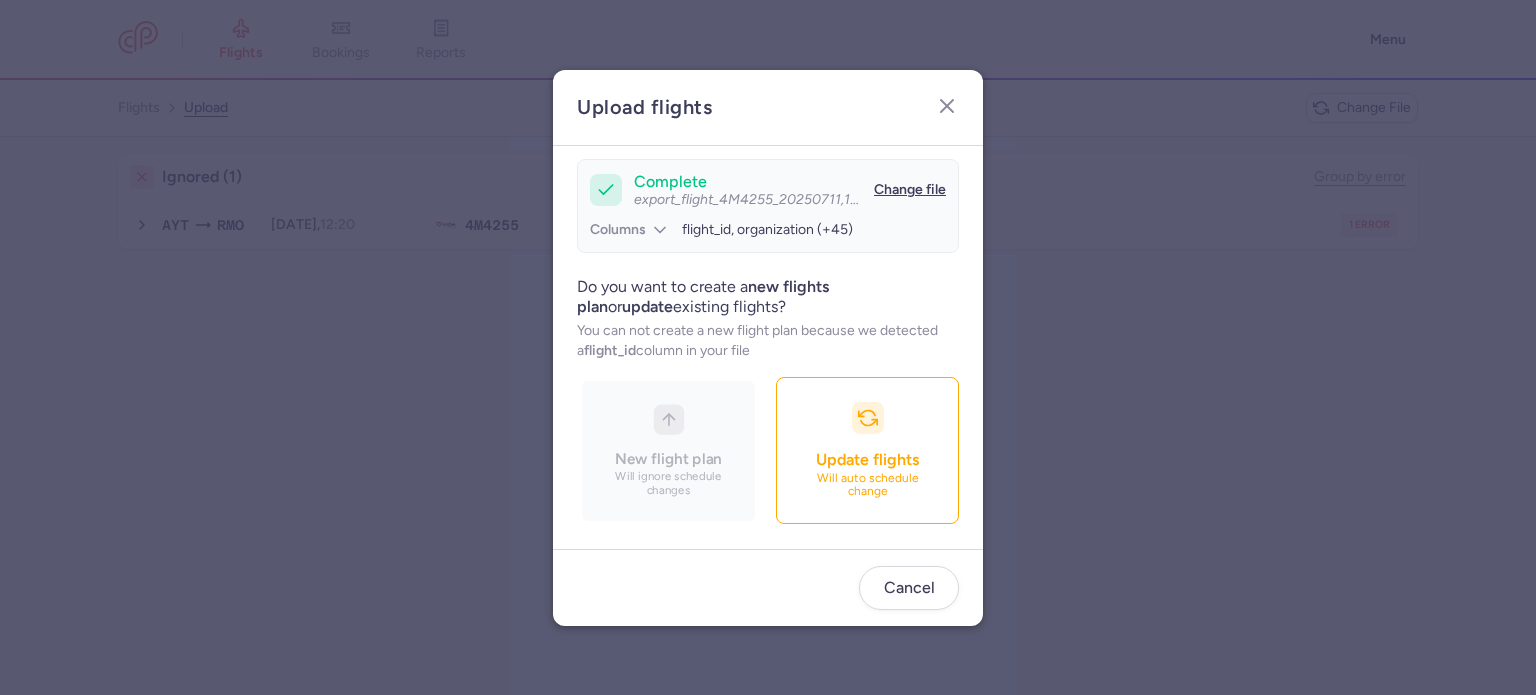 scroll, scrollTop: 172, scrollLeft: 0, axis: vertical 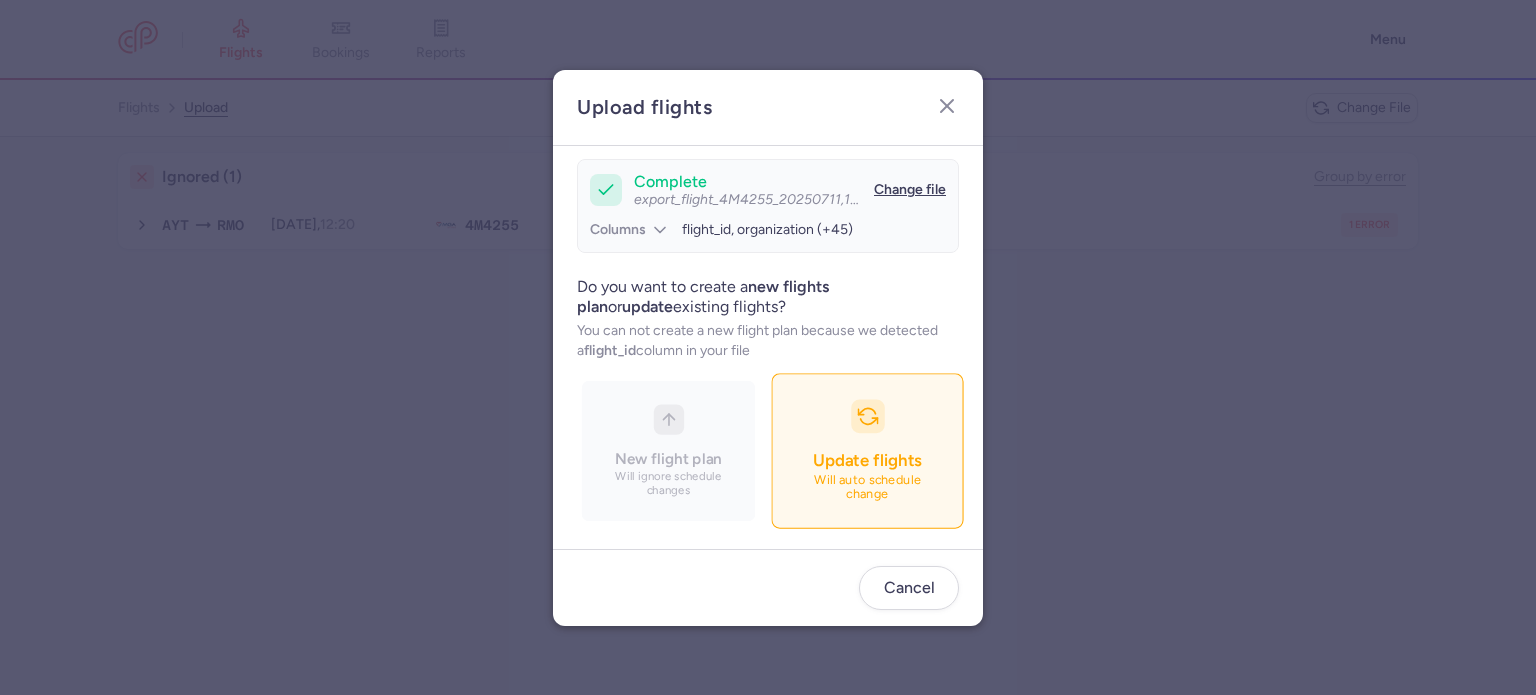 click on "Update flights Will auto schedule change" at bounding box center (867, 450) 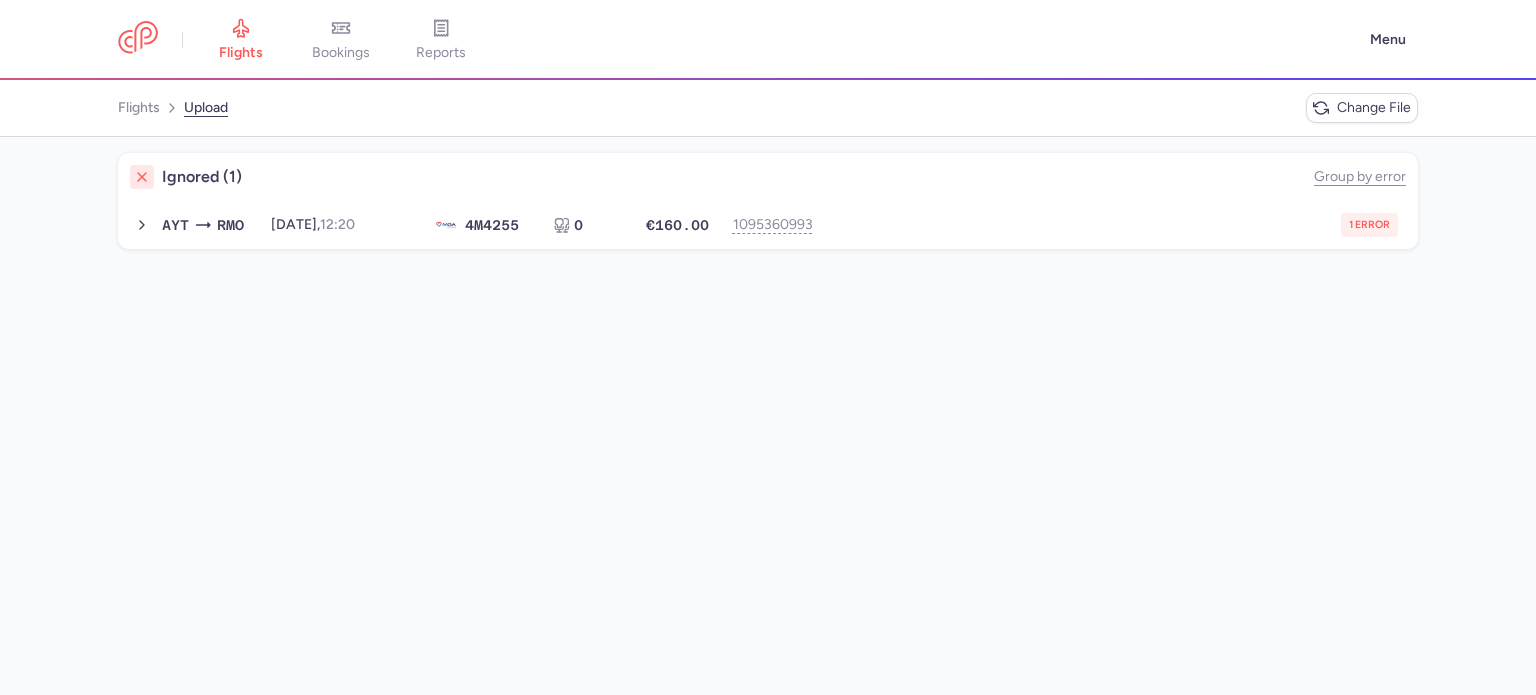 click on "Ignored (1)  Group by error  AYT  RMO 2025-08-10,  12:20 4M  4255 0 €160.00 1095360993 1 error 2025-08-10, 12:20 4M4255 0 seats €160.00" 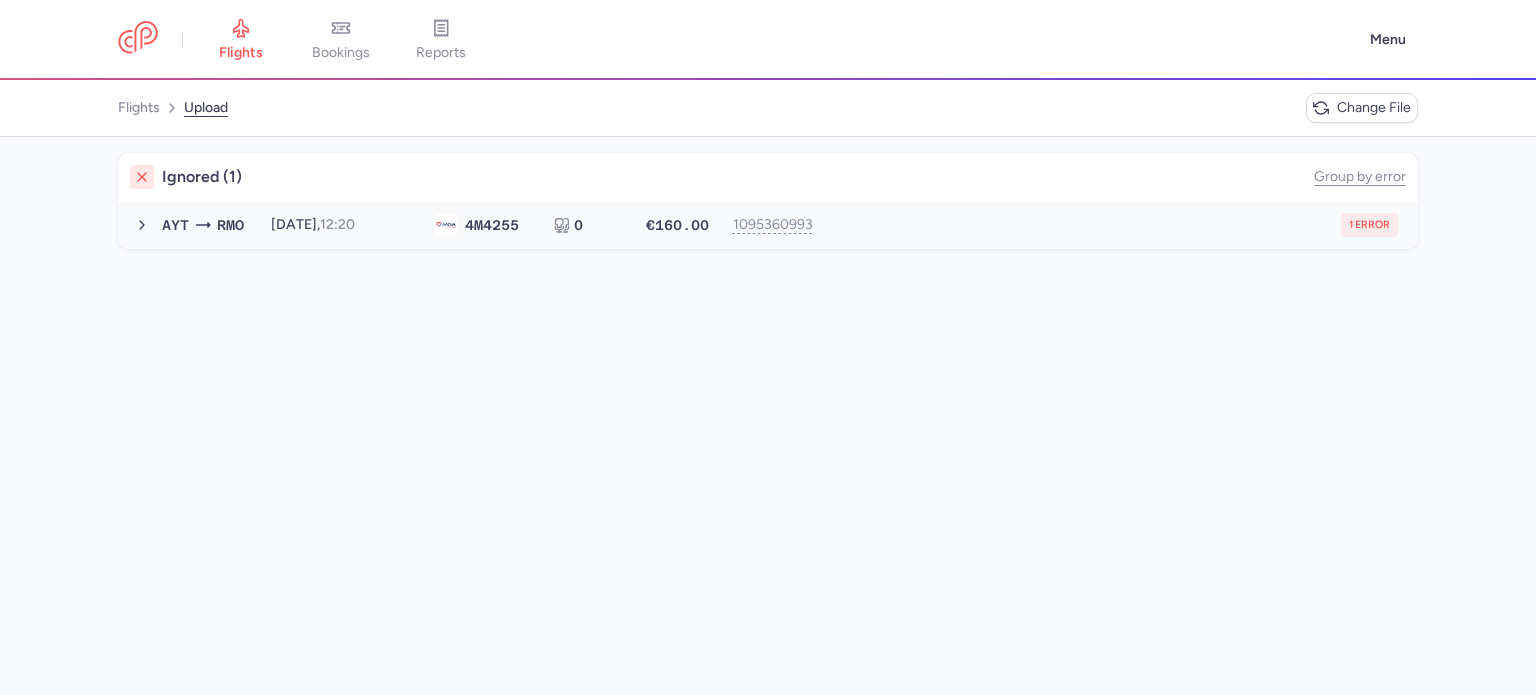 click on "1 error" at bounding box center [1112, 225] 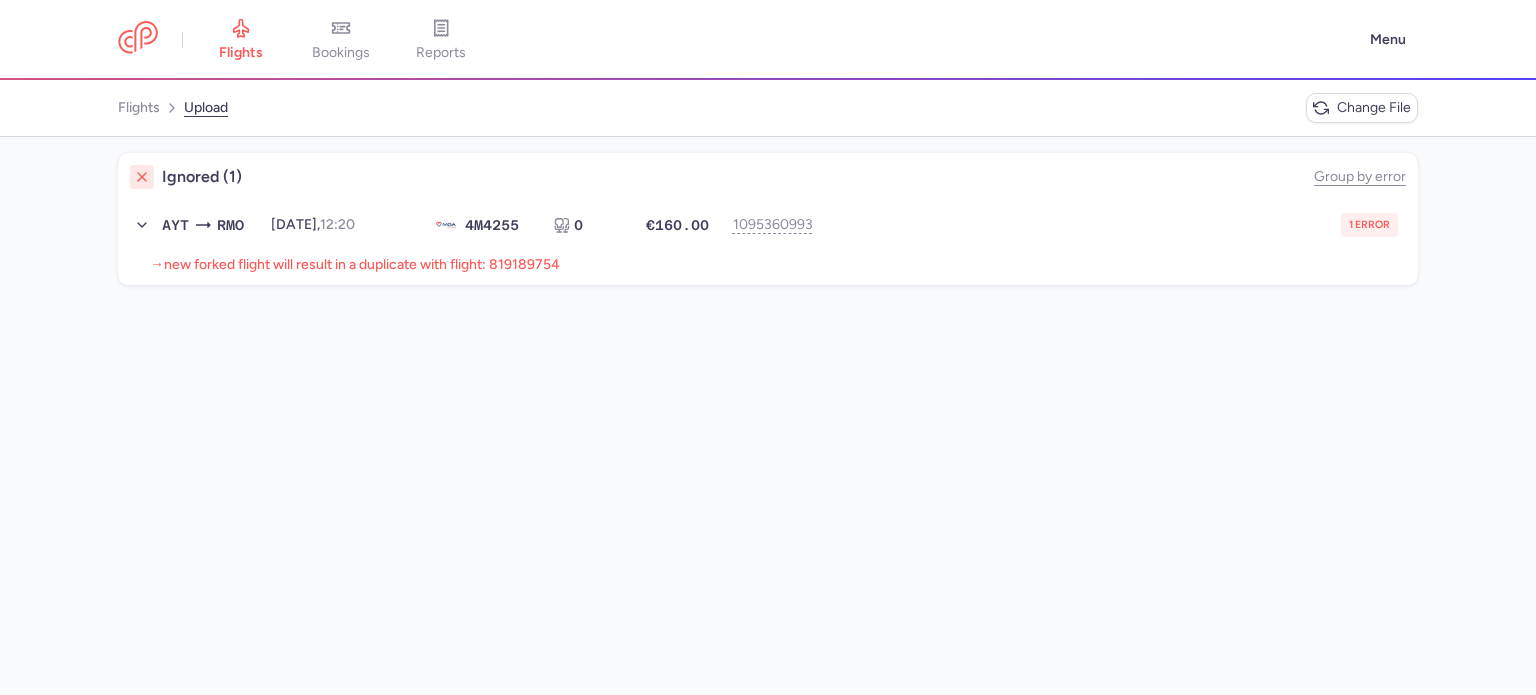 click on "new forked flight will result in a duplicate with flight: 819189754" at bounding box center (362, 264) 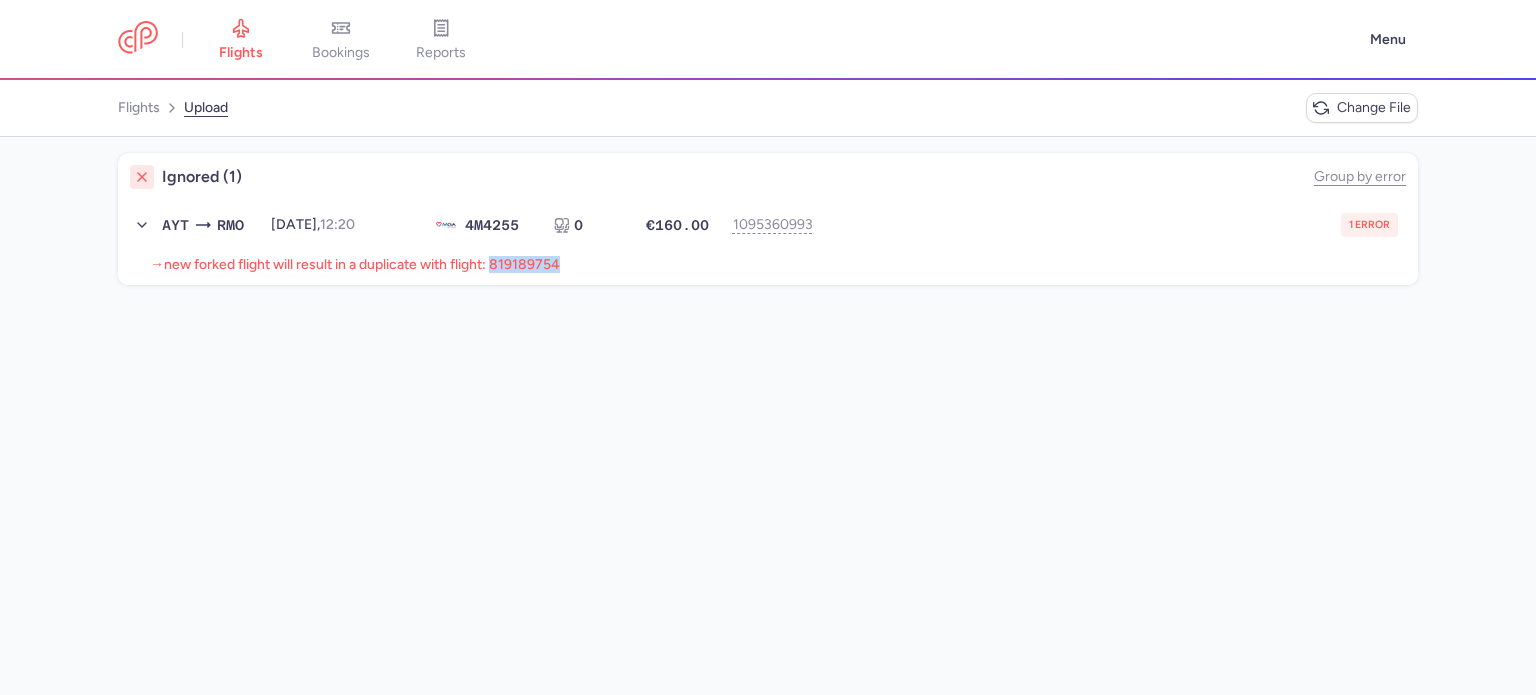 click on "new forked flight will result in a duplicate with flight: 819189754" at bounding box center (362, 264) 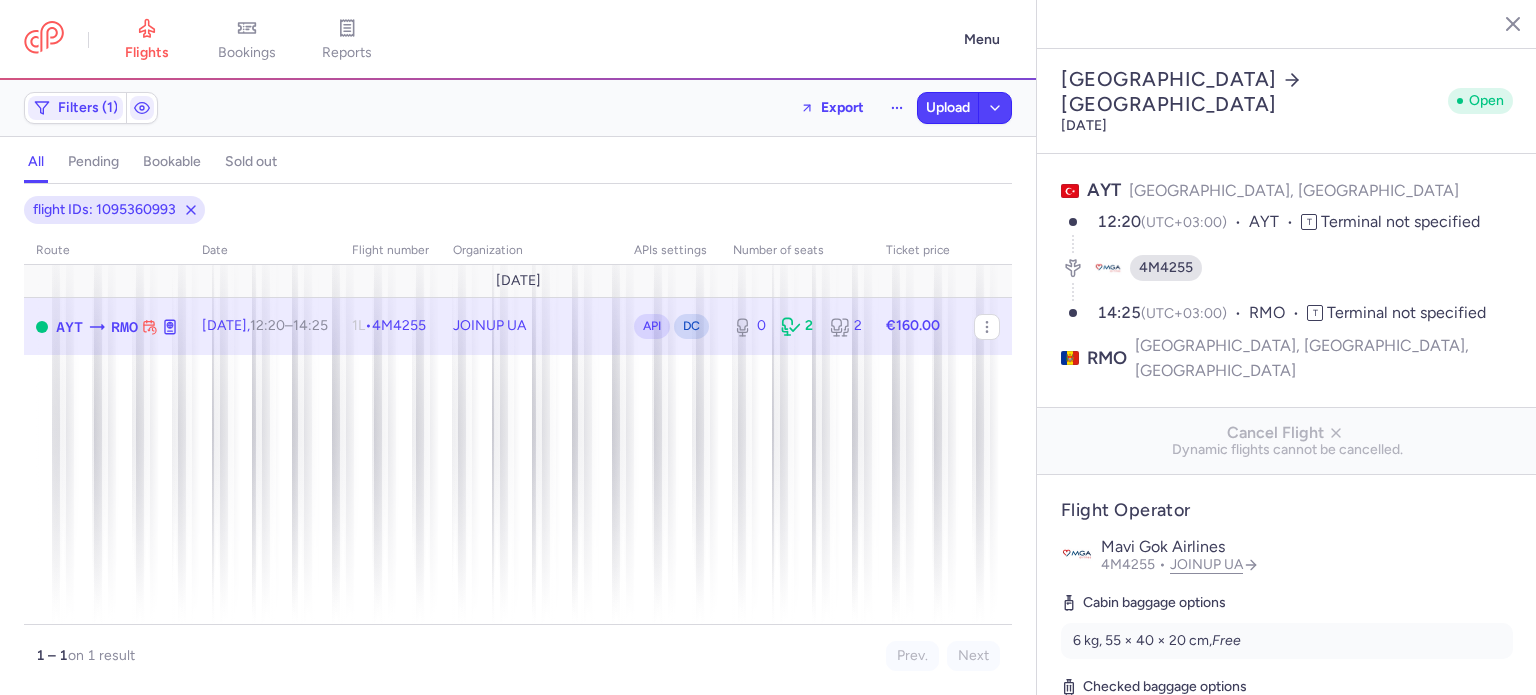 select on "hours" 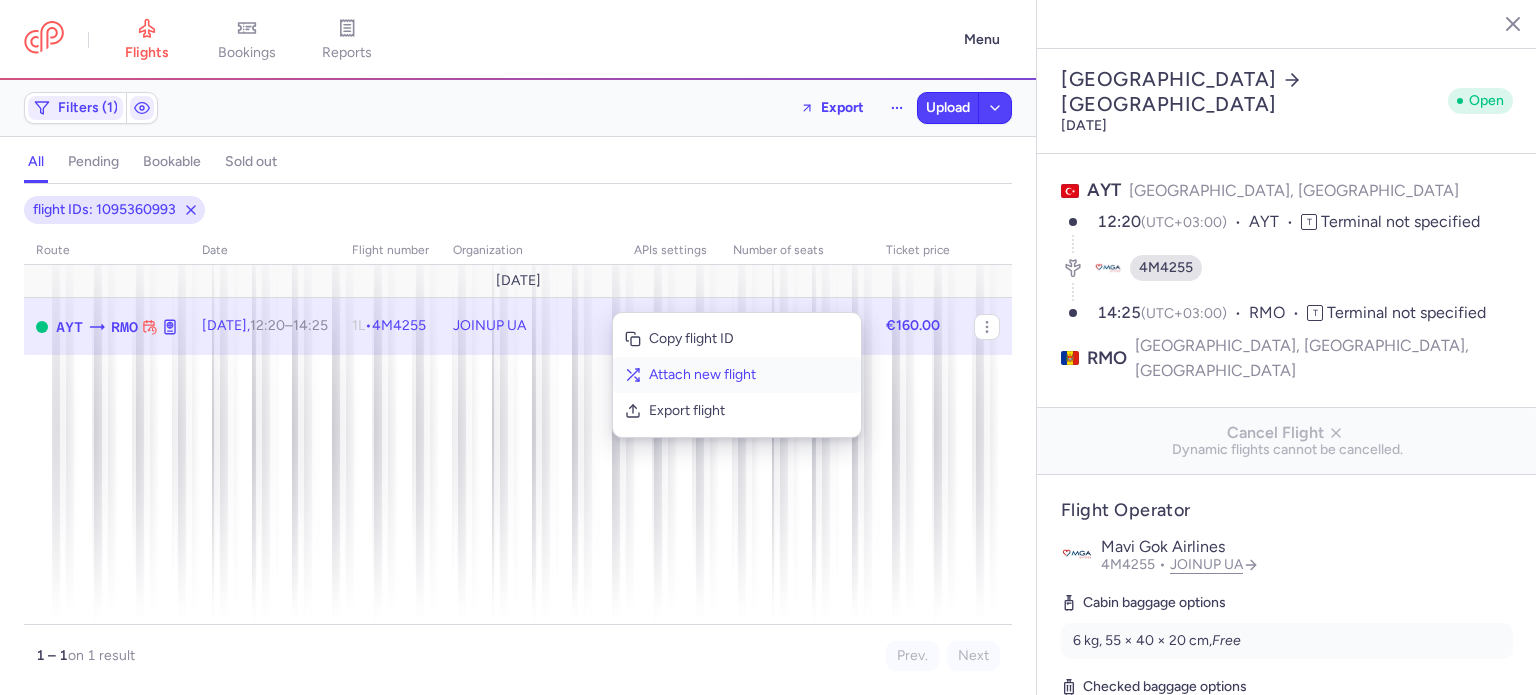 click on "Attach new flight" at bounding box center [749, 375] 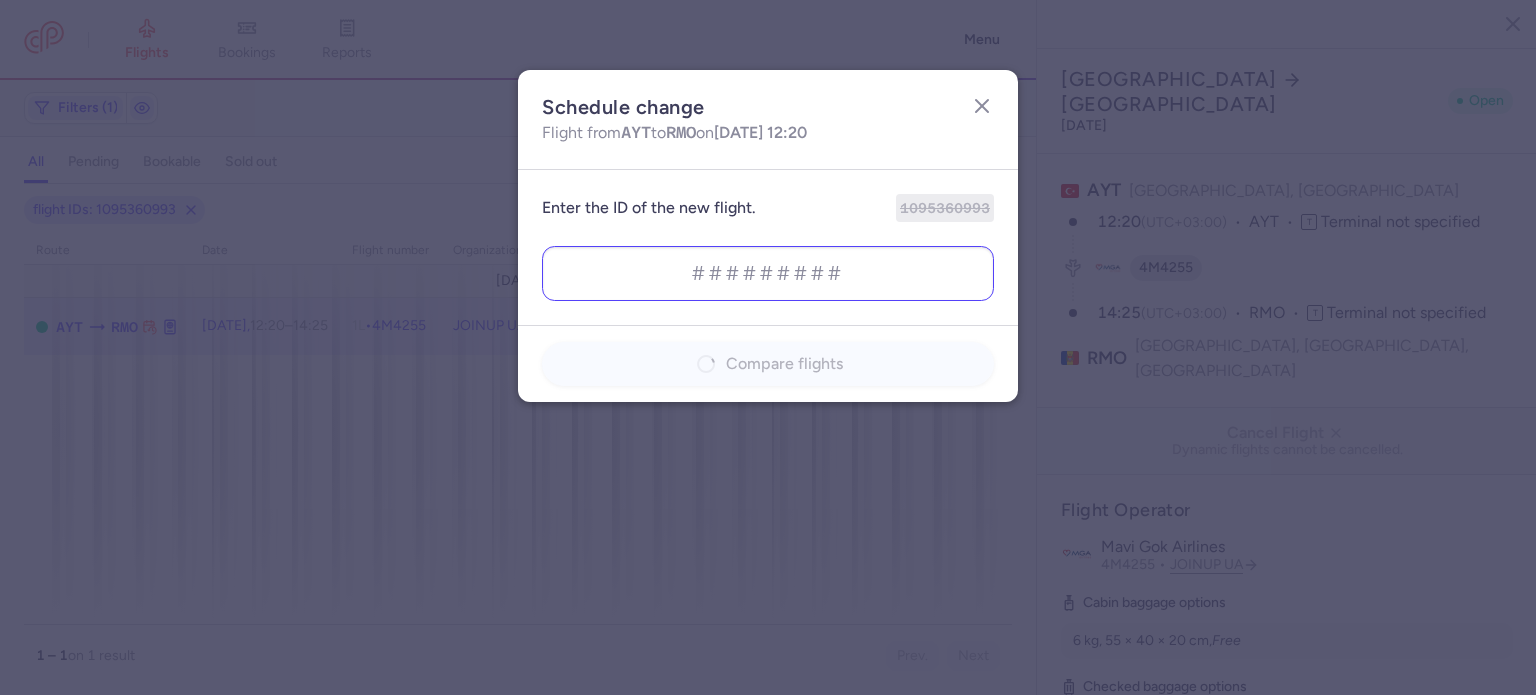 type on "819189754" 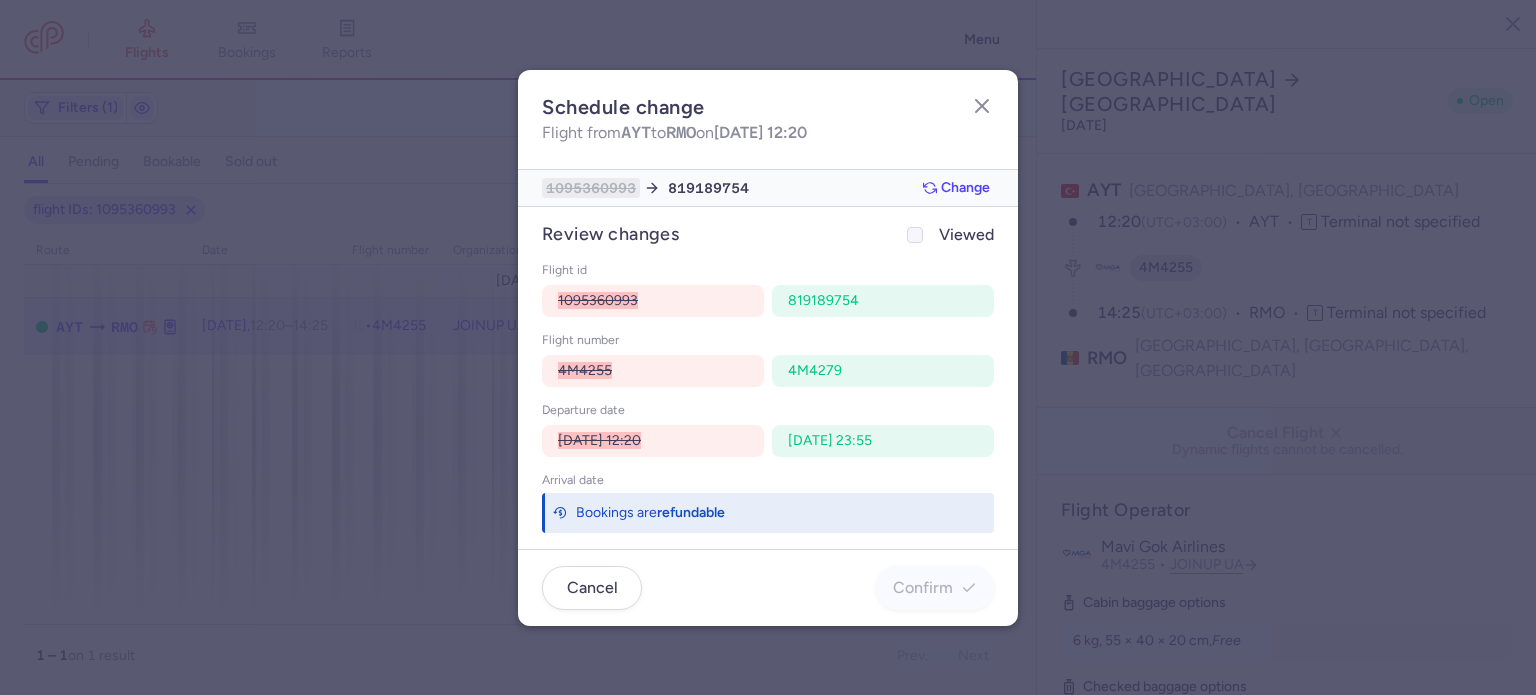 click on "Viewed" 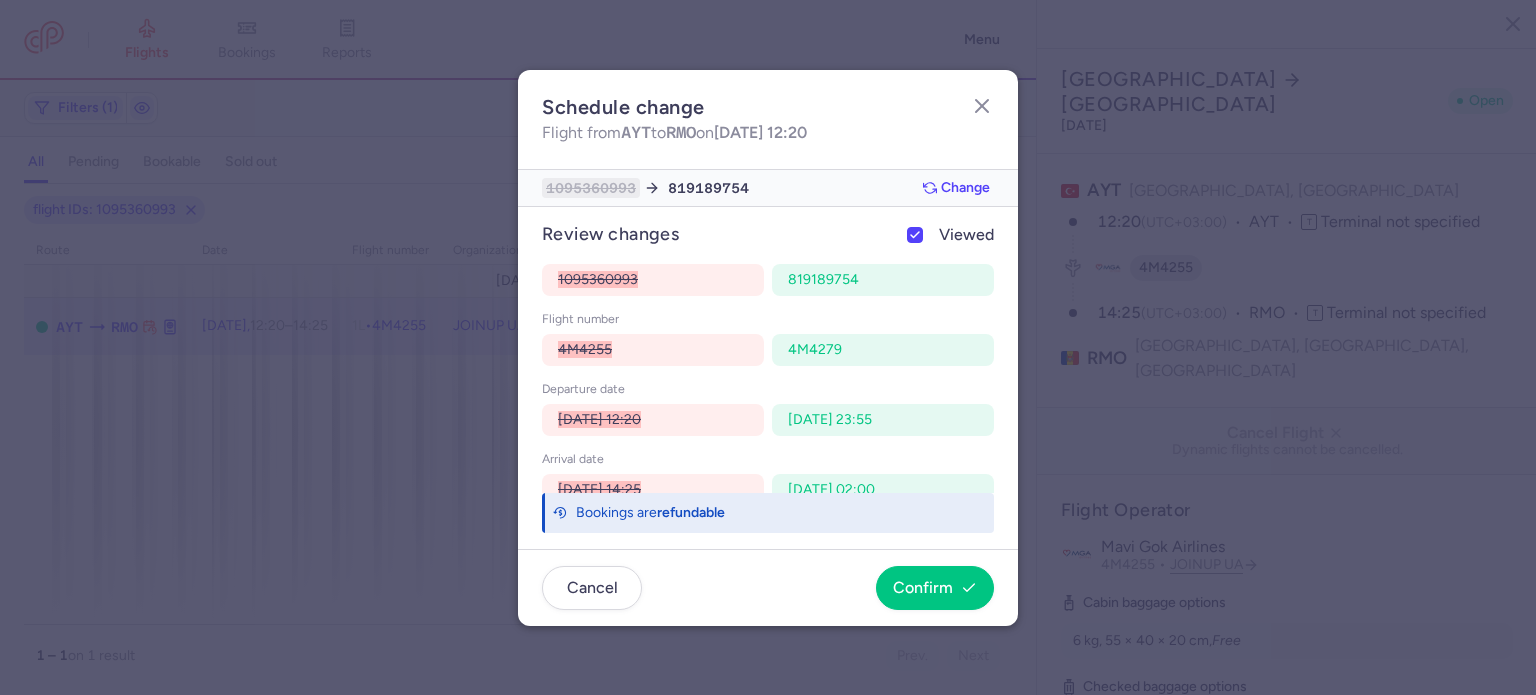 scroll, scrollTop: 50, scrollLeft: 0, axis: vertical 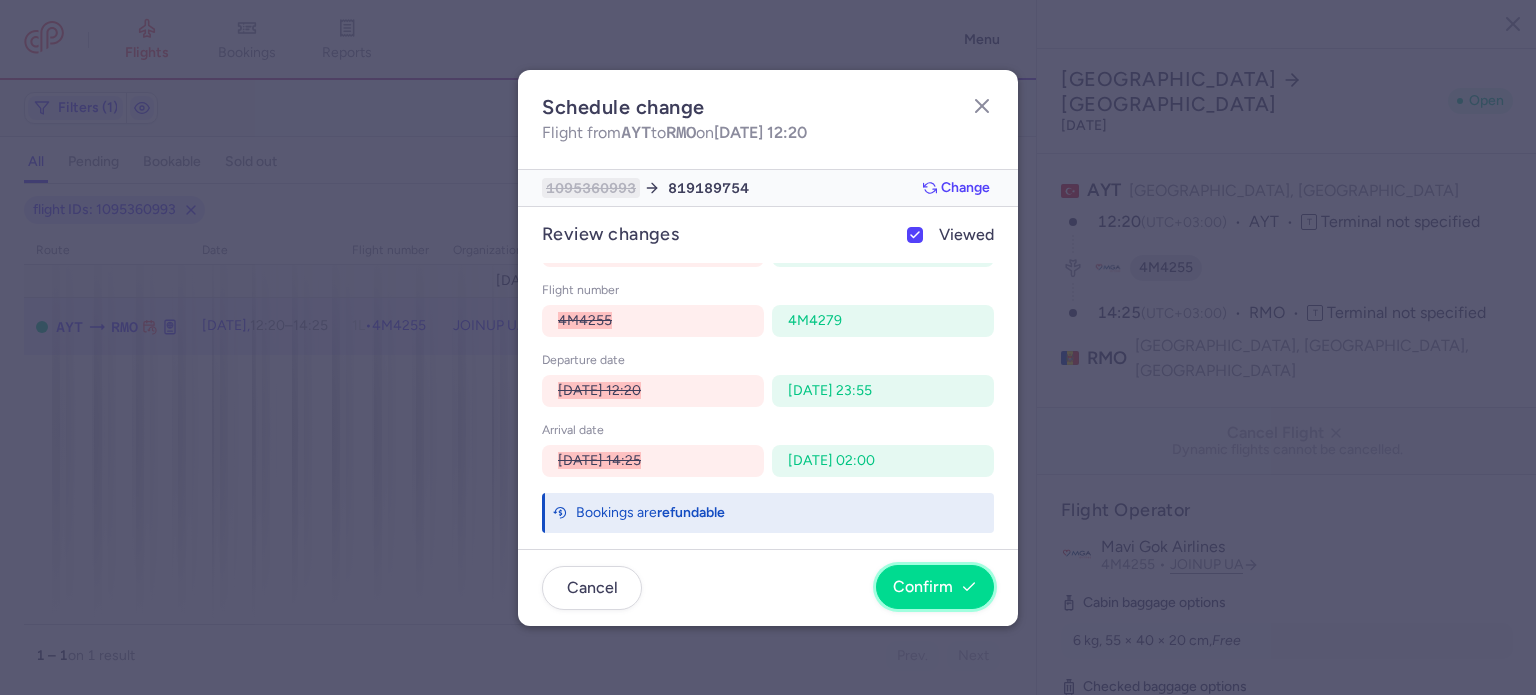 click on "Confirm" at bounding box center (923, 587) 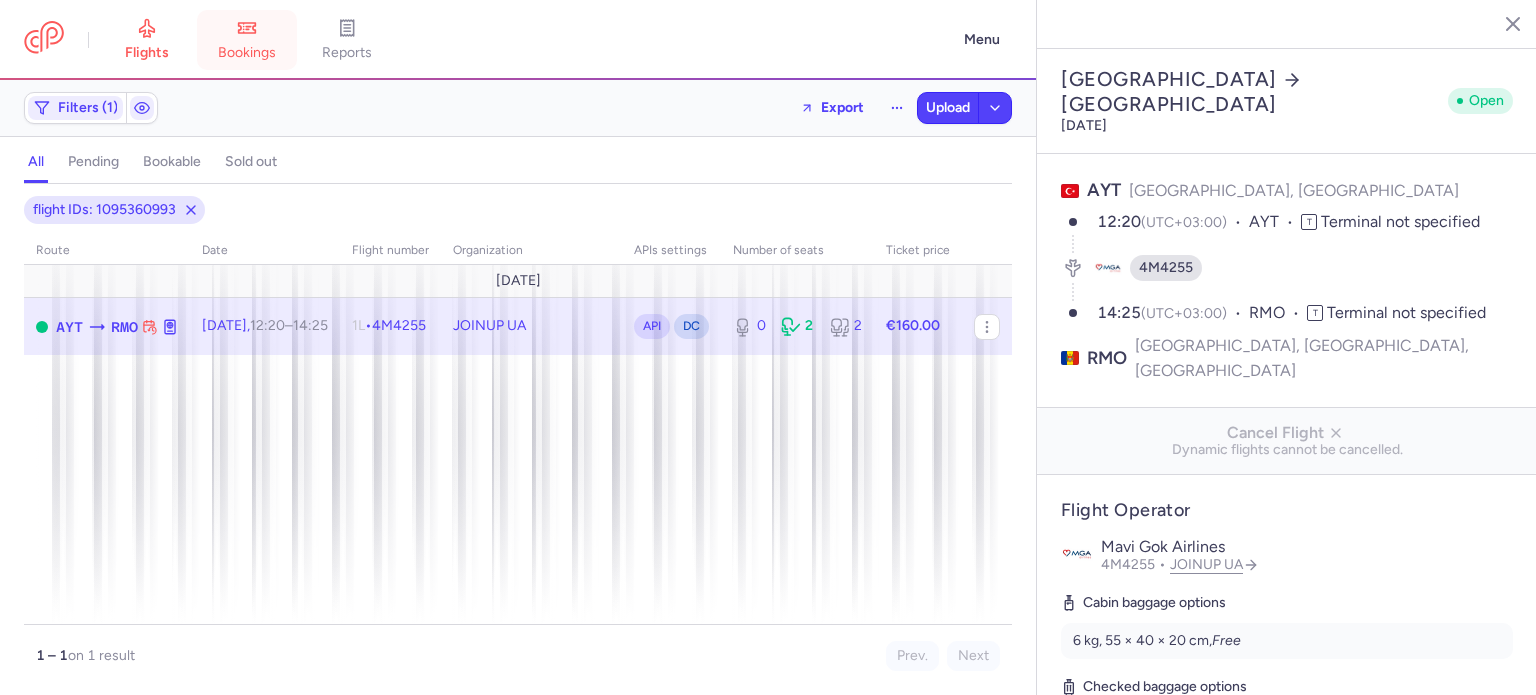 click on "bookings" at bounding box center [247, 40] 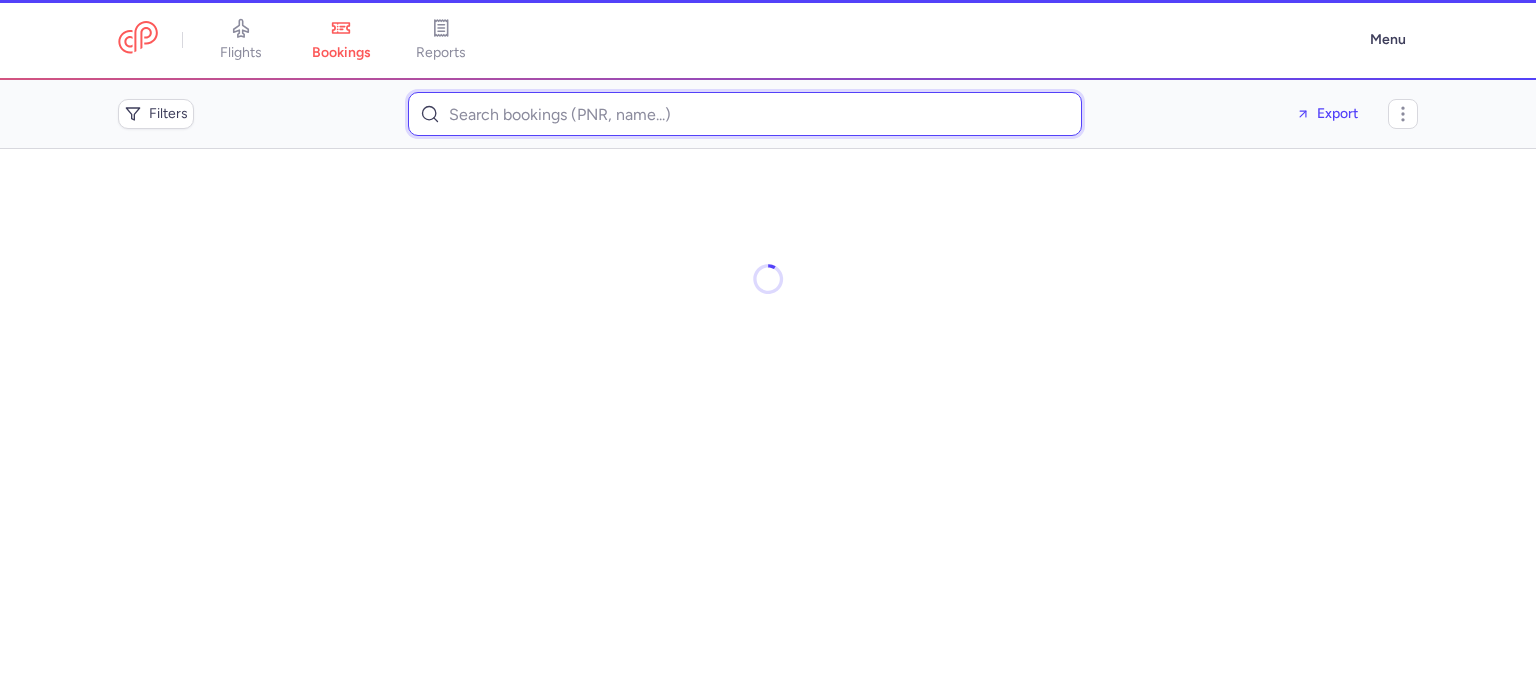click at bounding box center [745, 114] 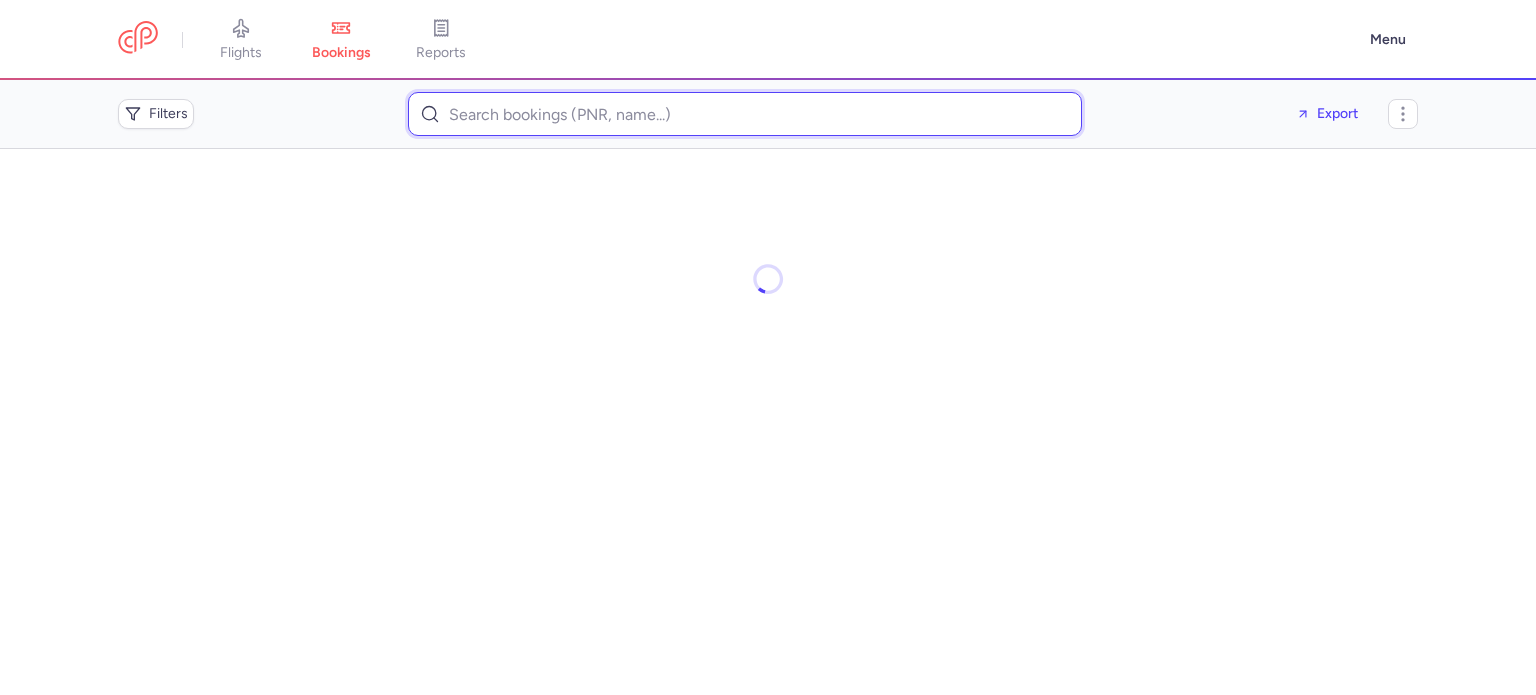 paste on "[PERSON_NAME]" 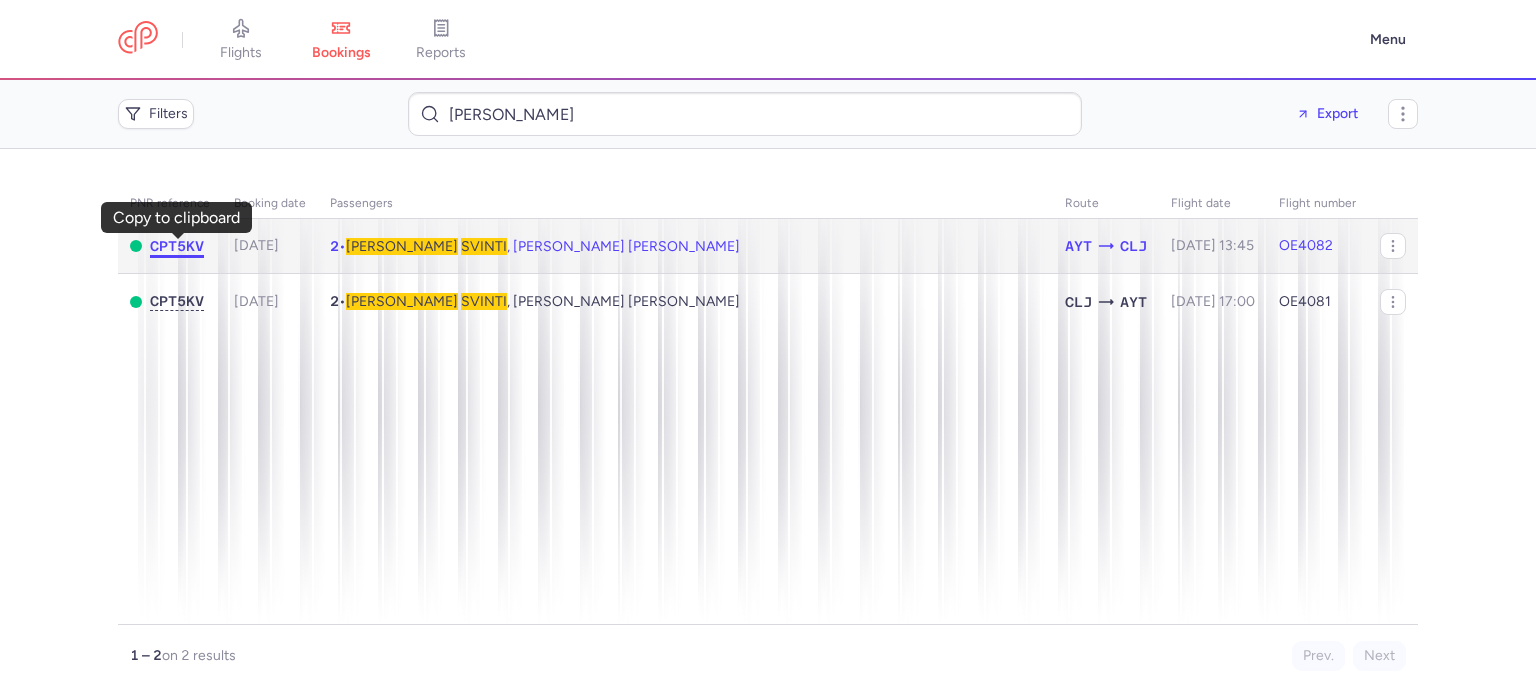 click on "CPT5KV" 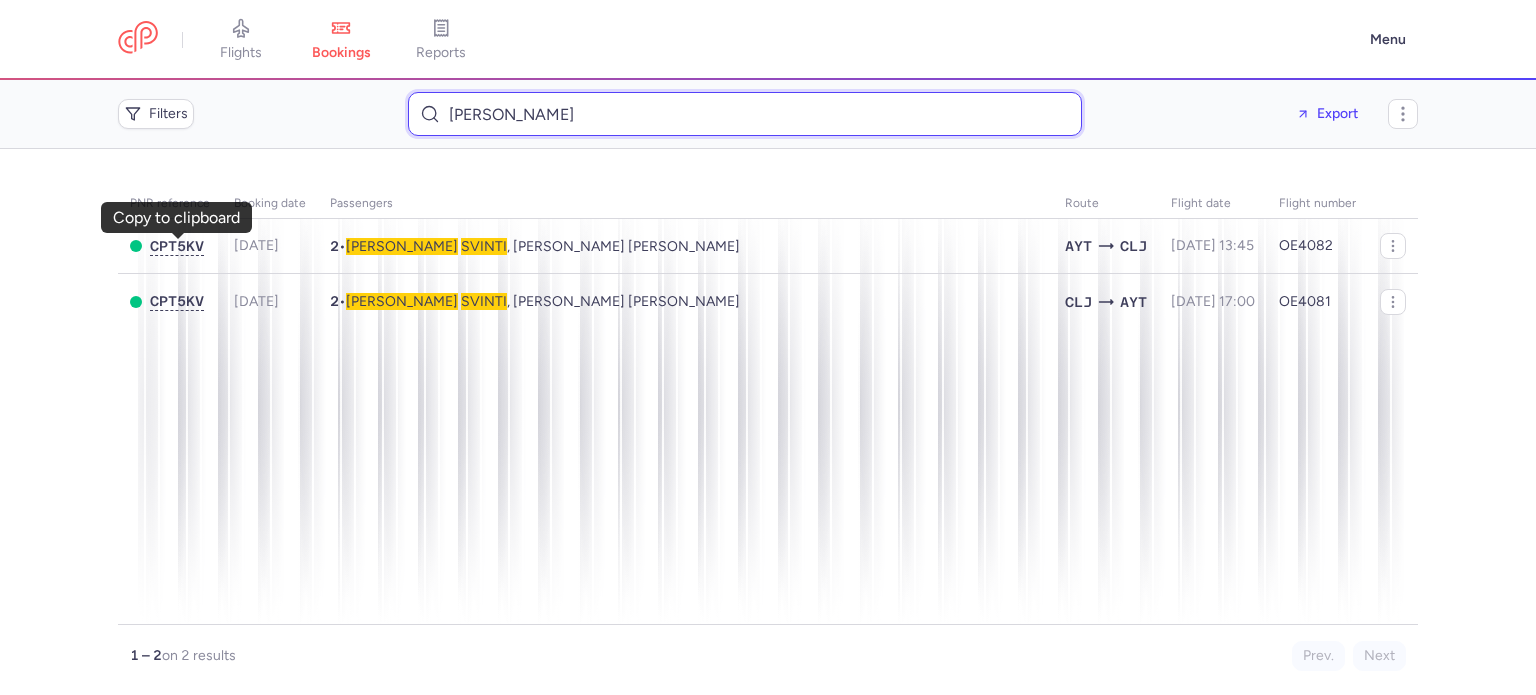 click on "[PERSON_NAME]" at bounding box center [745, 114] 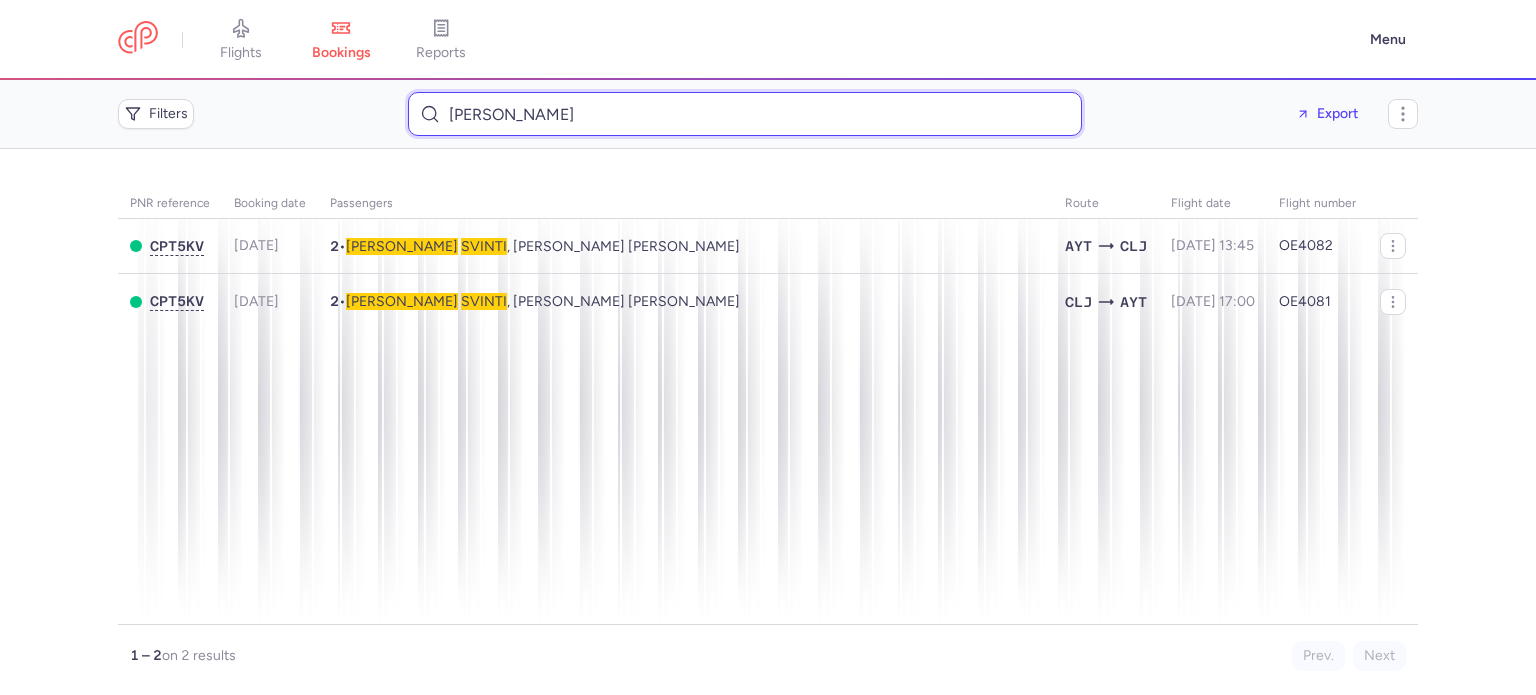 paste on "[EMAIL_ADDRESS][DOMAIN_NAME]" 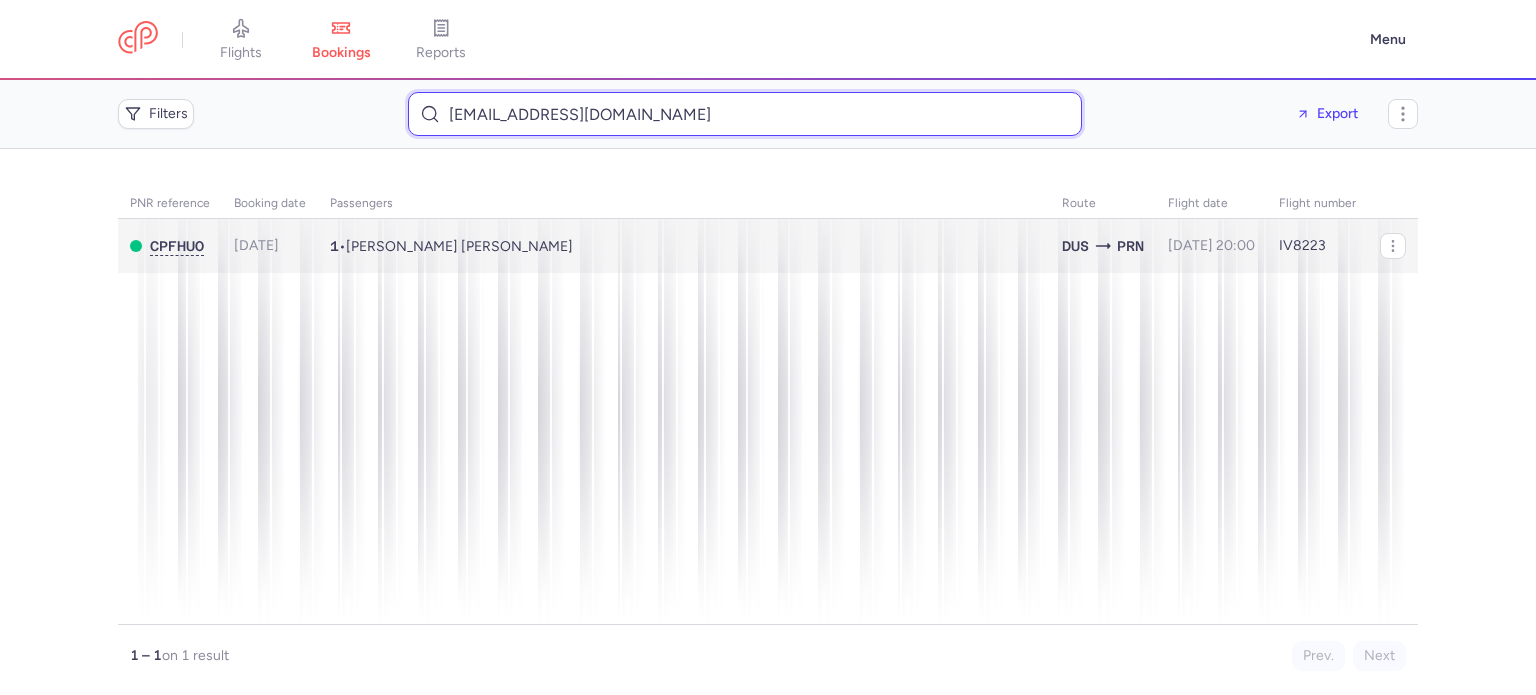 type on "[EMAIL_ADDRESS][DOMAIN_NAME]" 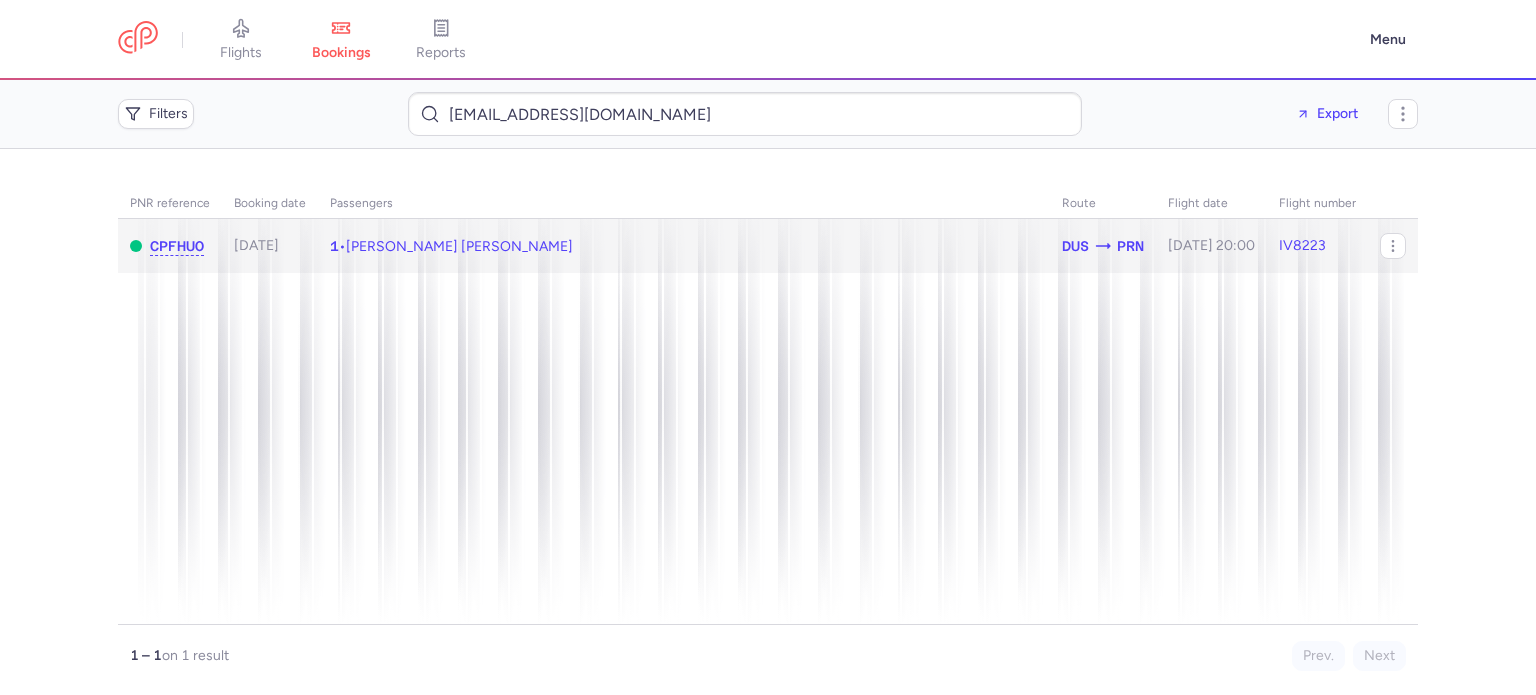 click on "1  •  [PERSON_NAME] [PERSON_NAME]" 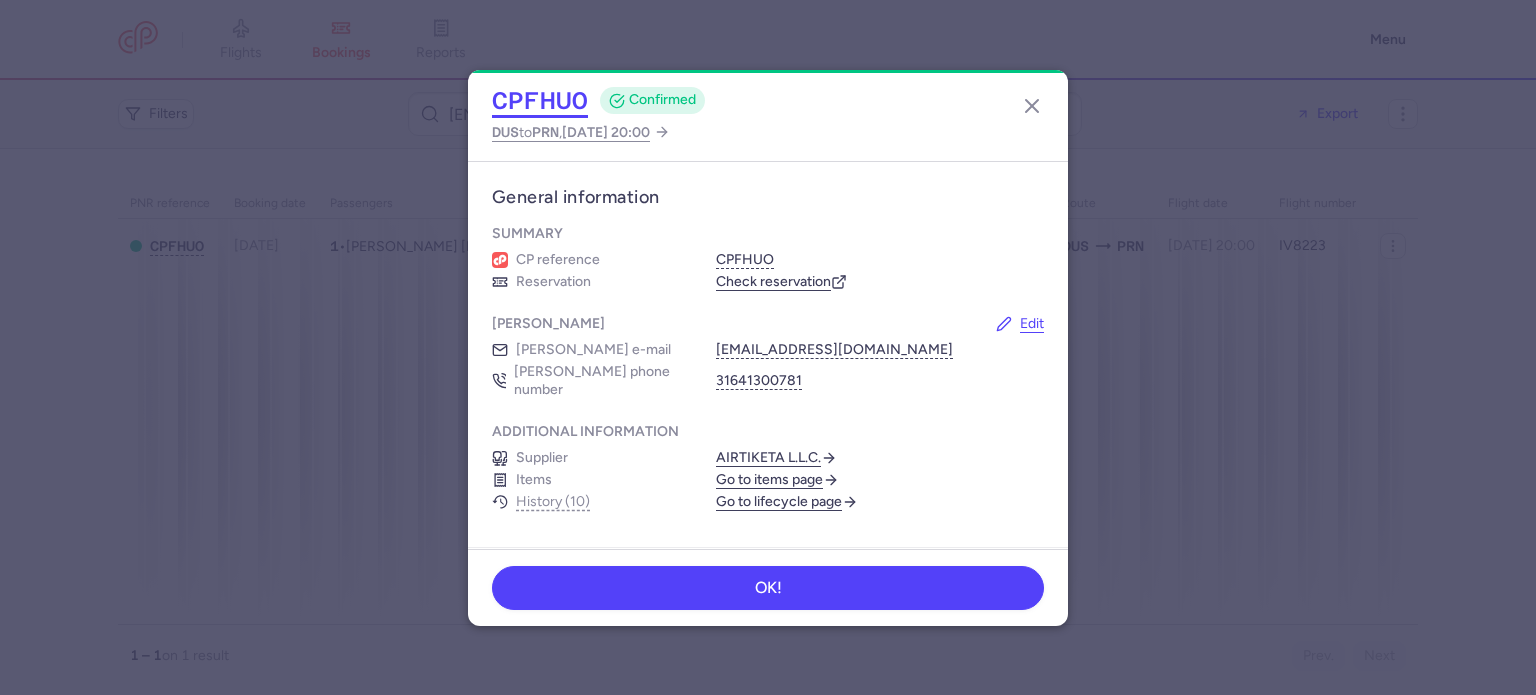 click on "CPFHUO" 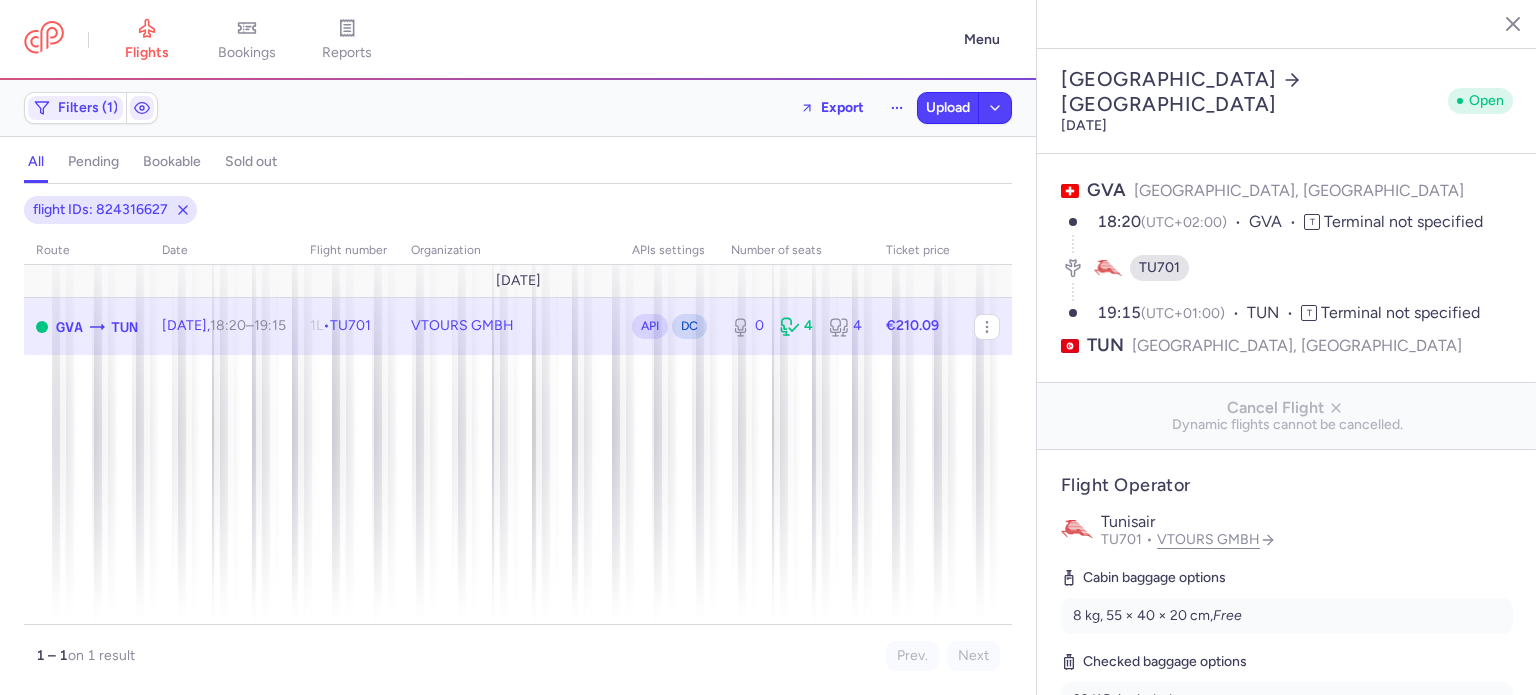 select on "days" 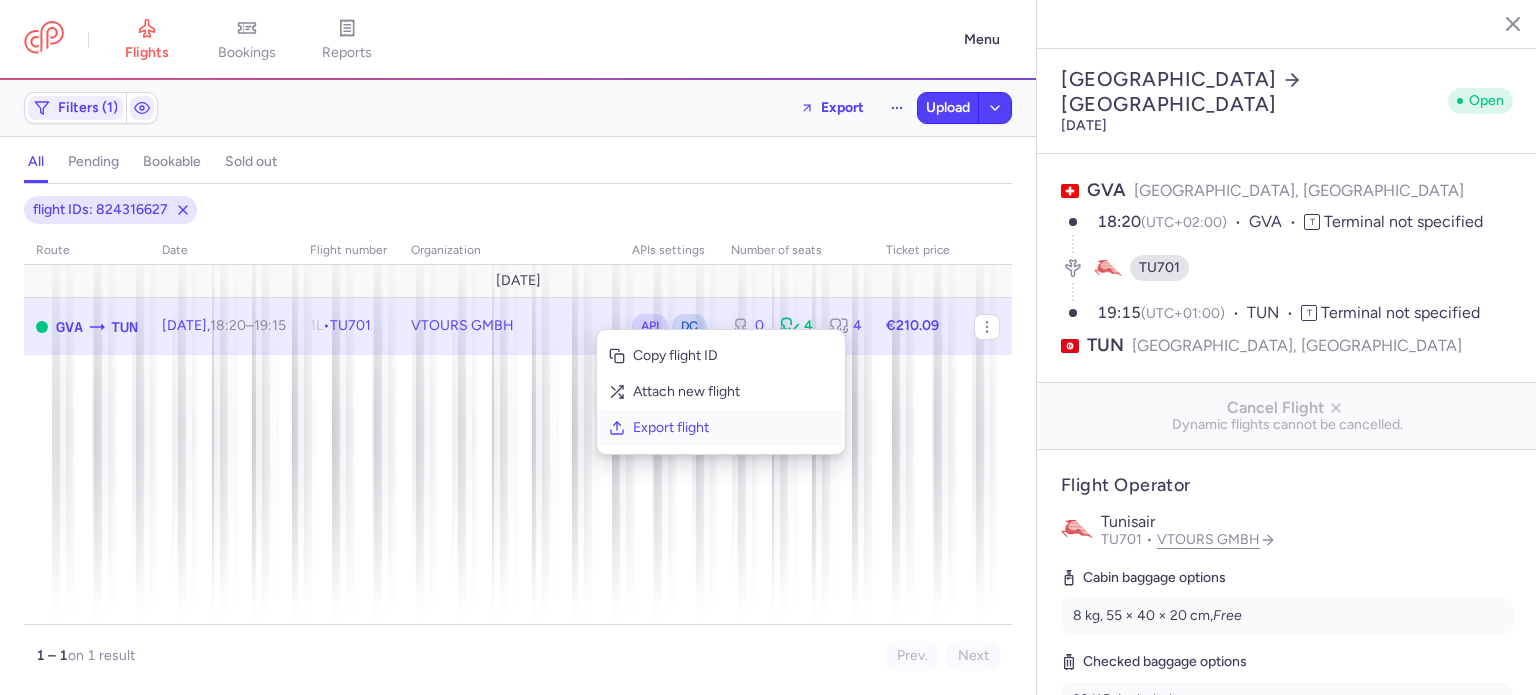 click on "Export flight" at bounding box center [733, 428] 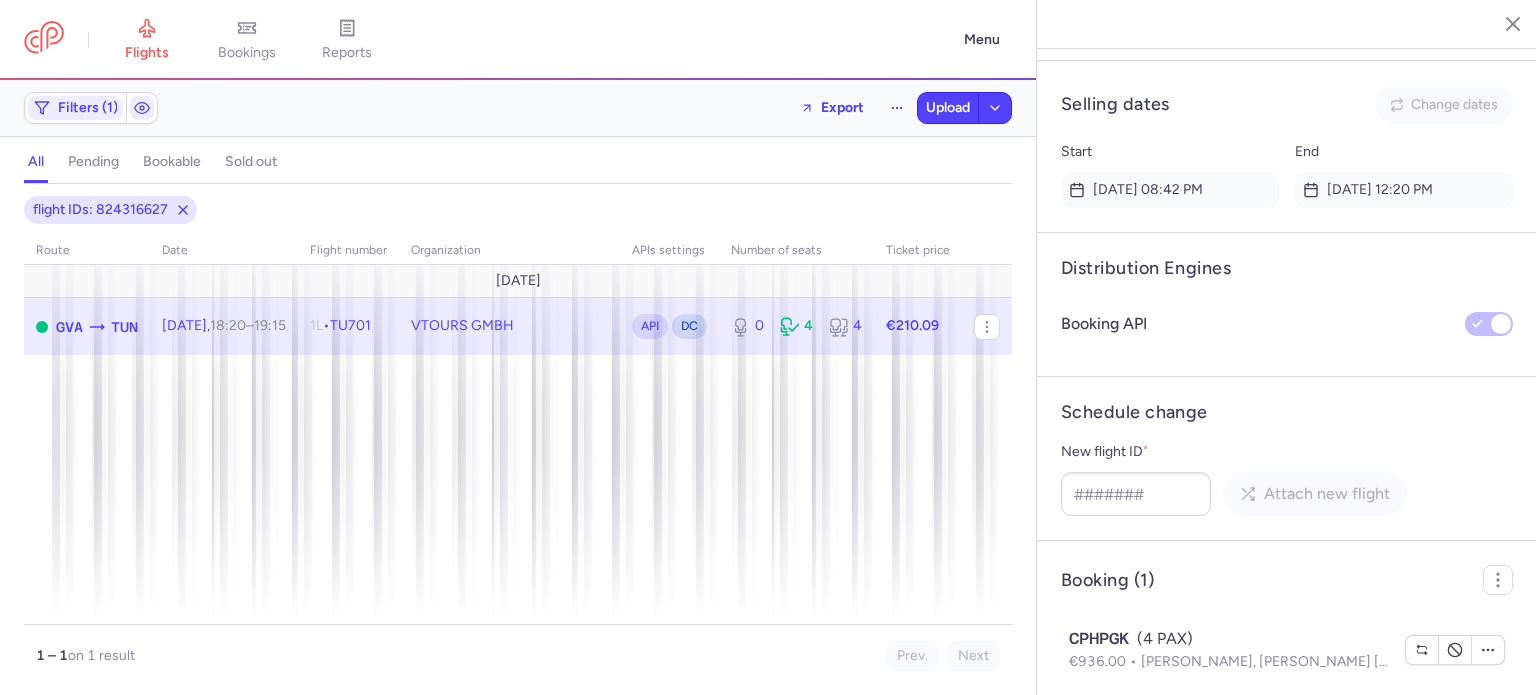 scroll, scrollTop: 1393, scrollLeft: 0, axis: vertical 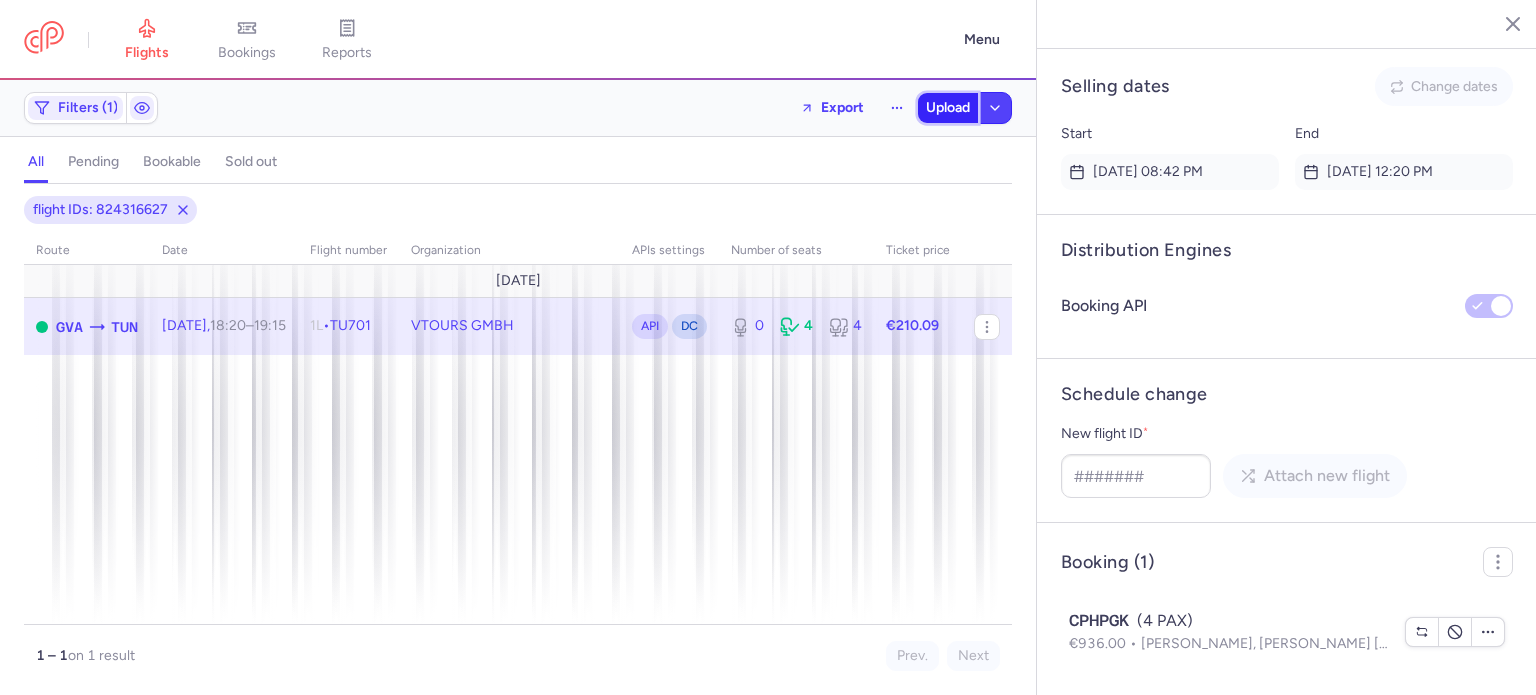 click on "Upload" at bounding box center [948, 108] 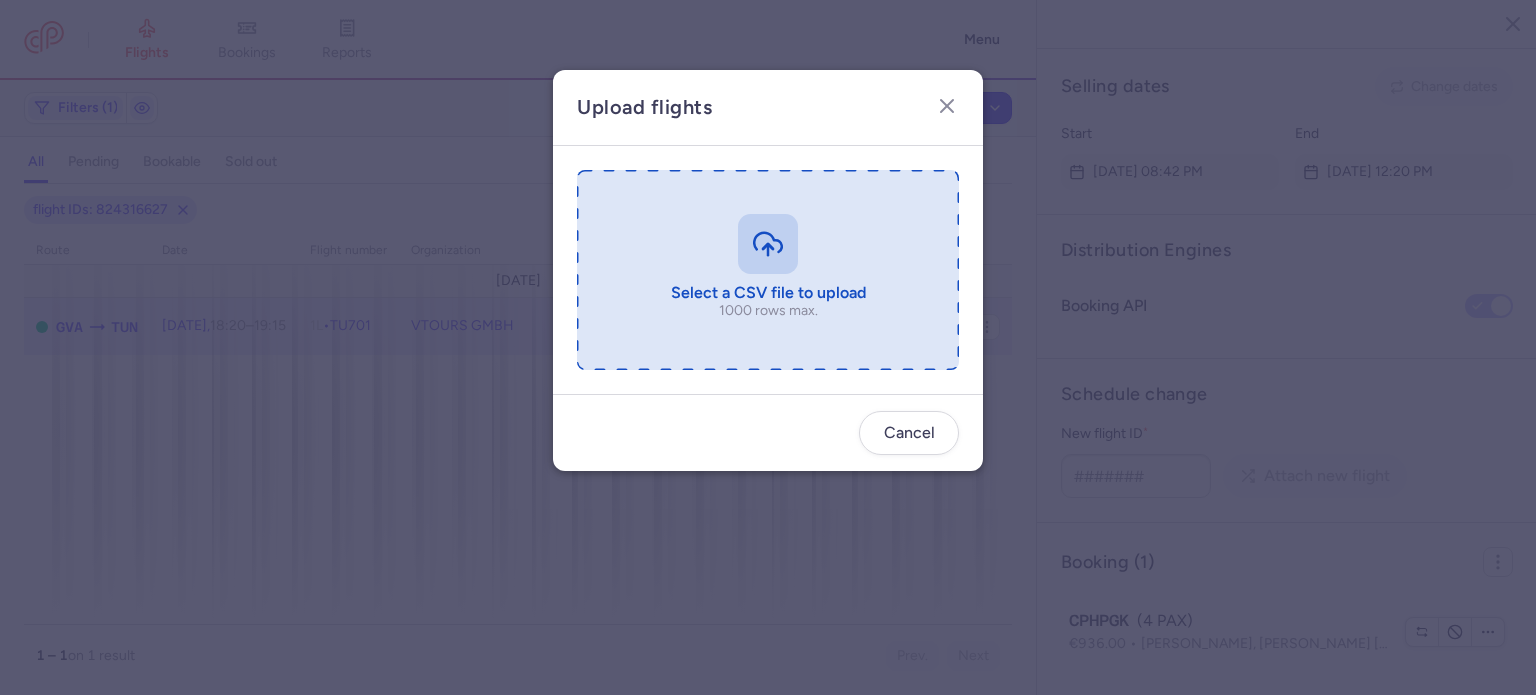 click at bounding box center [768, 270] 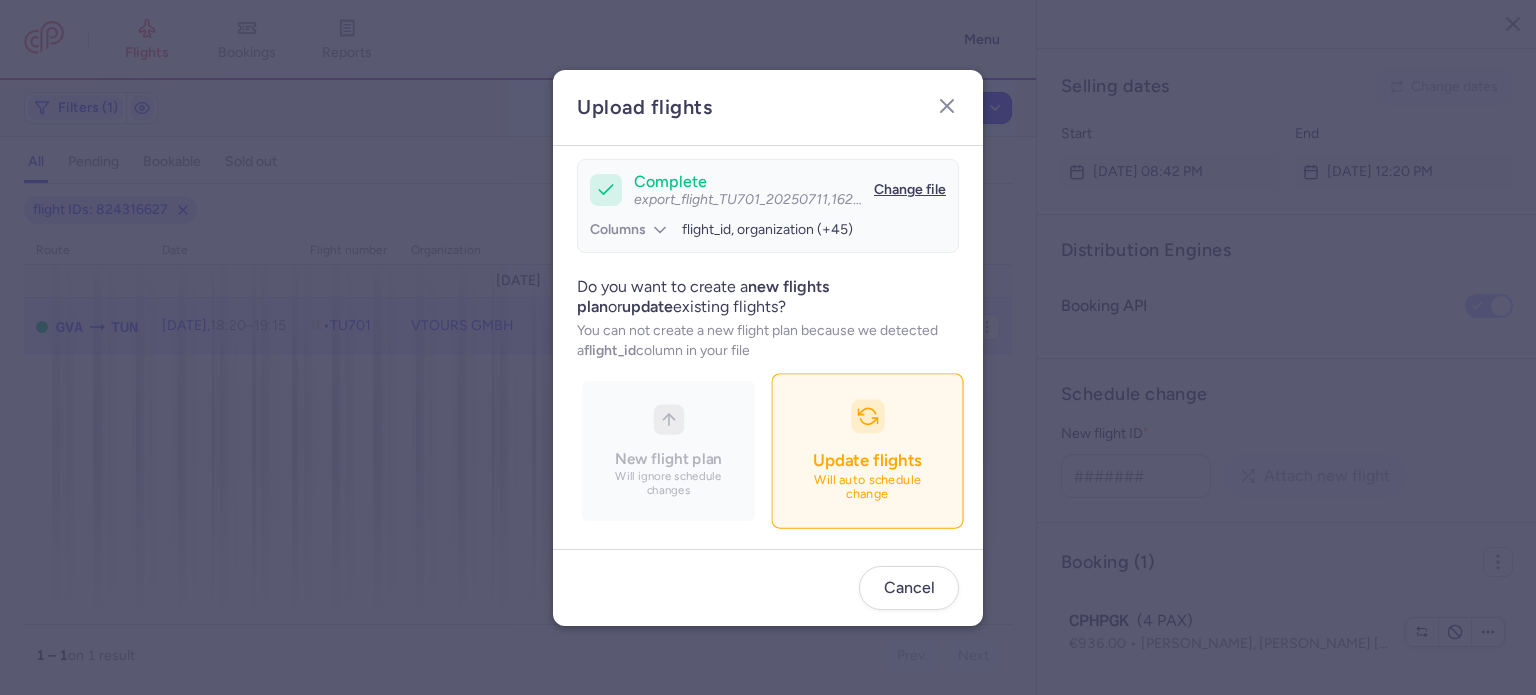 scroll, scrollTop: 172, scrollLeft: 0, axis: vertical 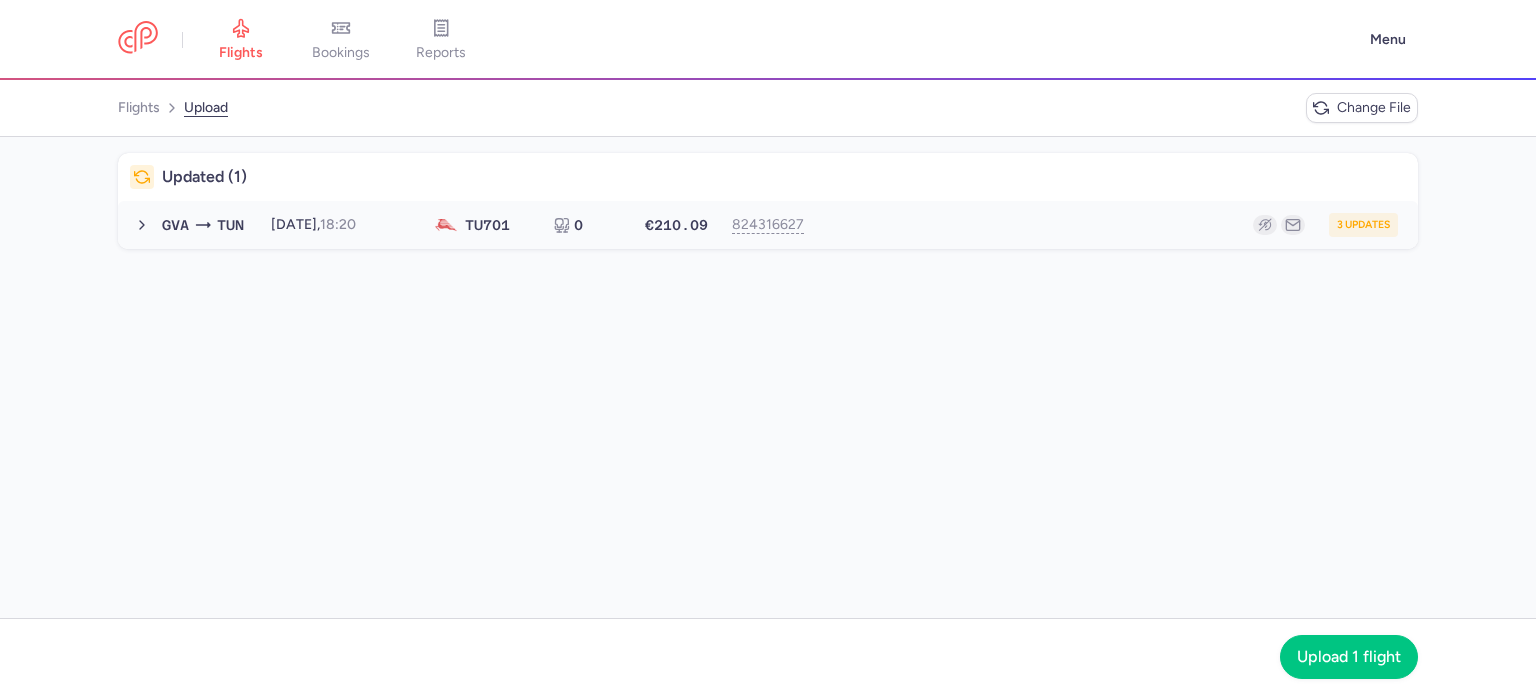 click on "3 updates" at bounding box center [1112, 225] 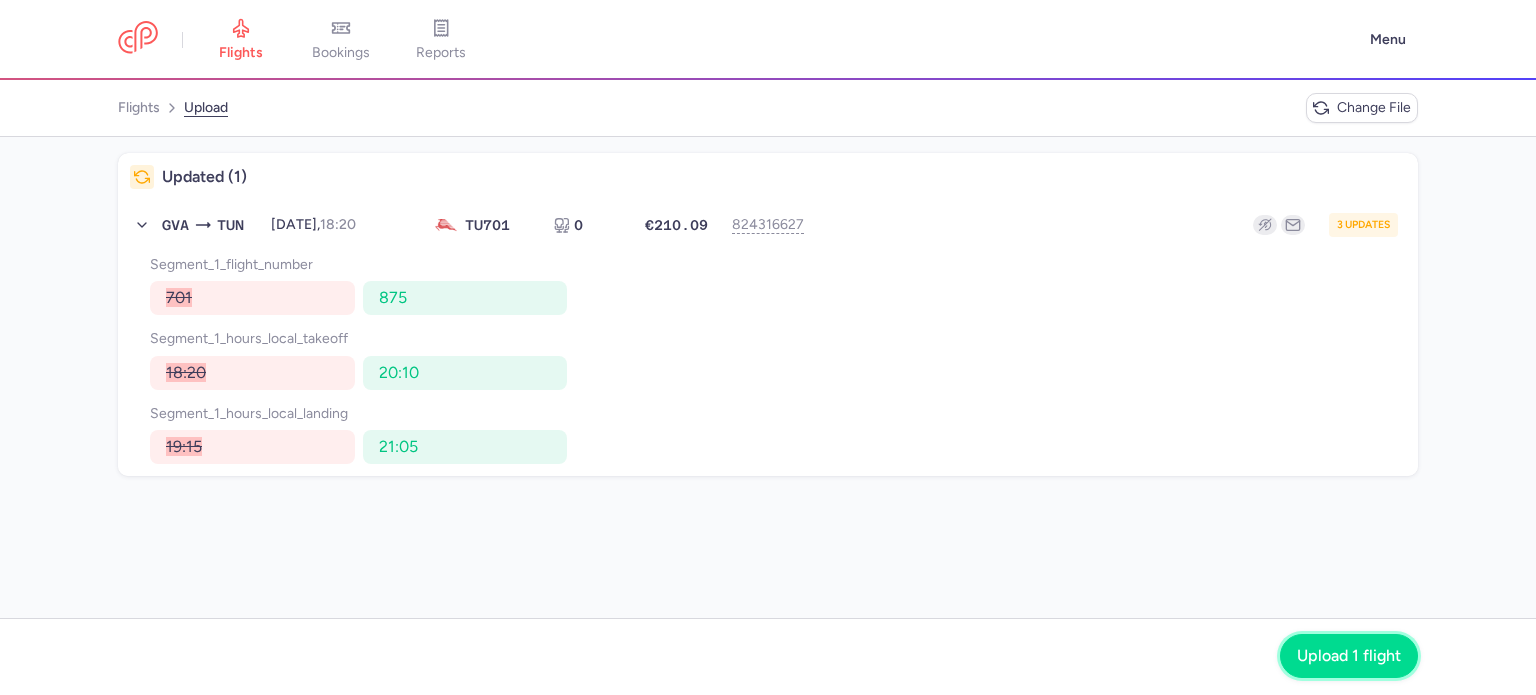 click on "Upload 1 flight" at bounding box center (1349, 656) 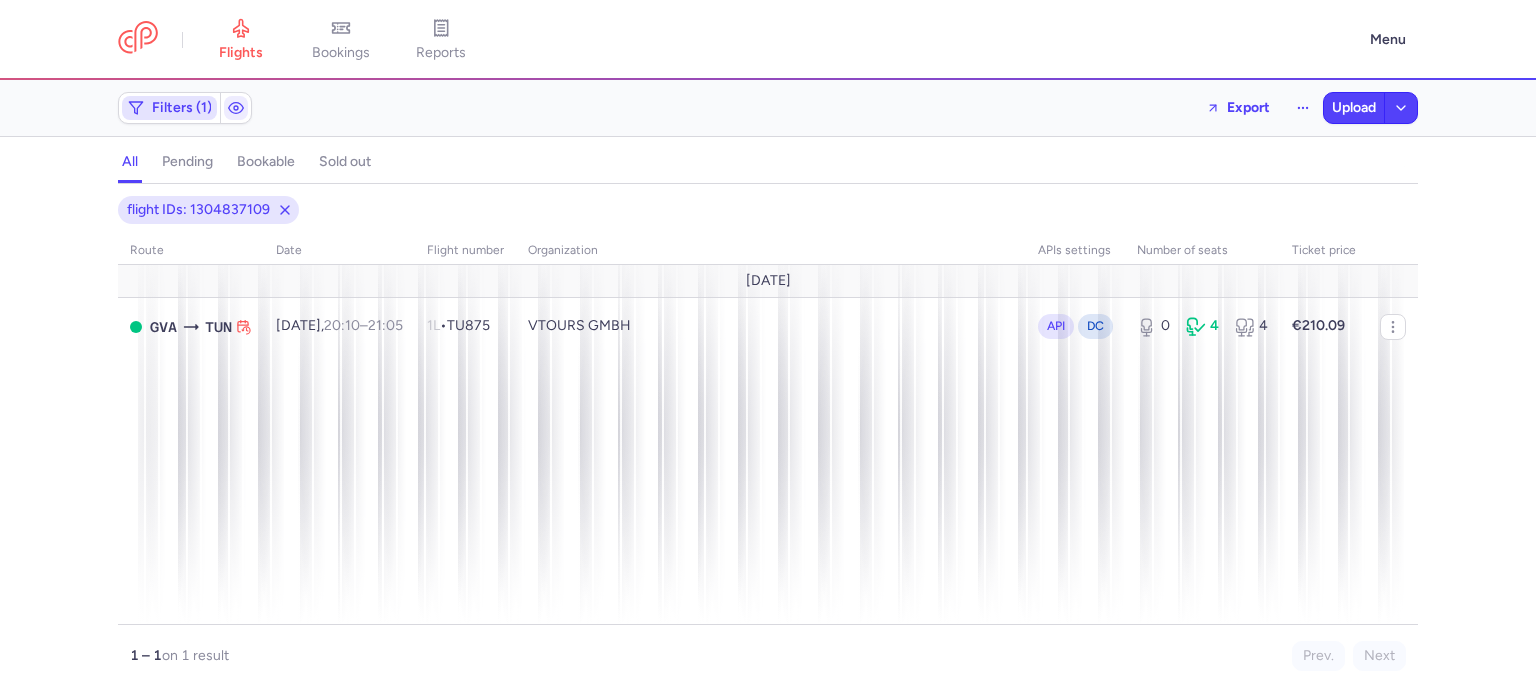 click on "Filters (1)" 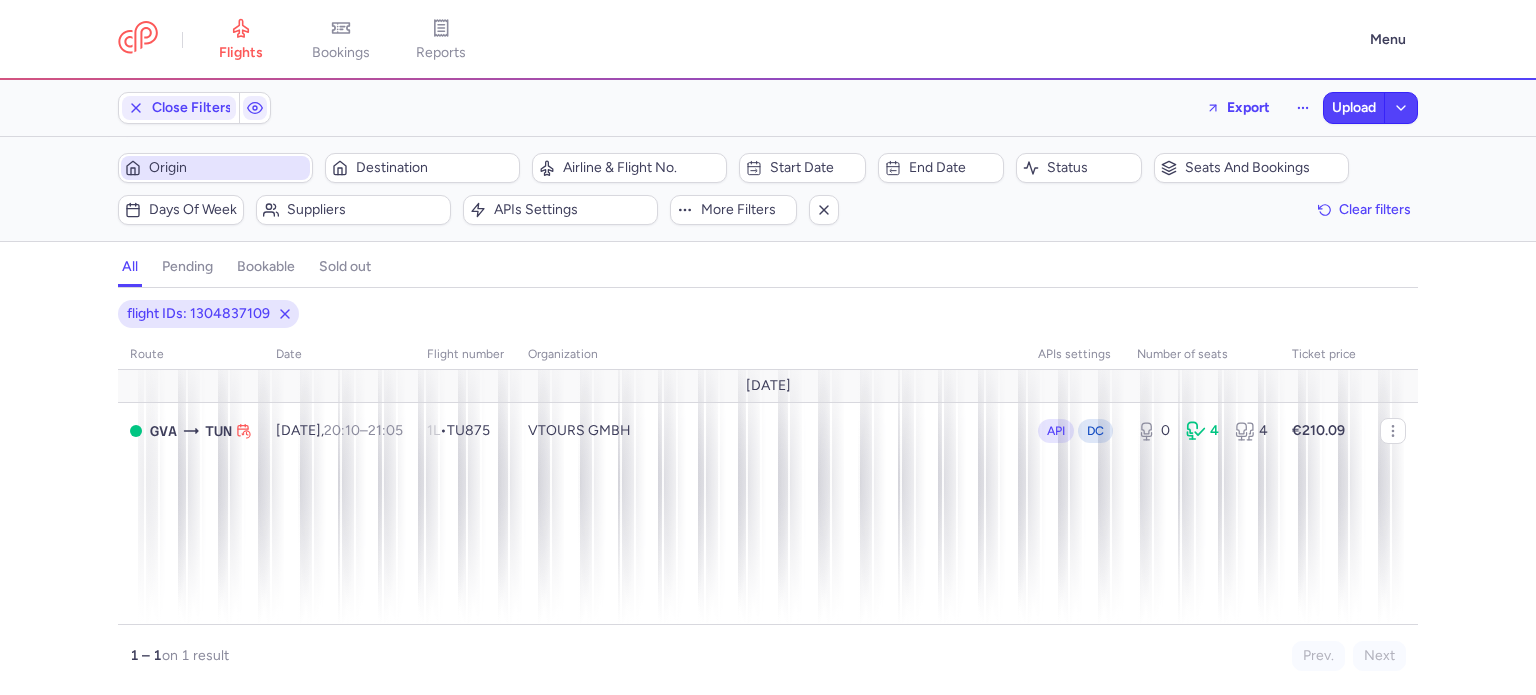 scroll, scrollTop: 0, scrollLeft: 0, axis: both 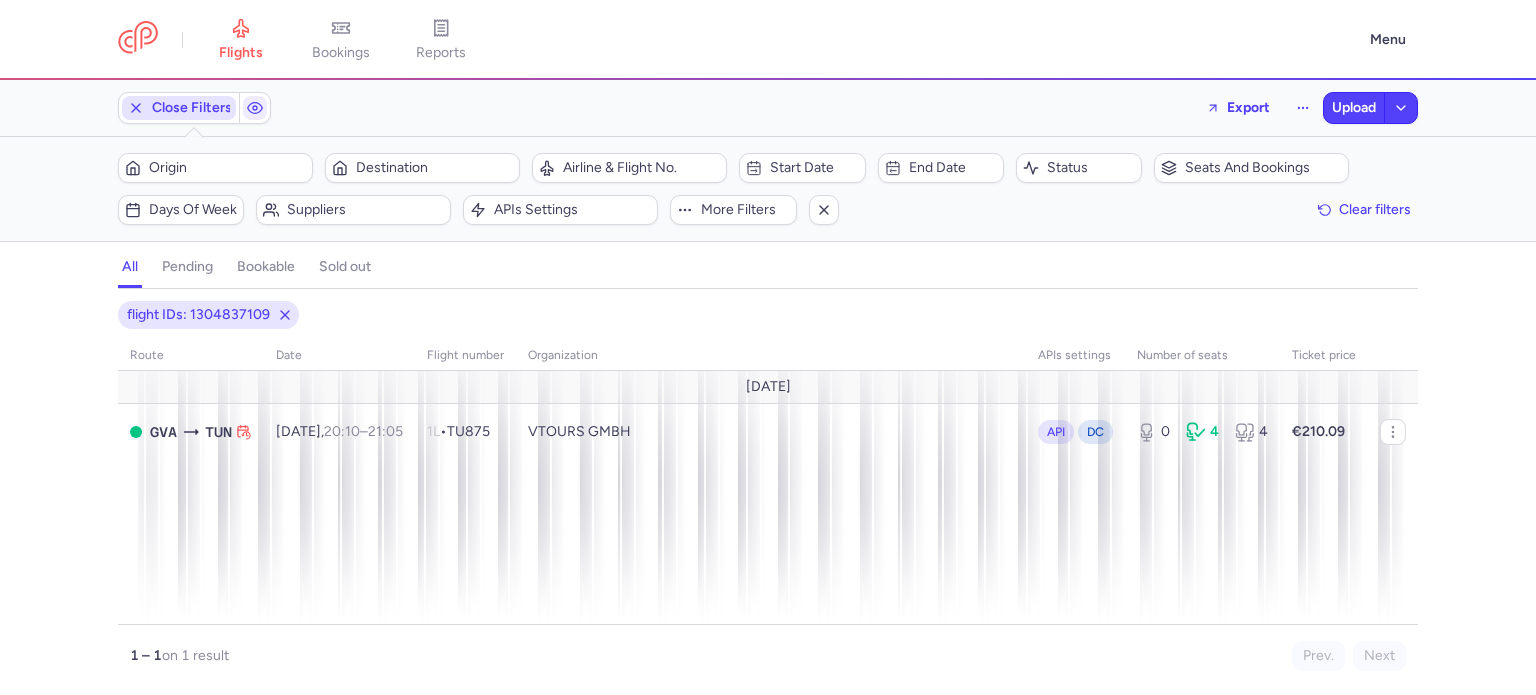 click 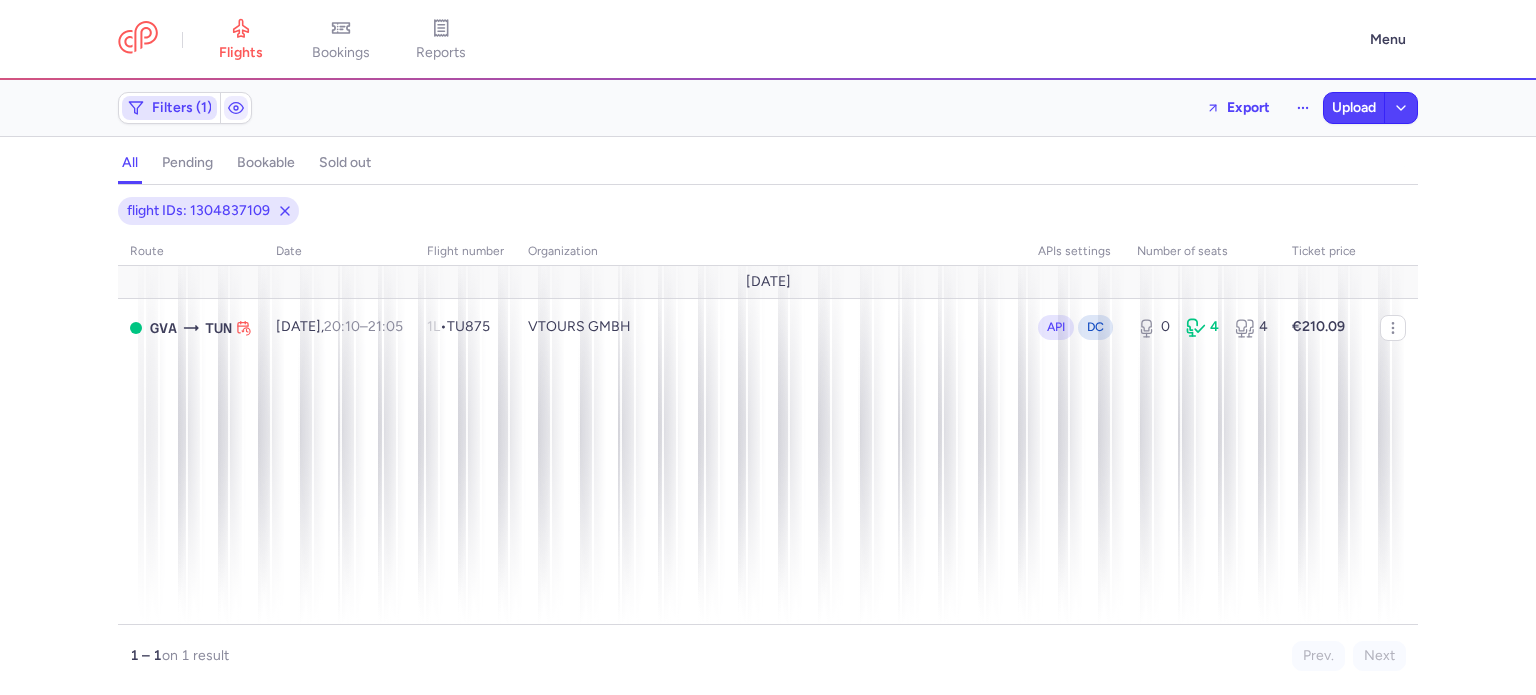 scroll, scrollTop: 0, scrollLeft: 0, axis: both 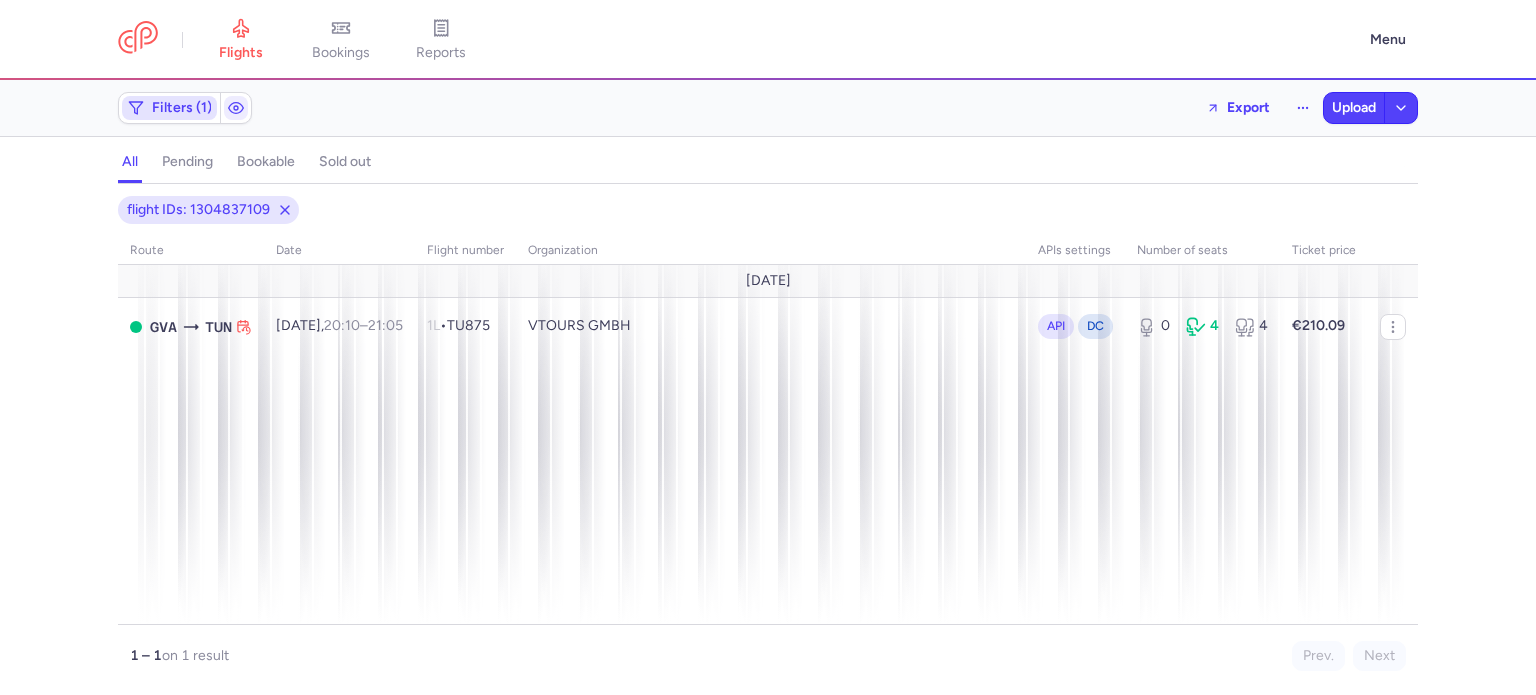 click on "Filters (1)" 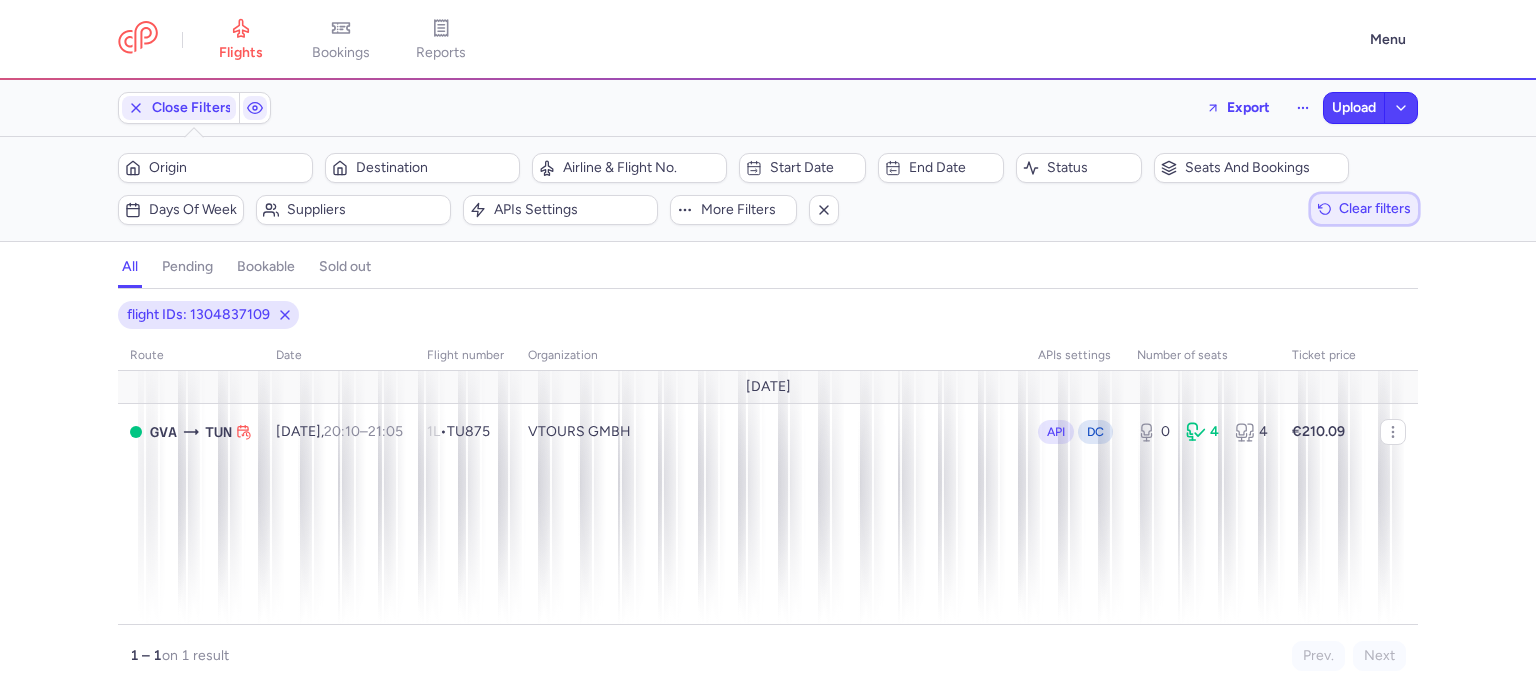 click on "Clear filters" at bounding box center (1375, 208) 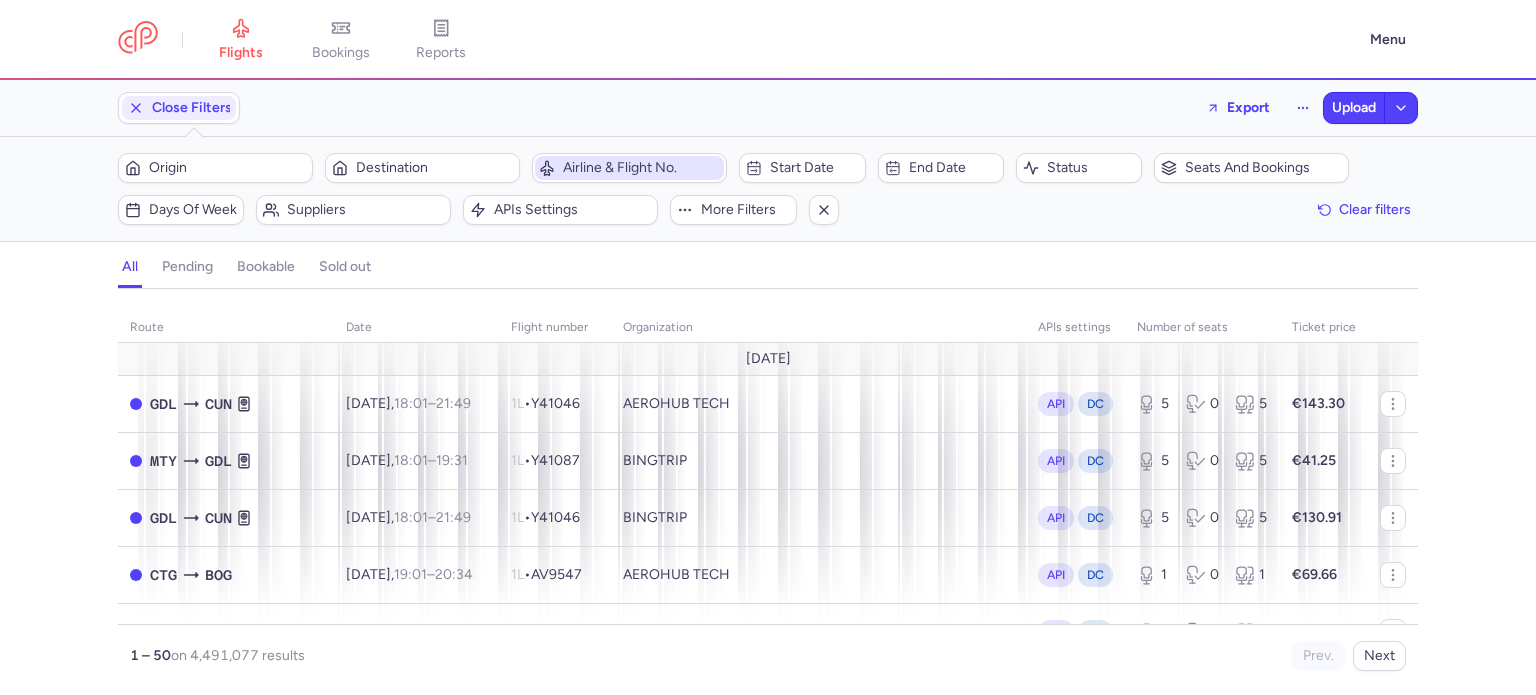click on "Airline & Flight No." at bounding box center [641, 168] 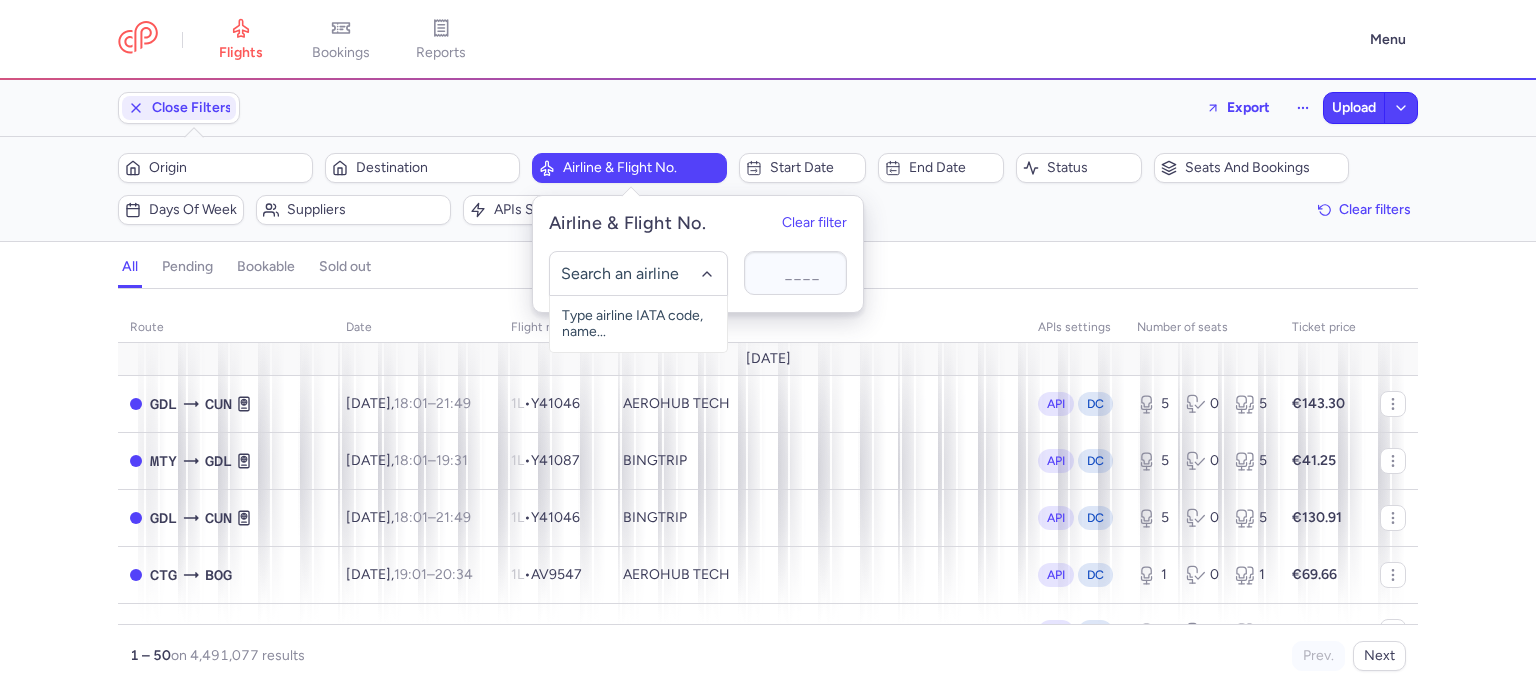 click 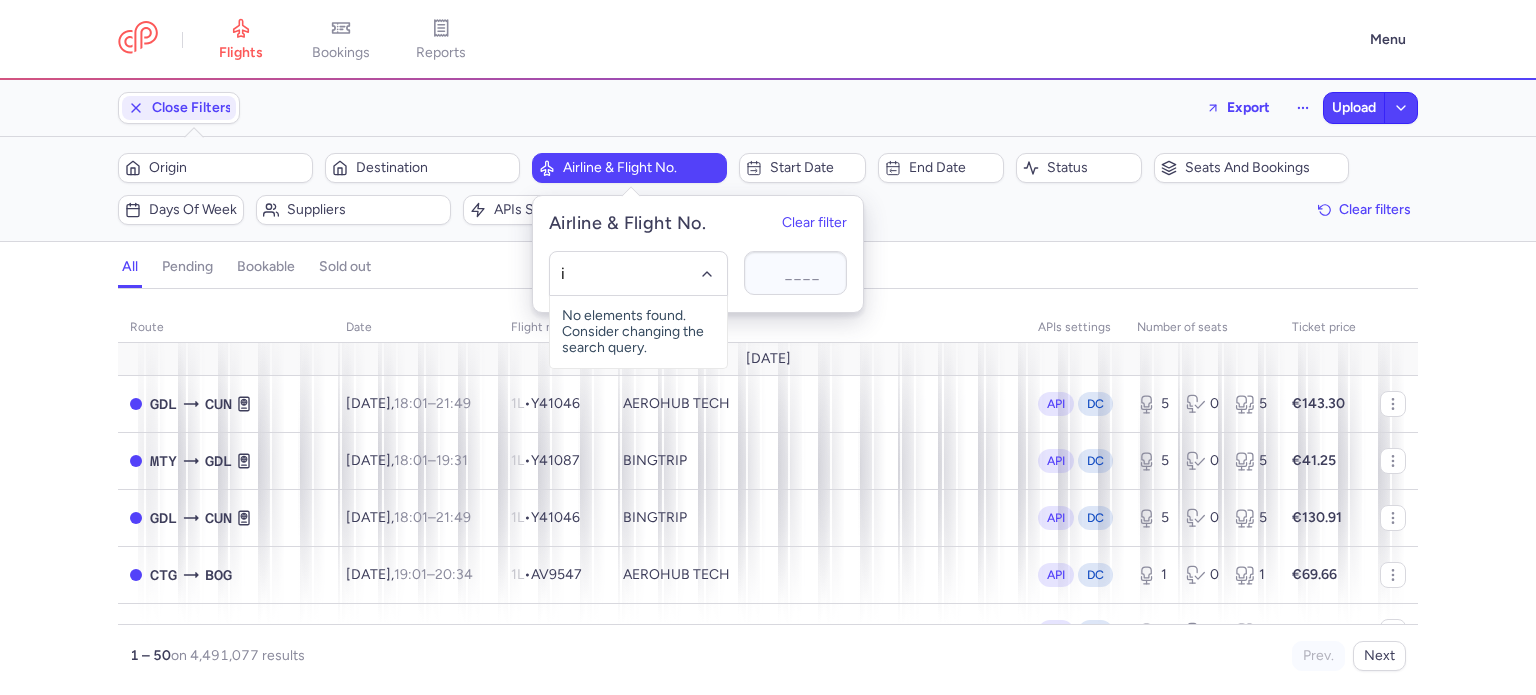 type on "iv" 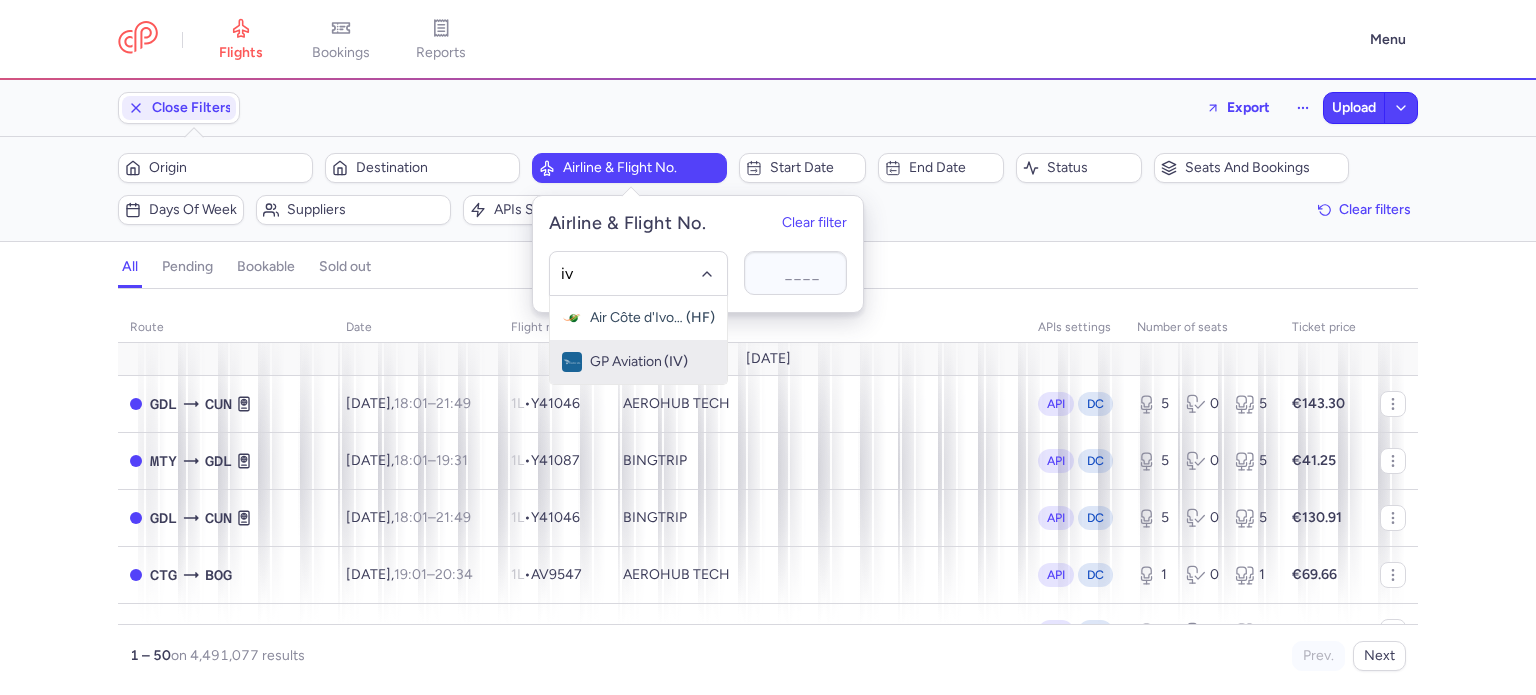 click on "GP Aviation" at bounding box center [626, 362] 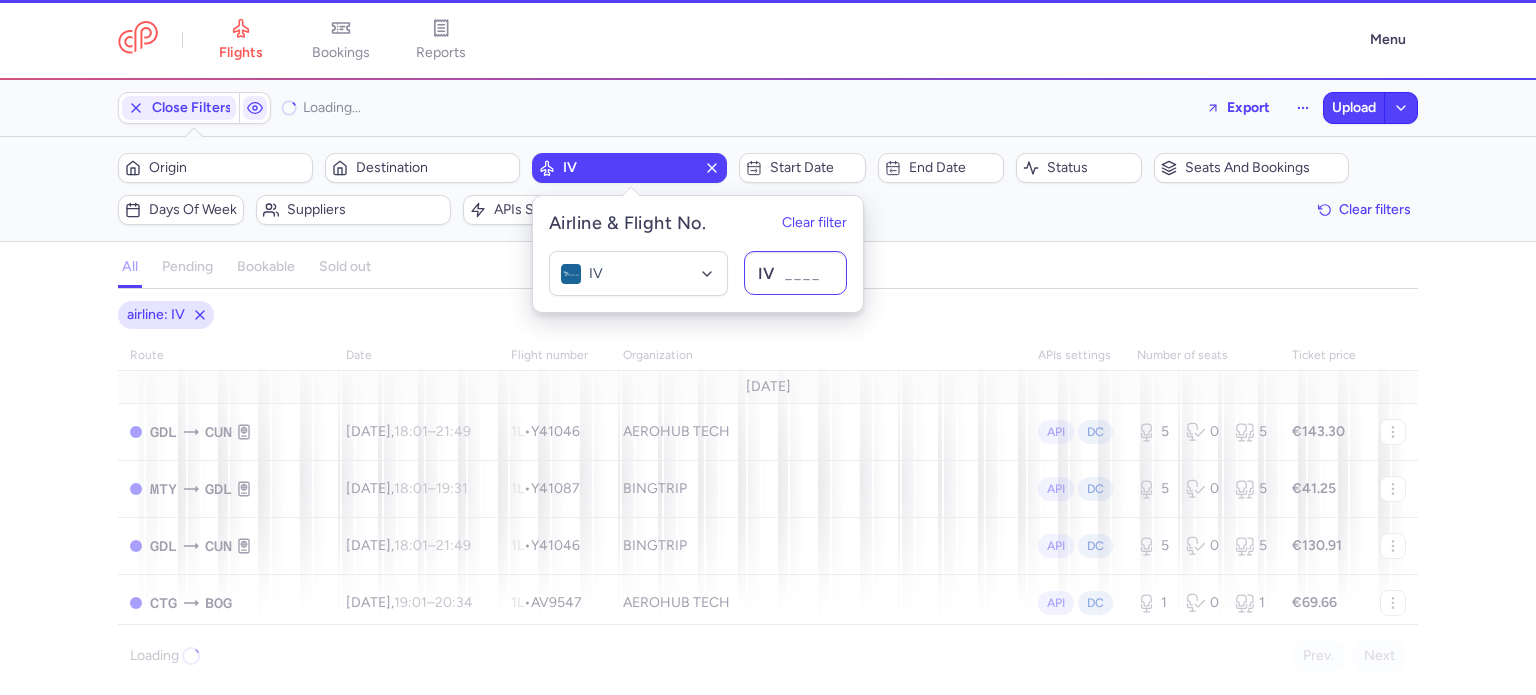 type on "8230" 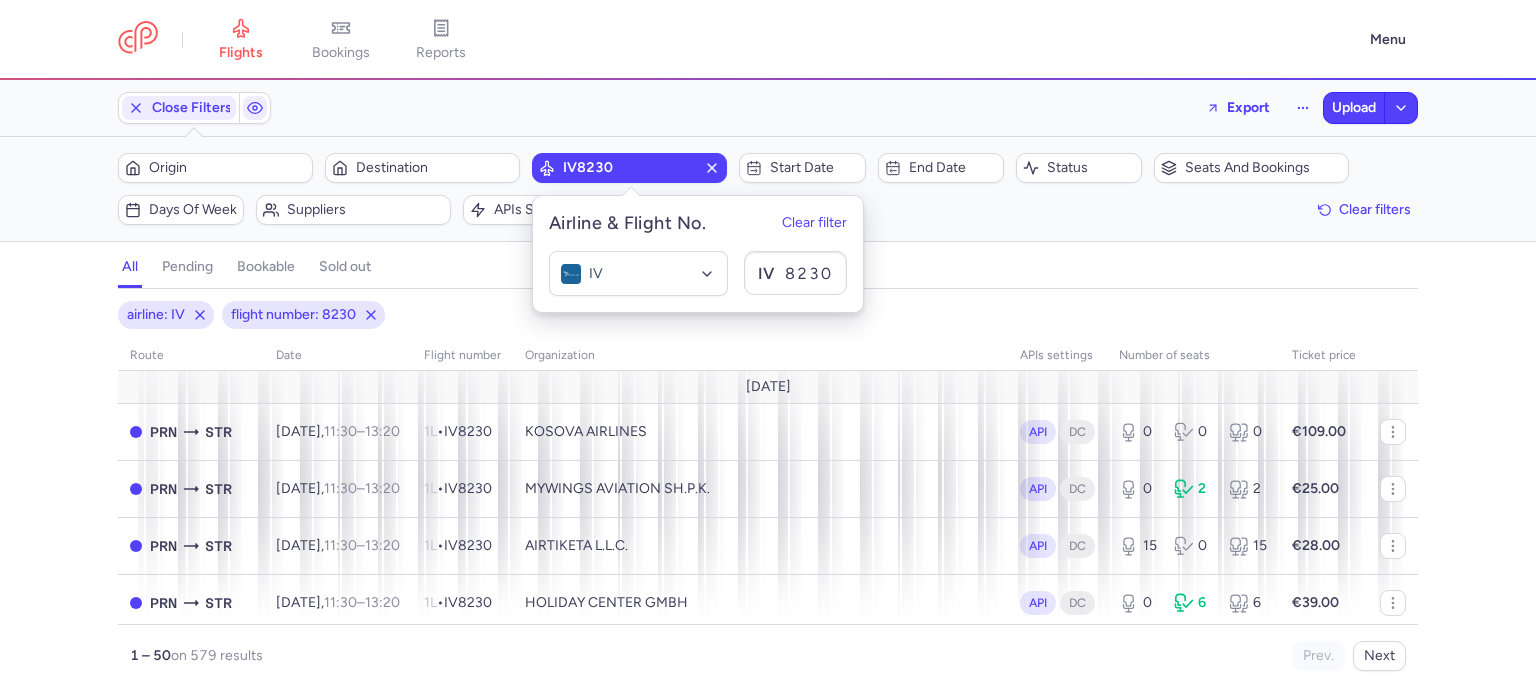 click on "all pending bookable sold out" at bounding box center (768, 271) 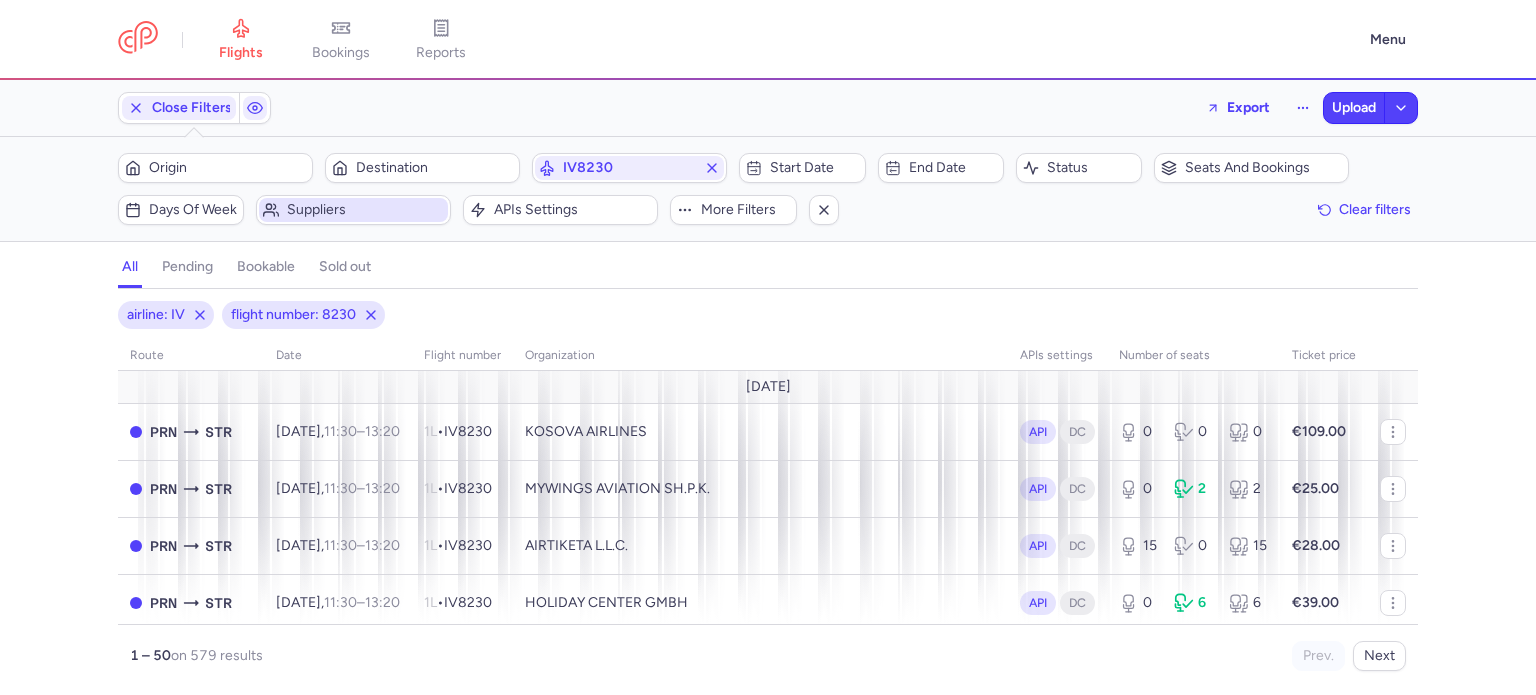 click on "Suppliers" at bounding box center (365, 210) 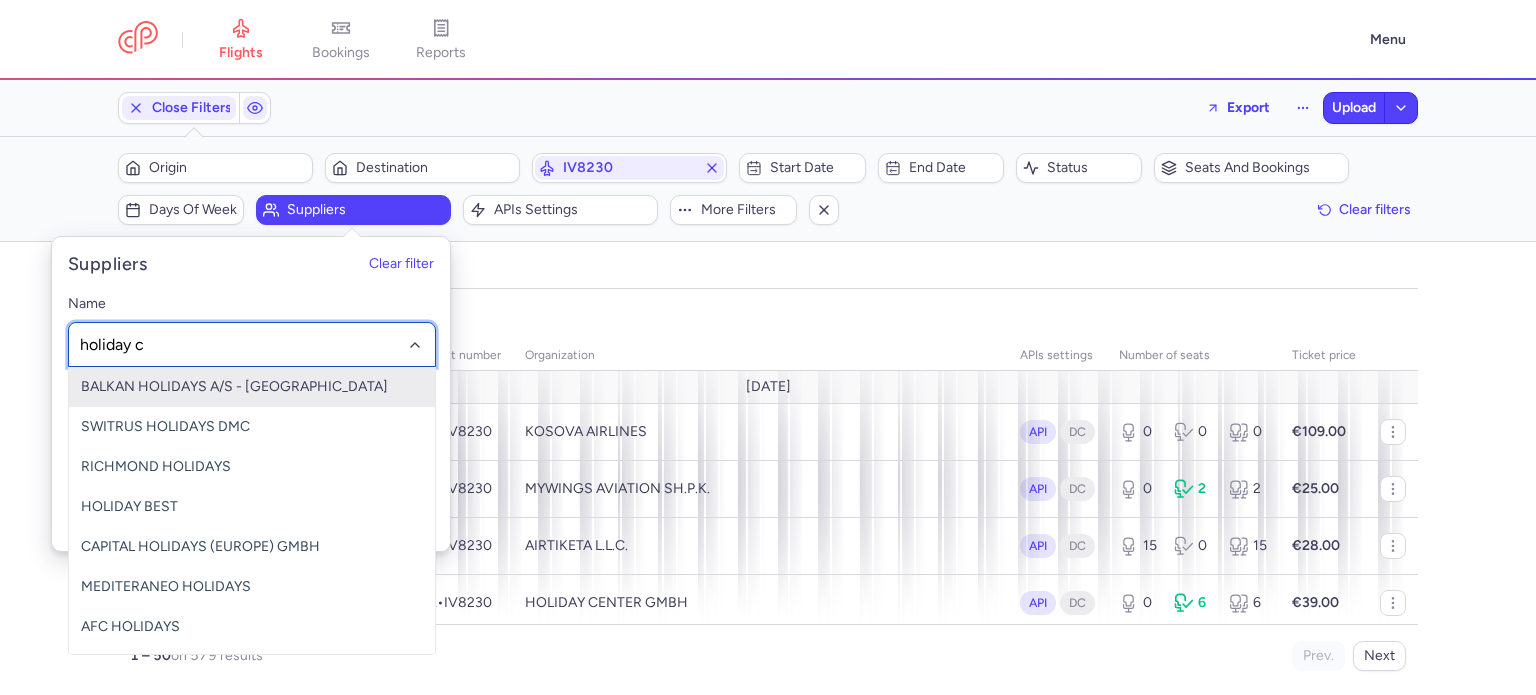 type on "holiday ce" 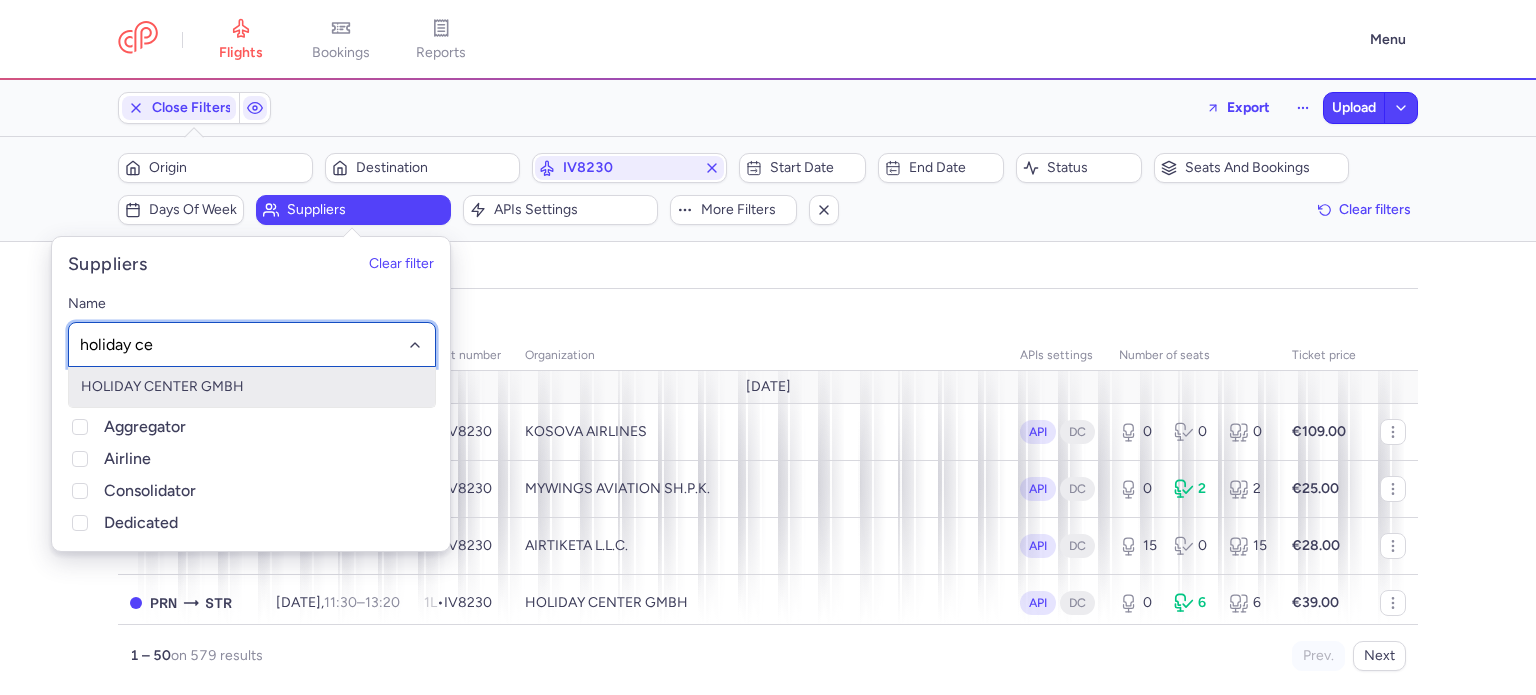 click on "HOLIDAY CENTER GMBH" 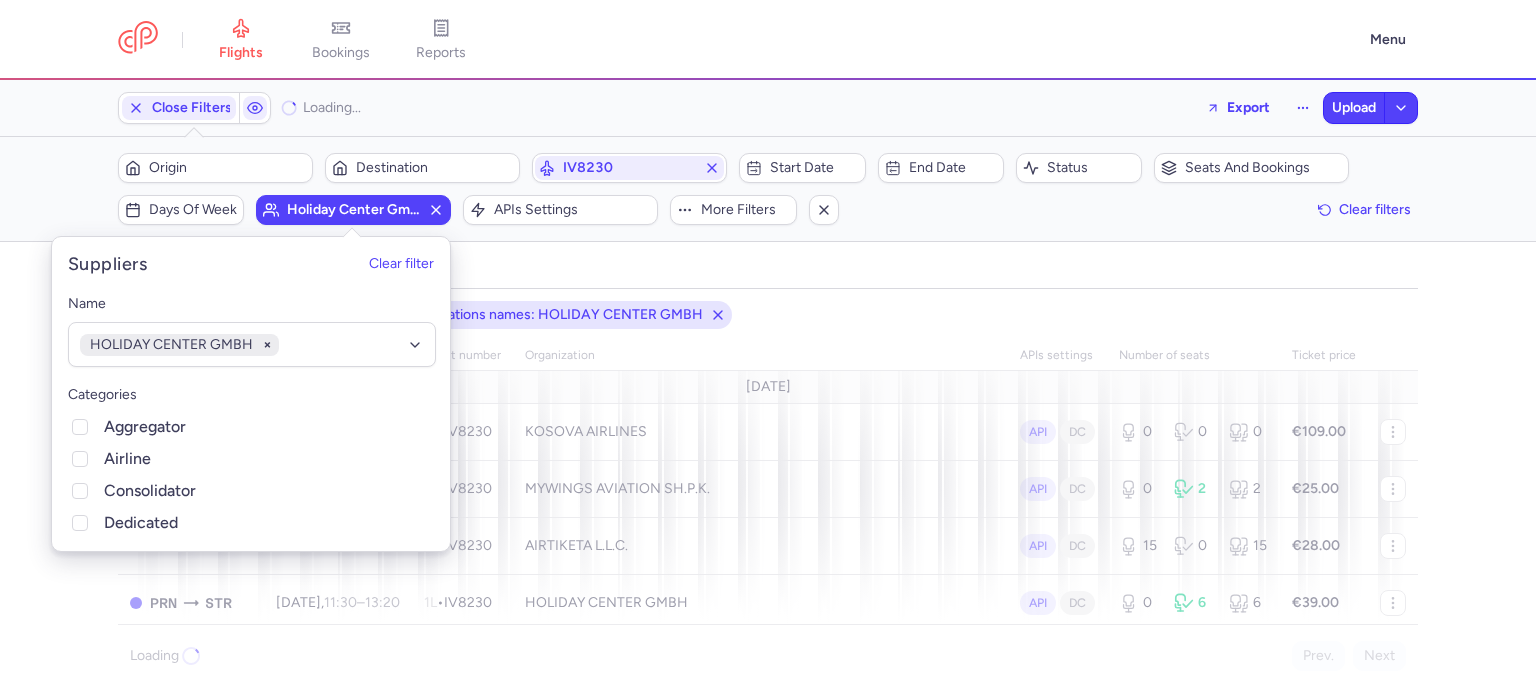 click on "all pending bookable sold out" at bounding box center [768, 271] 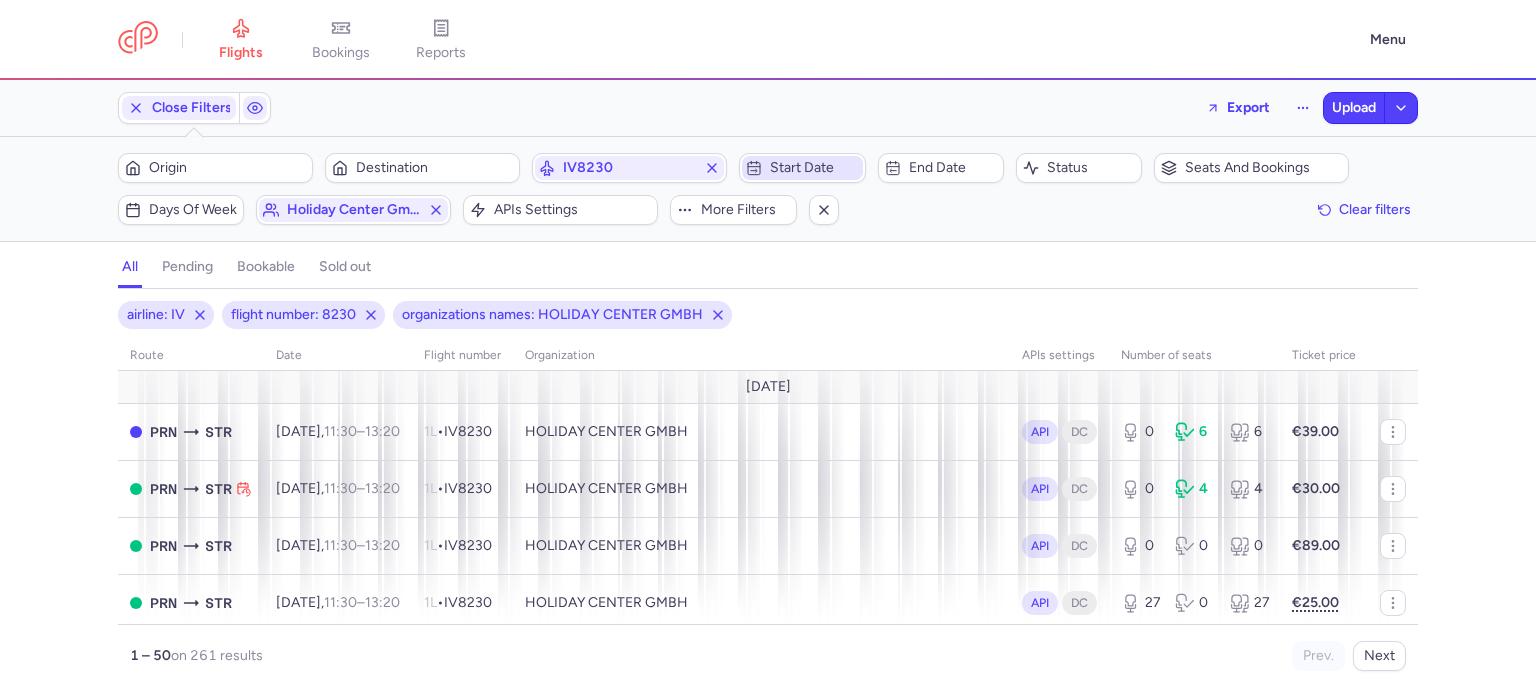 click on "Start date" at bounding box center [814, 168] 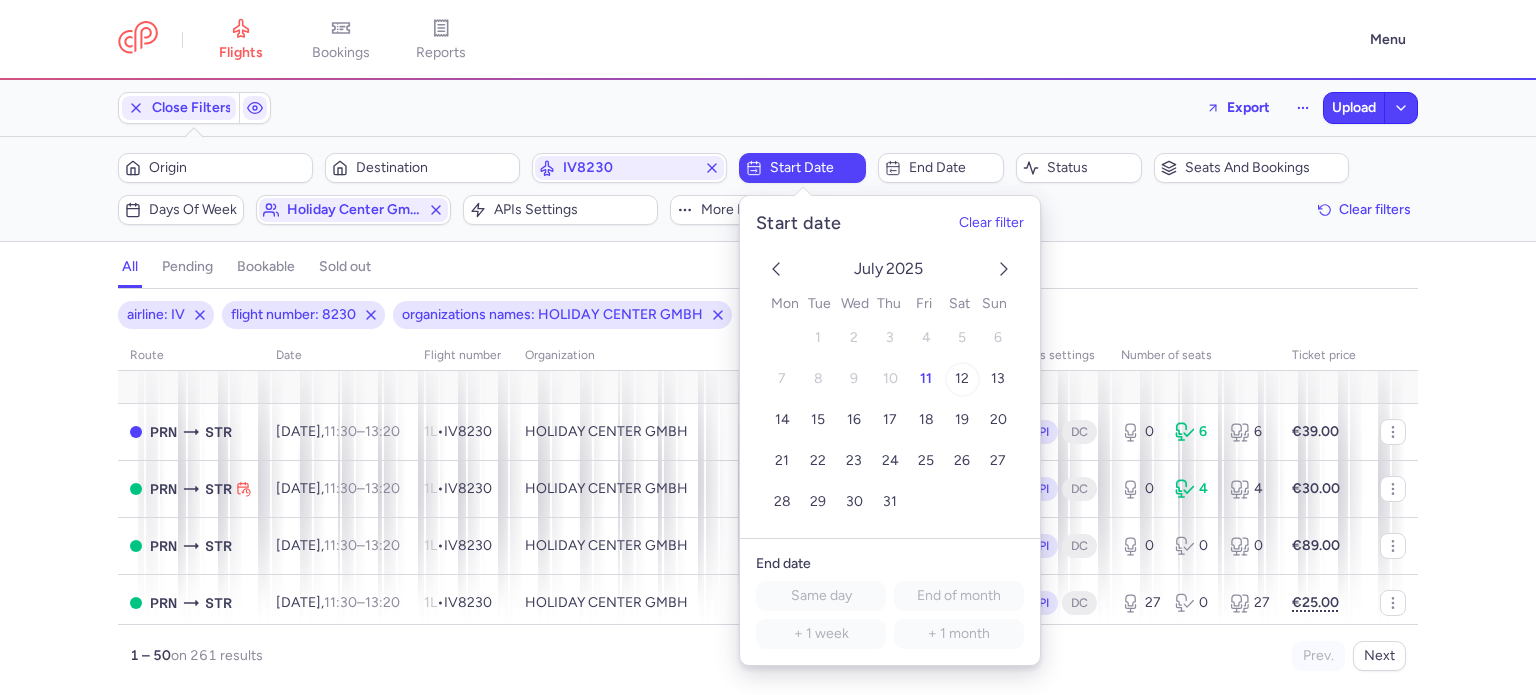 click on "12" at bounding box center [962, 379] 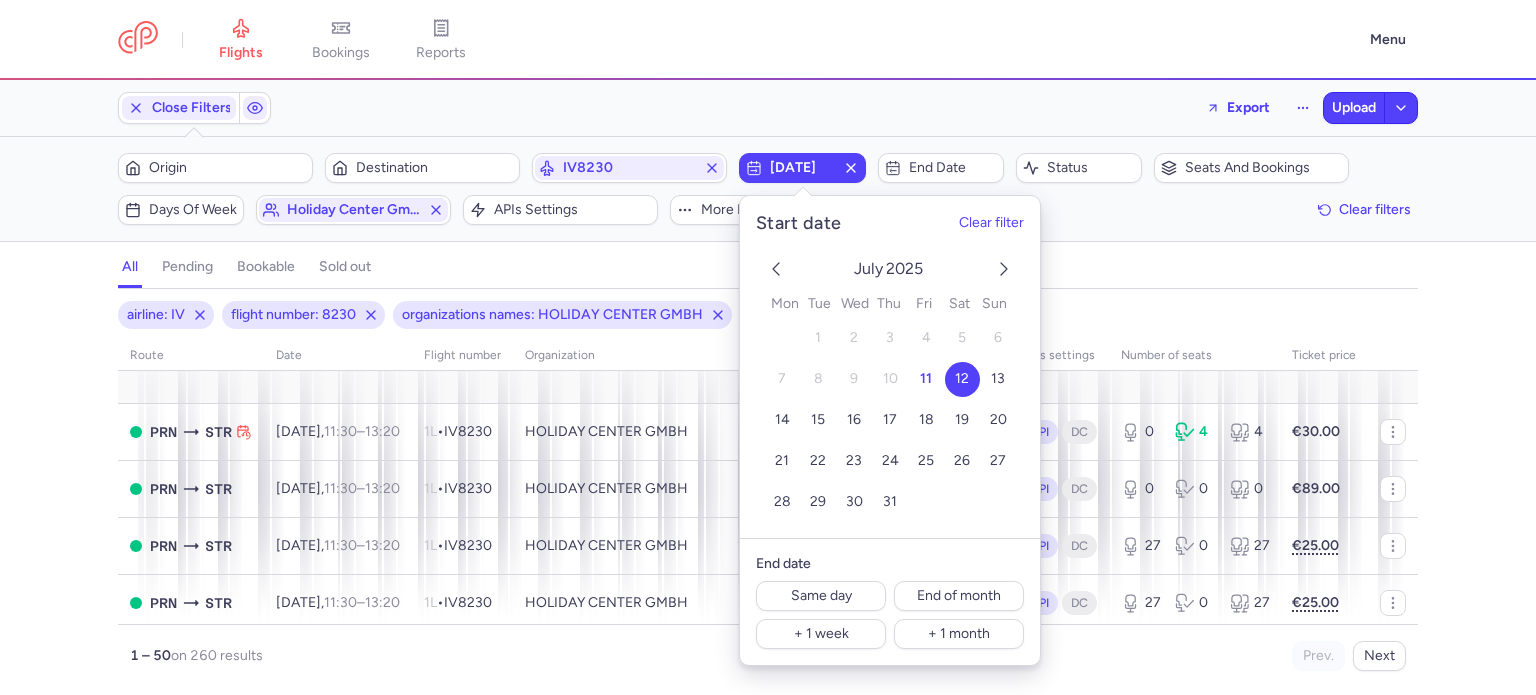 click on "Close Filters  Export  Upload Filters (4) – 260 results  Origin  Destination  IV8230  2025-07-12  End date  Status  Seats and bookings  Days of week holiday center gmbh   APIs settings  More filters  Clear filters  all pending bookable sold out 4 airline: IV flight number: 8230 organizations names: HOLIDAY CENTER GMBH start: 2025-07-12 route date Flight number organization APIs settings number of seats Ticket price July 25  PRN  STR Sat, 12 Jul,  11:30  –  13:20  +0 1L  •   IV8230  HOLIDAY CENTER GMBH API DC 0 4 4 €30.00  PRN  STR Sun, 13 Jul,  11:30  –  13:20  +0 1L  •   IV8230  HOLIDAY CENTER GMBH API DC 0 0 0 €89.00  PRN  STR Mon, 14 Jul,  11:30  –  13:20  +0 1L  •   IV8230  HOLIDAY CENTER GMBH API DC 27 0 27 €25.00  PRN  STR Tue, 15 Jul,  11:30  –  13:20  +0 1L  •   IV8230  HOLIDAY CENTER GMBH API DC 27 0 27 €25.00  PRN  STR Wed, 16 Jul,  11:30  –  13:20  +0 1L  •   IV8230  HOLIDAY CENTER GMBH API DC 30 4 34 €25.00  PRN  STR Thu, 17 Jul,  11:30  –  13:20  +0 1L  •  API" at bounding box center [768, 387] 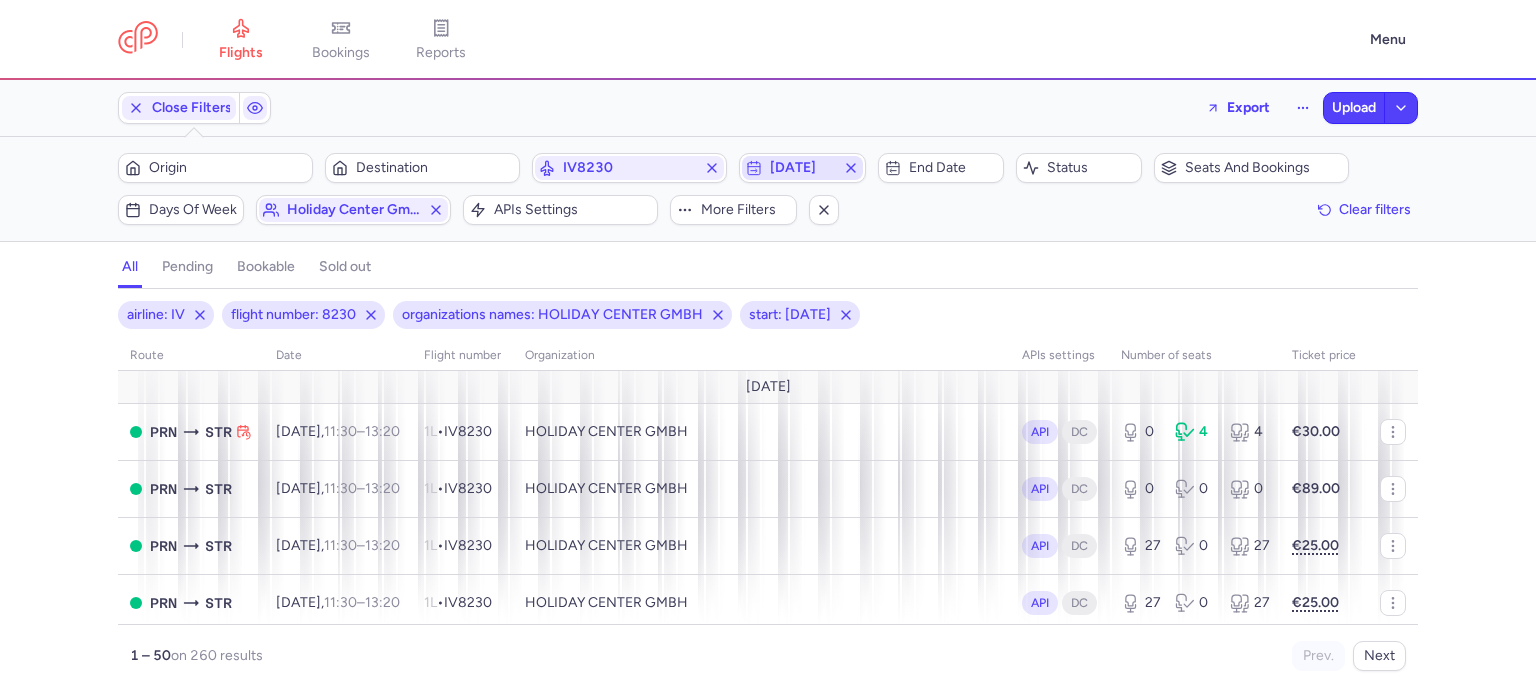 click on "[DATE]" at bounding box center [802, 168] 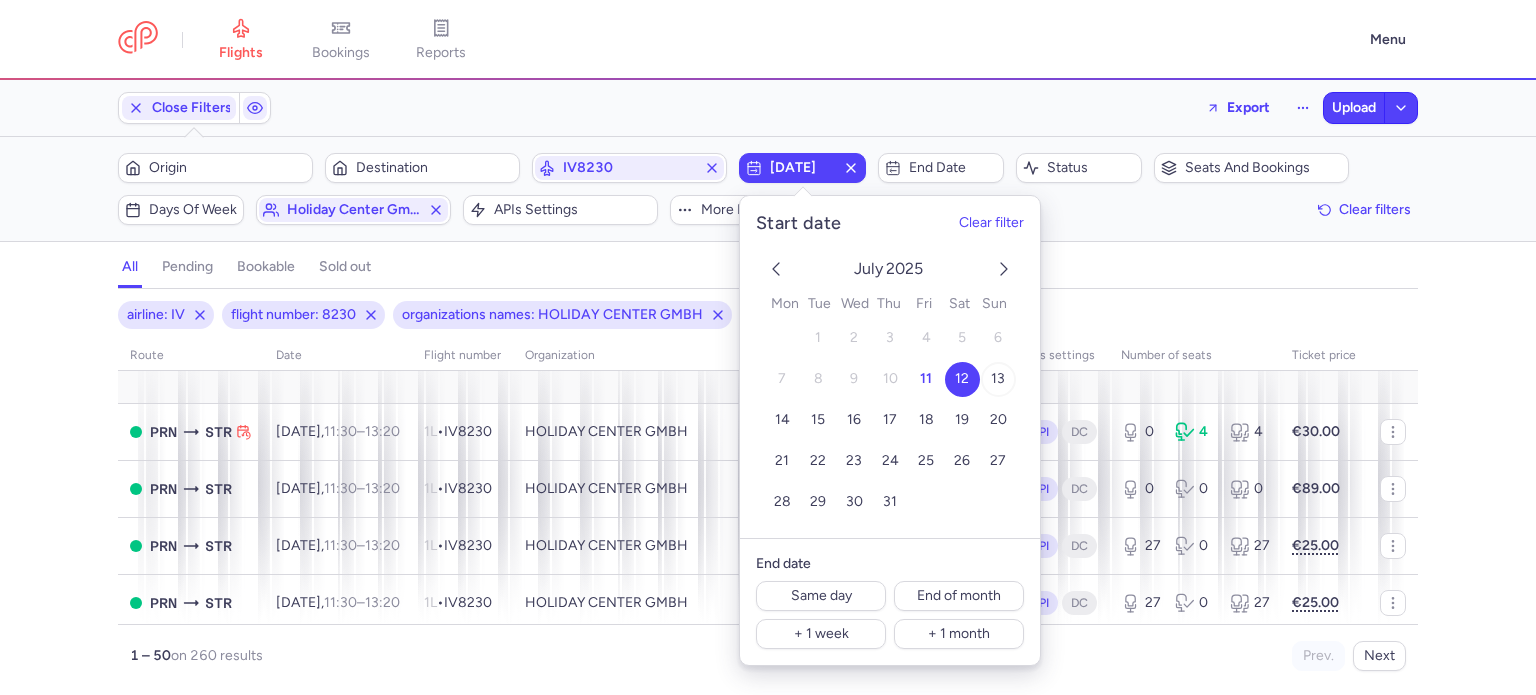 click on "13" at bounding box center (998, 378) 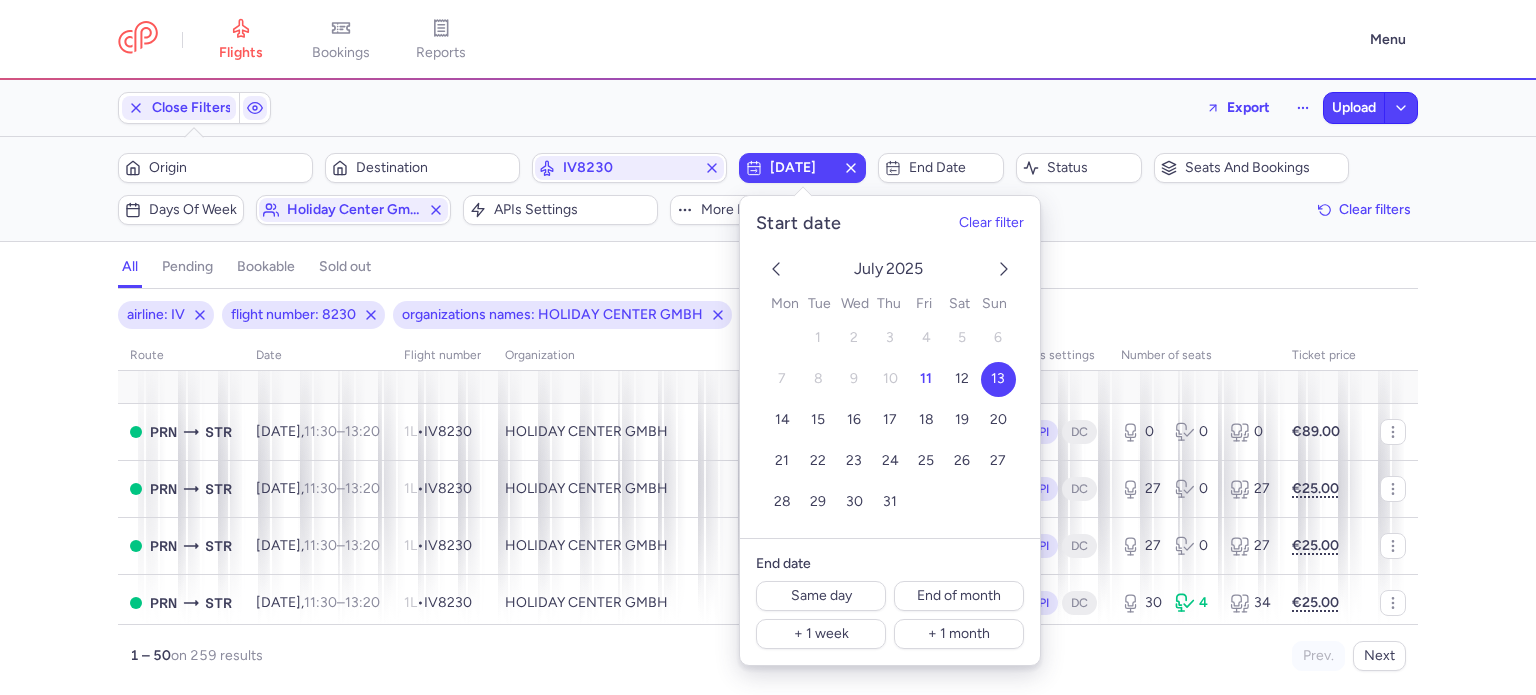 click on "Filters (4) – 259 results  Origin  Destination  IV8230  2025-07-13  End date  Status  Seats and bookings  Days of week holiday center gmbh   APIs settings  More filters  Clear filters" at bounding box center (768, 189) 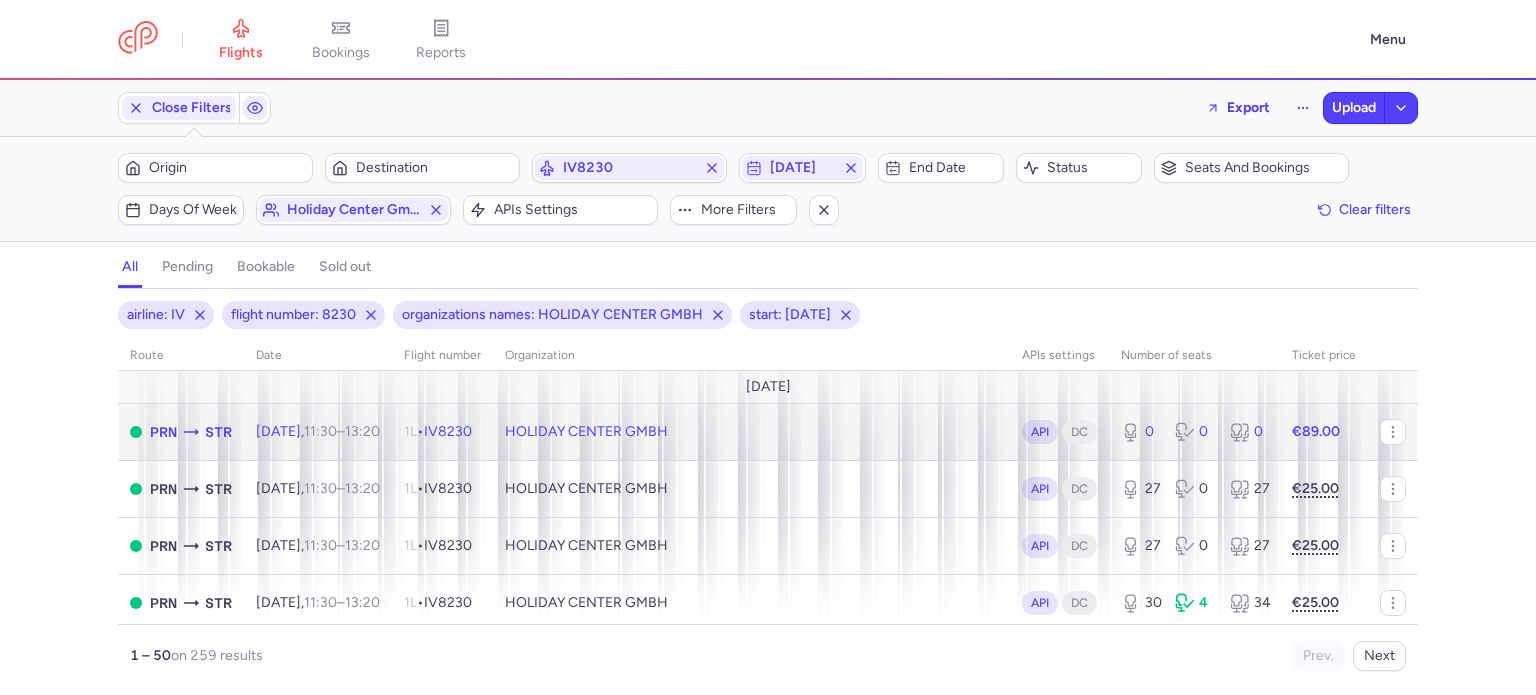 click on "Sun, 13 Jul,  11:30  –  13:20  +0" 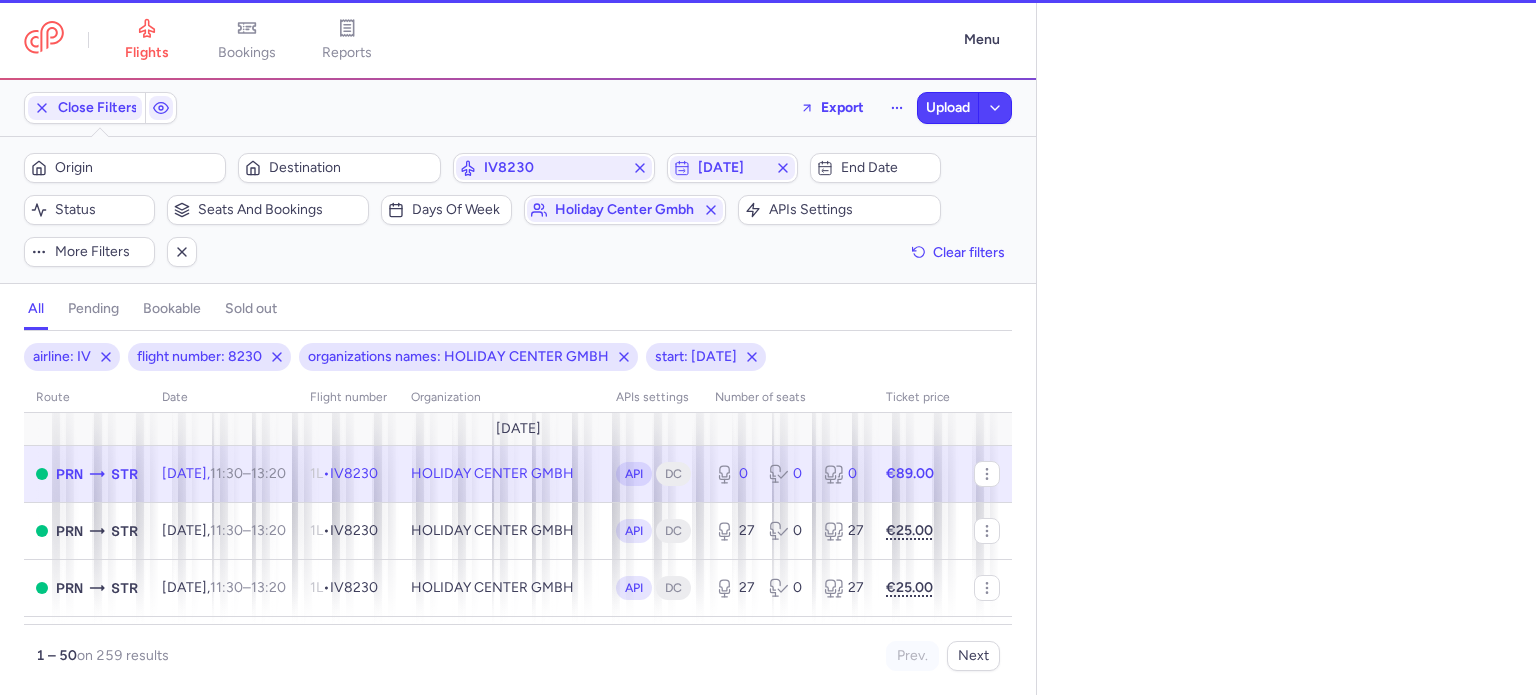 select on "hours" 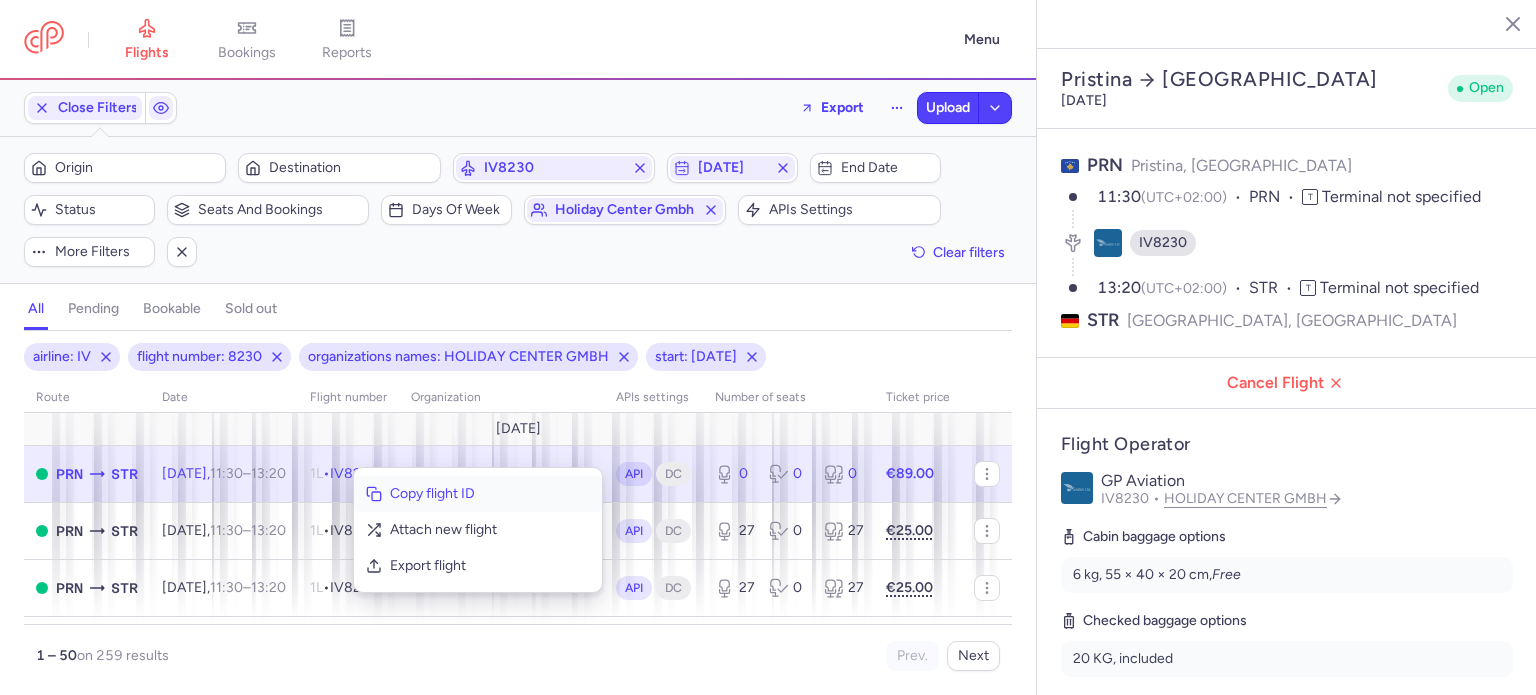 click on "Copy flight ID" at bounding box center (490, 494) 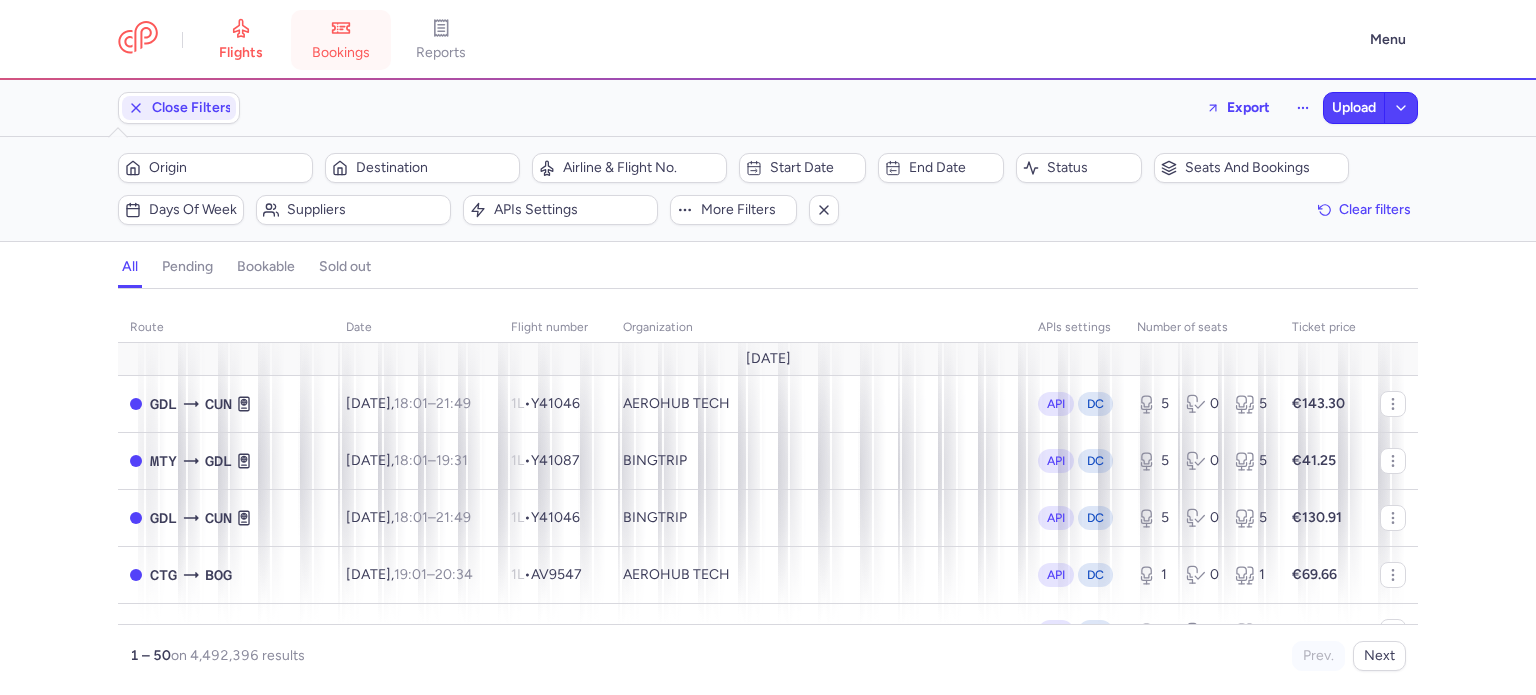 scroll, scrollTop: 0, scrollLeft: 0, axis: both 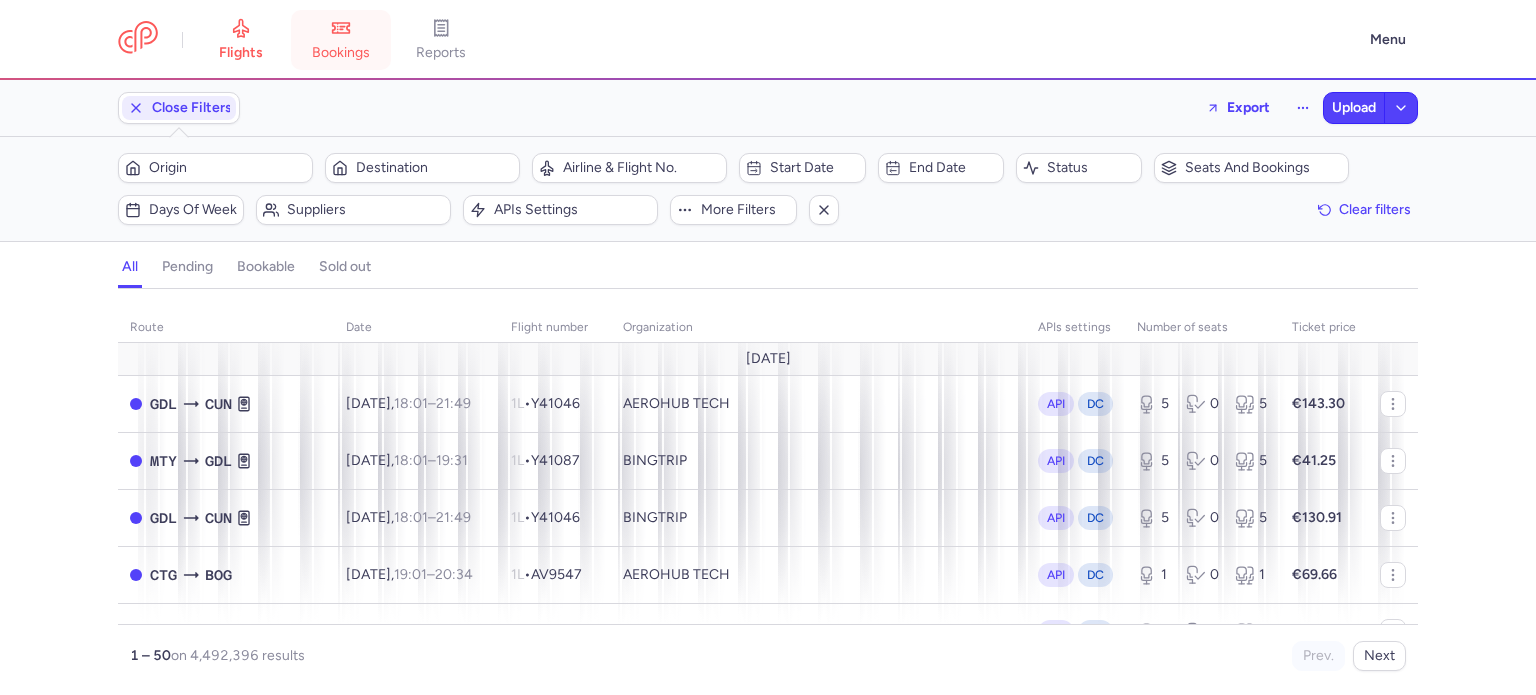 click on "bookings" at bounding box center [341, 40] 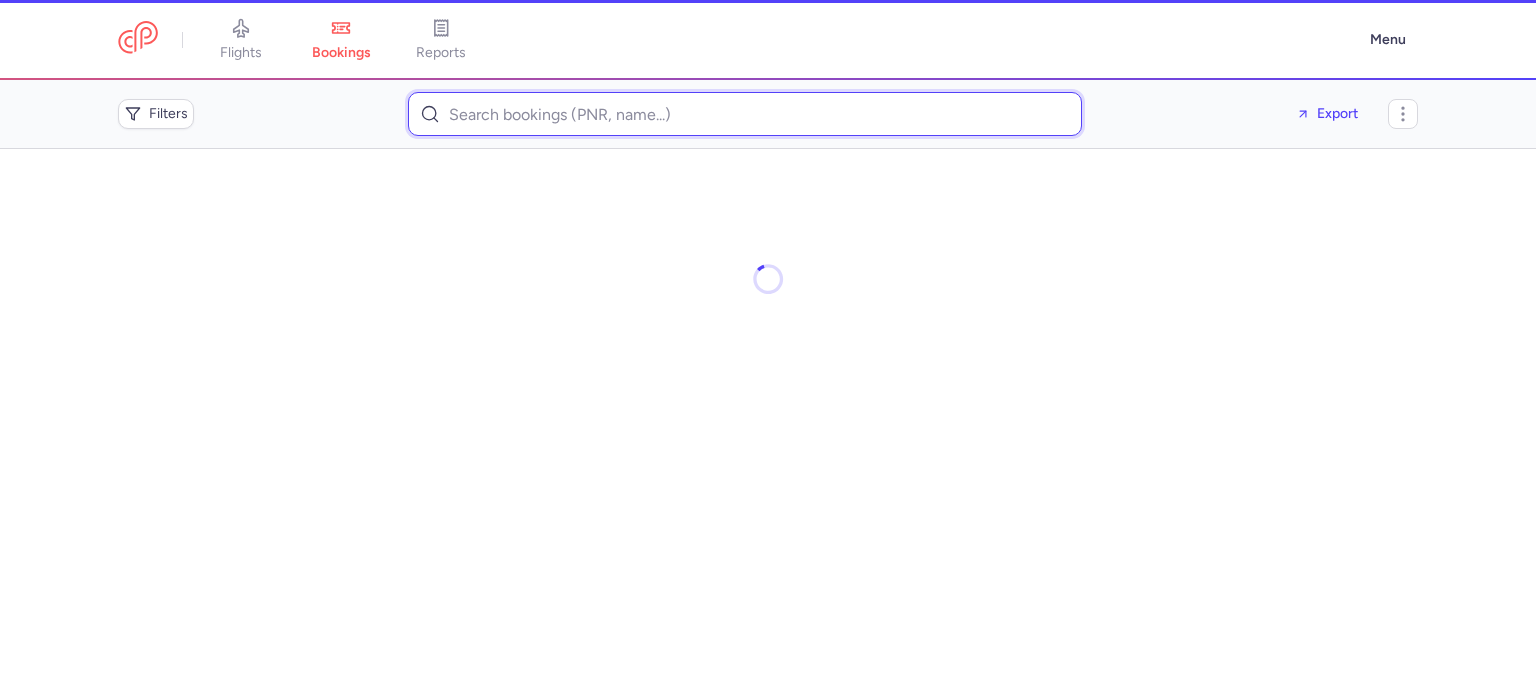 click at bounding box center [745, 114] 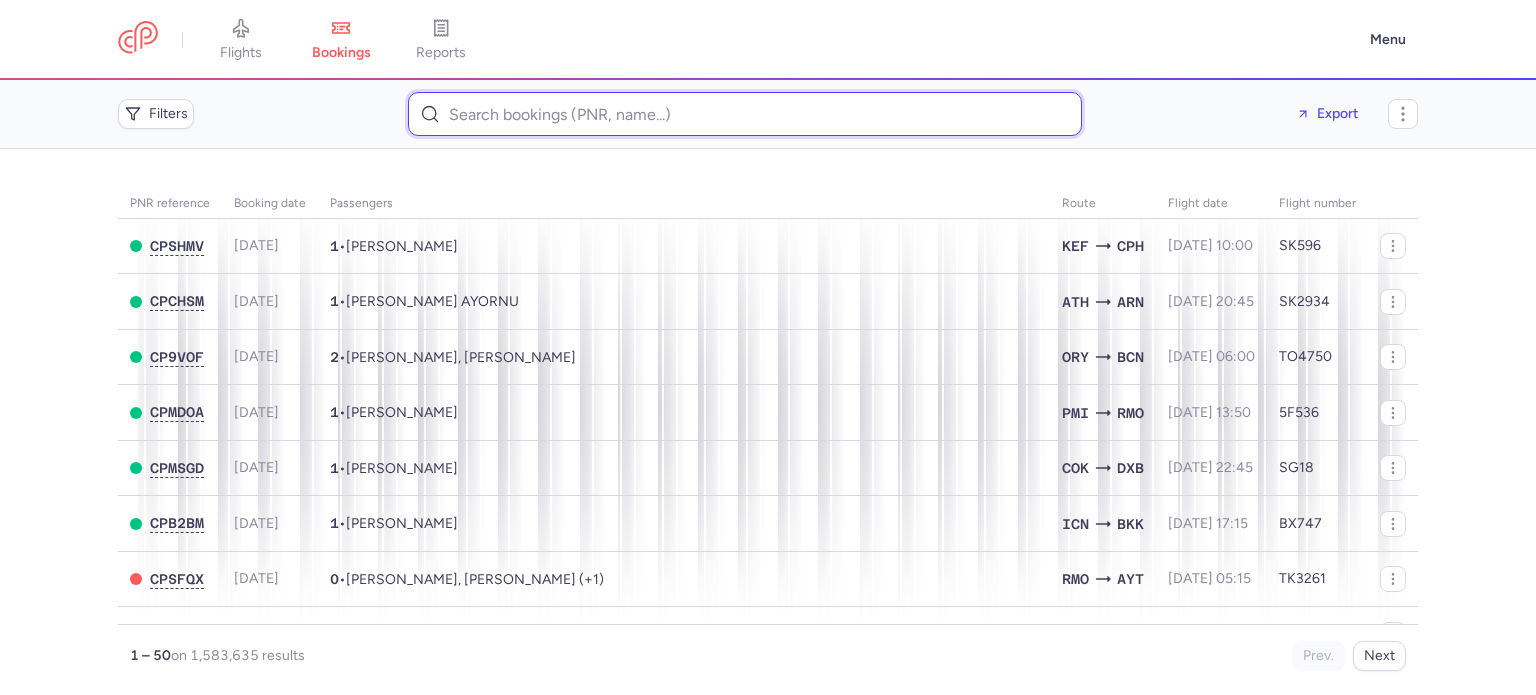 paste on "Arjeta Cakolli" 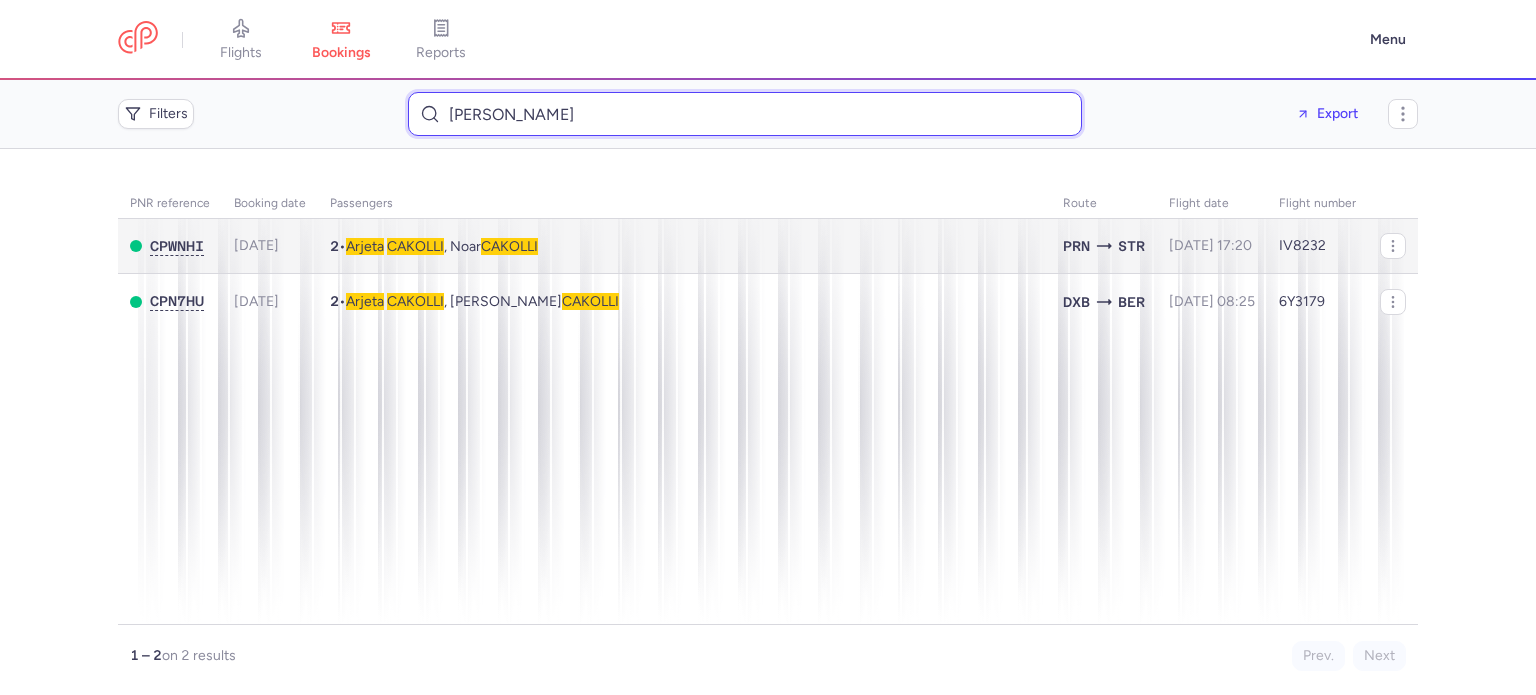 type on "Arjeta Cakolli" 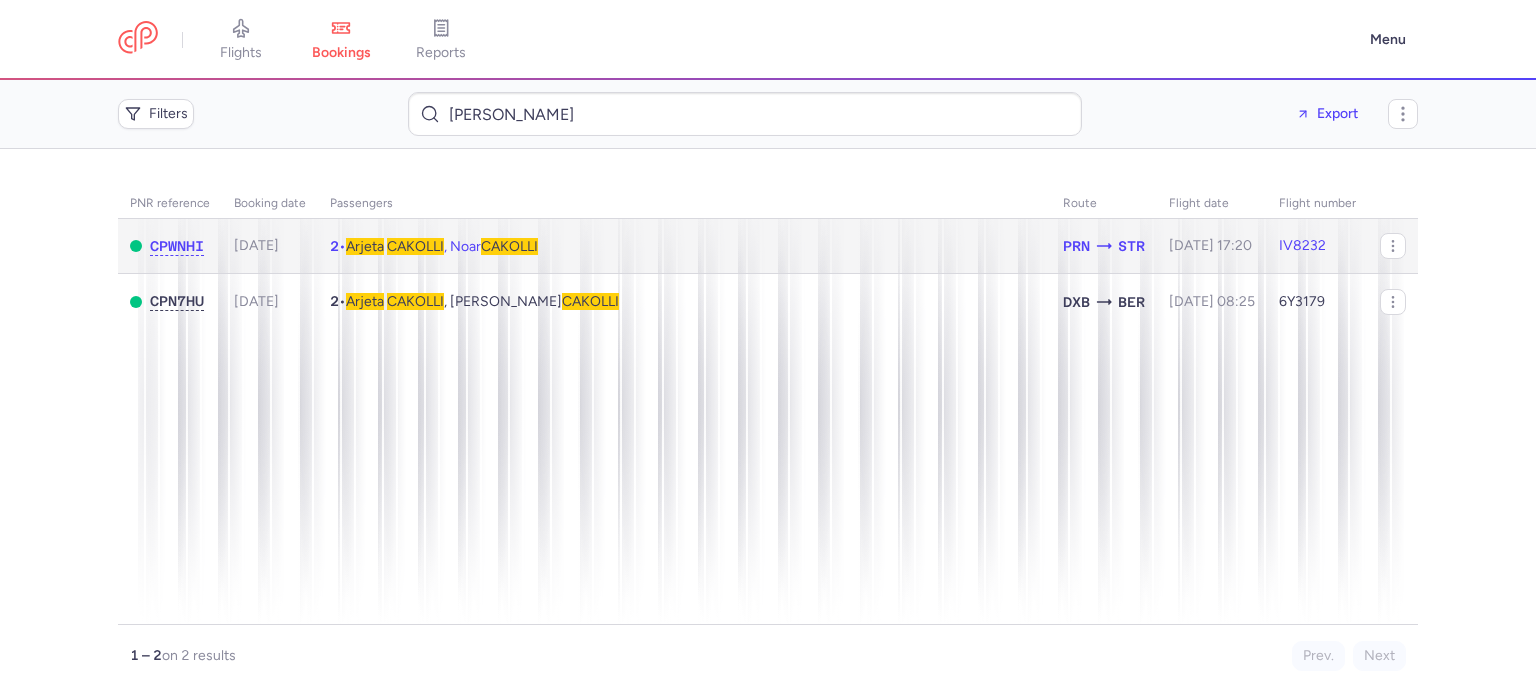 click on "CAKOLLI" at bounding box center [415, 246] 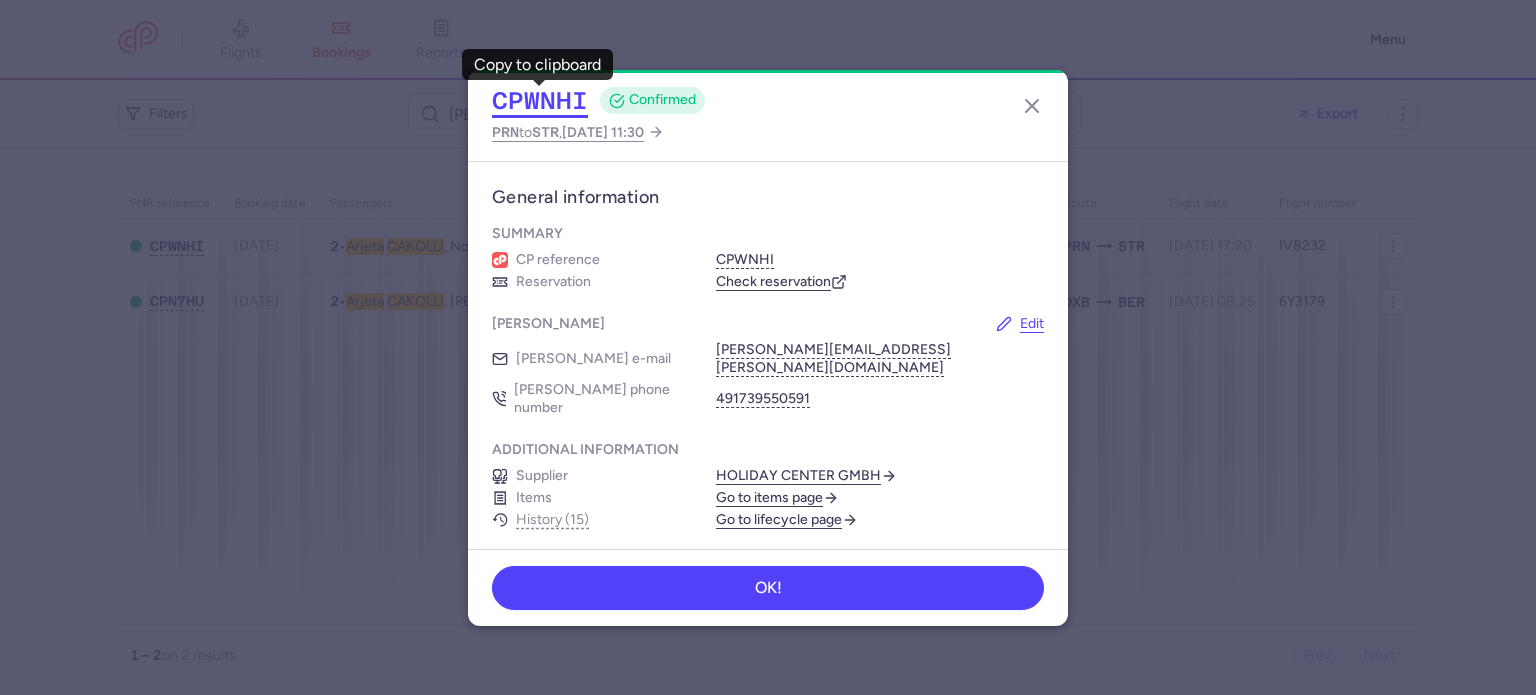 click on "CPWNHI" 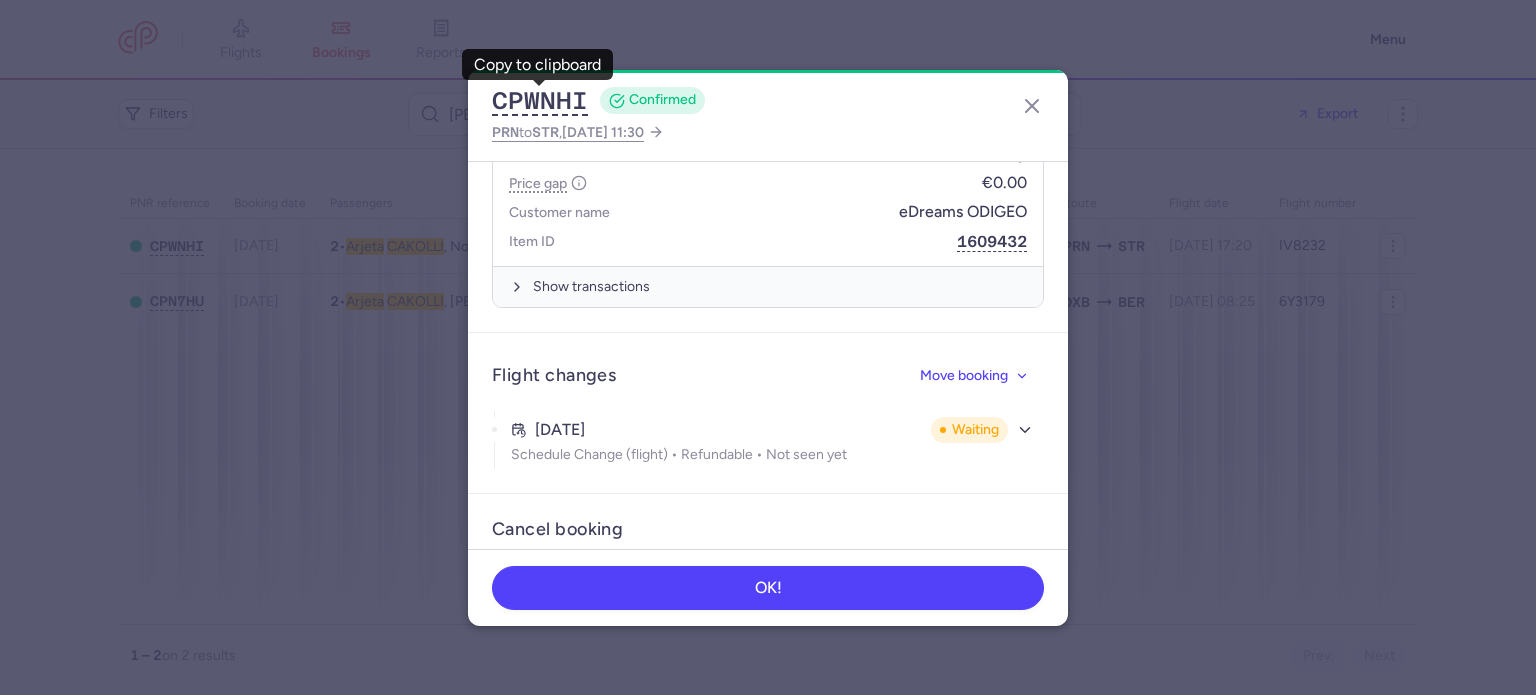 scroll, scrollTop: 1100, scrollLeft: 0, axis: vertical 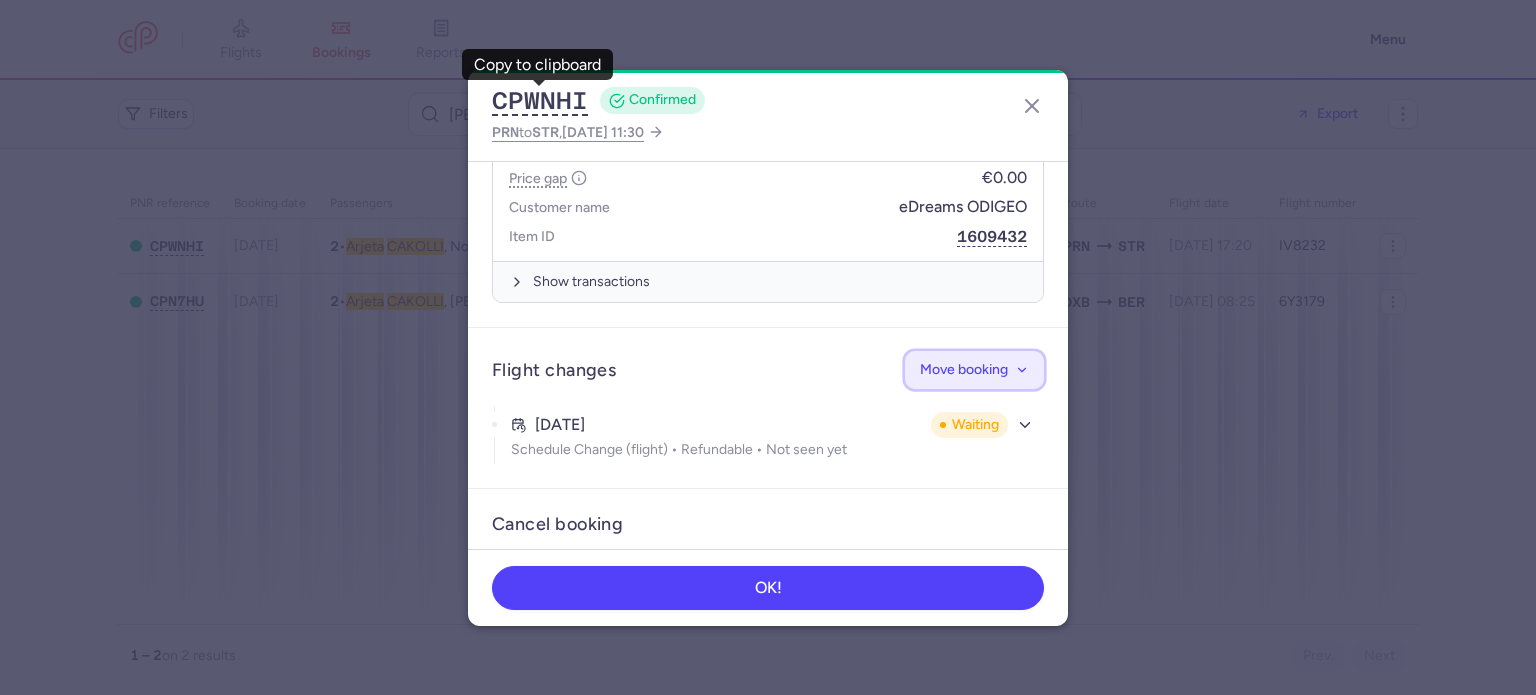 click on "Move booking" at bounding box center [964, 369] 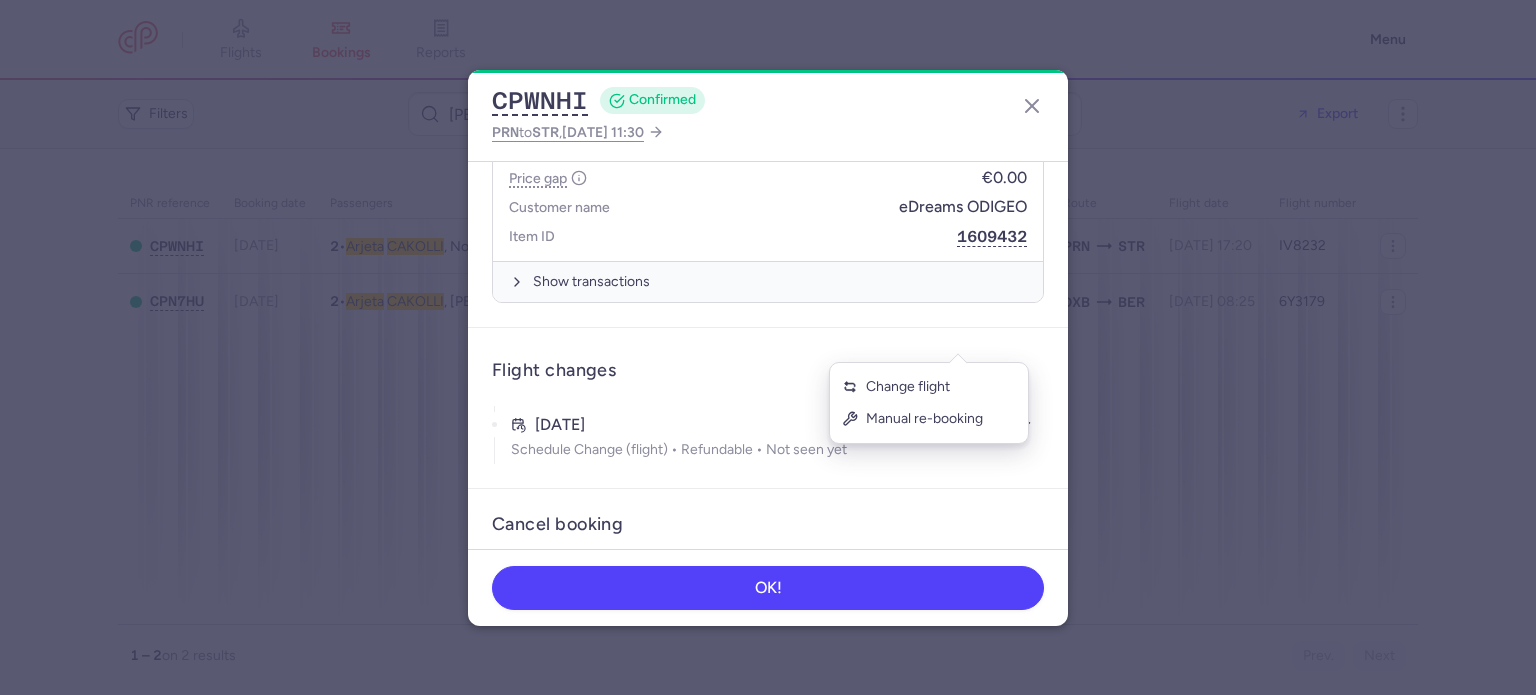click on "Change flight" at bounding box center (908, 387) 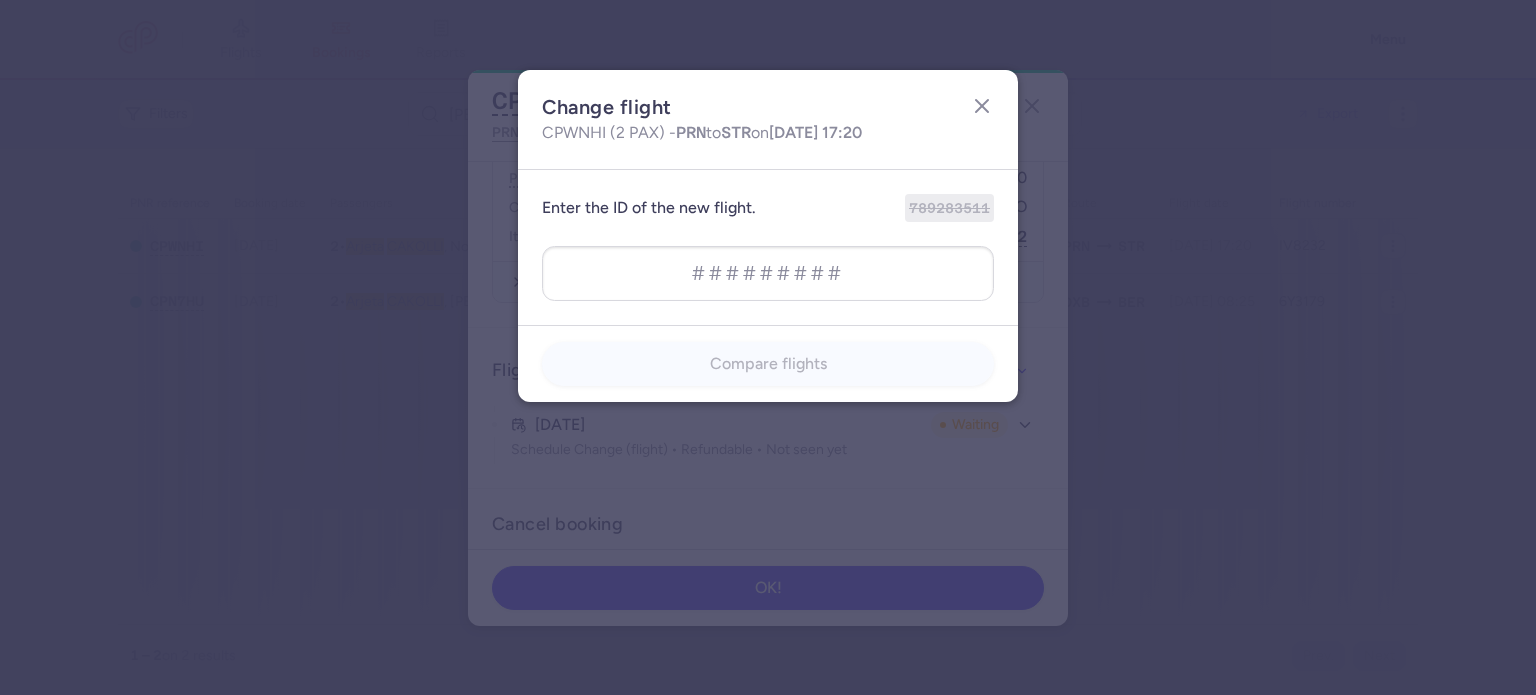 type on "564723239" 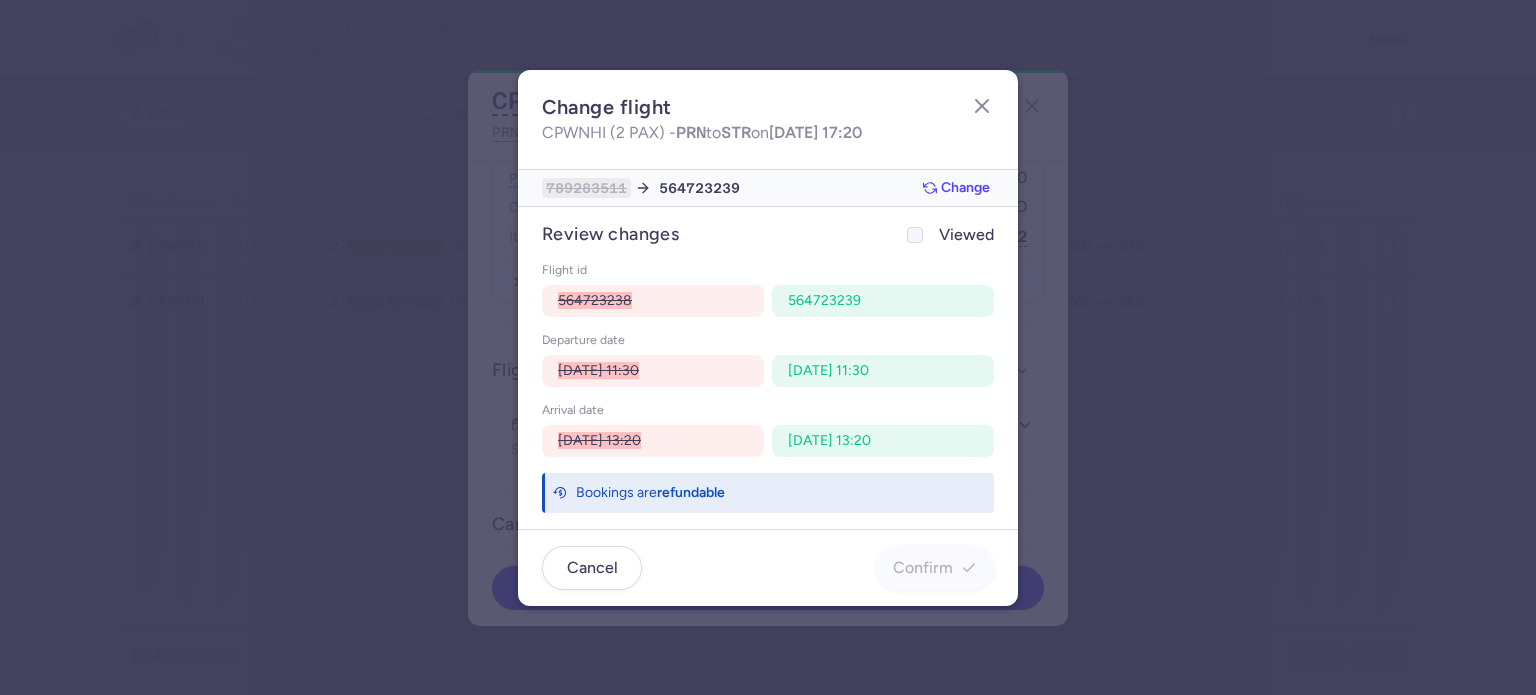 click on "Viewed" 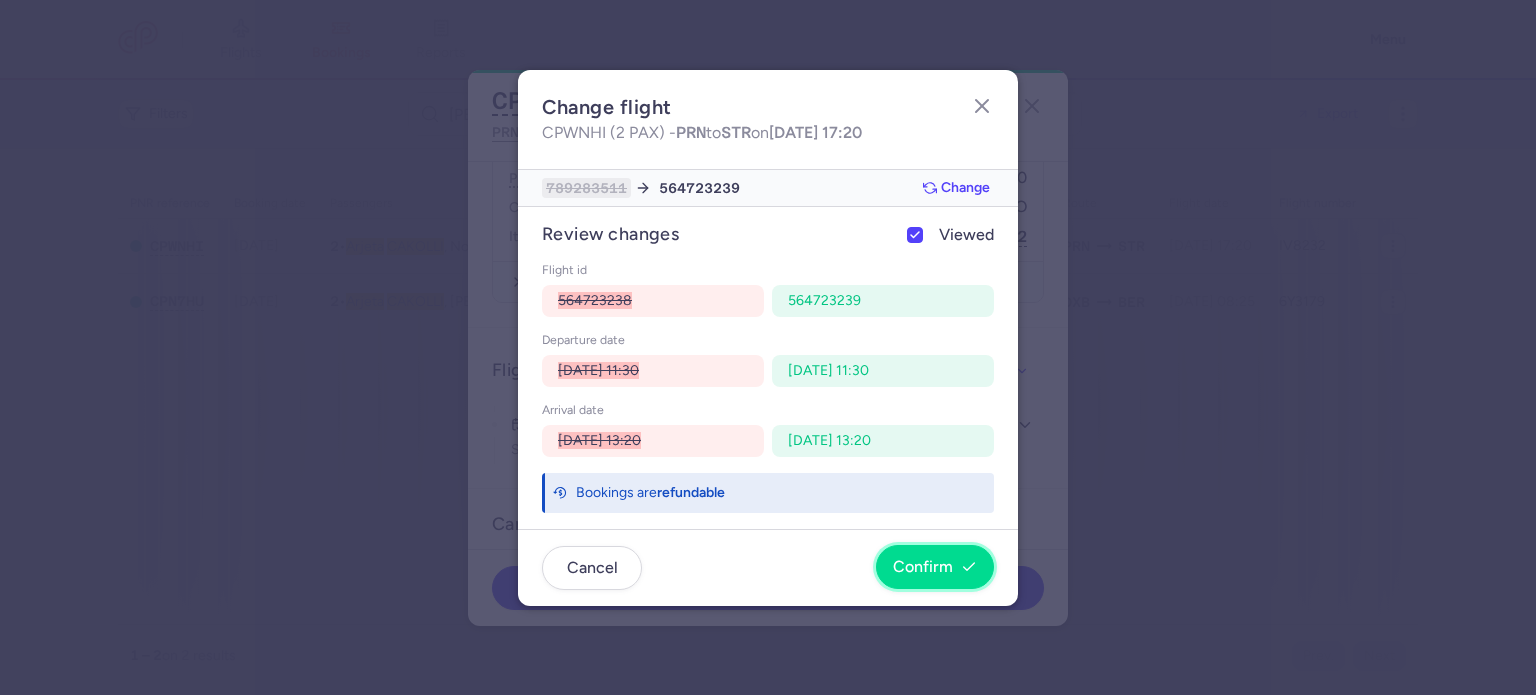 click on "Confirm" at bounding box center [923, 567] 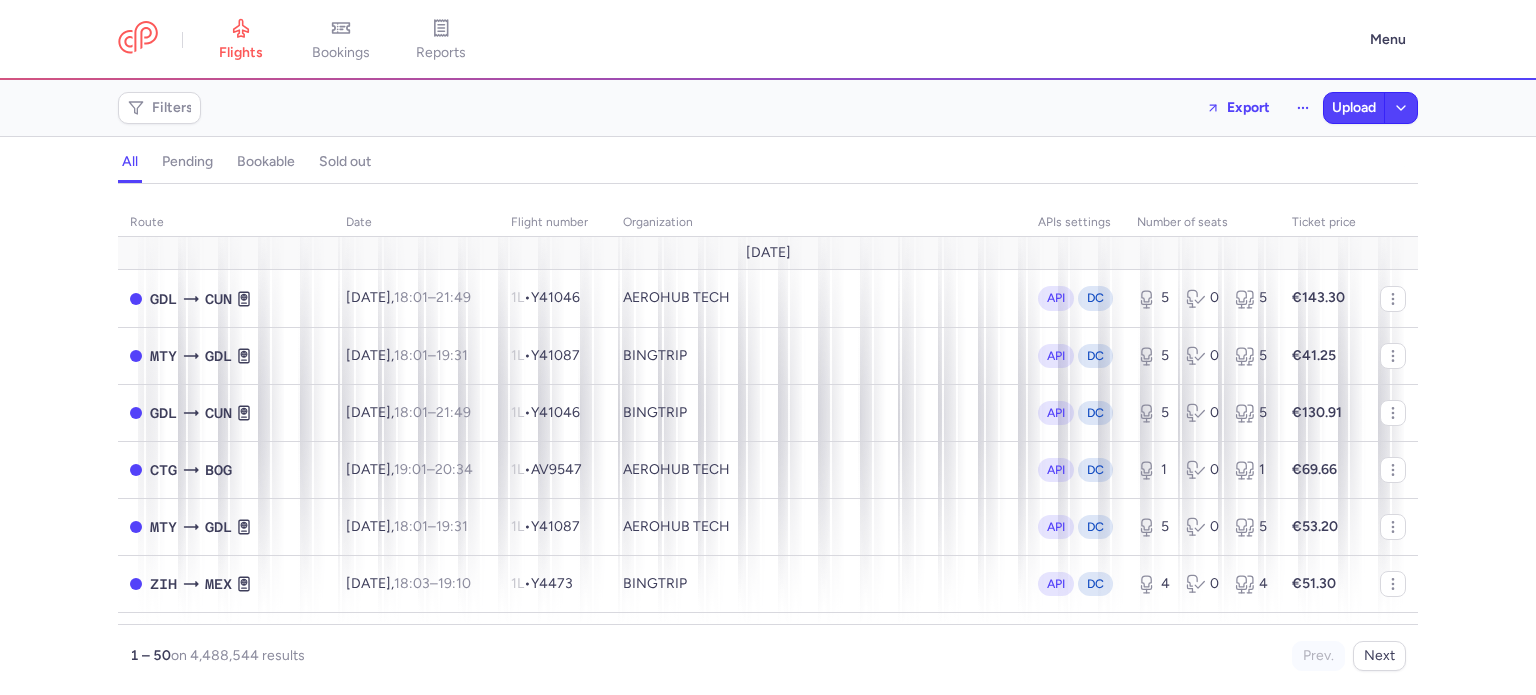 scroll, scrollTop: 0, scrollLeft: 0, axis: both 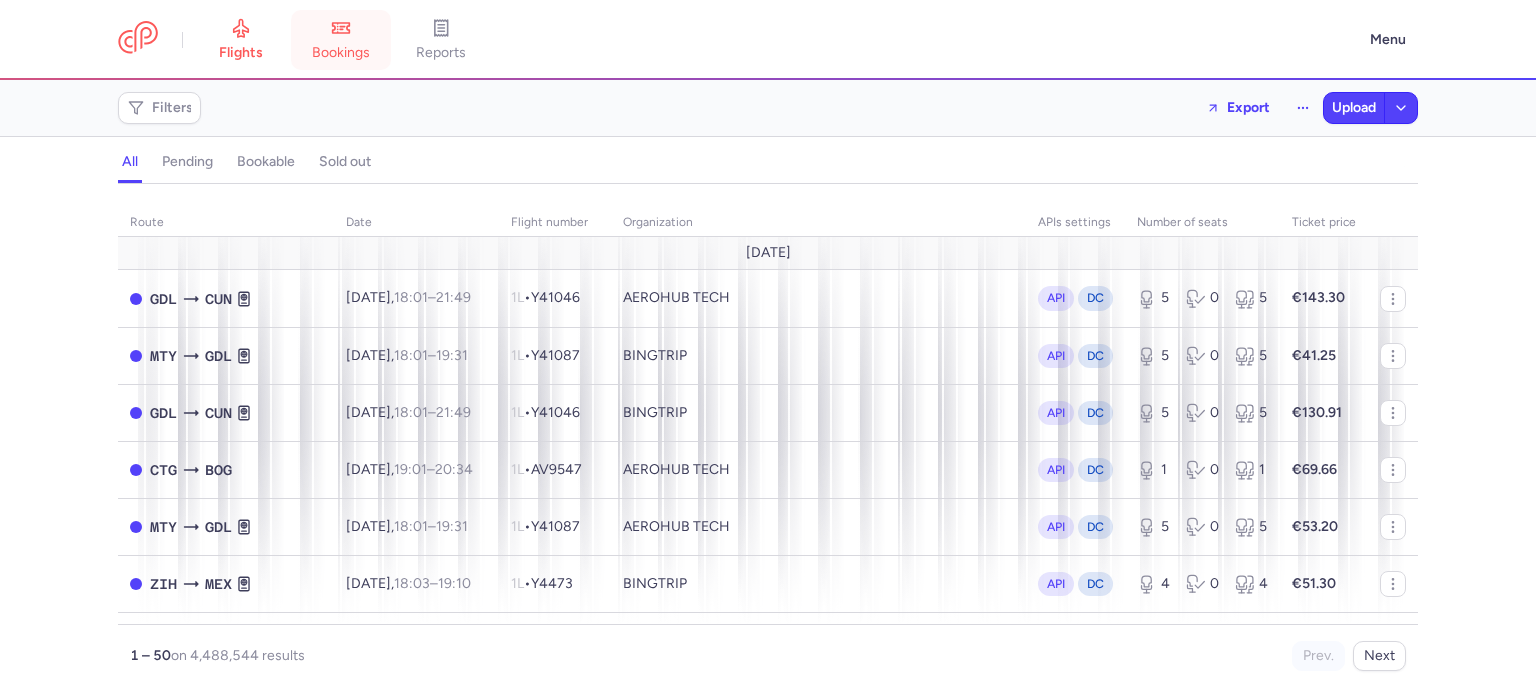 click on "bookings" at bounding box center [341, 40] 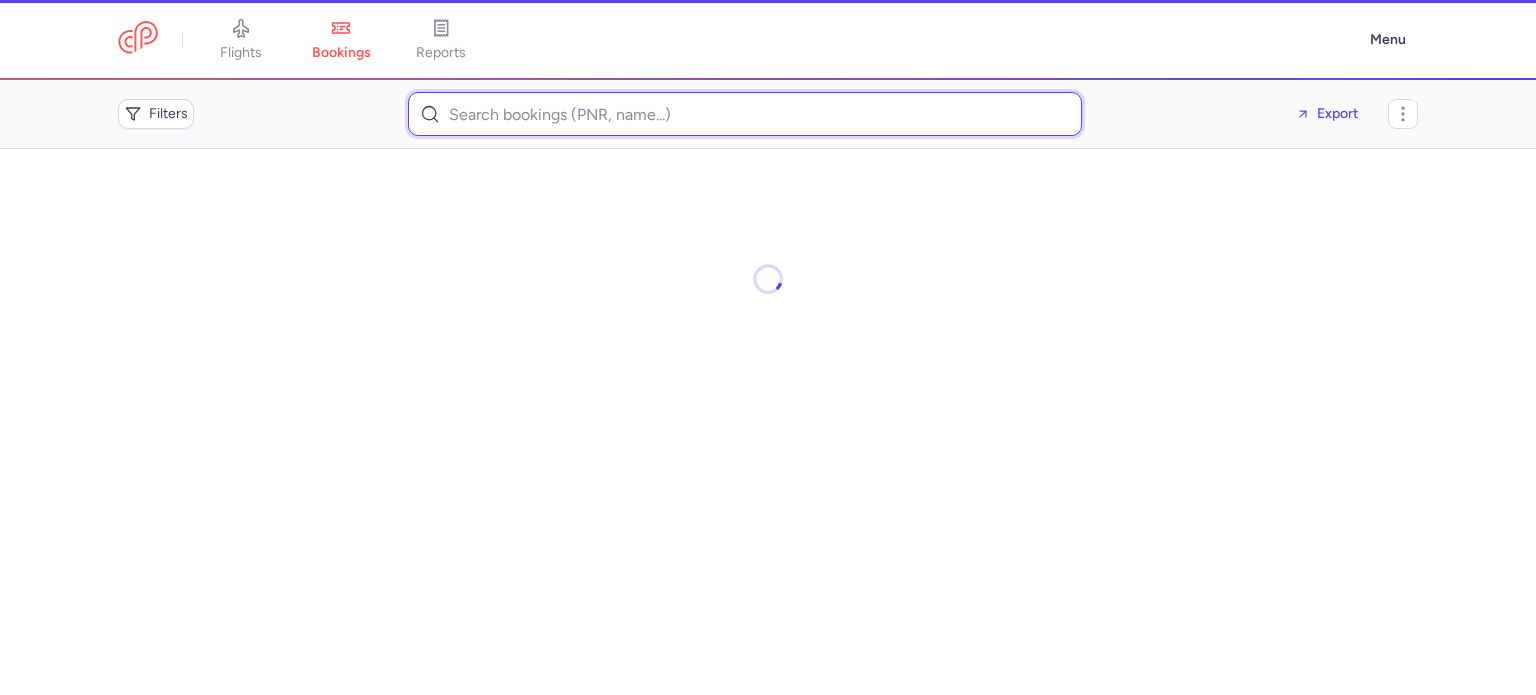 click at bounding box center [745, 114] 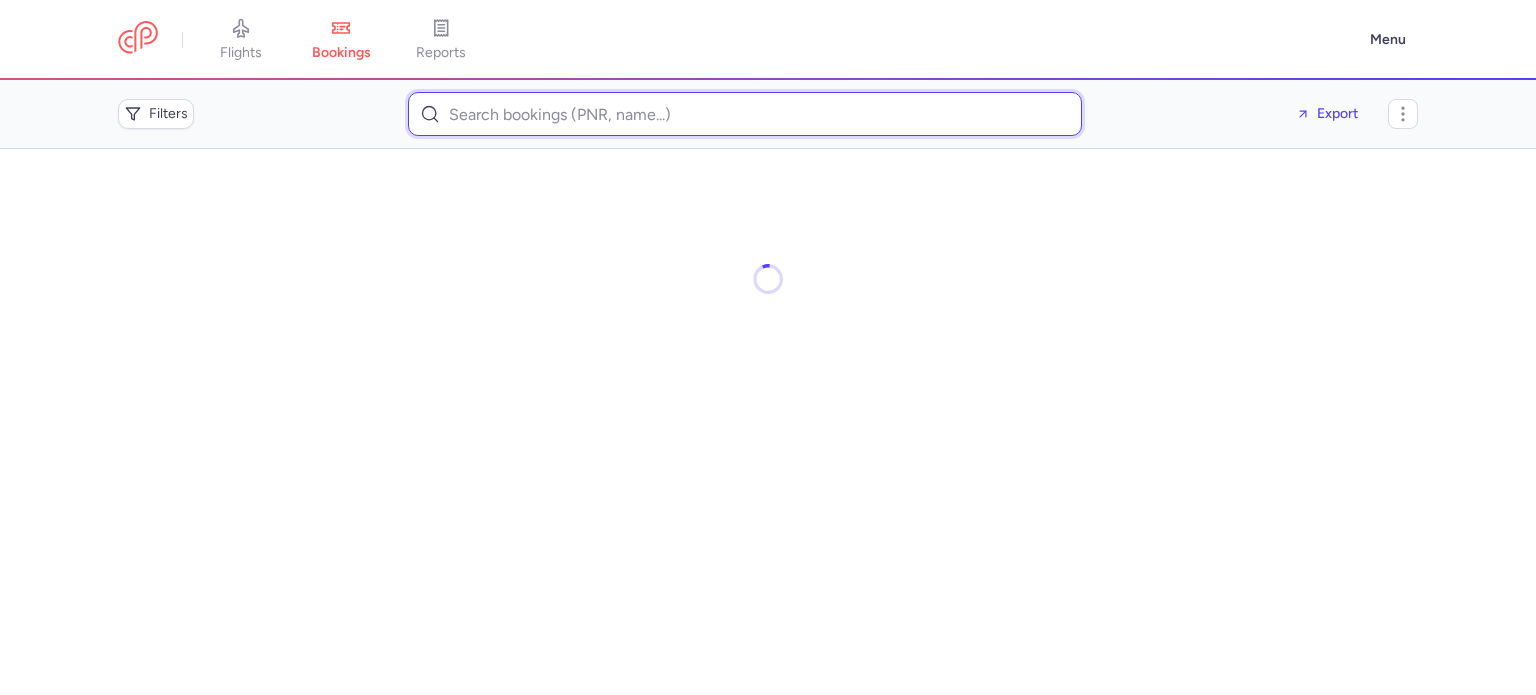 paste on "moni_gashi50@hotmail.com" 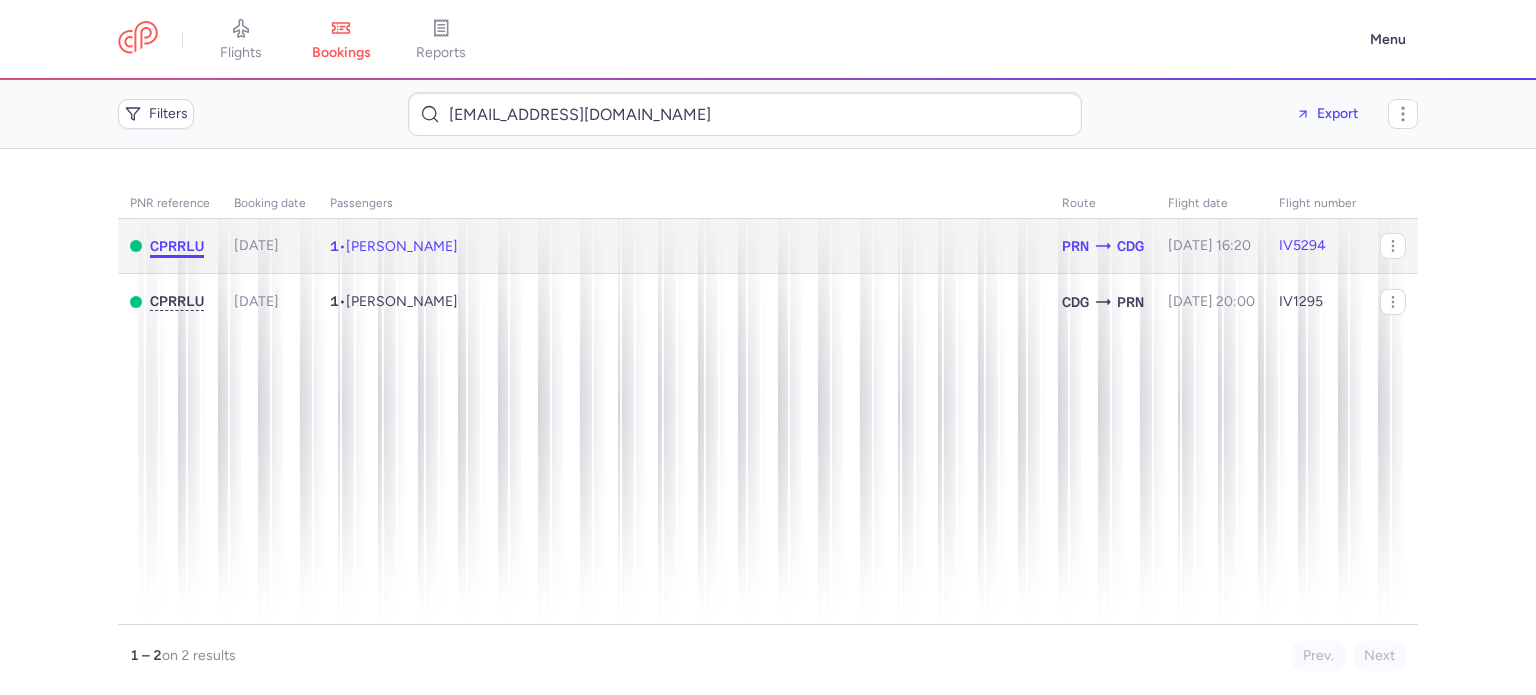 click on "CPRRLU" 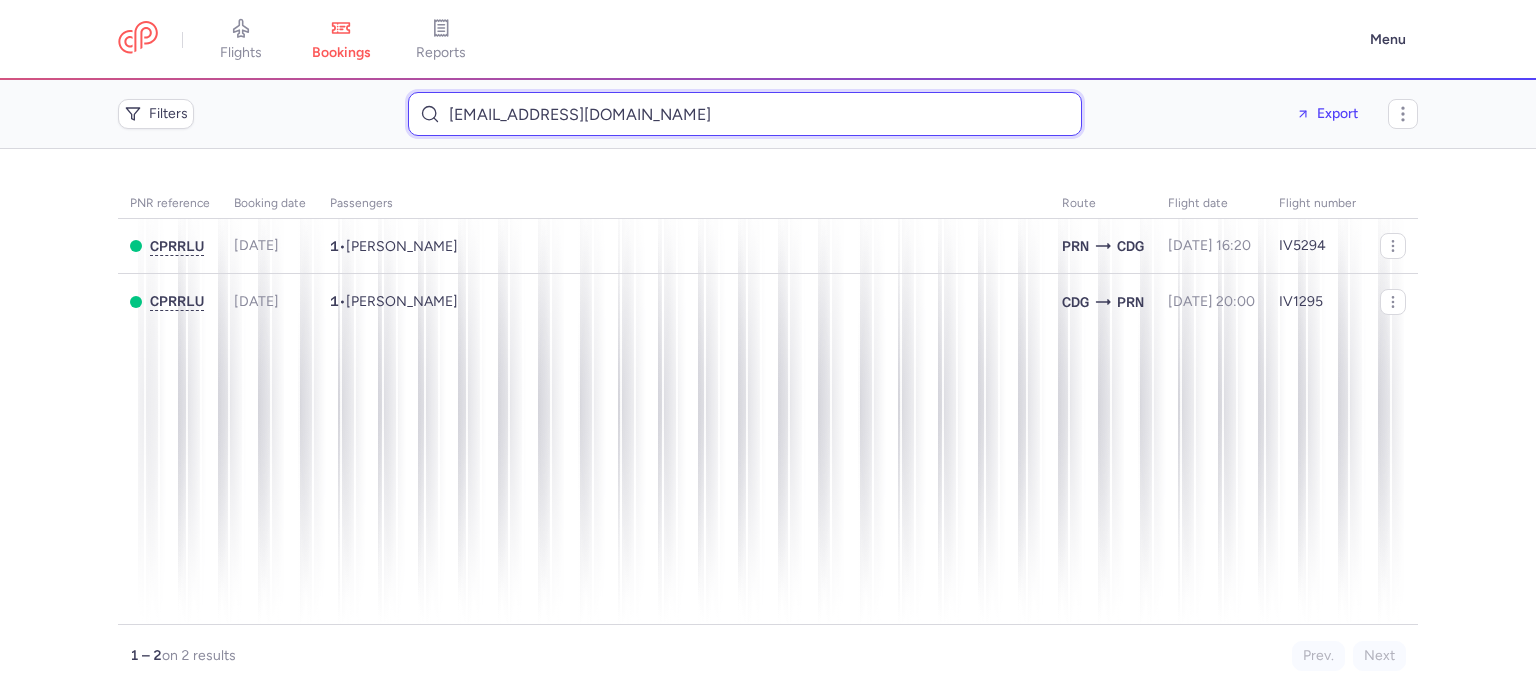 click on "moni_gashi50@hotmail.com" at bounding box center [745, 114] 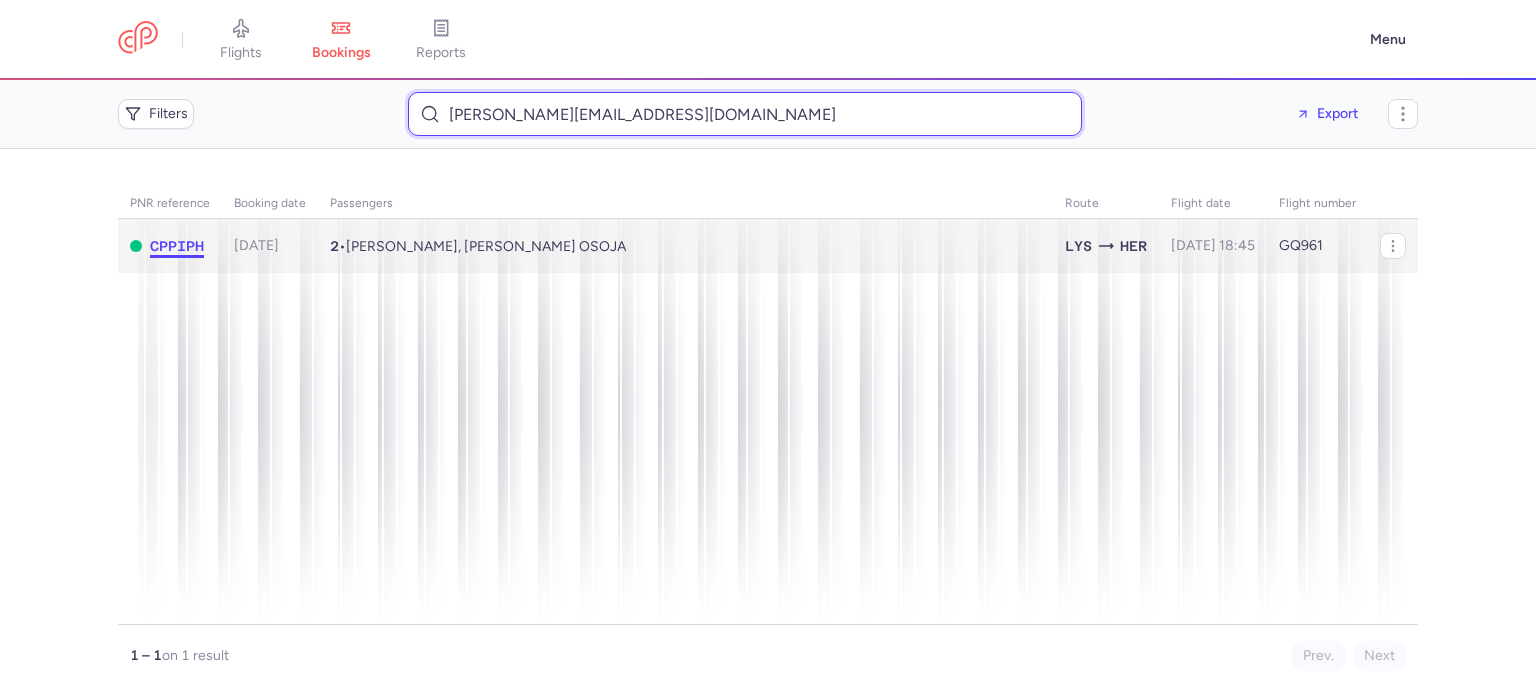 type on "vangjel.osoja@gmail.com" 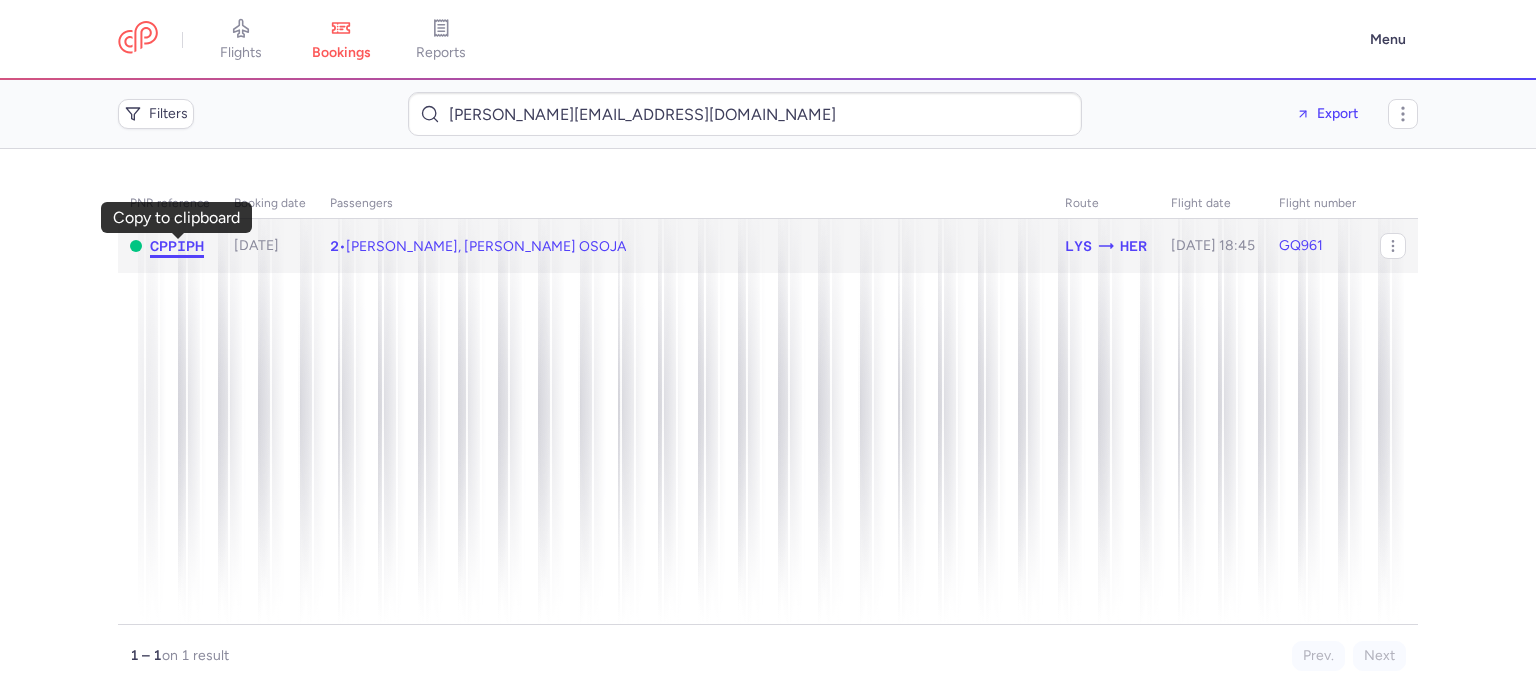 click on "CPPIPH" 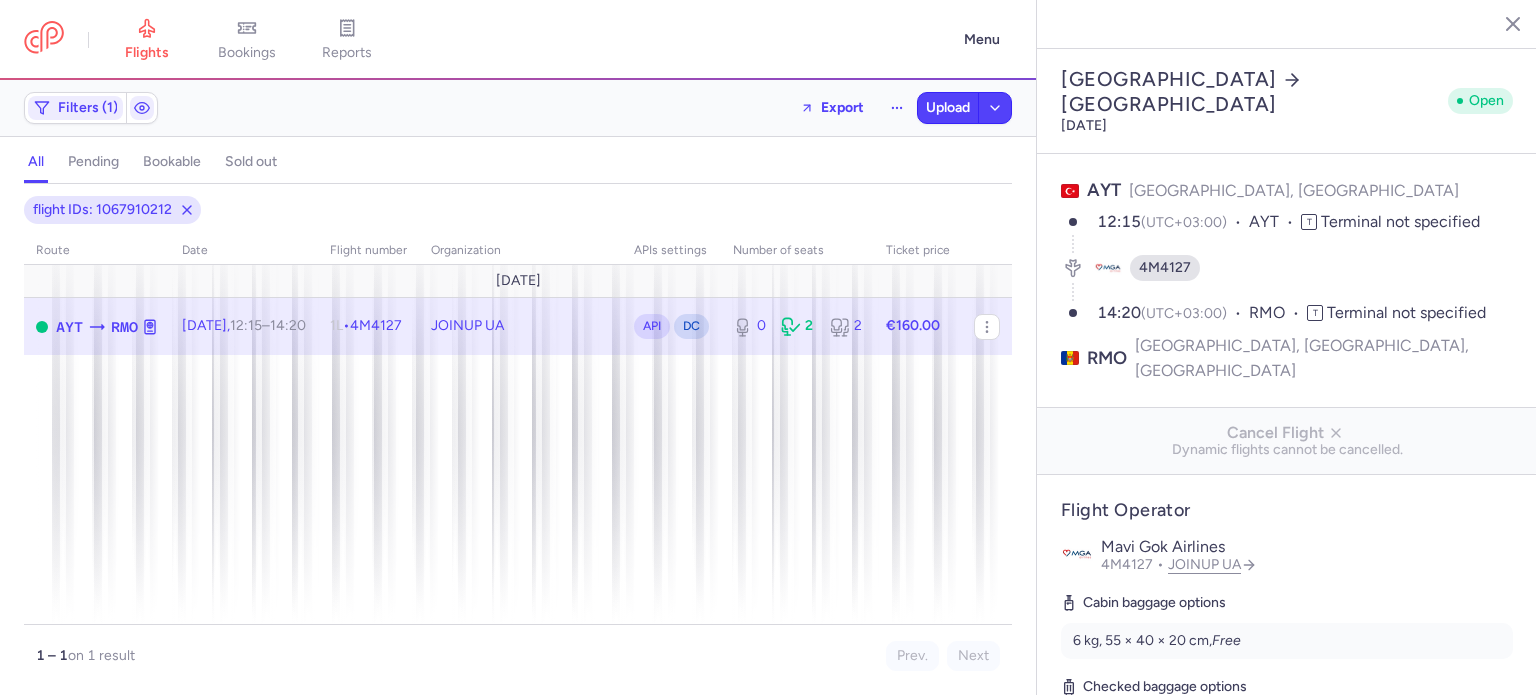 select on "hours" 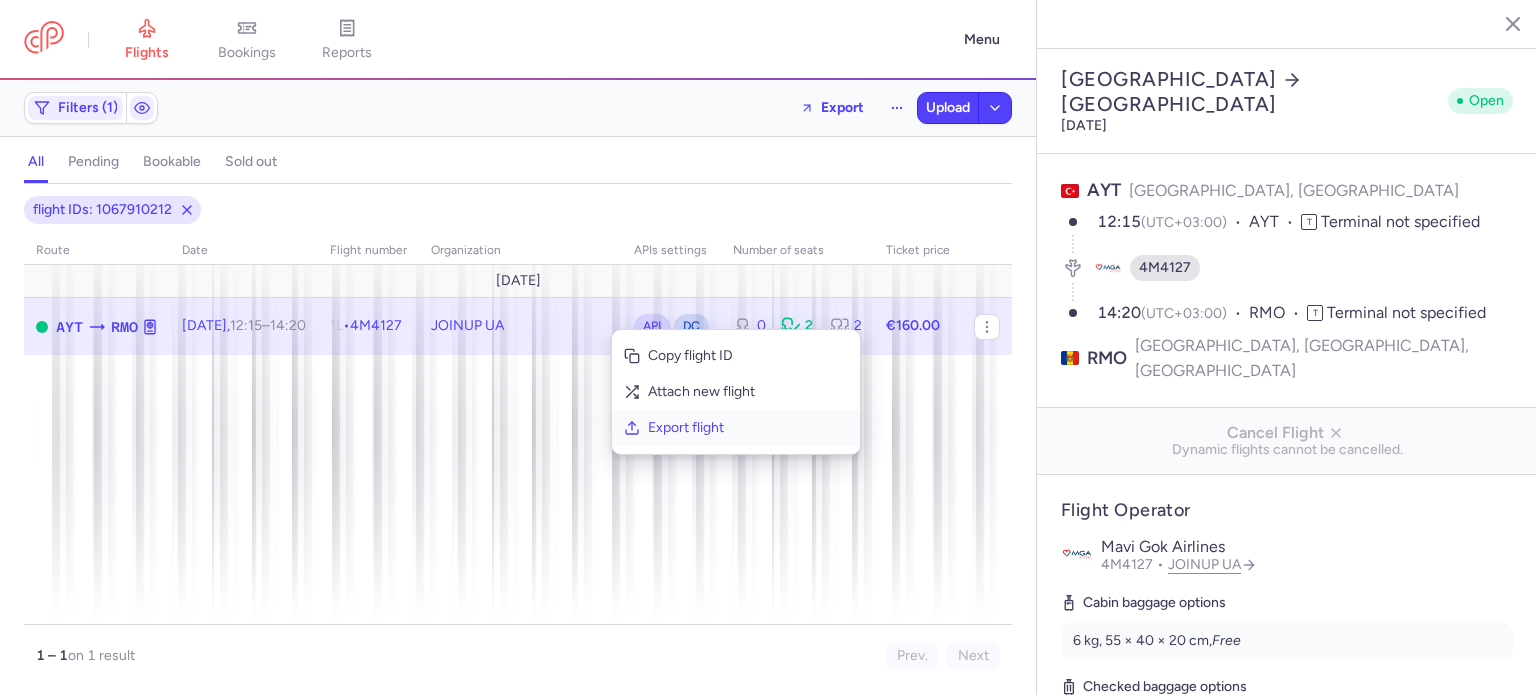 click on "Export flight" at bounding box center (736, 428) 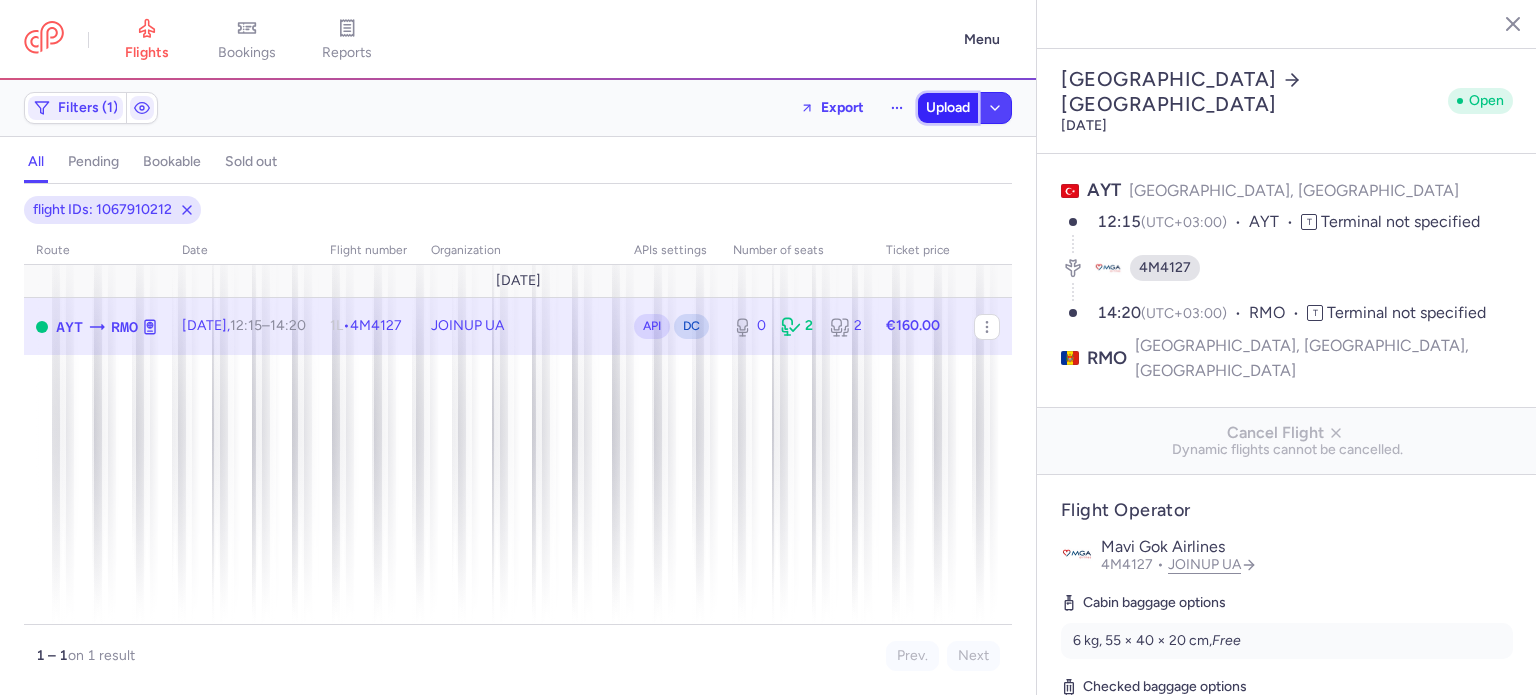 click on "Upload" at bounding box center (948, 108) 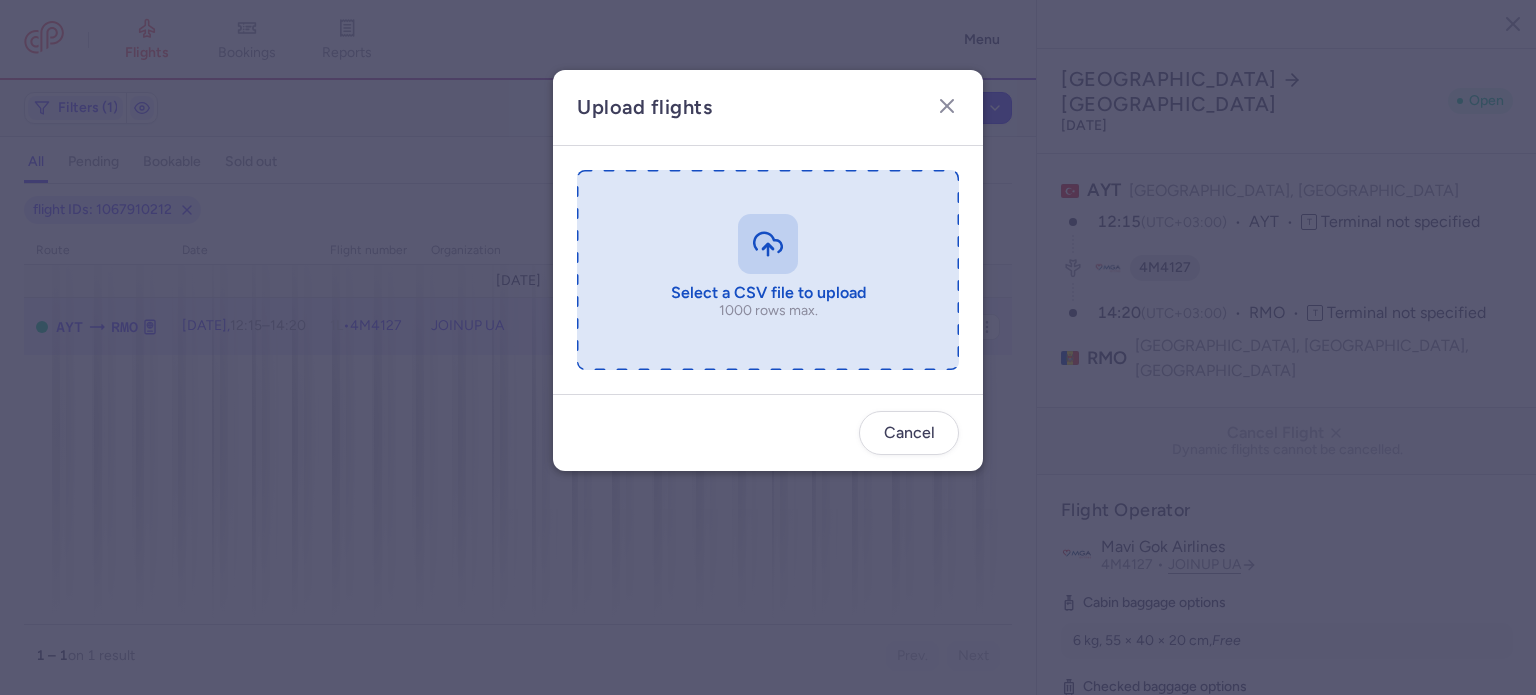 click at bounding box center [768, 270] 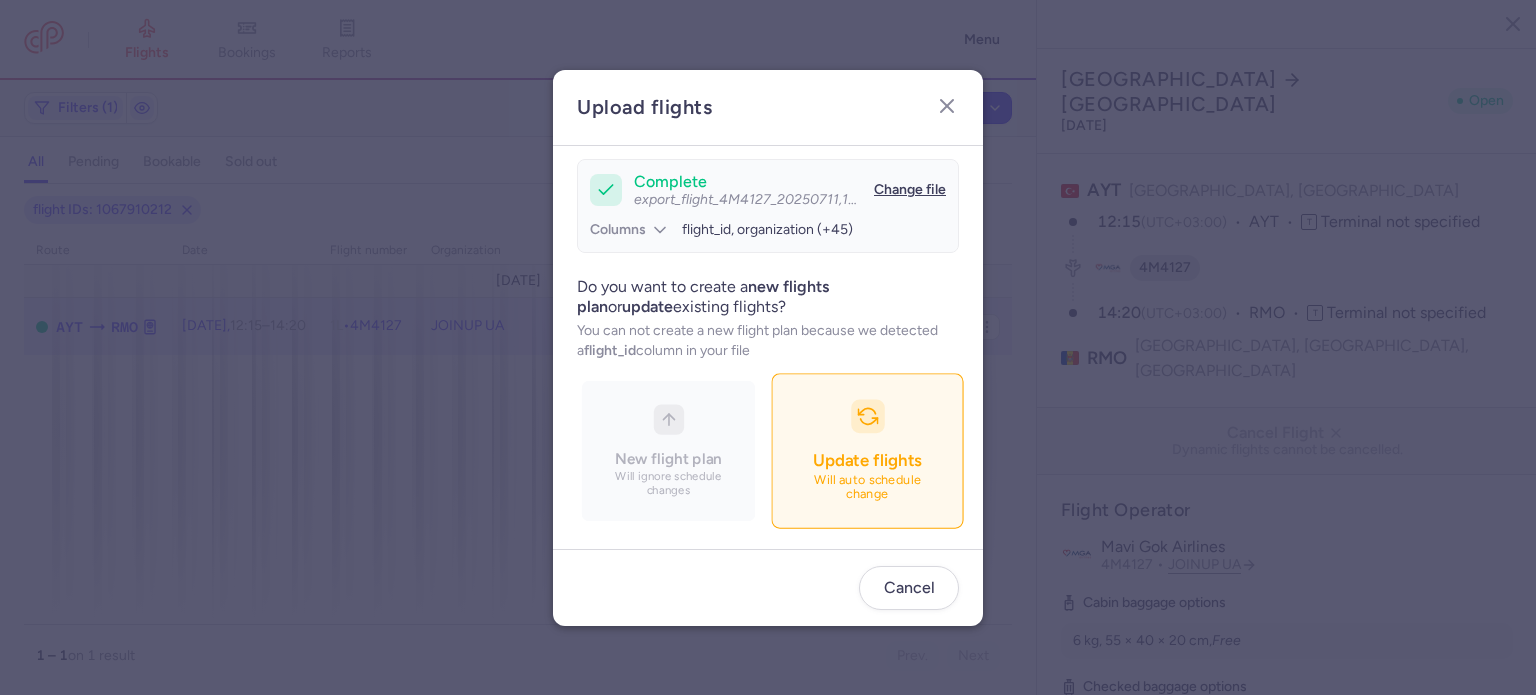 scroll, scrollTop: 172, scrollLeft: 0, axis: vertical 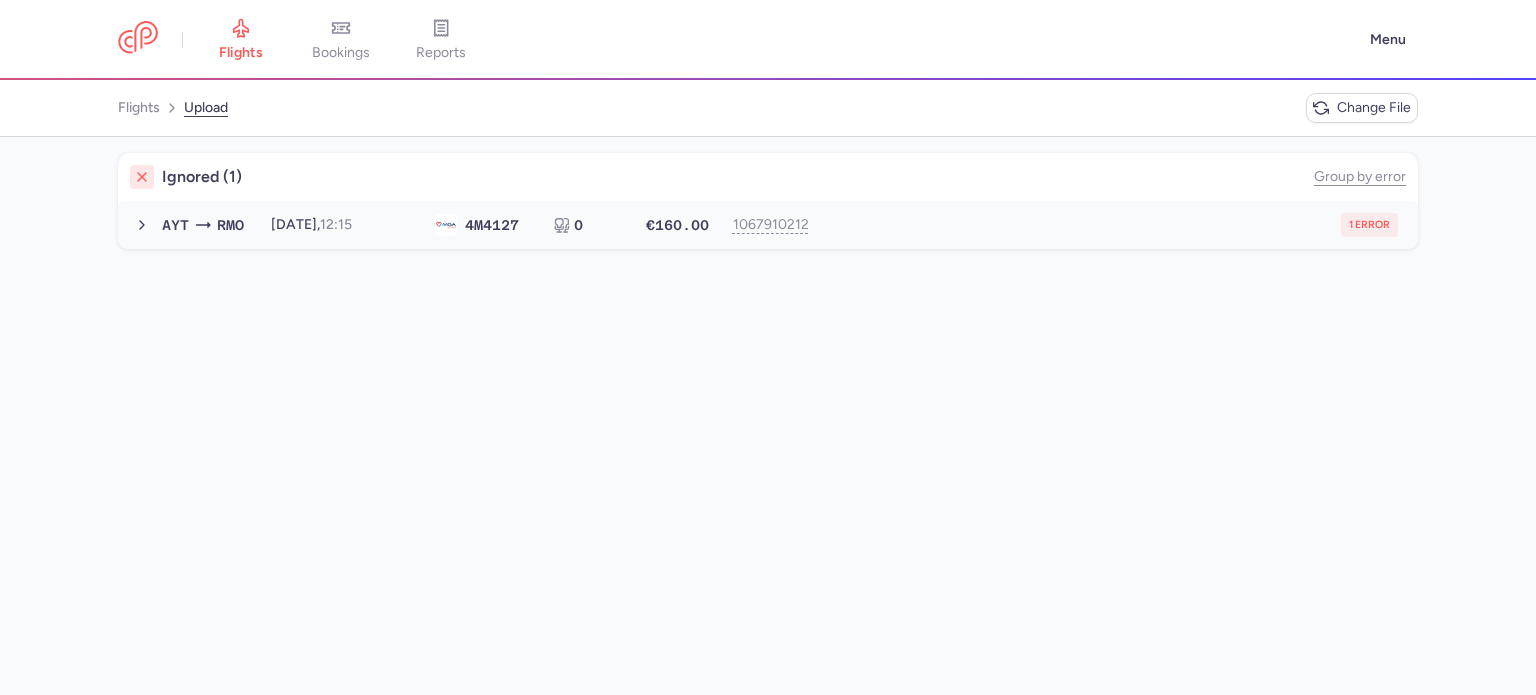 click on "AYT  RMO 2025-08-13,  12:15 4M  4127 0 €160.00 1067910212 1 error 2025-08-13, 12:15 4M4127 0 seats €160.00" at bounding box center [768, 225] 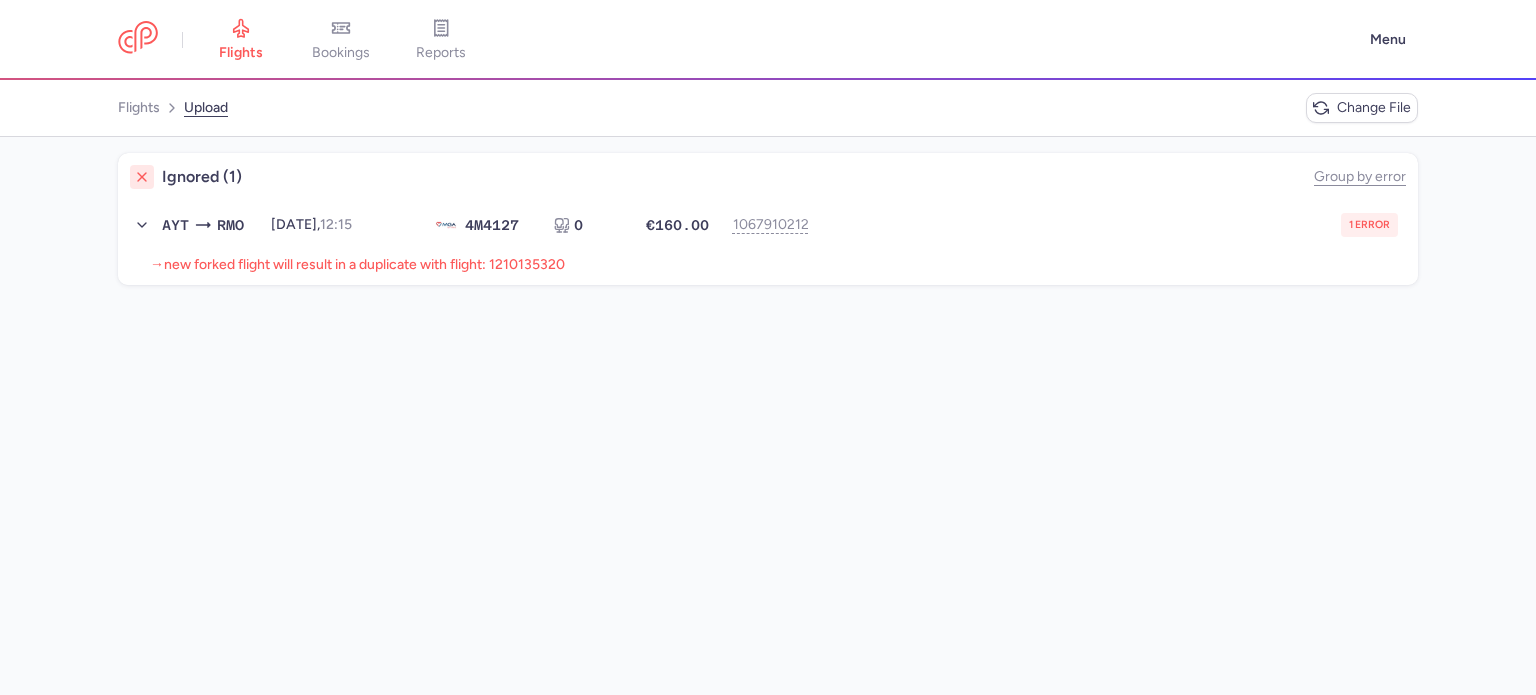 click on "new forked flight will result in a duplicate with flight: 1210135320" at bounding box center (364, 264) 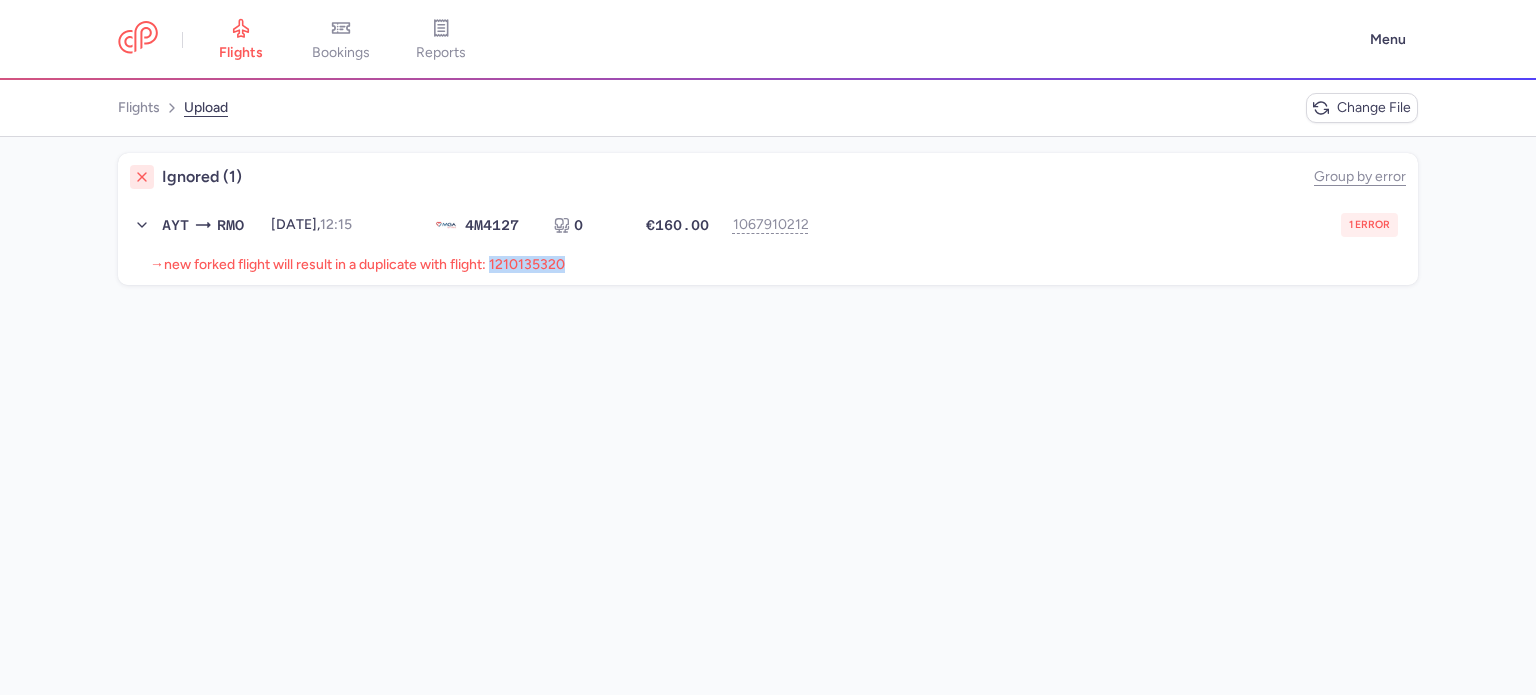 click on "new forked flight will result in a duplicate with flight: 1210135320" at bounding box center (364, 264) 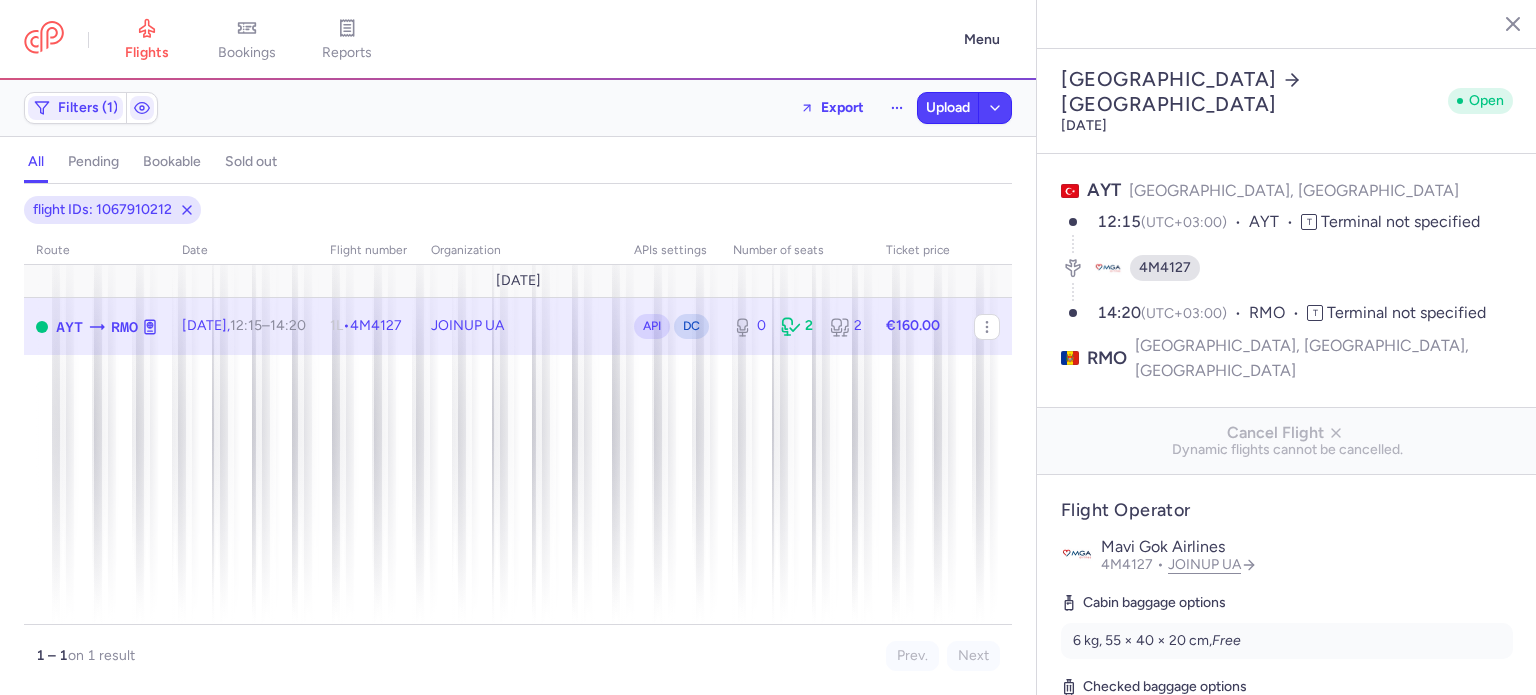select on "hours" 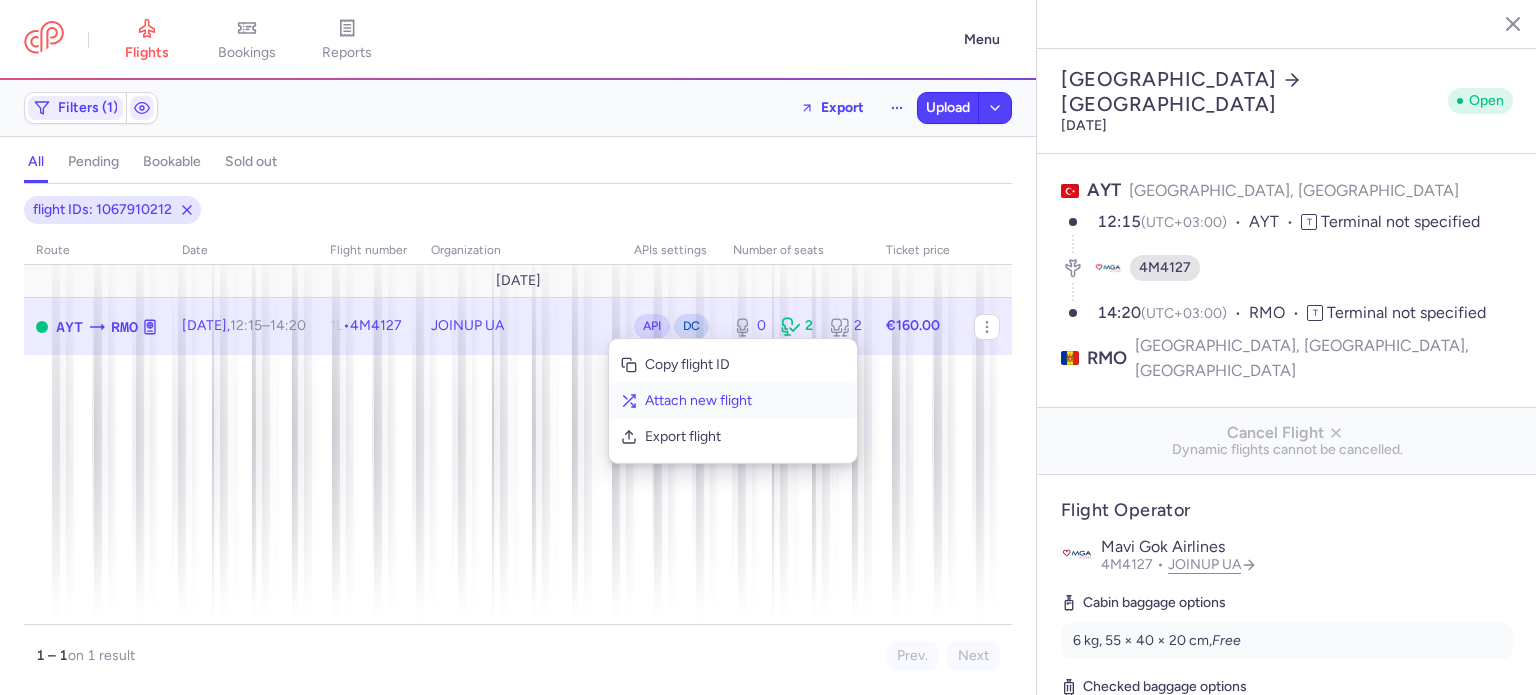 click on "Attach new flight" at bounding box center (745, 401) 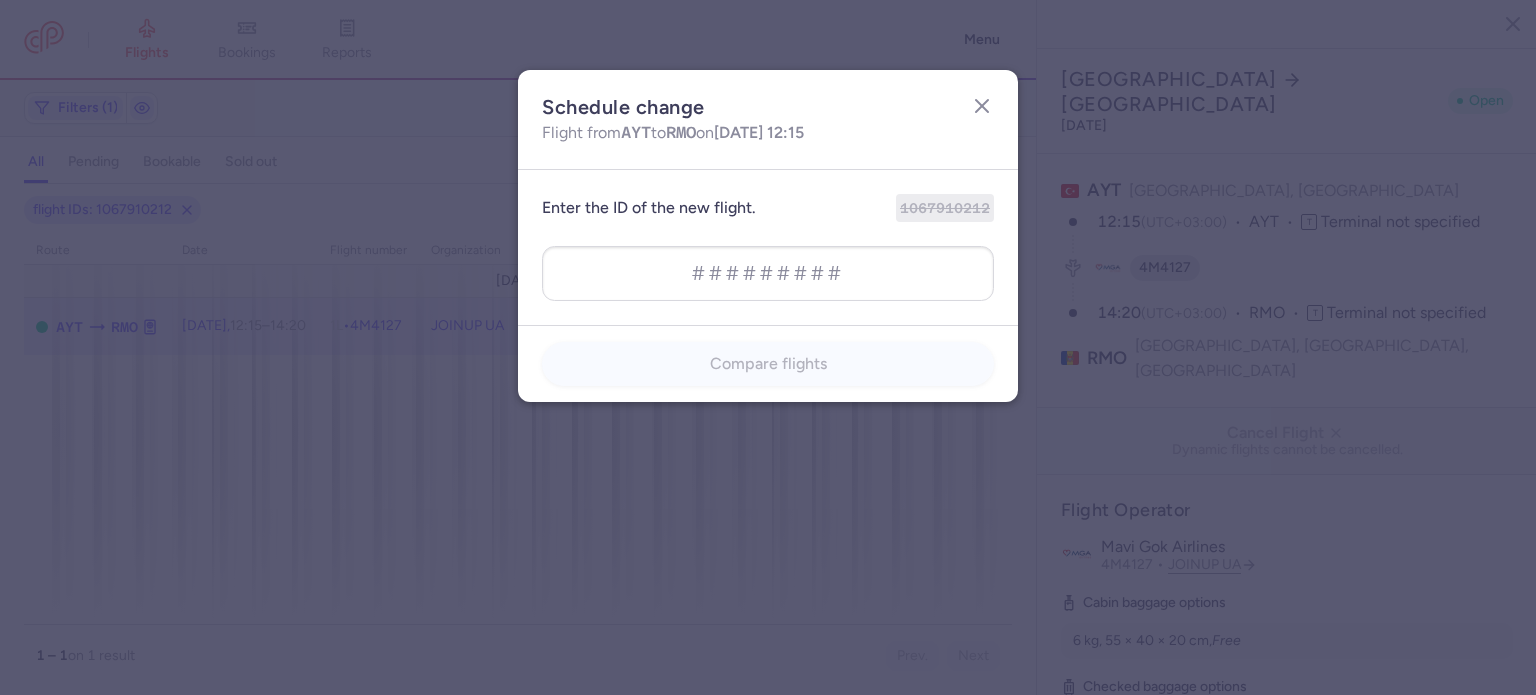 type on "1210135320" 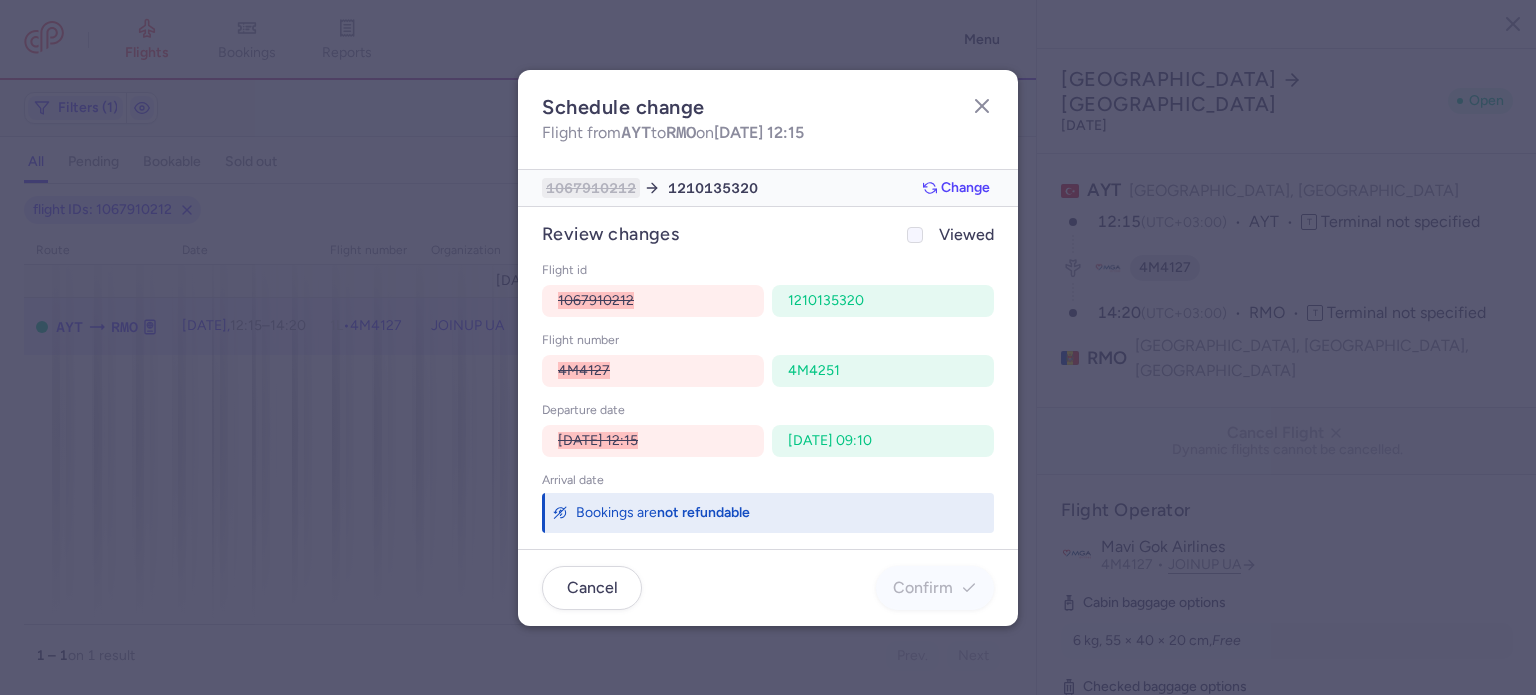 click on "Viewed" 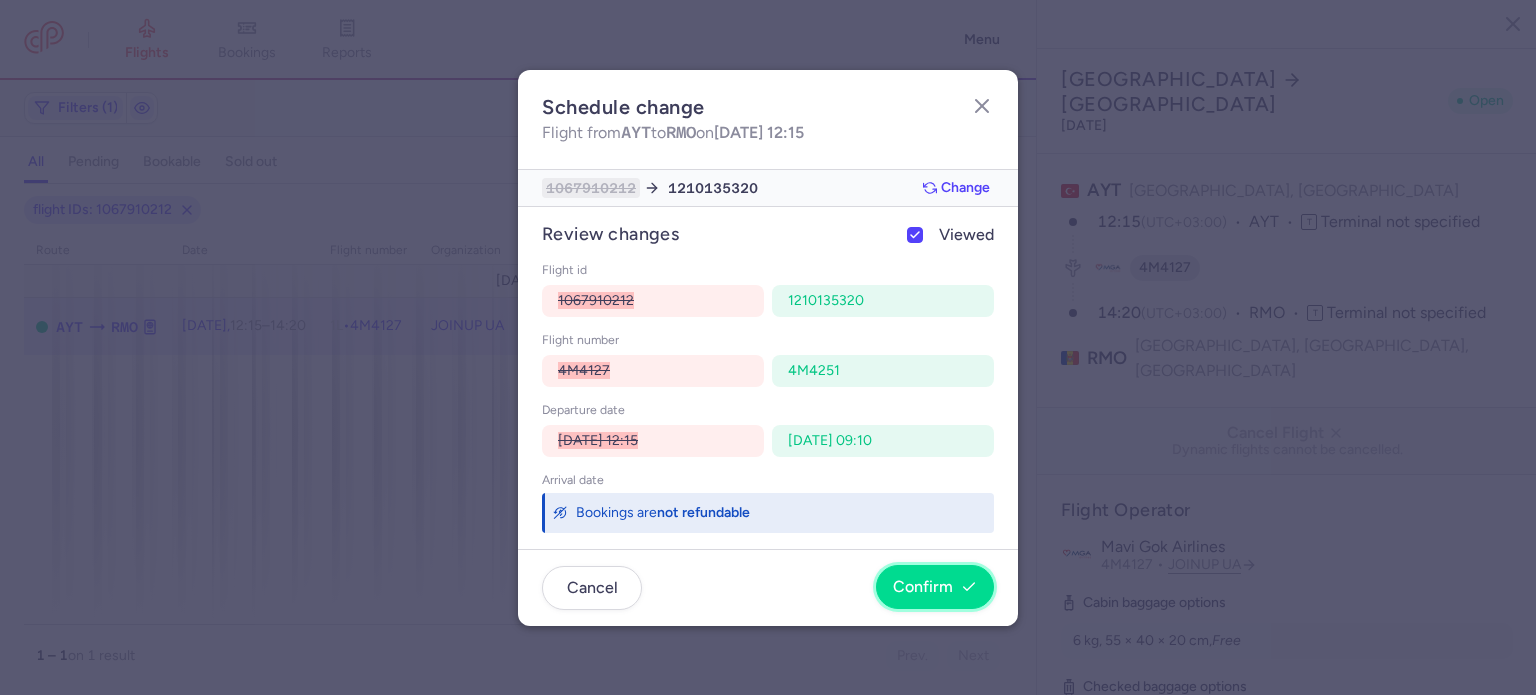 click on "Confirm" at bounding box center (923, 587) 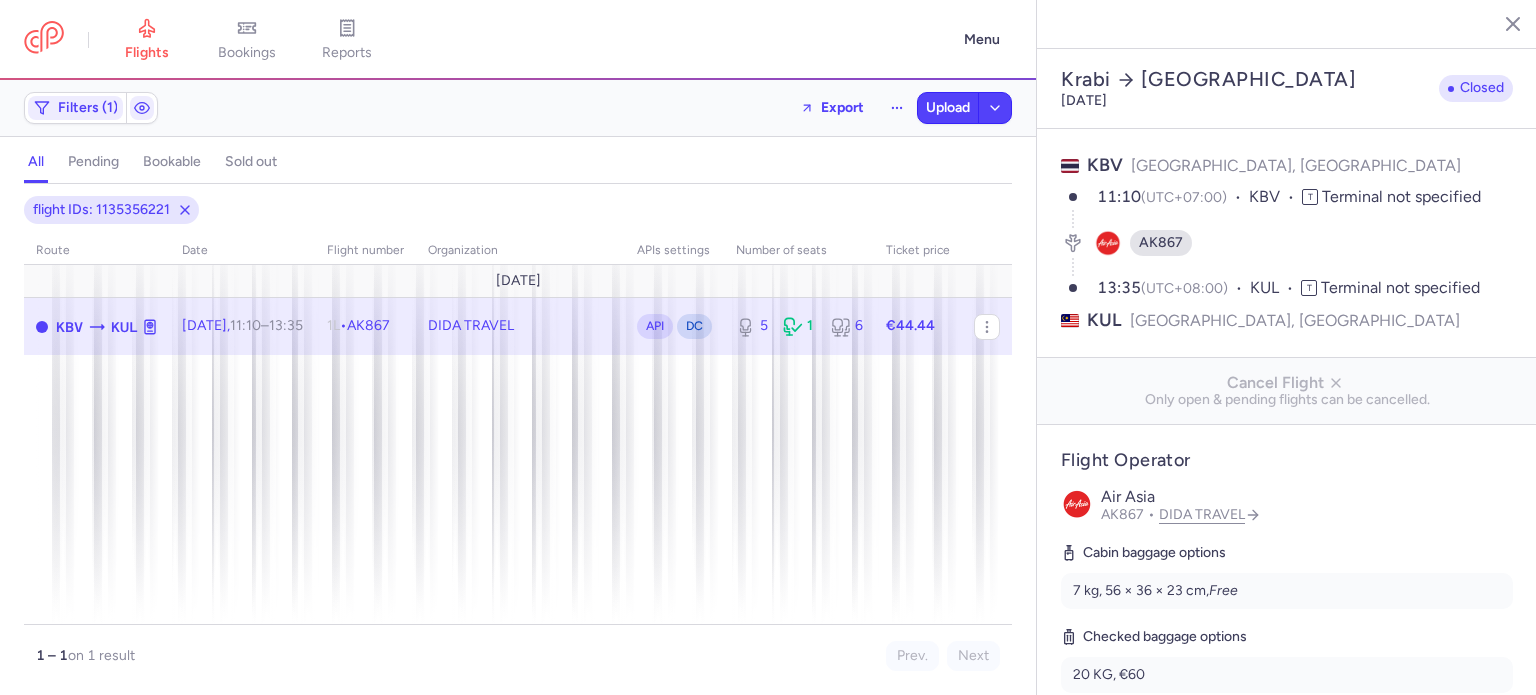 select on "days" 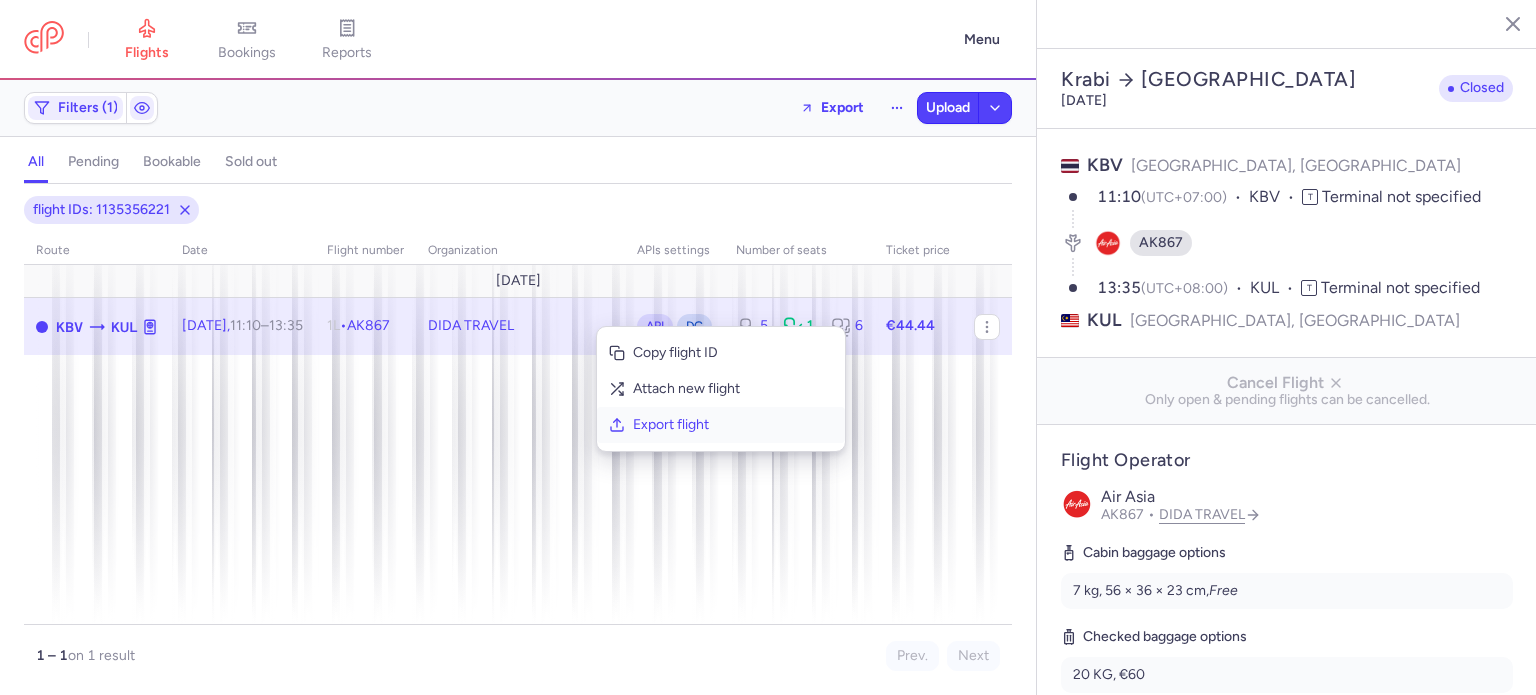 click on "Export flight" at bounding box center [733, 425] 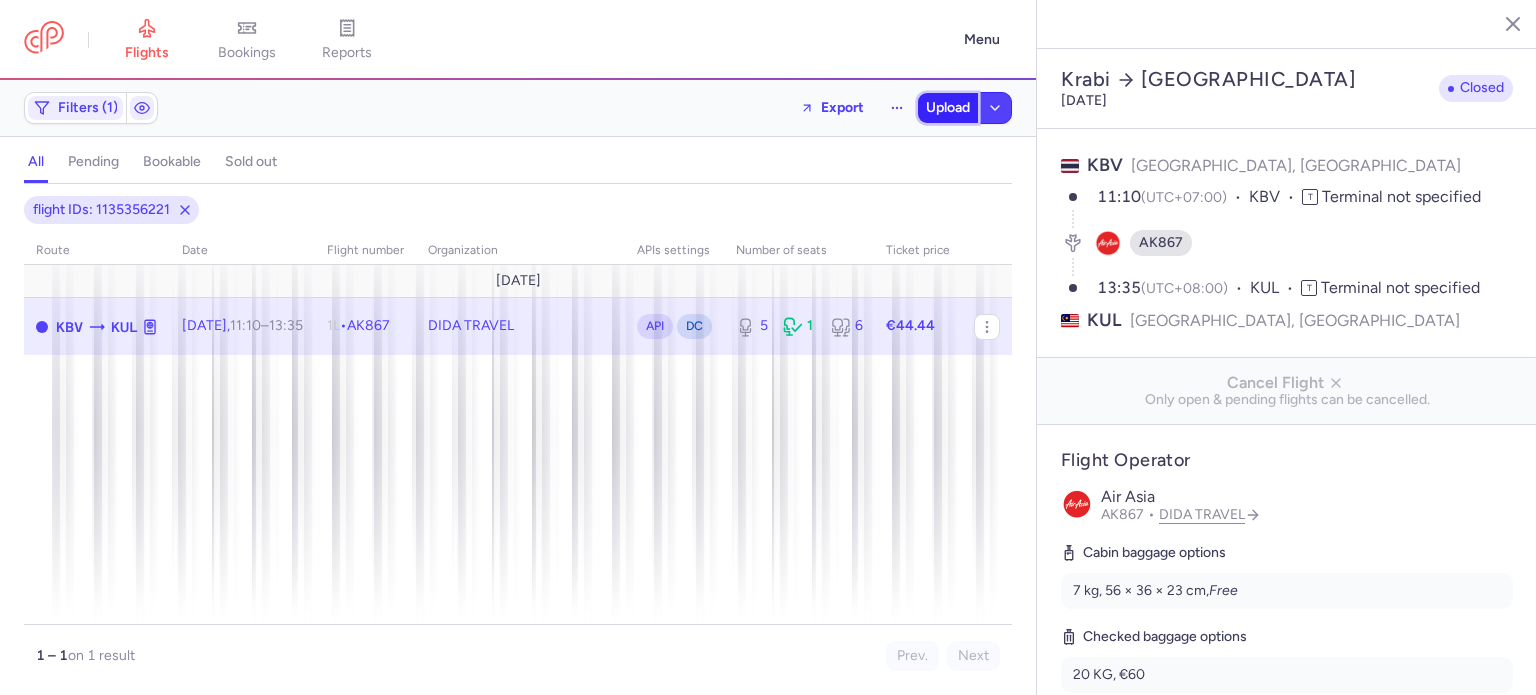 click on "Upload" at bounding box center [948, 108] 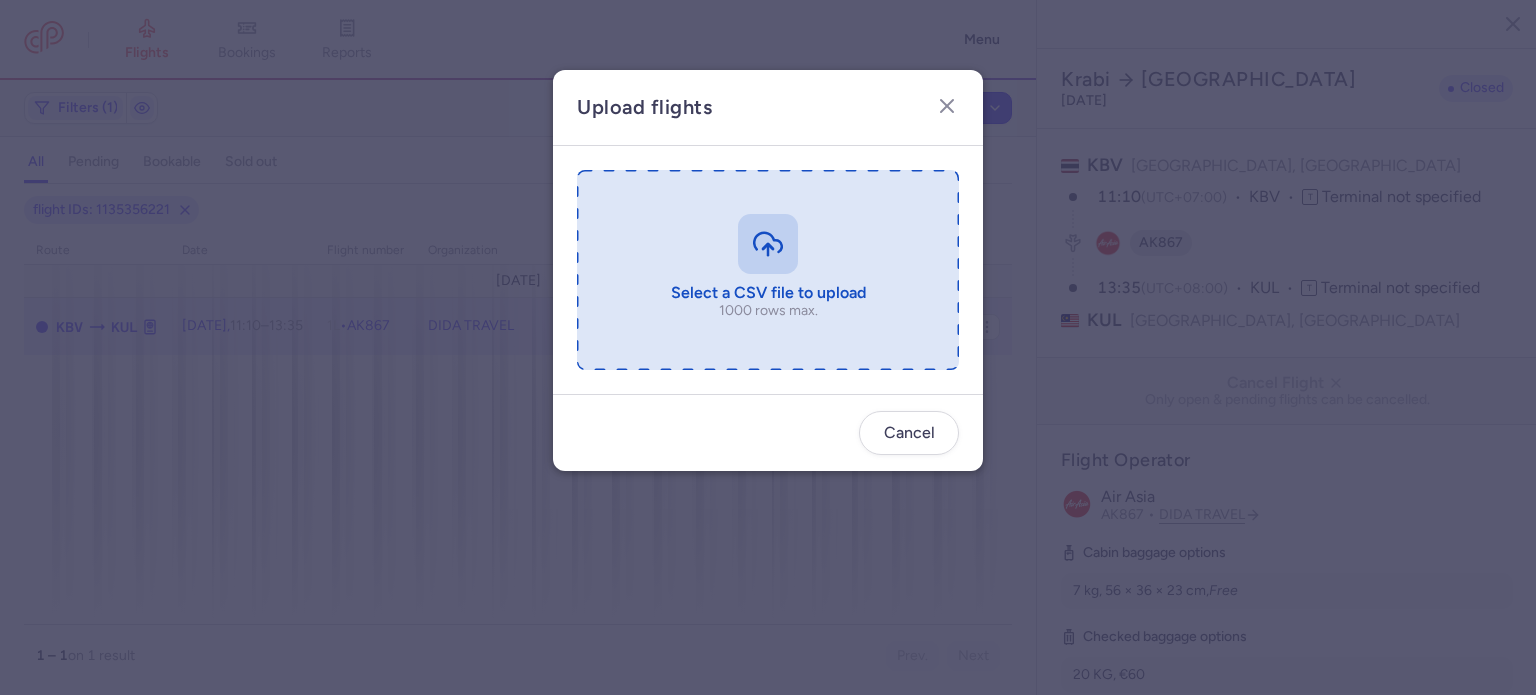click at bounding box center [768, 270] 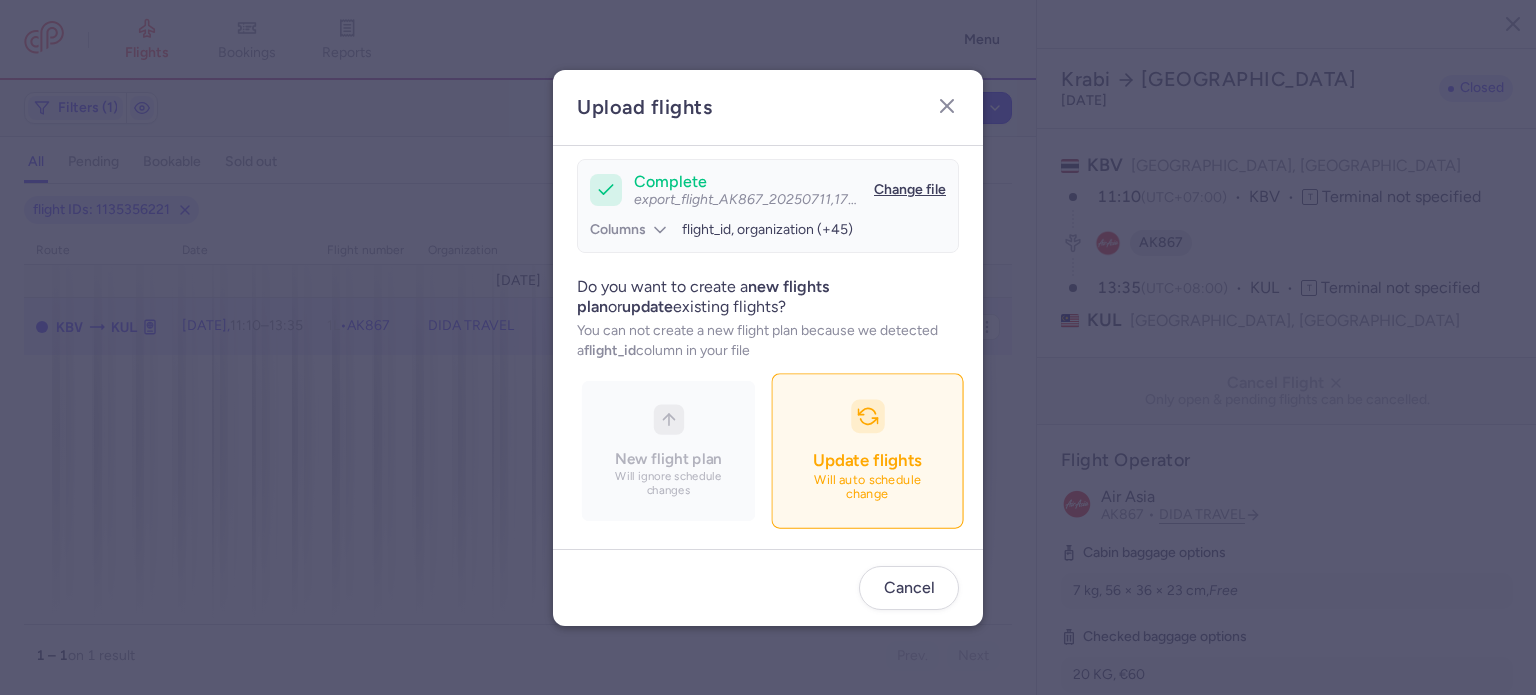 scroll, scrollTop: 172, scrollLeft: 0, axis: vertical 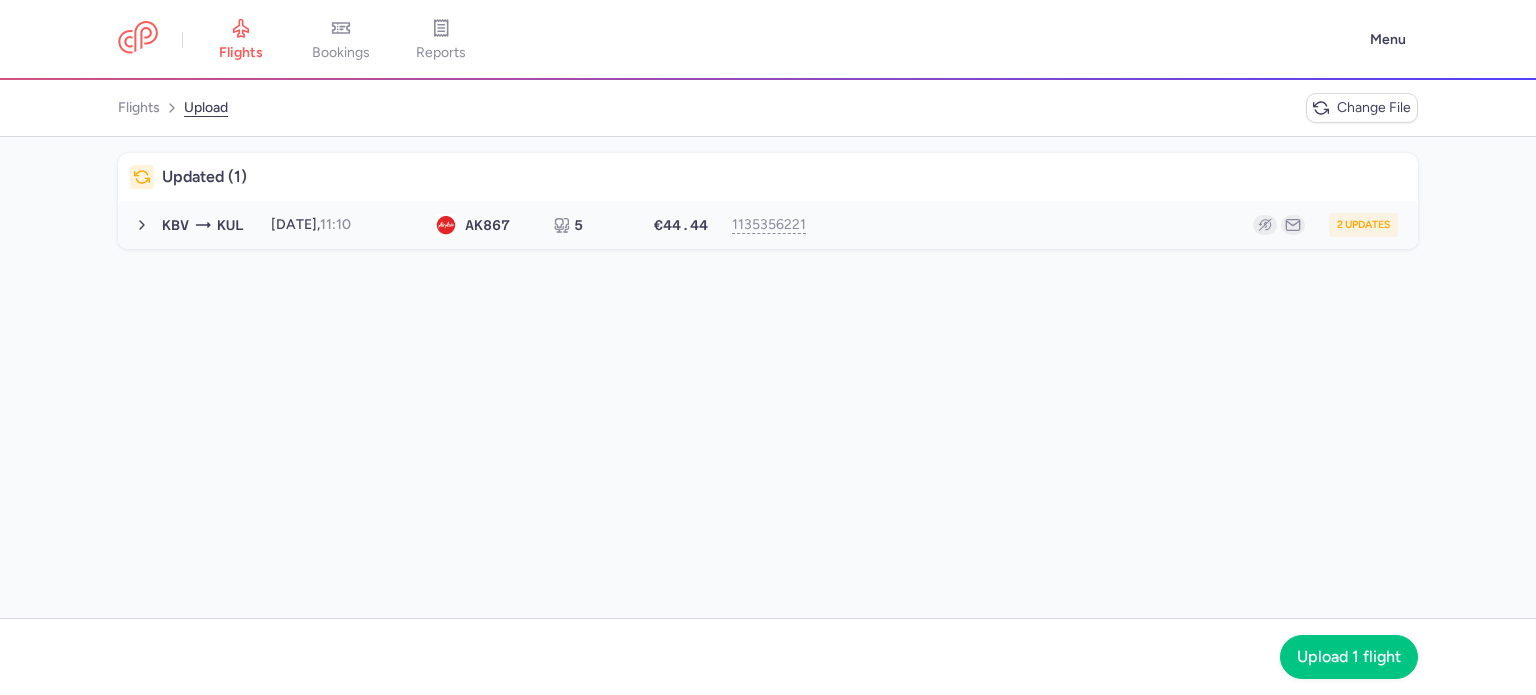 click on "2 updates" at bounding box center [1112, 225] 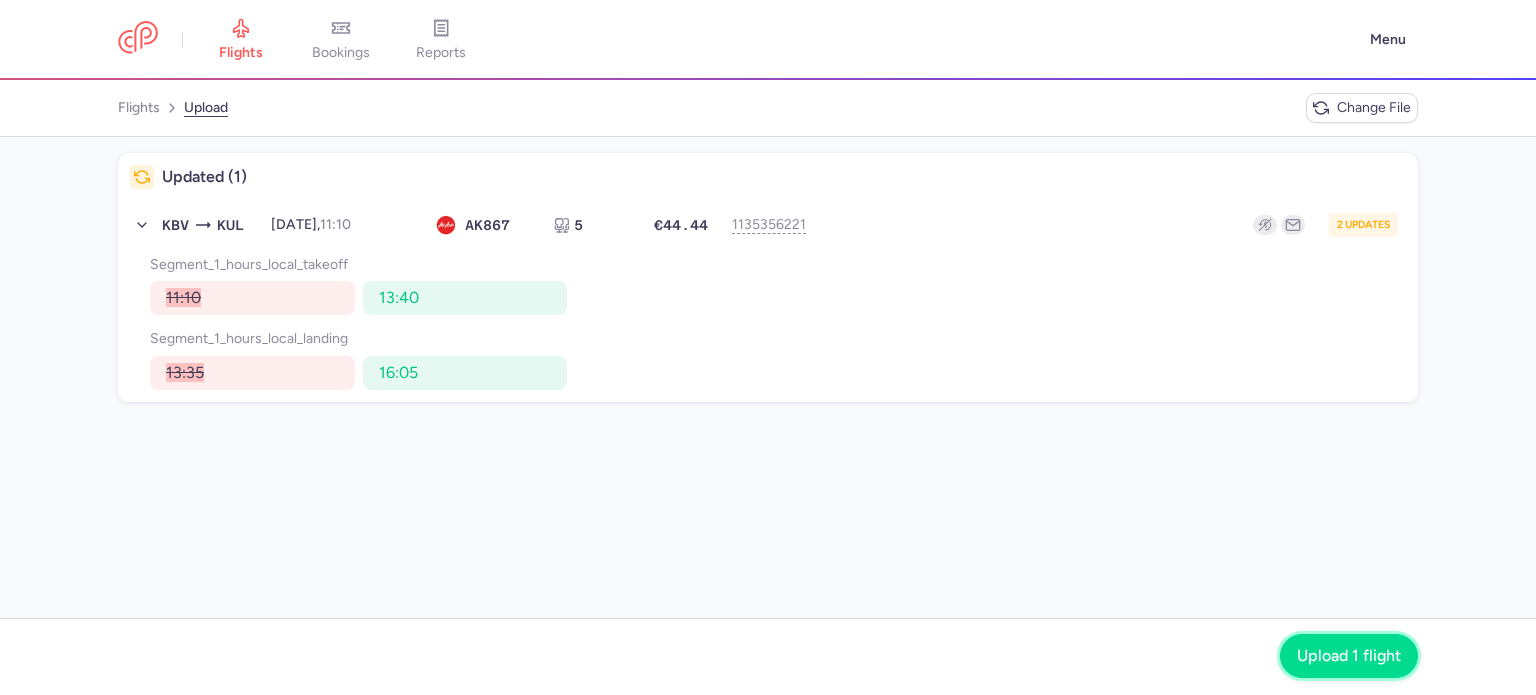 click on "Upload 1 flight" at bounding box center [1349, 656] 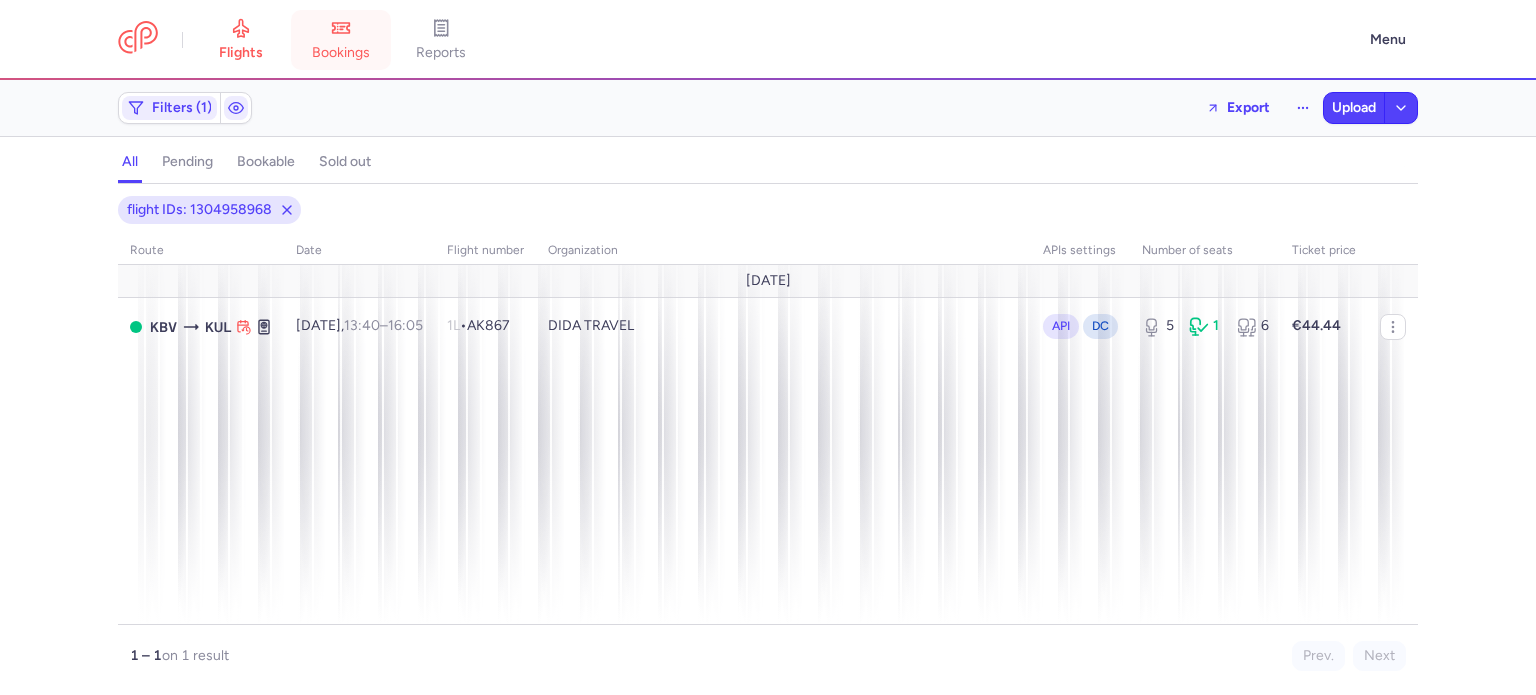 click on "bookings" at bounding box center [341, 40] 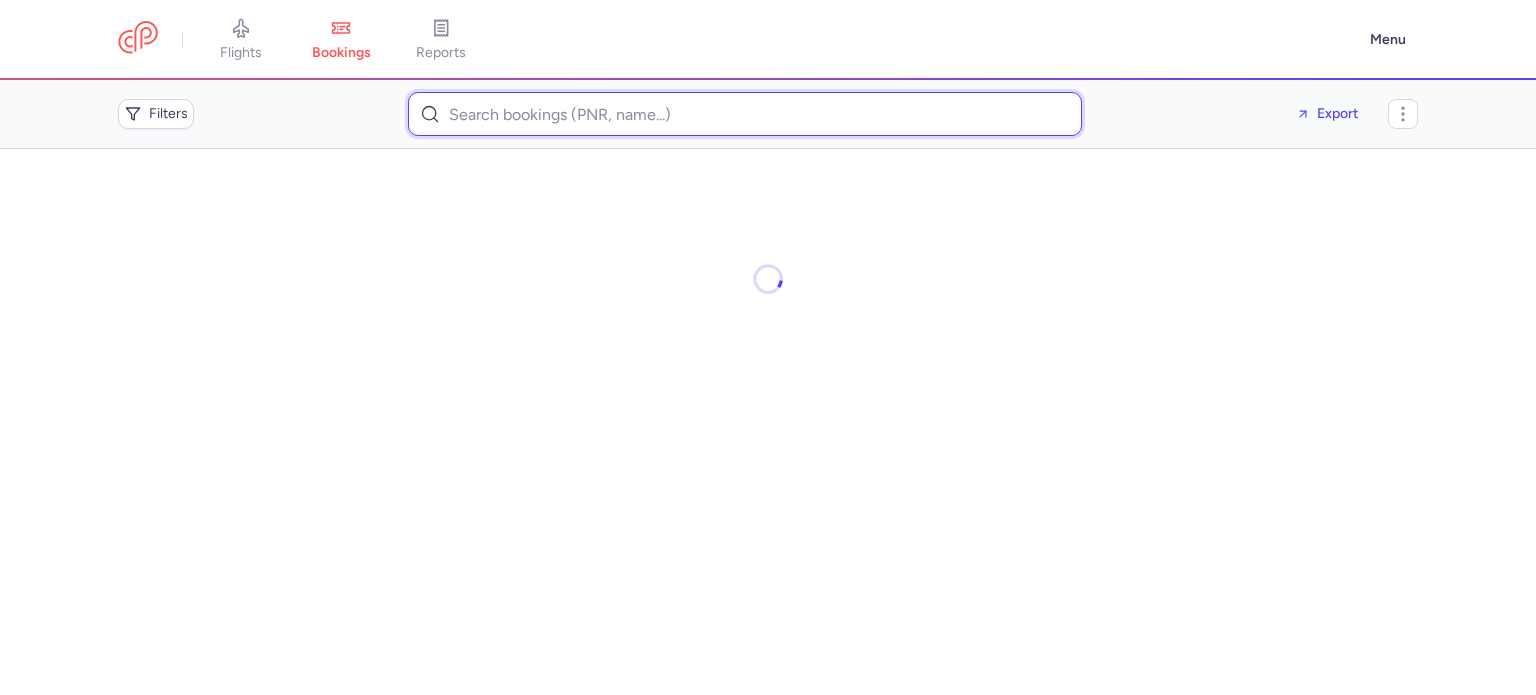 click at bounding box center [745, 114] 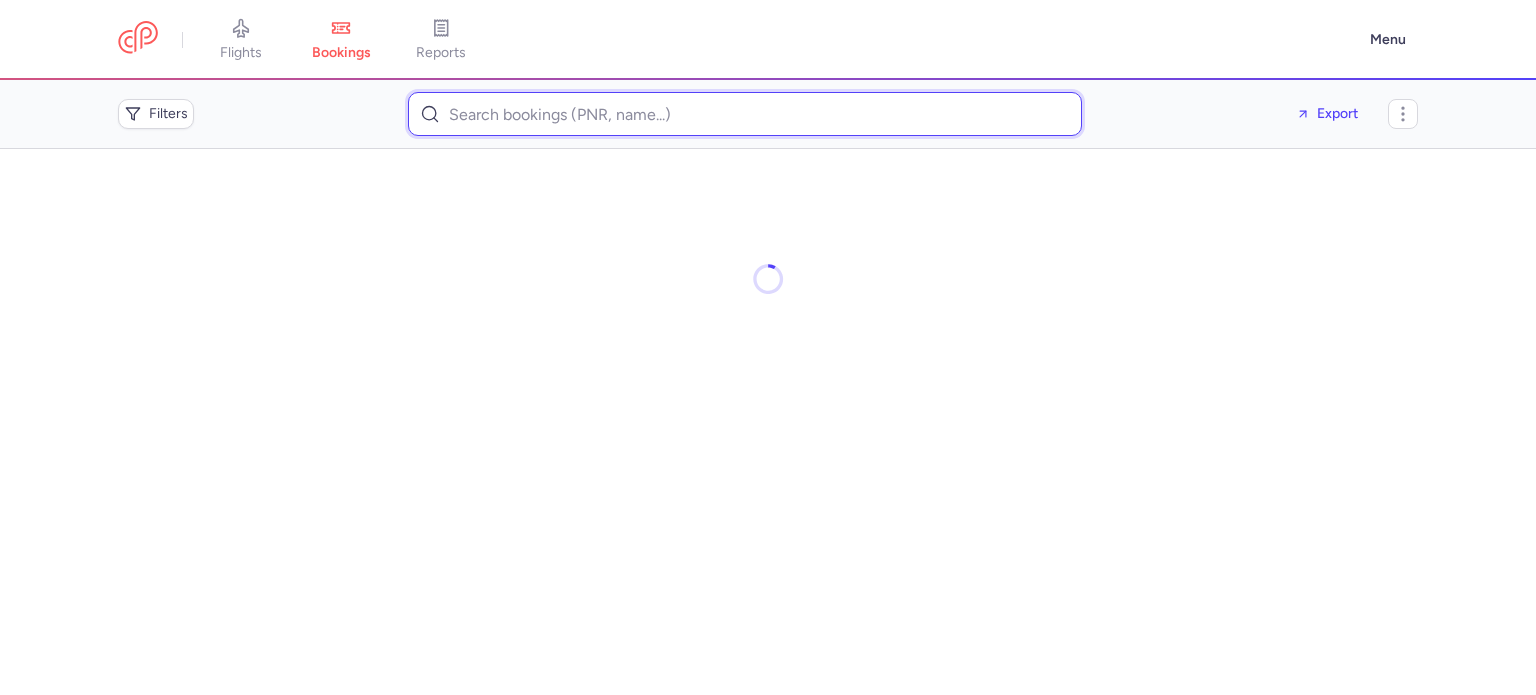 paste on "nancy.kudsieh@hotmail.se" 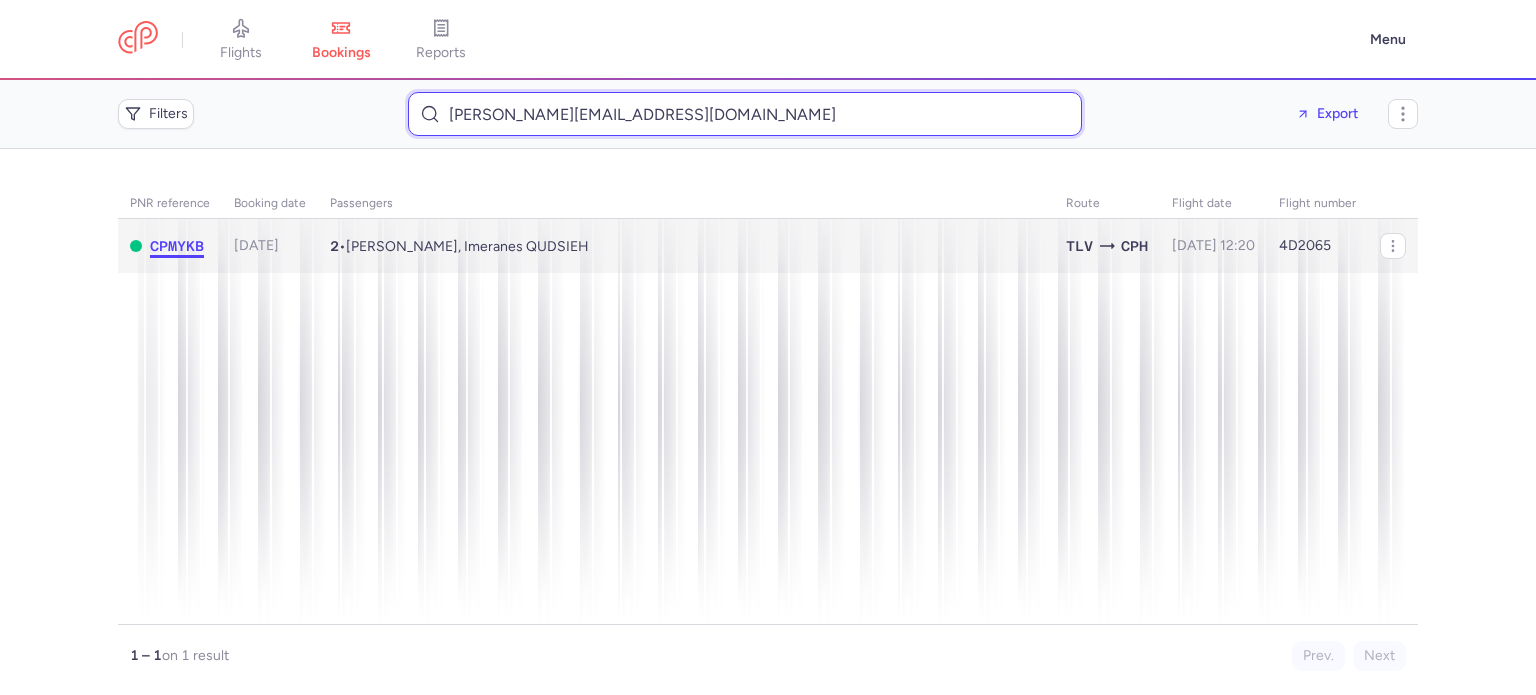 type on "nancy.kudsieh@hotmail.se" 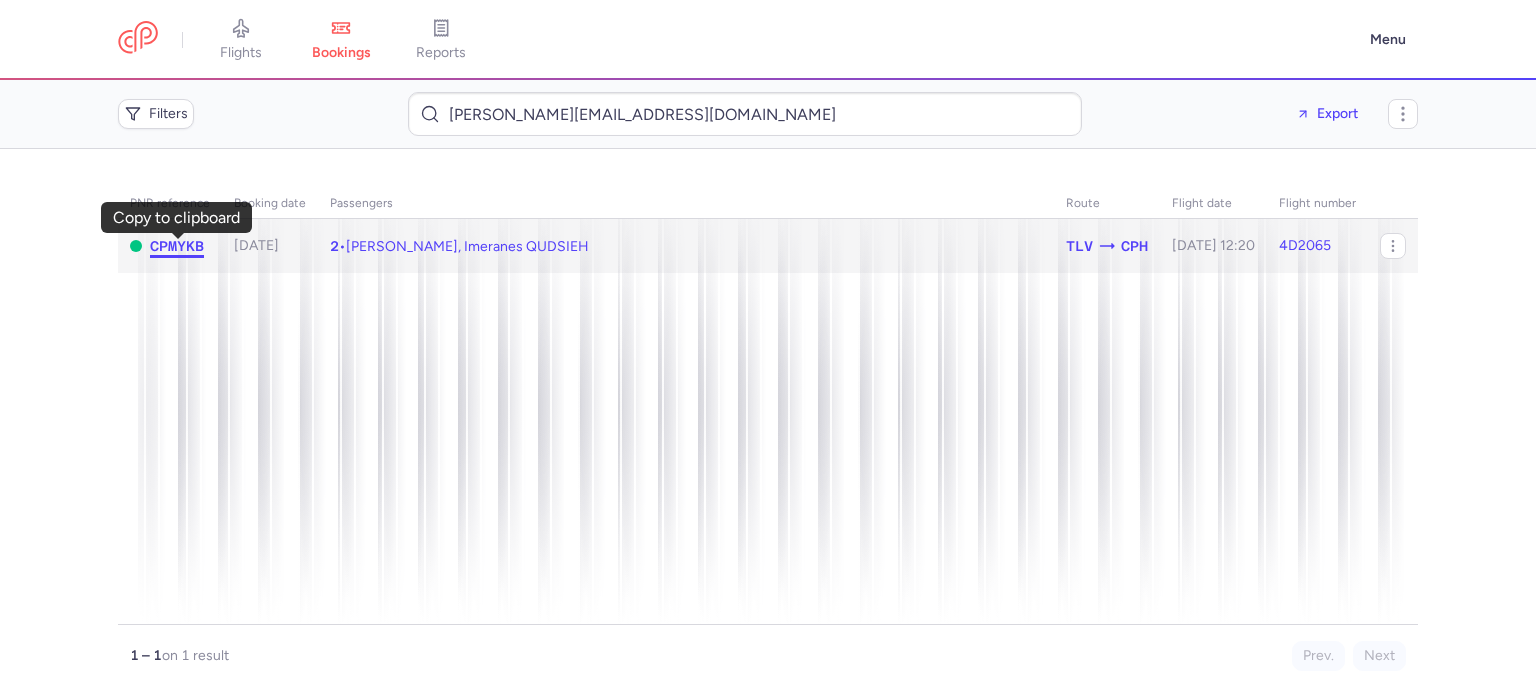 click on "CPMYKB" 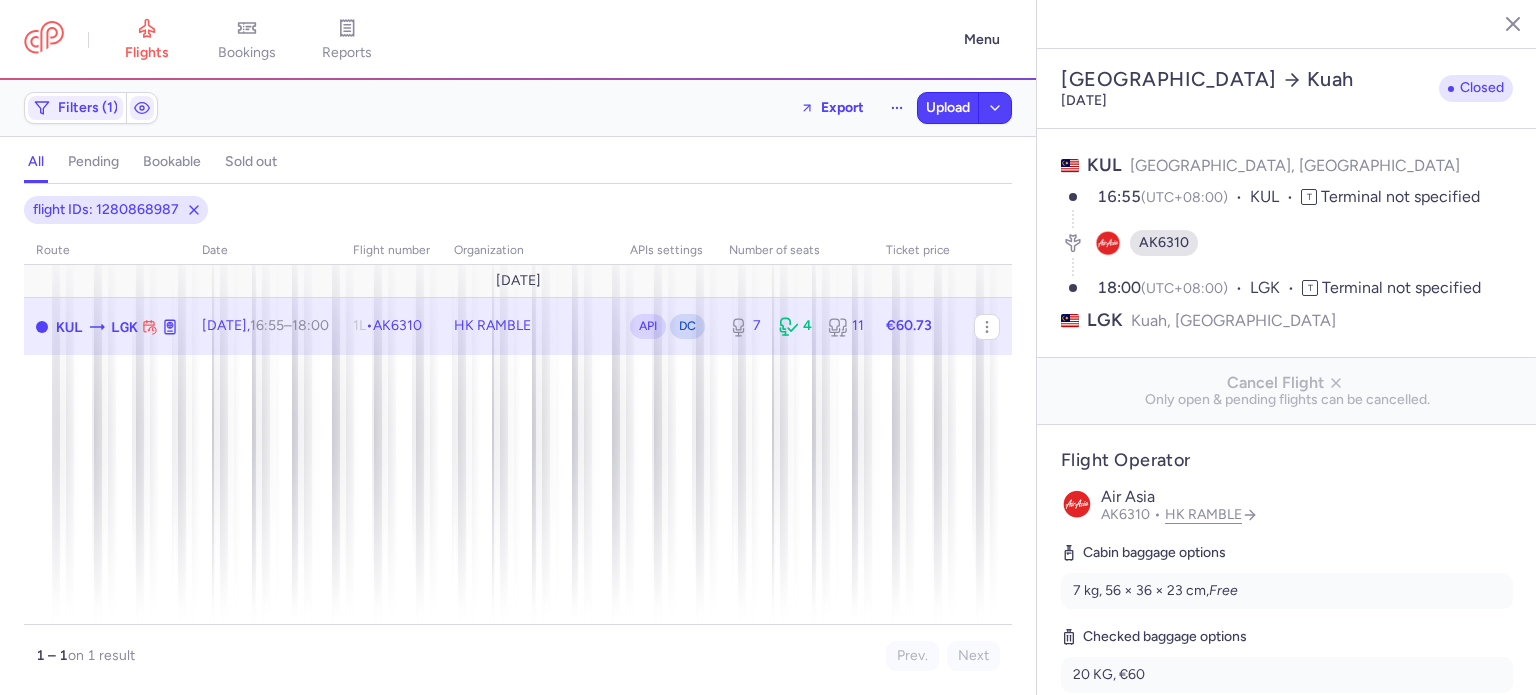 select on "days" 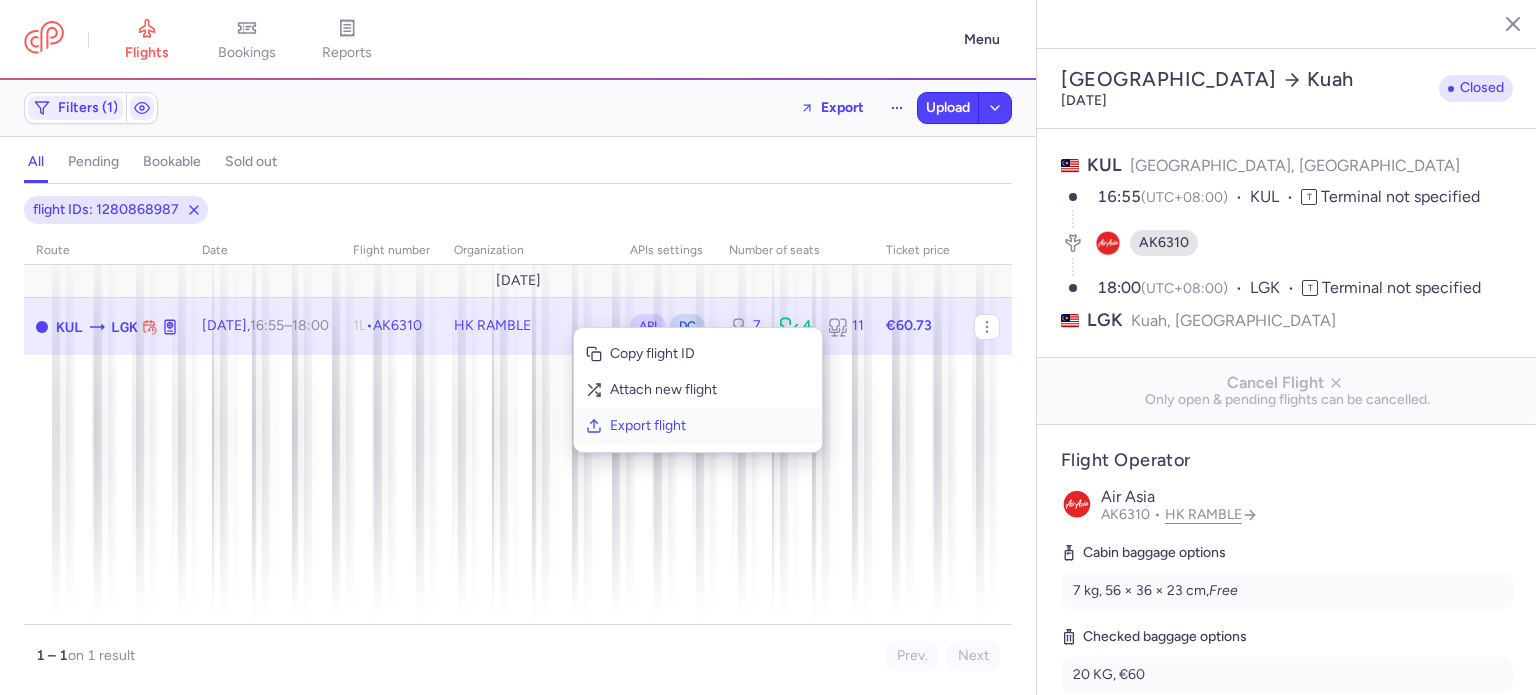 click on "Export flight" at bounding box center (710, 426) 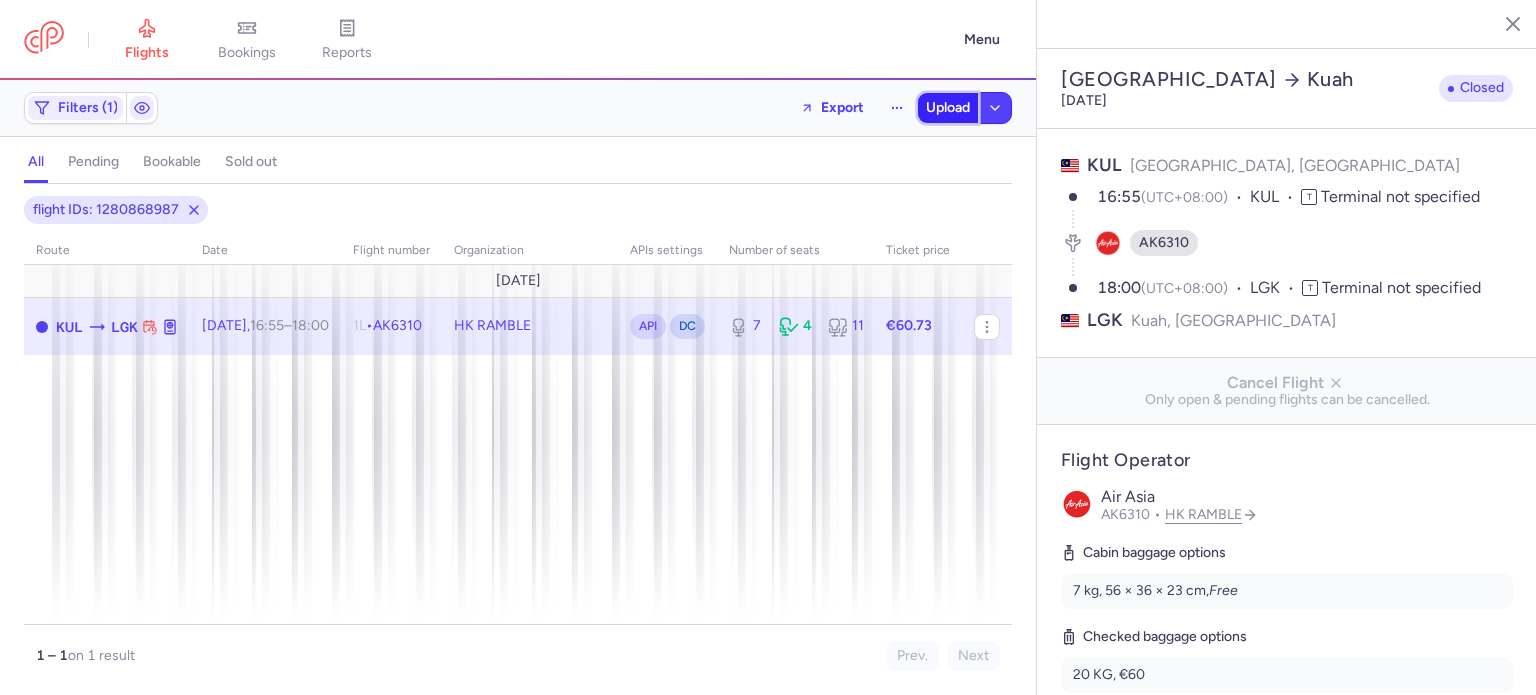 click on "Upload" at bounding box center [948, 108] 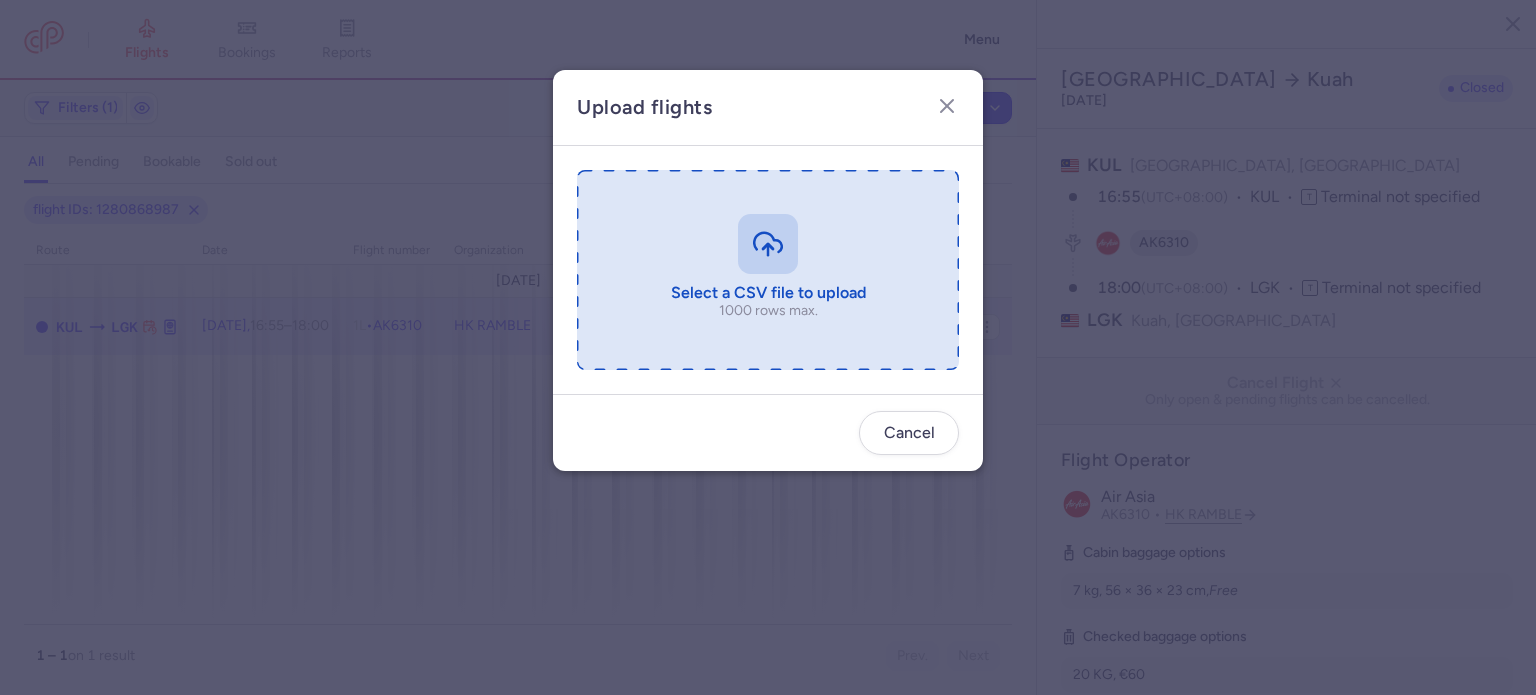 click at bounding box center (768, 270) 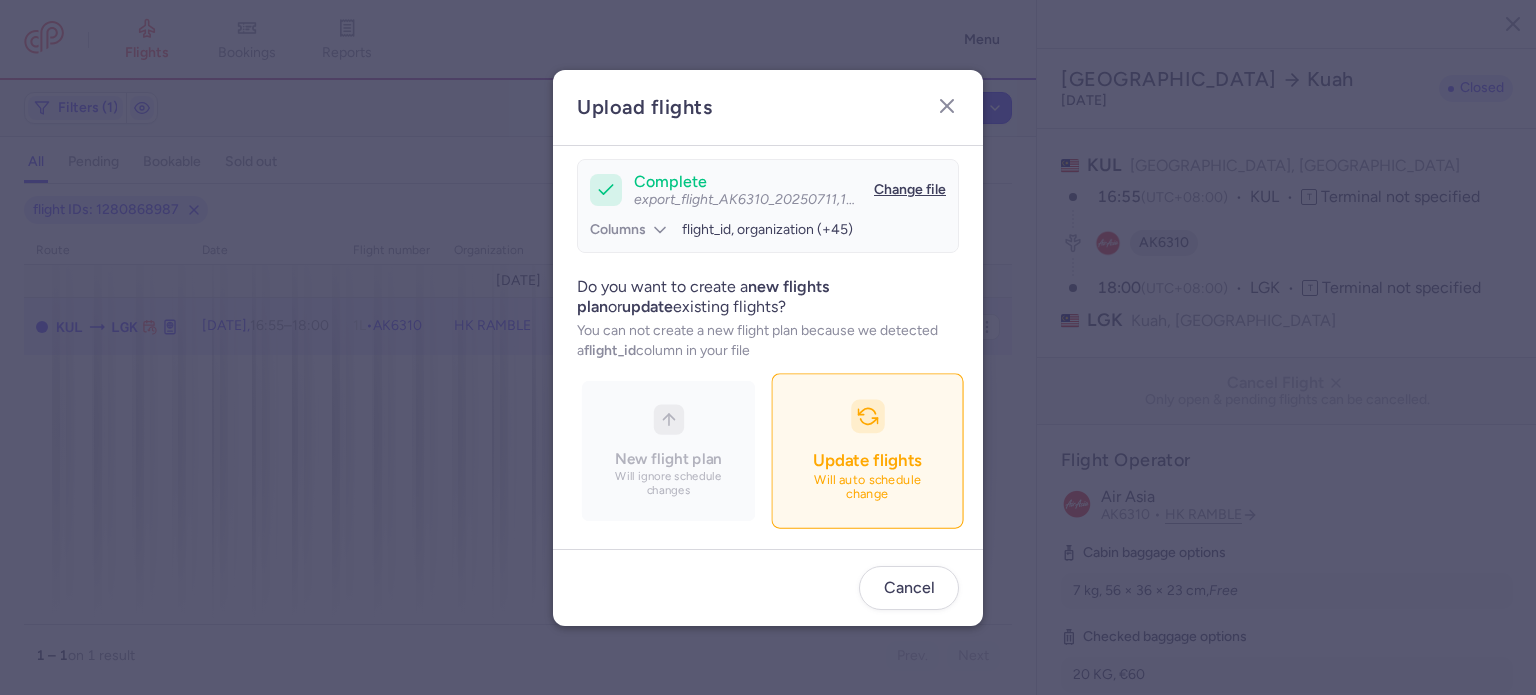 scroll, scrollTop: 172, scrollLeft: 0, axis: vertical 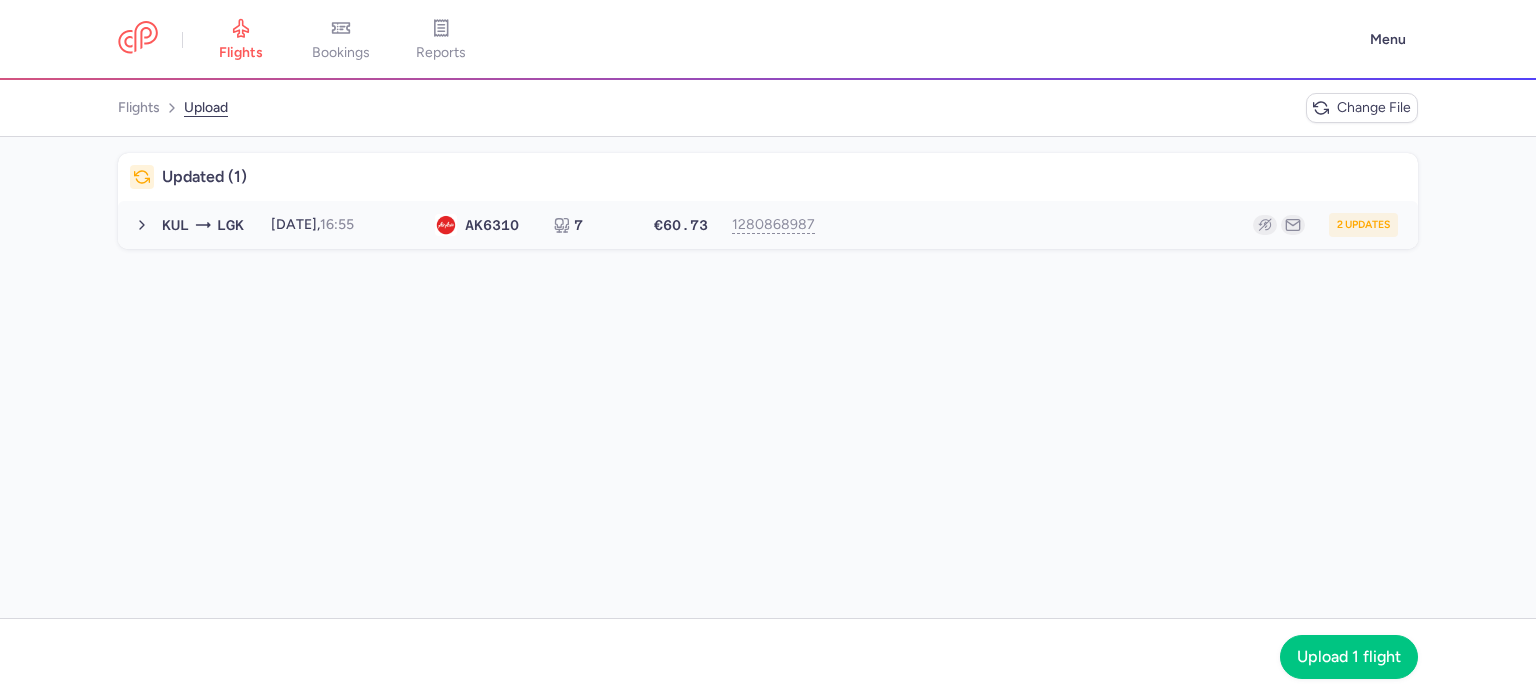 click on "2 updates" at bounding box center (1112, 225) 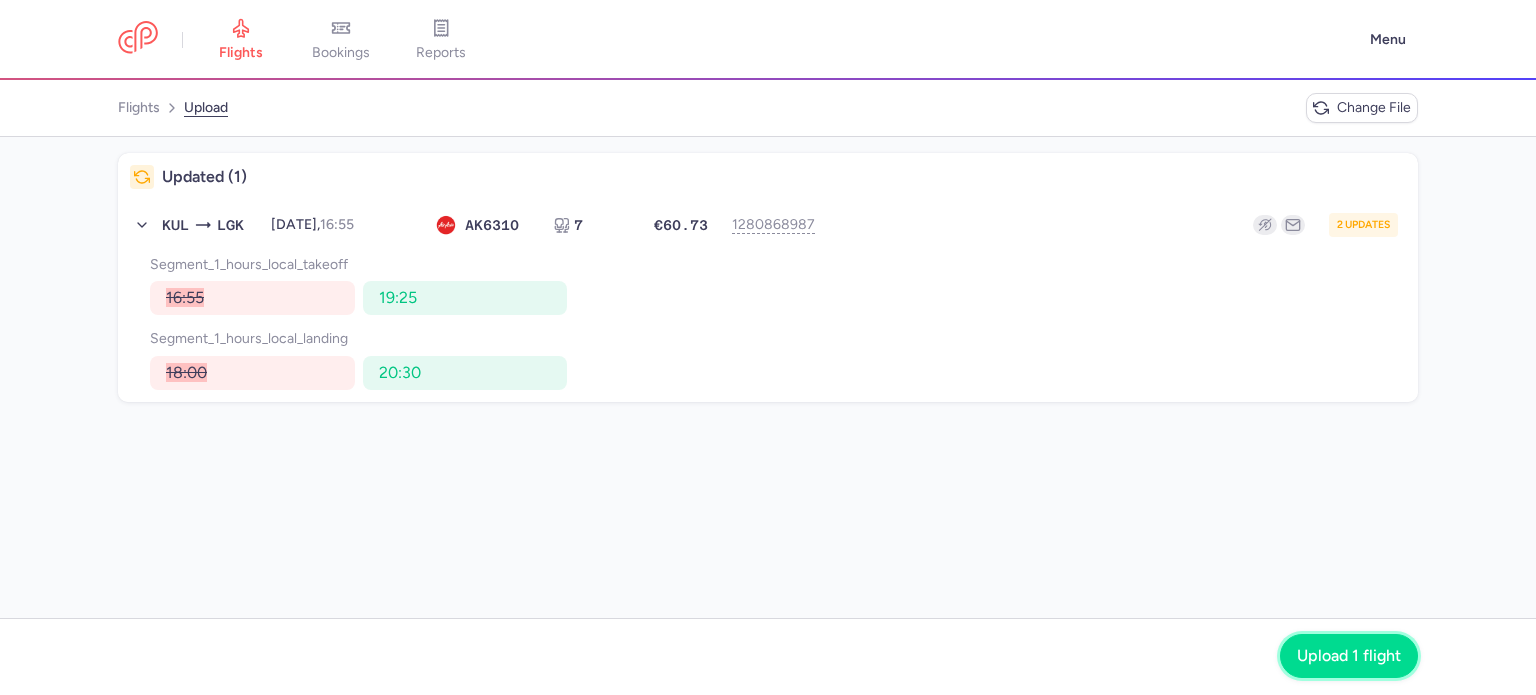 click on "Upload 1 flight" 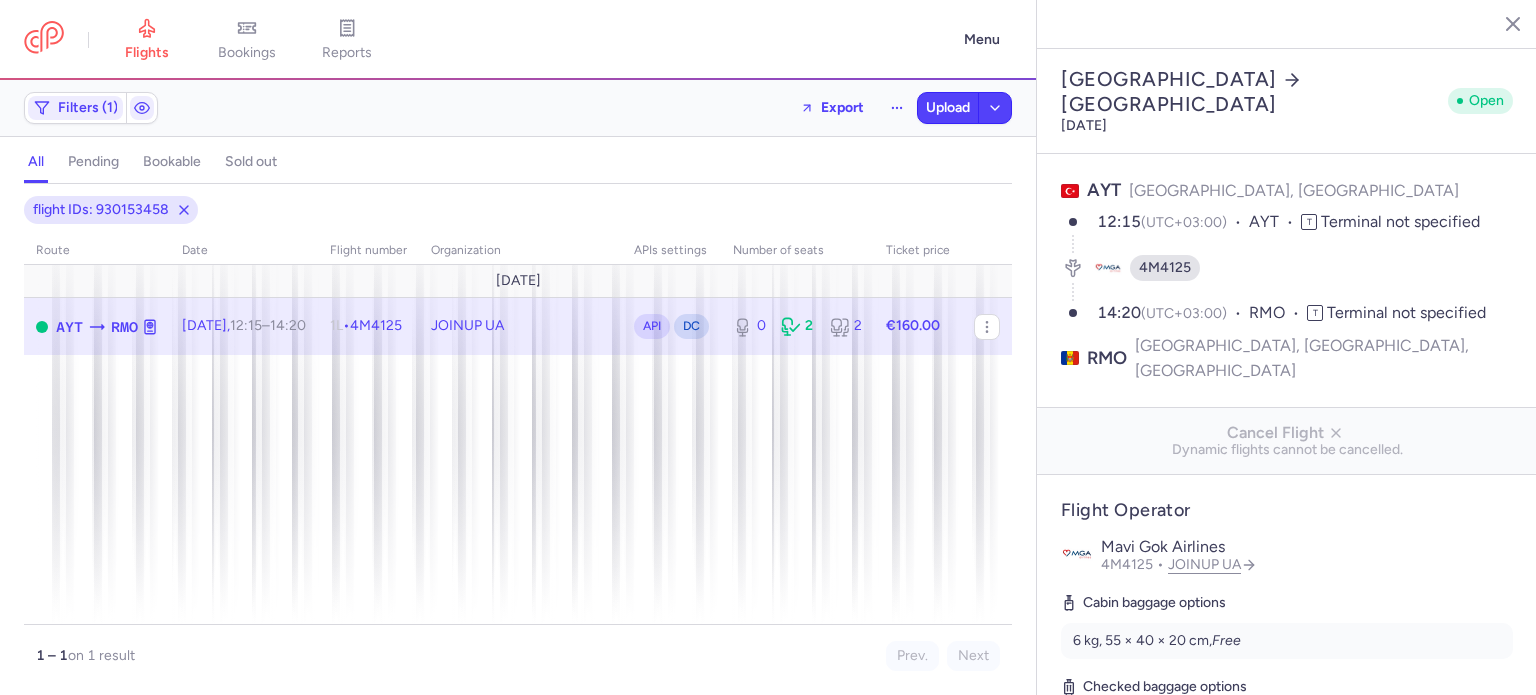 select on "hours" 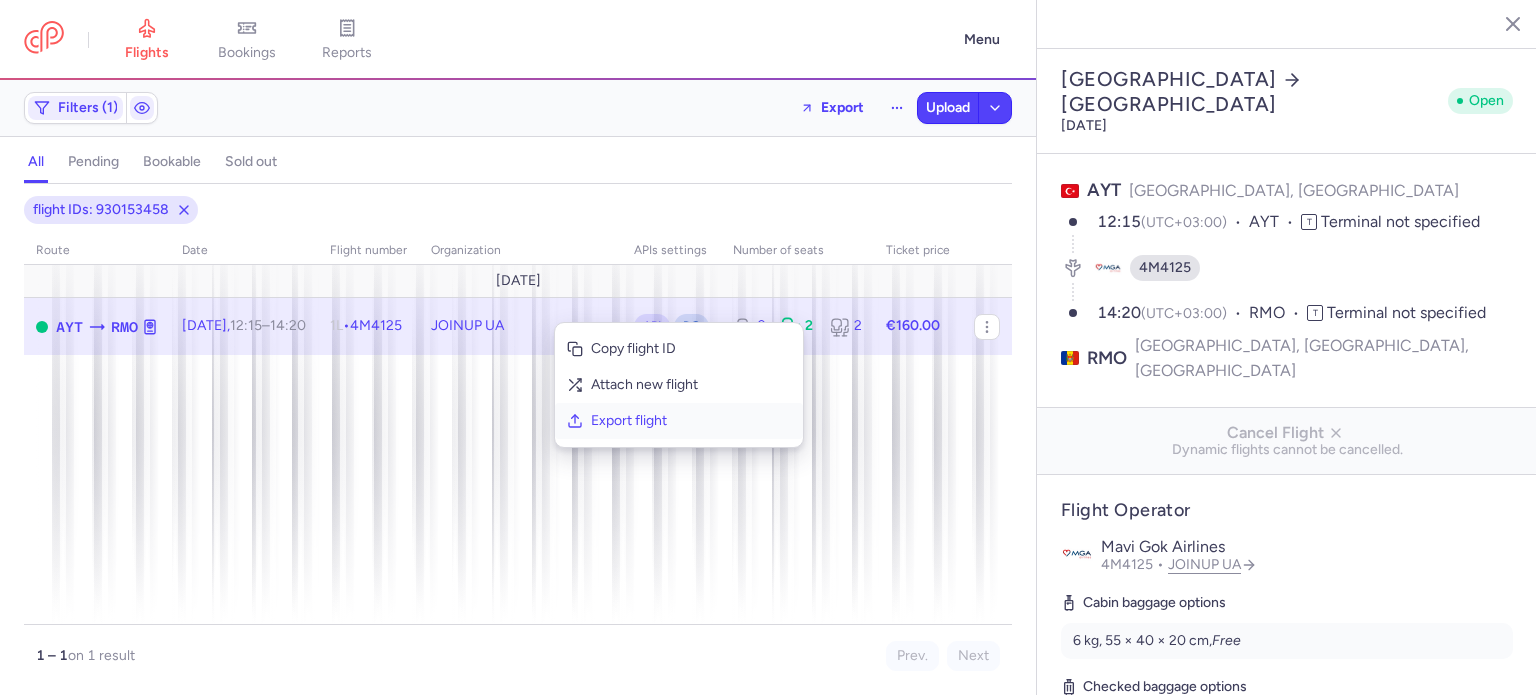 click on "Export flight" at bounding box center [691, 421] 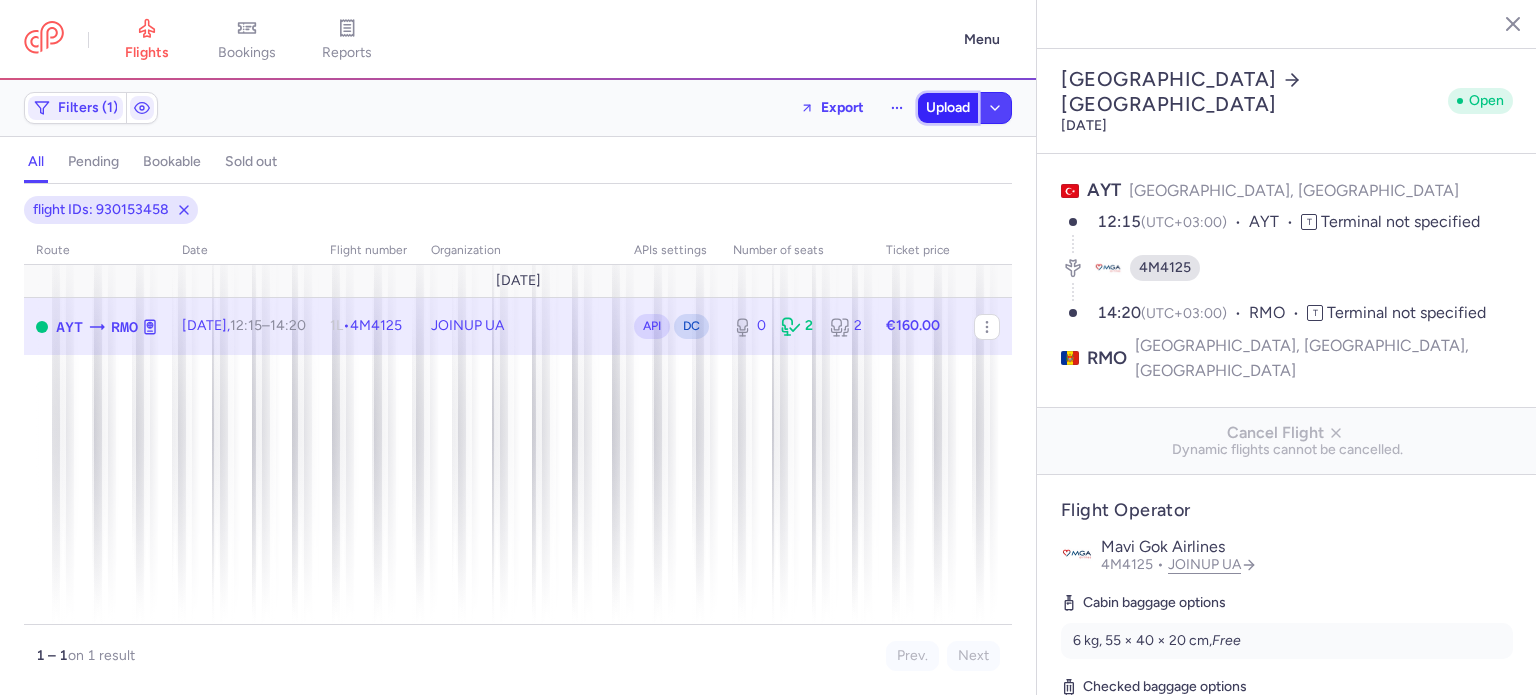 click on "Upload" at bounding box center [948, 108] 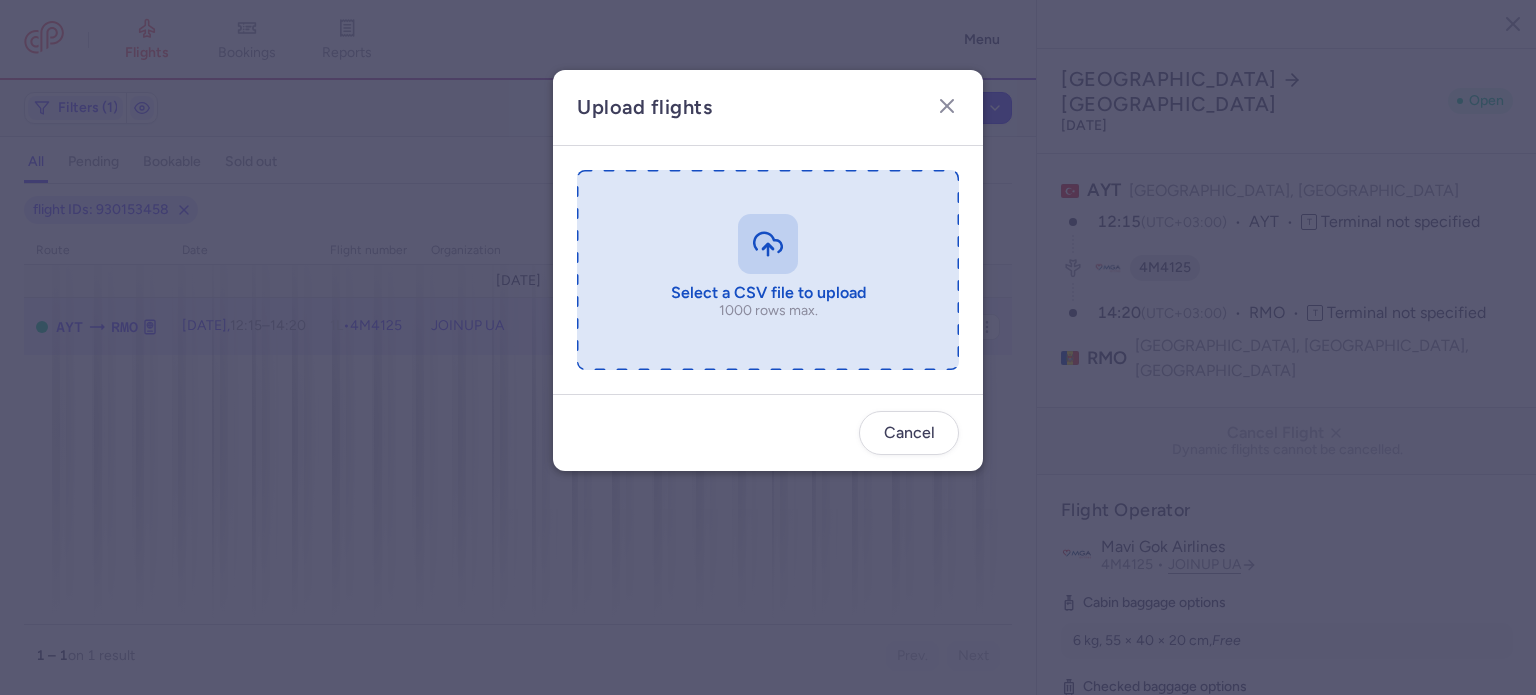 click at bounding box center (768, 270) 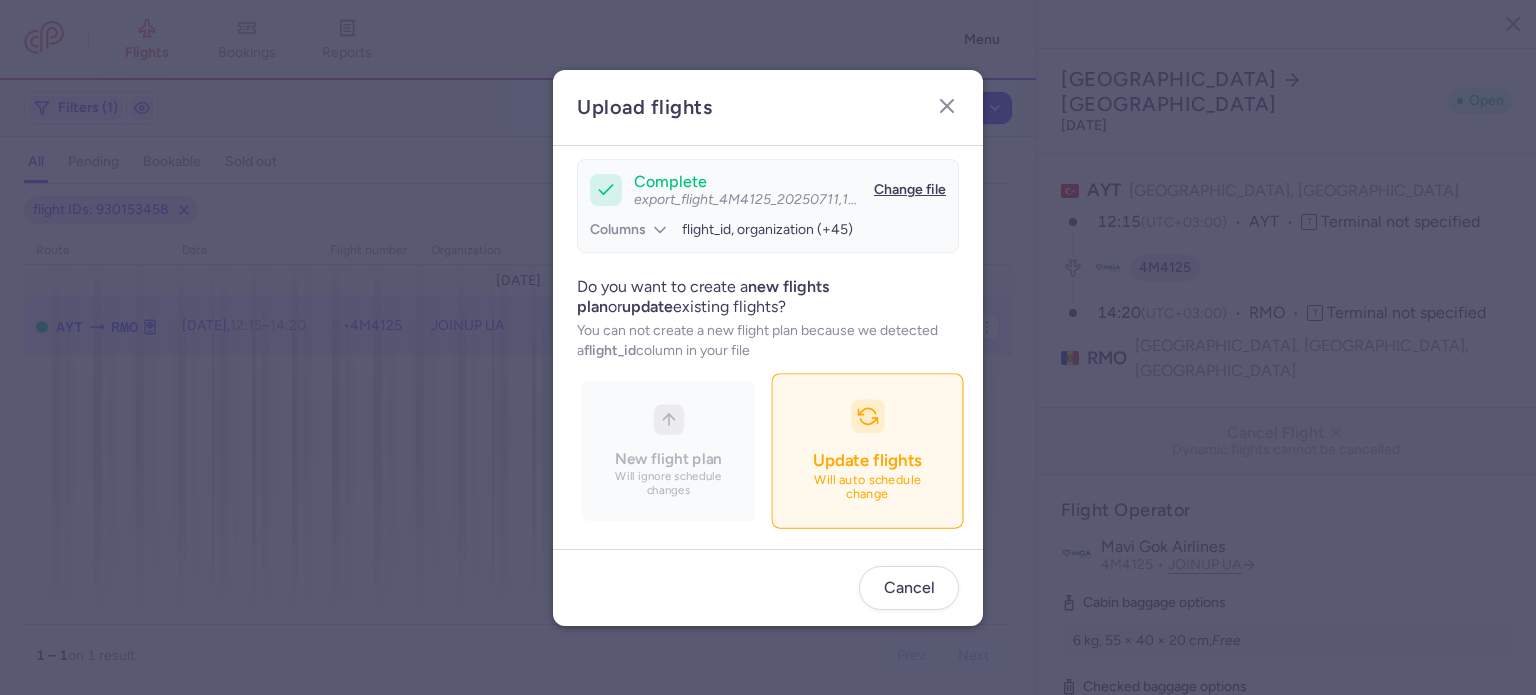scroll, scrollTop: 172, scrollLeft: 0, axis: vertical 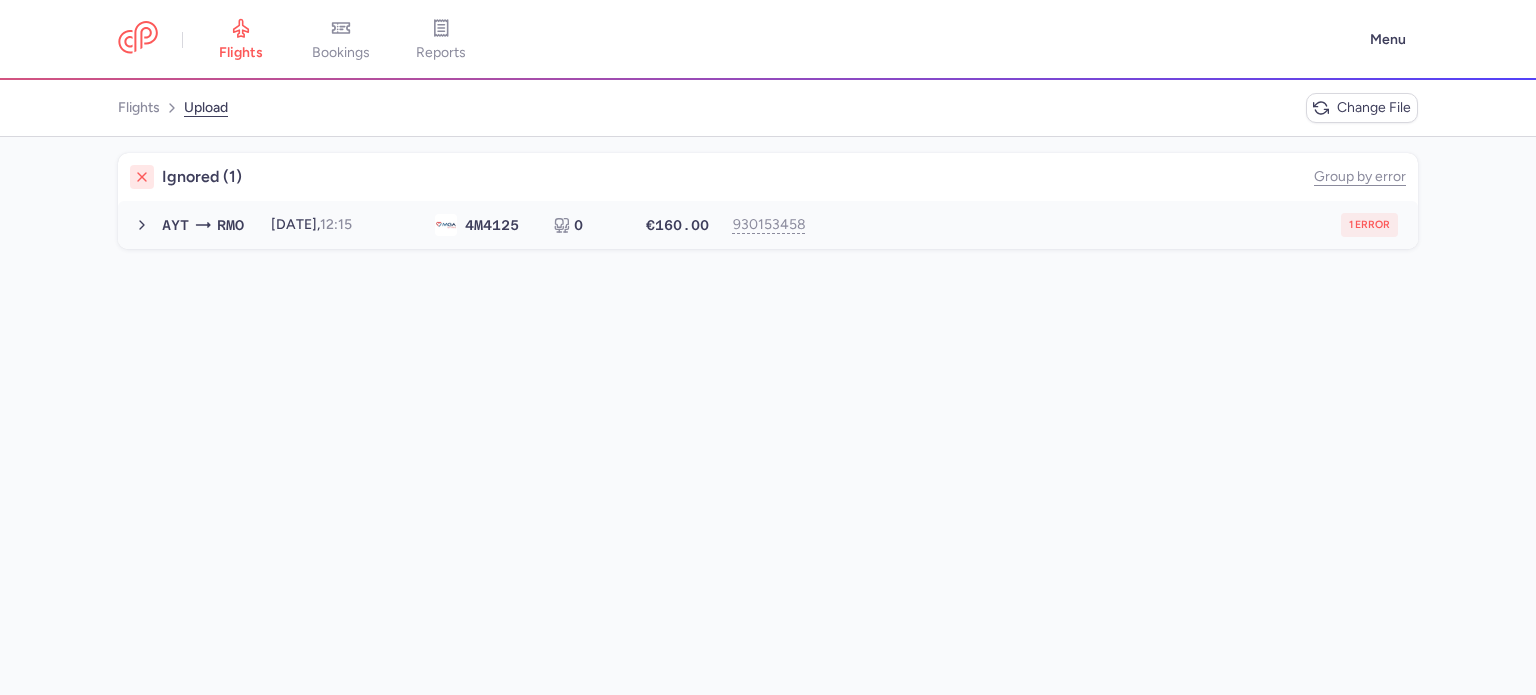 click on "1 error" at bounding box center [1112, 225] 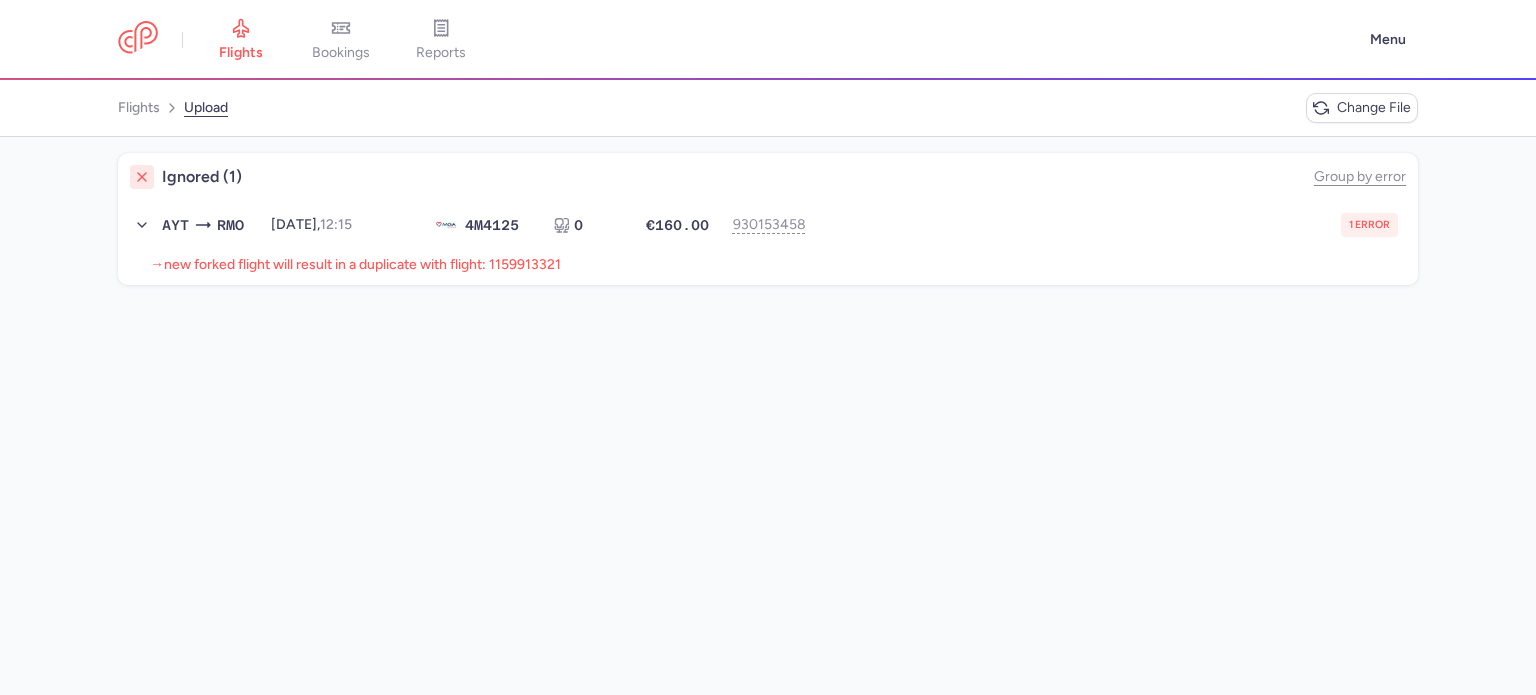 click on "new forked flight will result in a duplicate with flight: 1159913321" at bounding box center (362, 264) 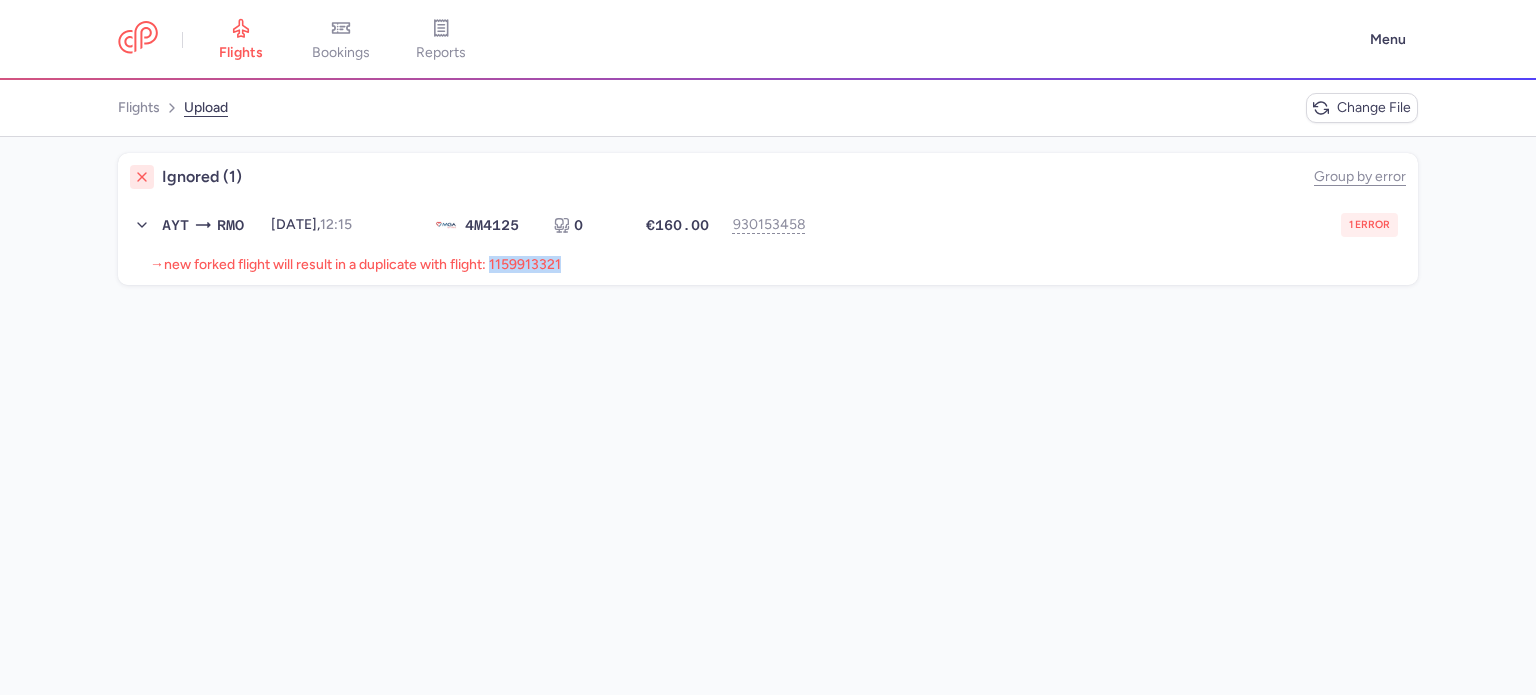 click on "new forked flight will result in a duplicate with flight: 1159913321" at bounding box center (362, 264) 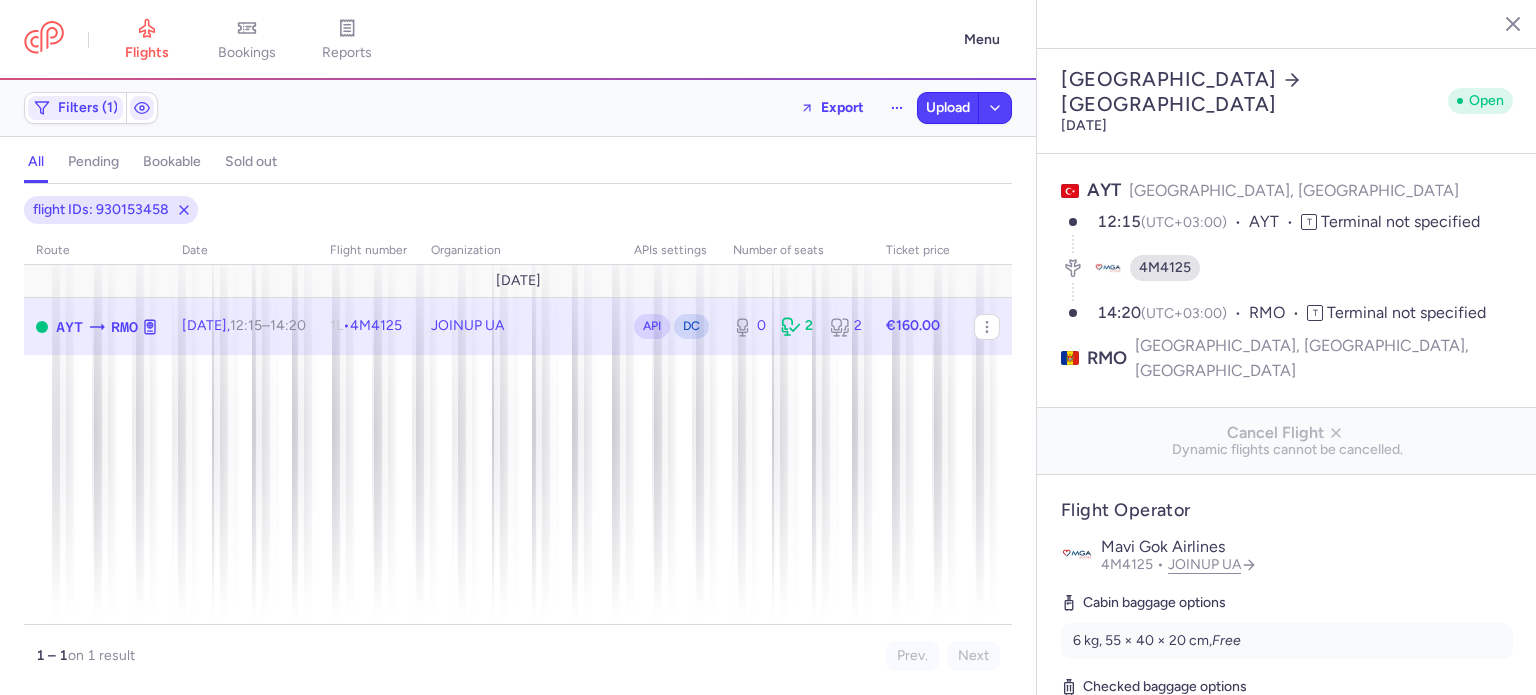 select on "hours" 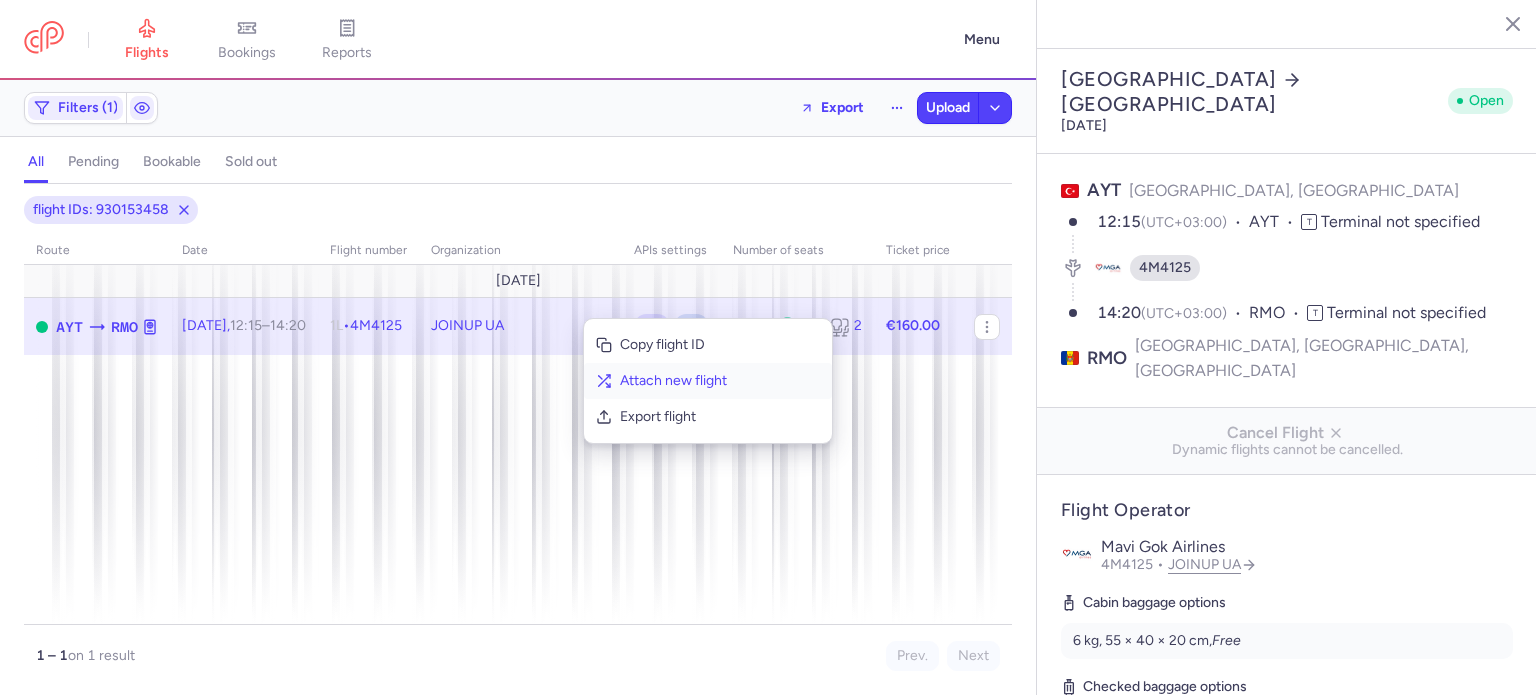 click on "Attach new flight" at bounding box center [720, 381] 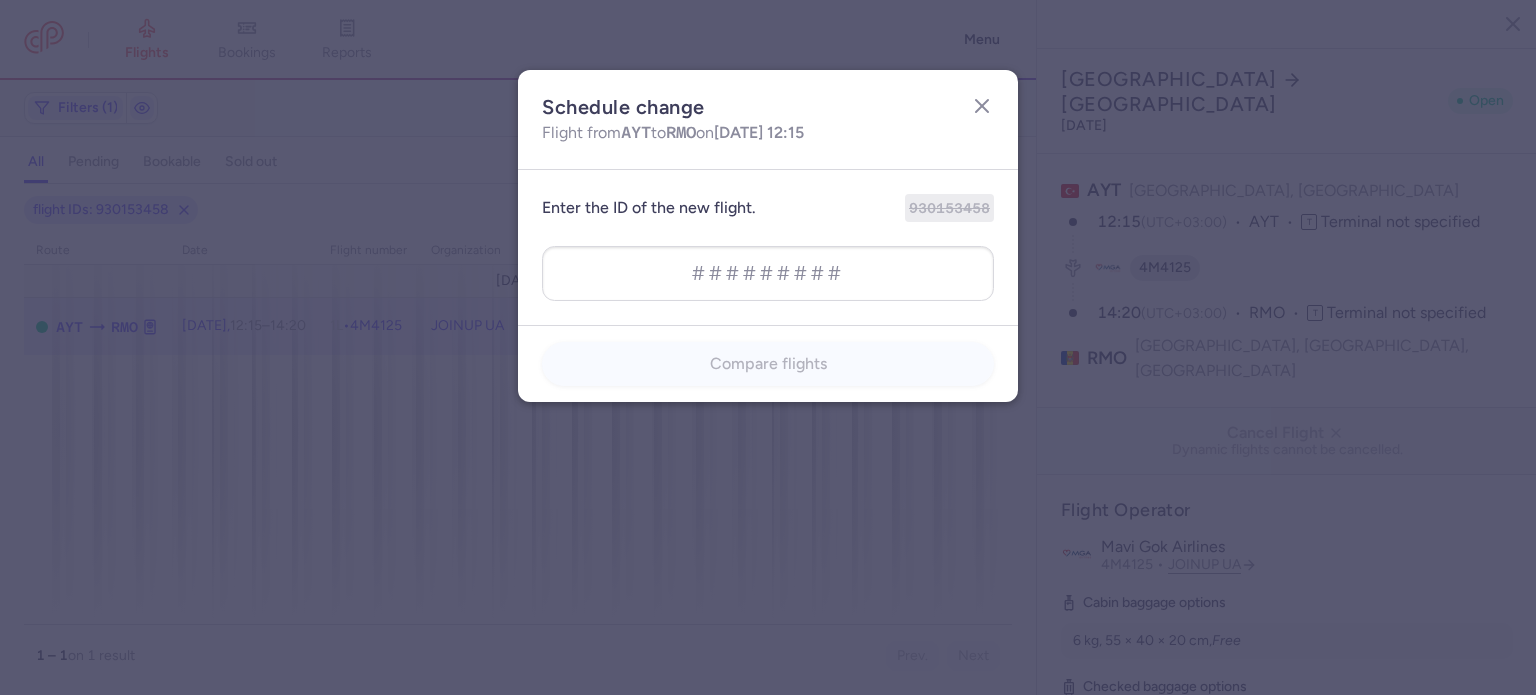 type on "1159913321" 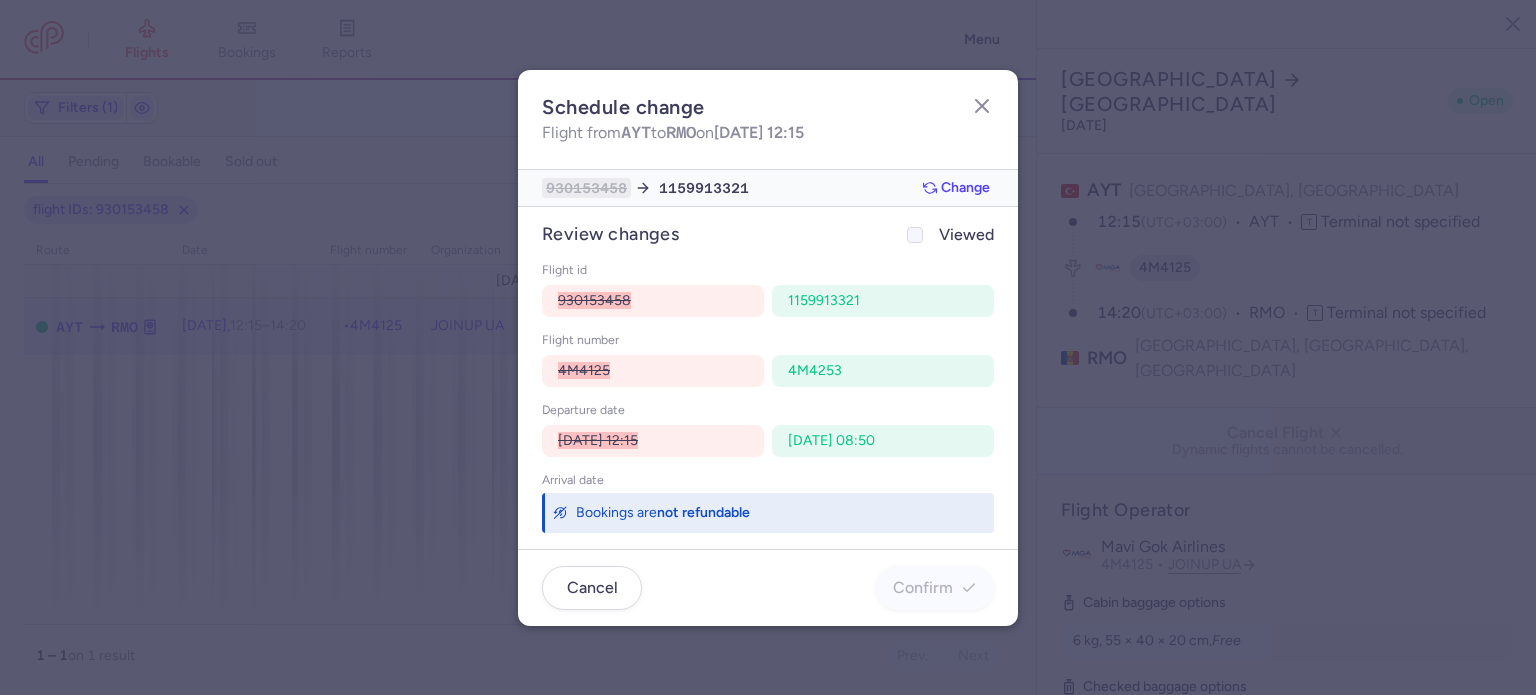 click on "Viewed" 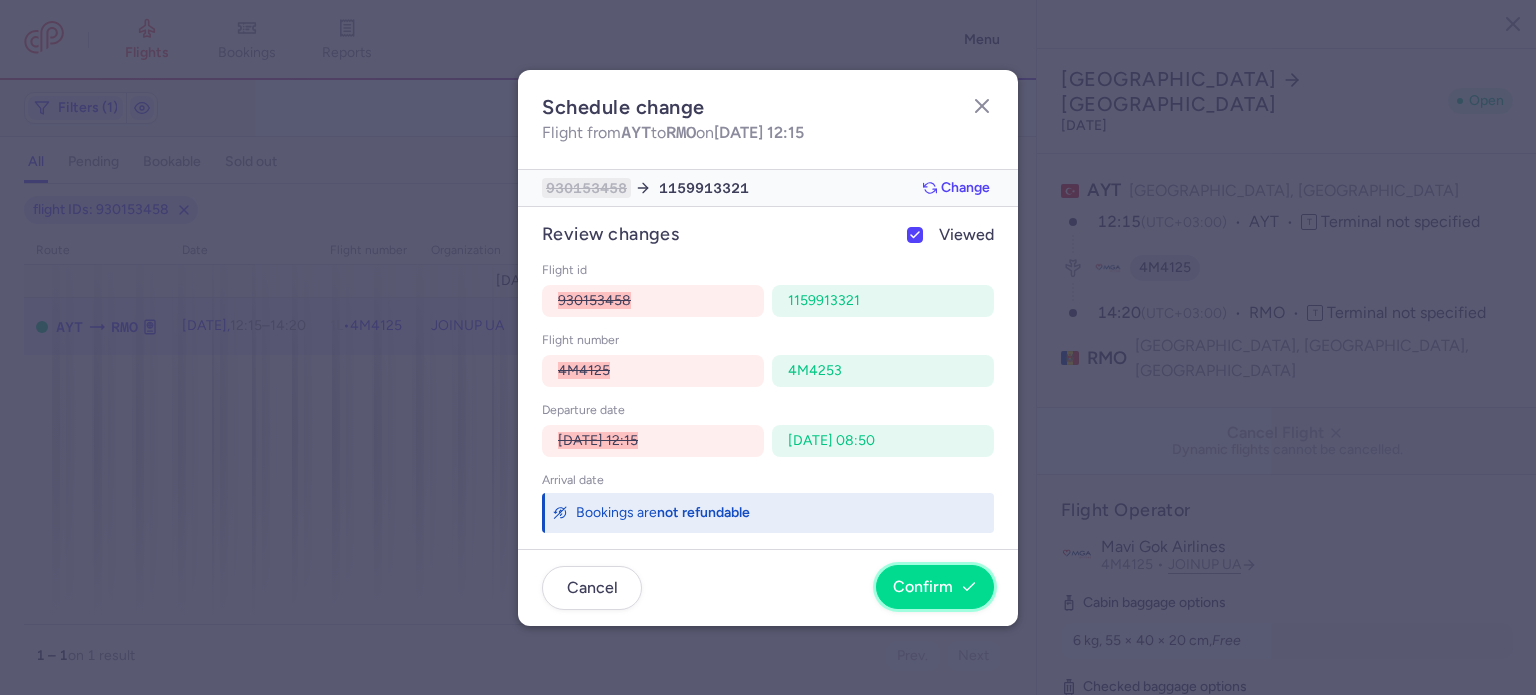click on "Confirm" at bounding box center (935, 587) 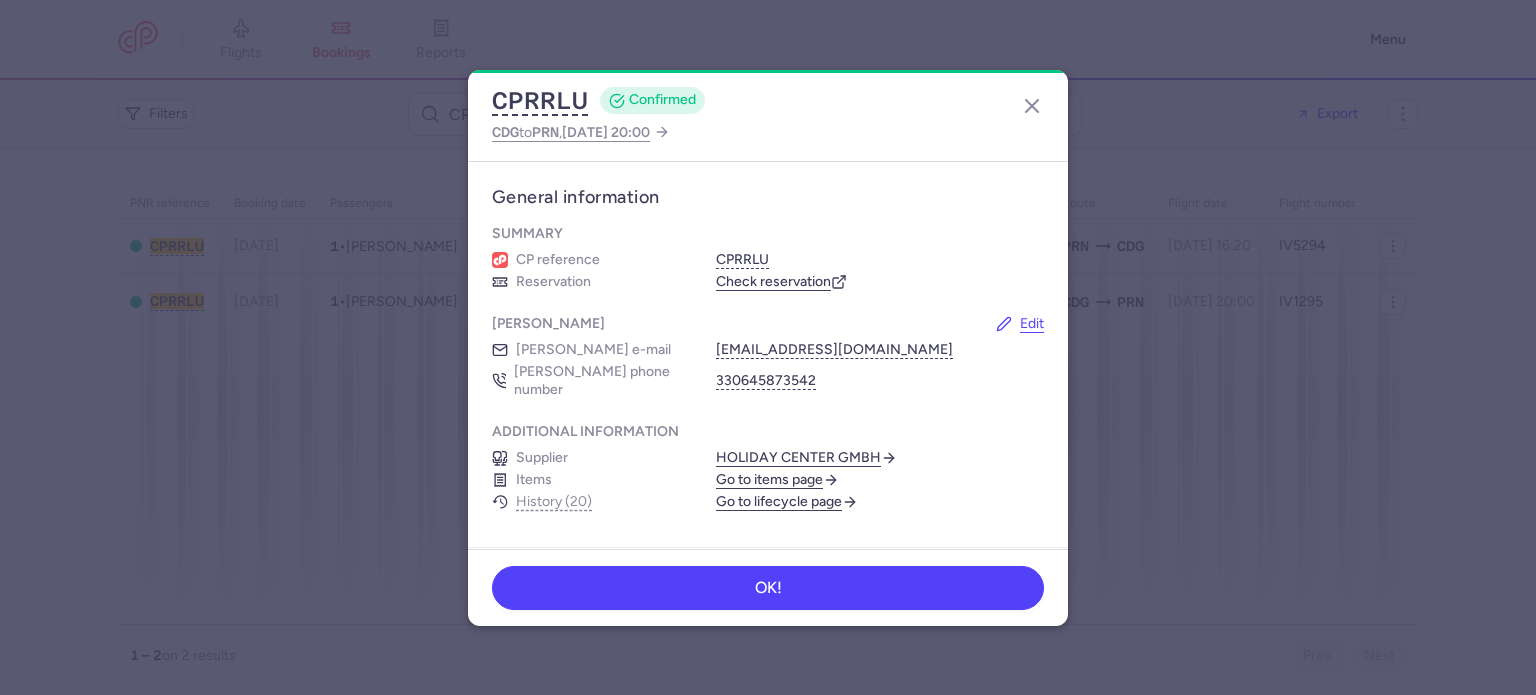 scroll, scrollTop: 0, scrollLeft: 0, axis: both 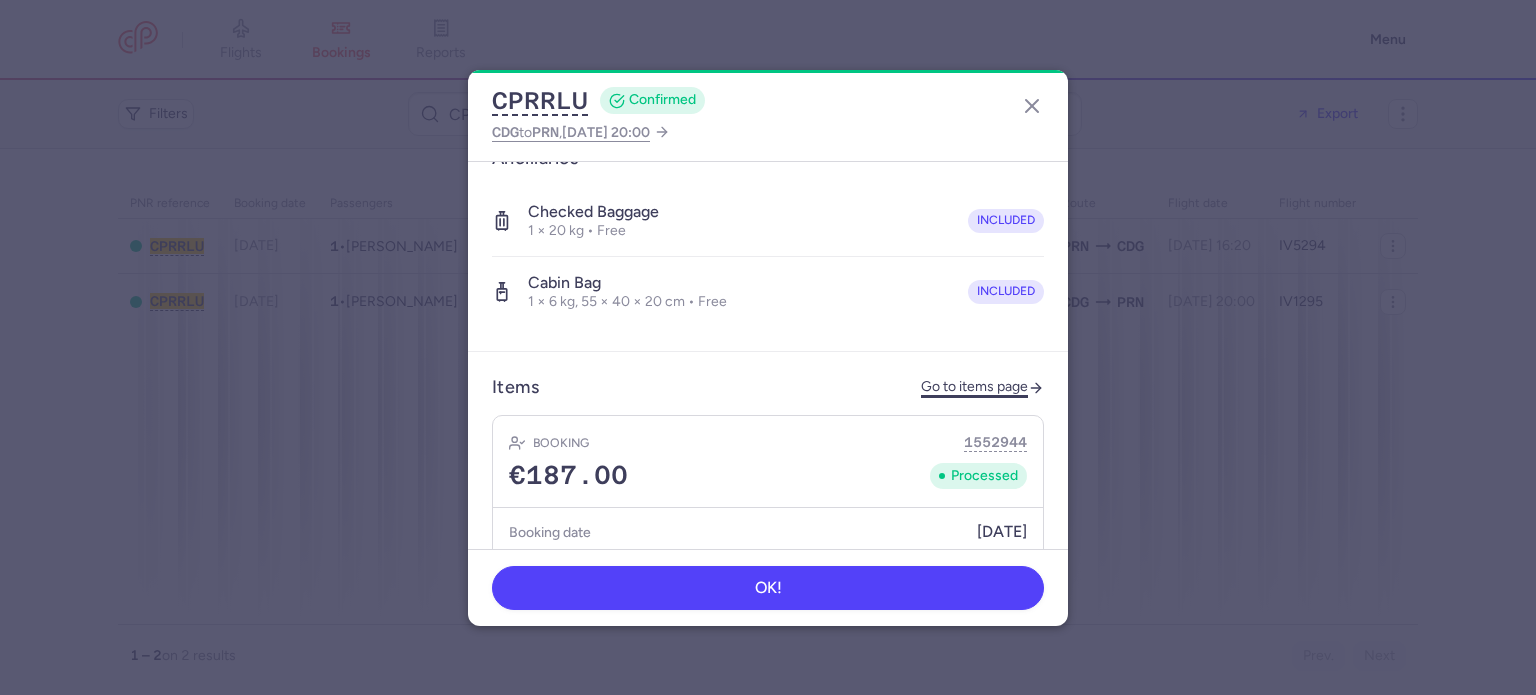 click on "Go to items page" 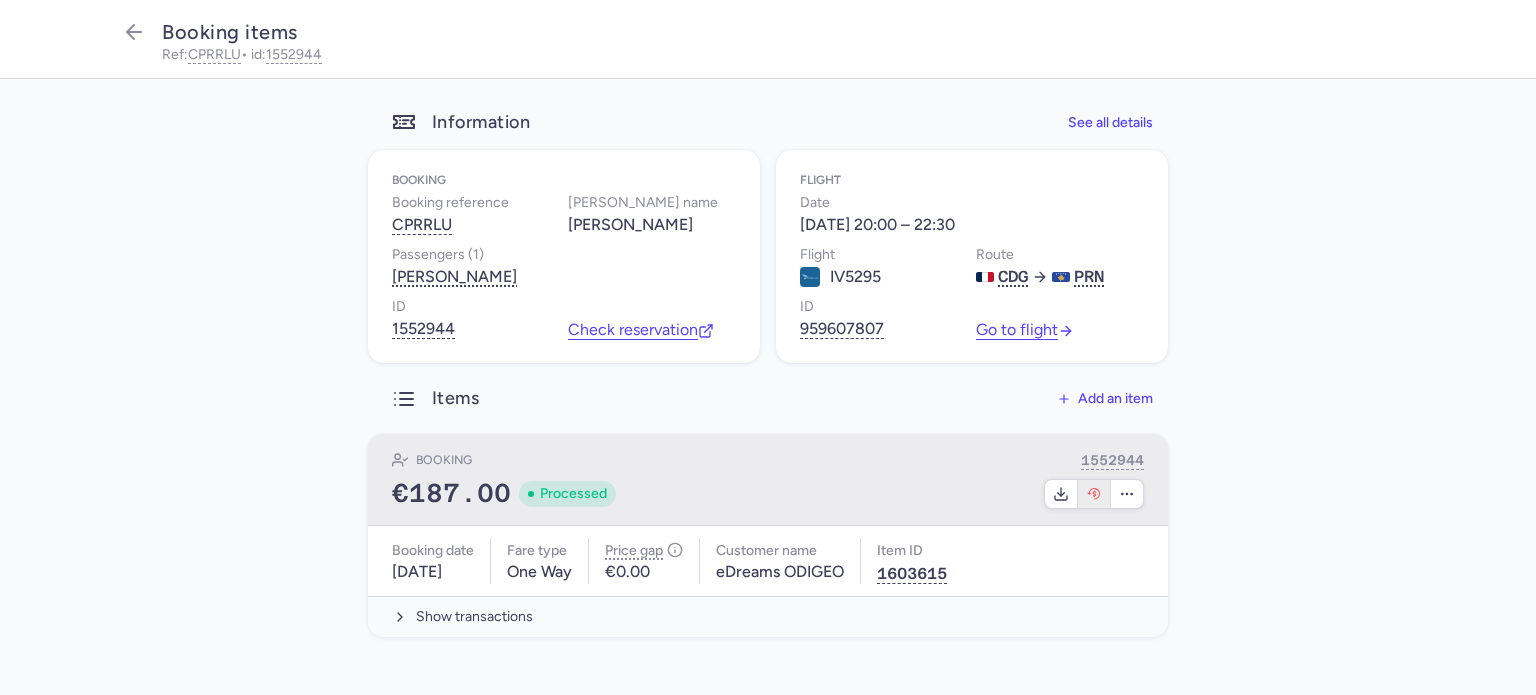 click 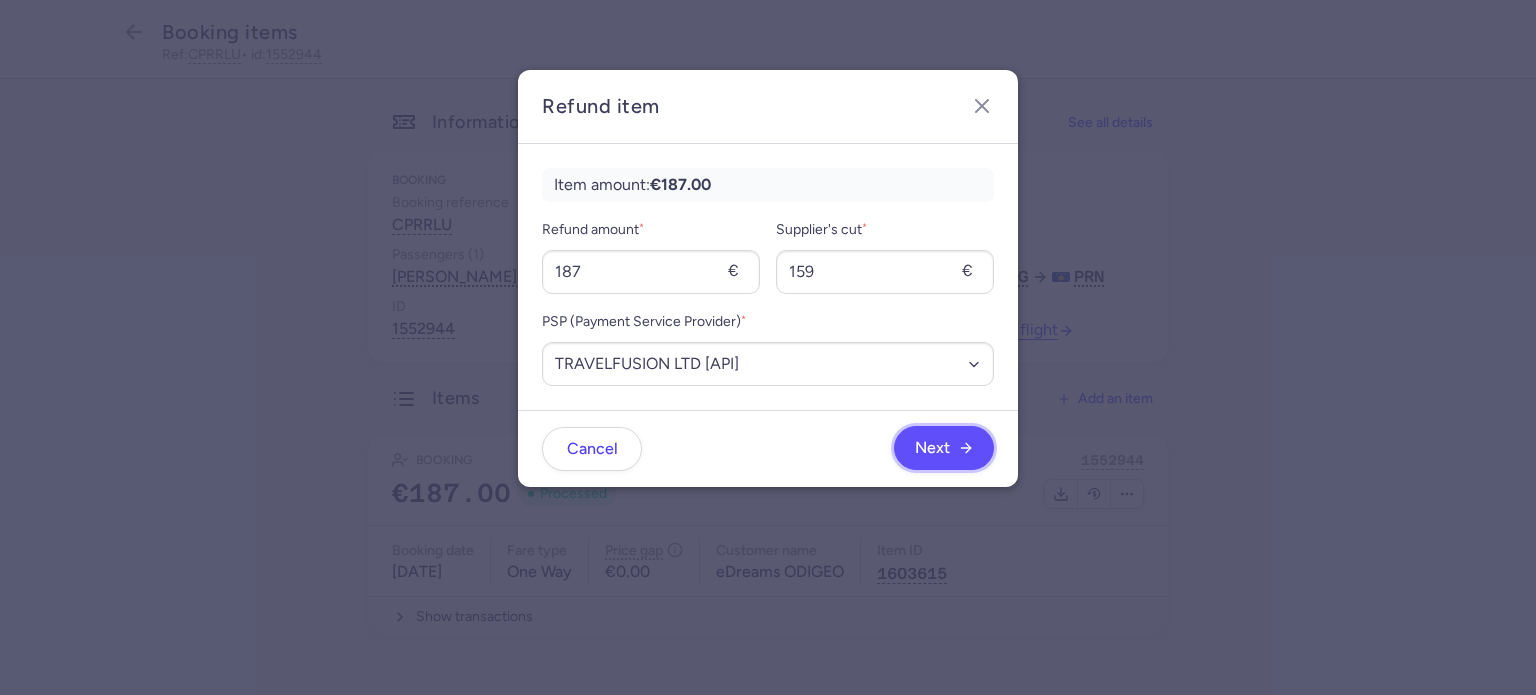 click on "Next" at bounding box center (932, 448) 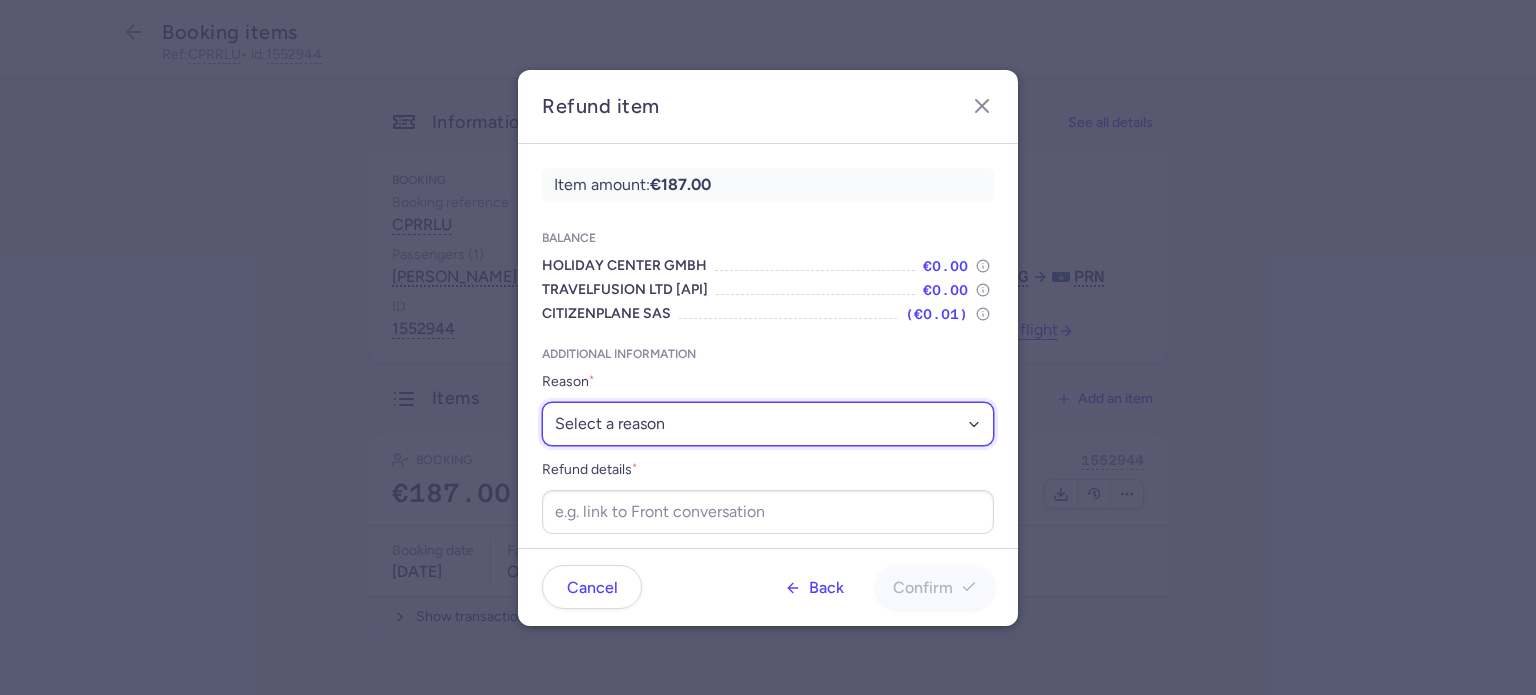click on "Select a reason ✈️ Airline ceasing ops 💼 Ancillary issue 📄 APIS missing ⚙️ CitizenPlane error ⛔️ Denied boarding 🔁 Duplicate ❌ Flight canceled 🕵🏼‍♂️ Fraud 🎁 Goodwill 🎫 Goodwill allowance 🙃 Other 💺 Overbooking 💸 Refund with penalty 🙅 Schedule change not accepted 🤕 Supplier error 💵 Tax refund ❓ Unconfirmed booking" at bounding box center [768, 424] 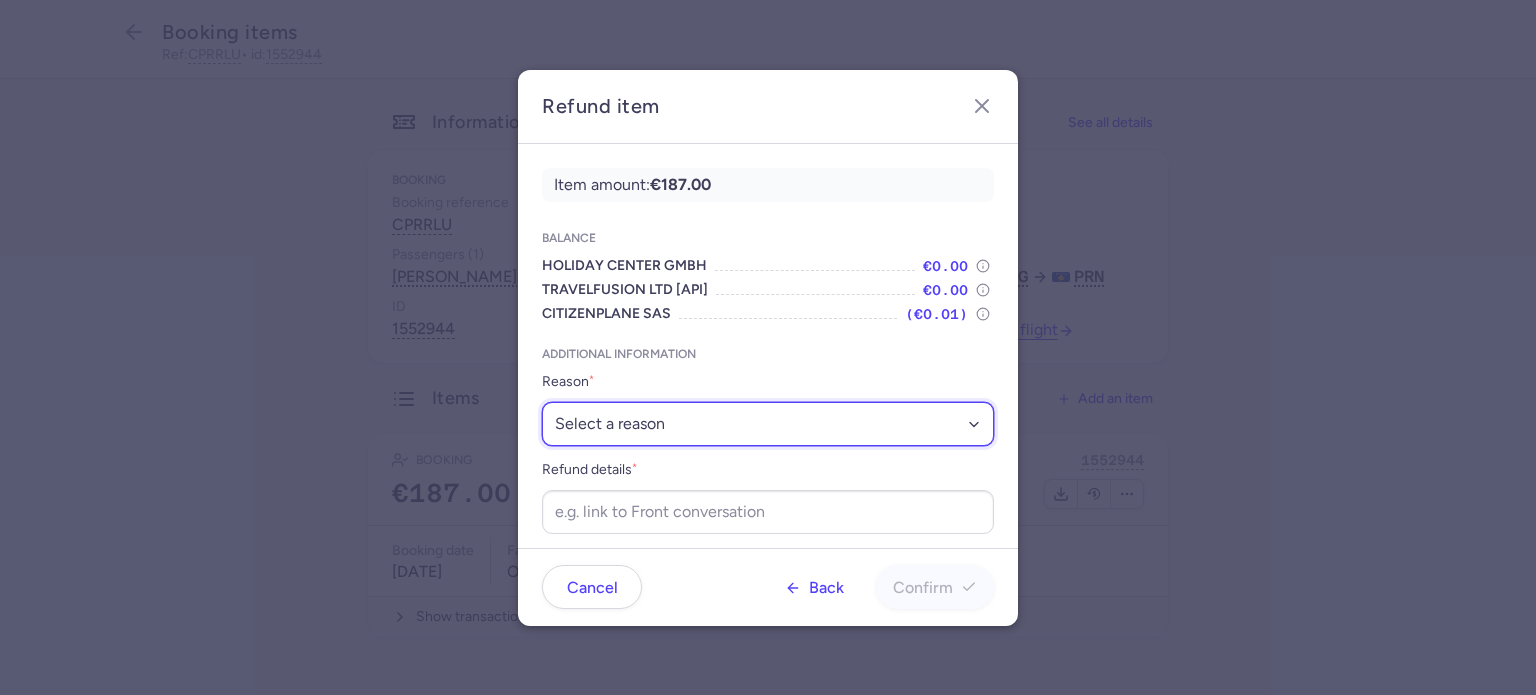 select on "SCHEDULE_CHANGE_NOT_ACCEPTED" 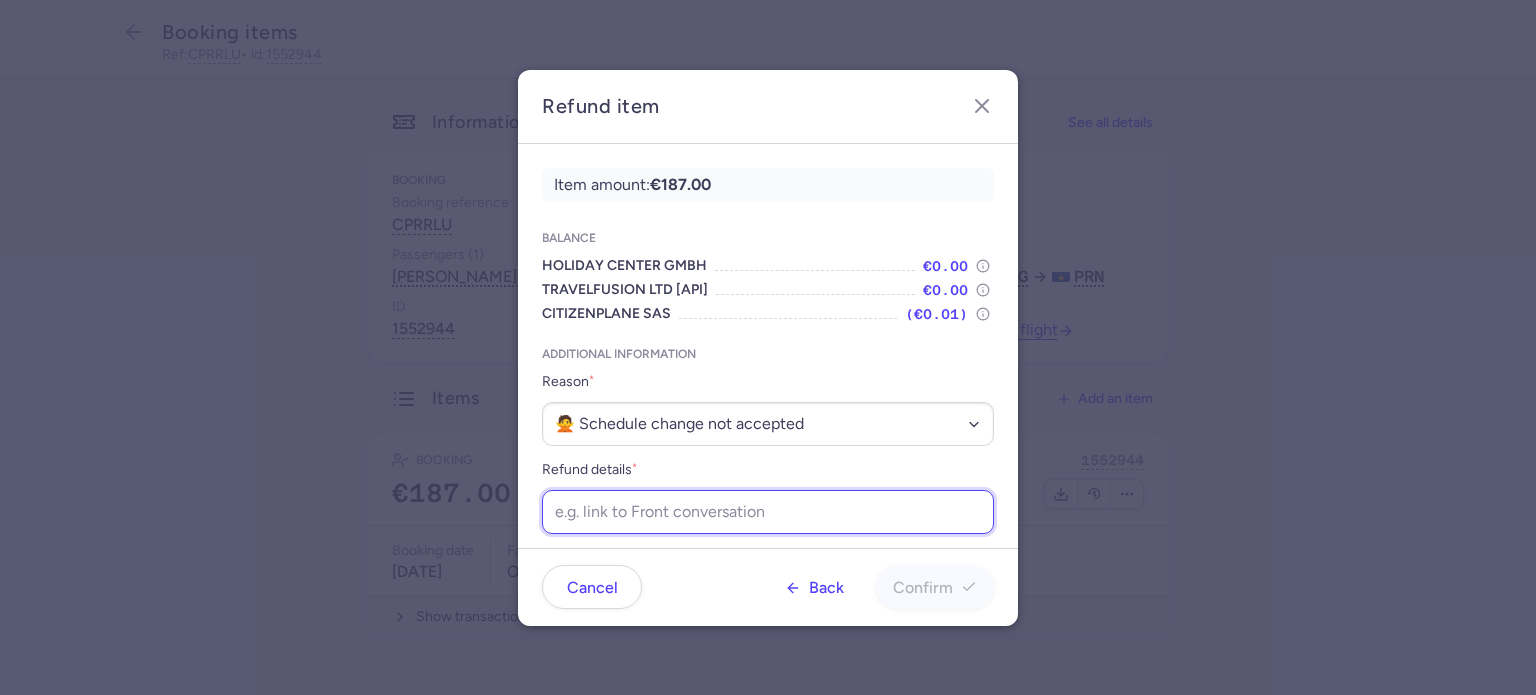click on "Refund details  *" at bounding box center (768, 512) 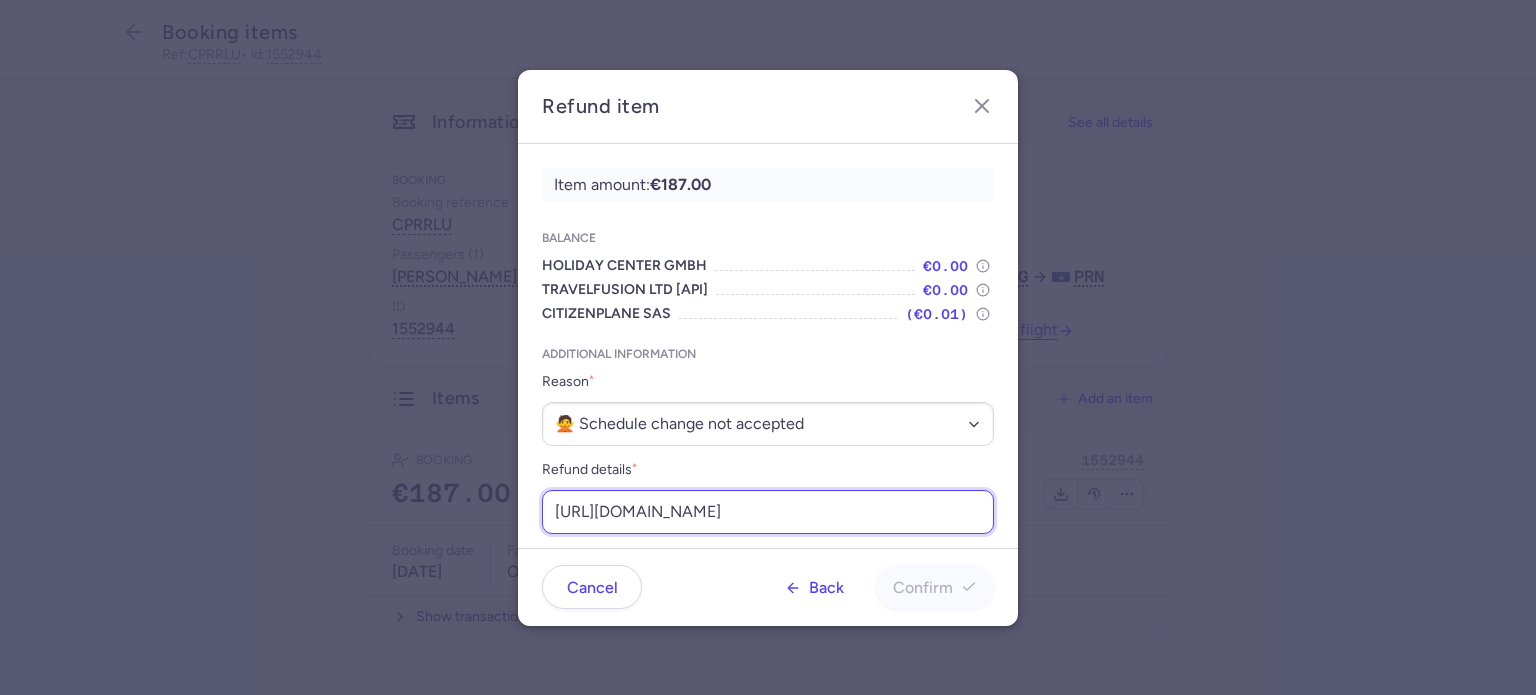 scroll, scrollTop: 0, scrollLeft: 254, axis: horizontal 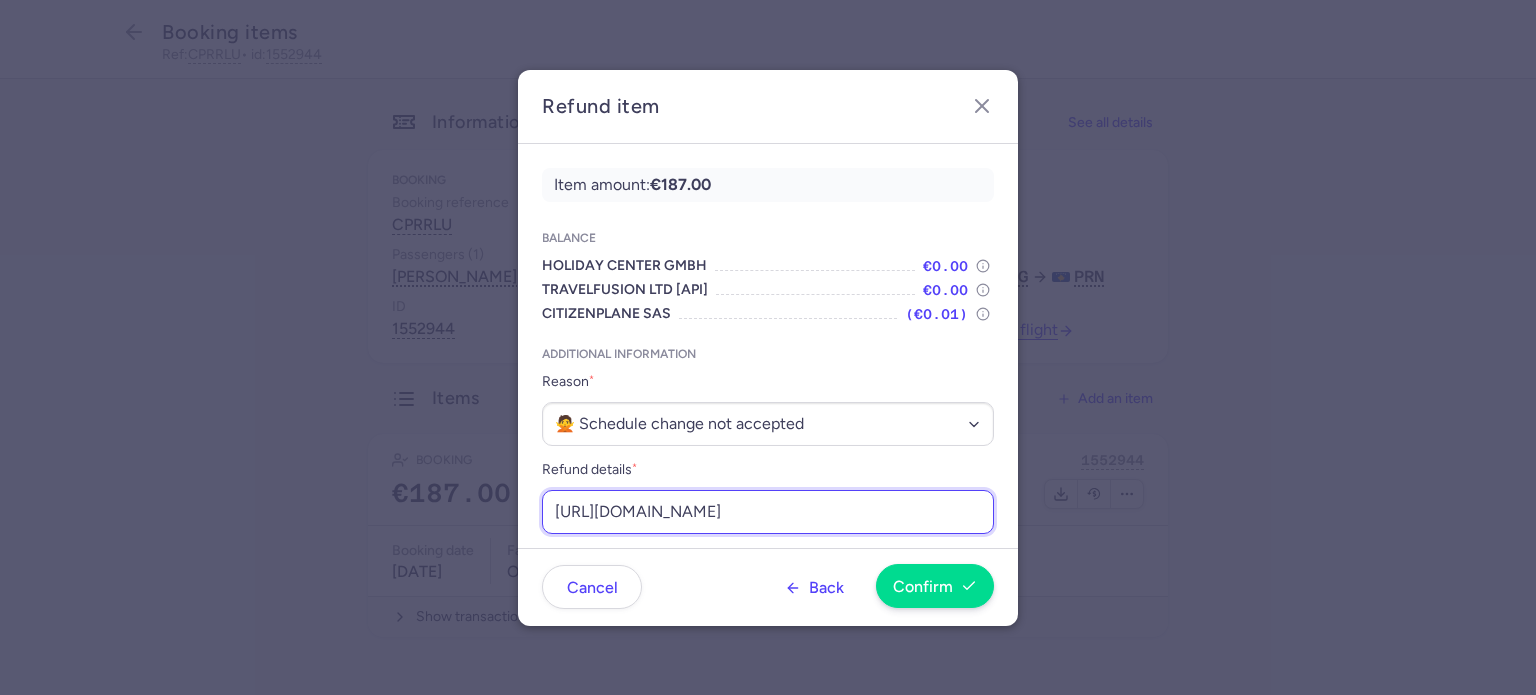 paste 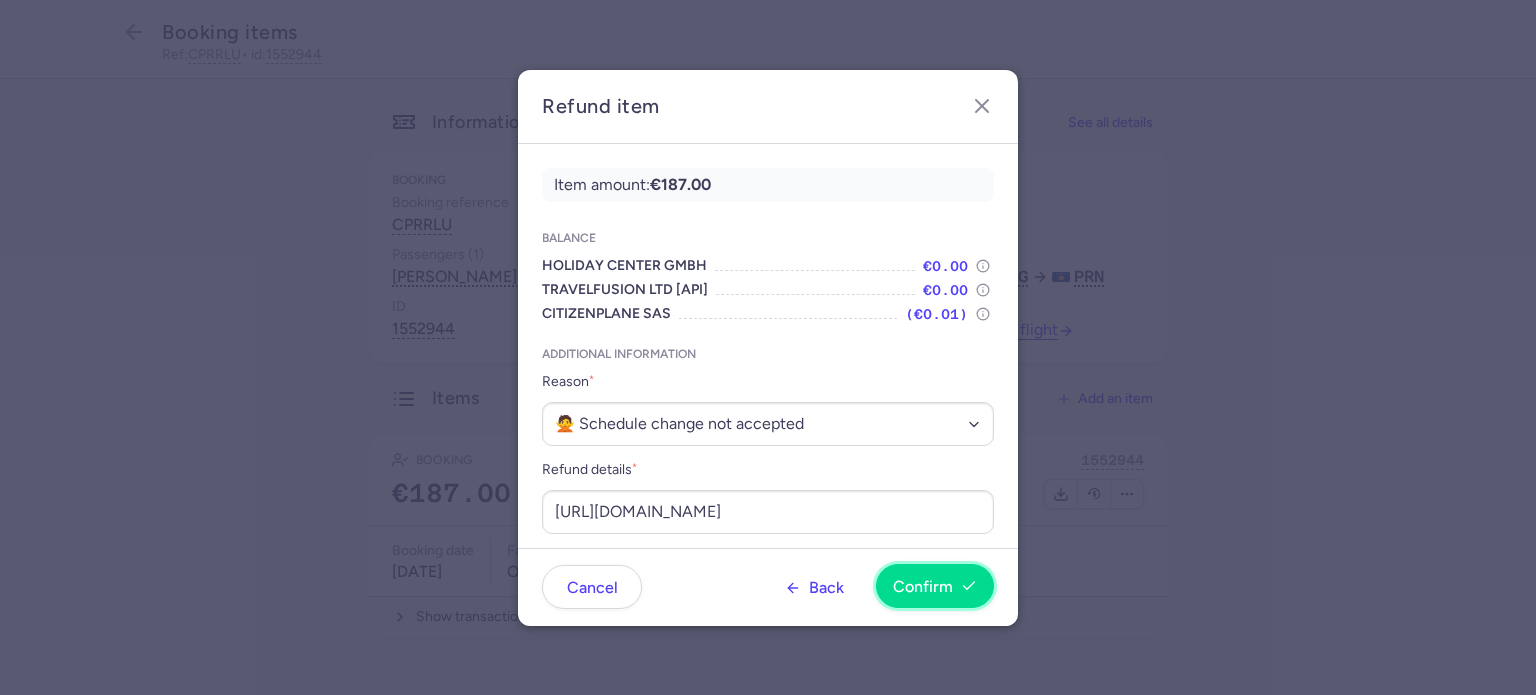scroll, scrollTop: 0, scrollLeft: 0, axis: both 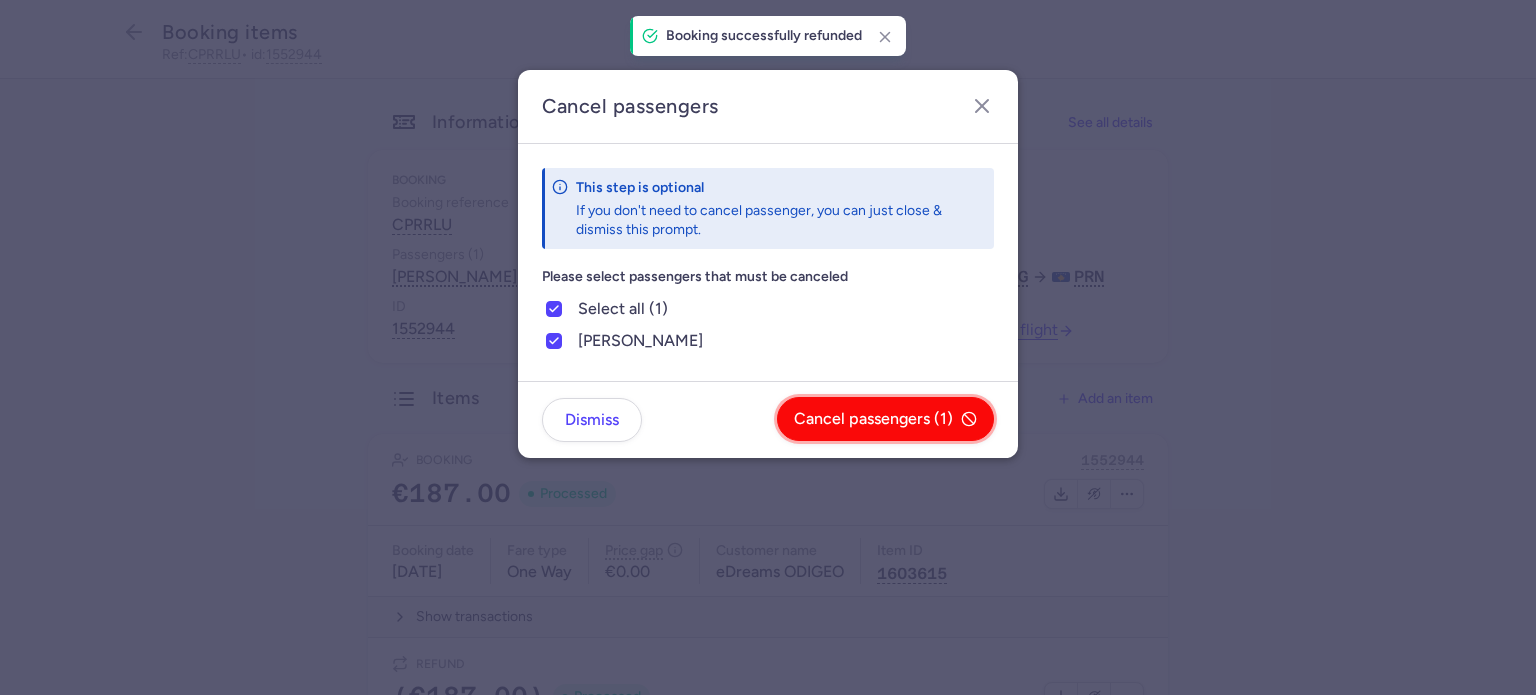 click on "Cancel passengers (1)" at bounding box center [885, 419] 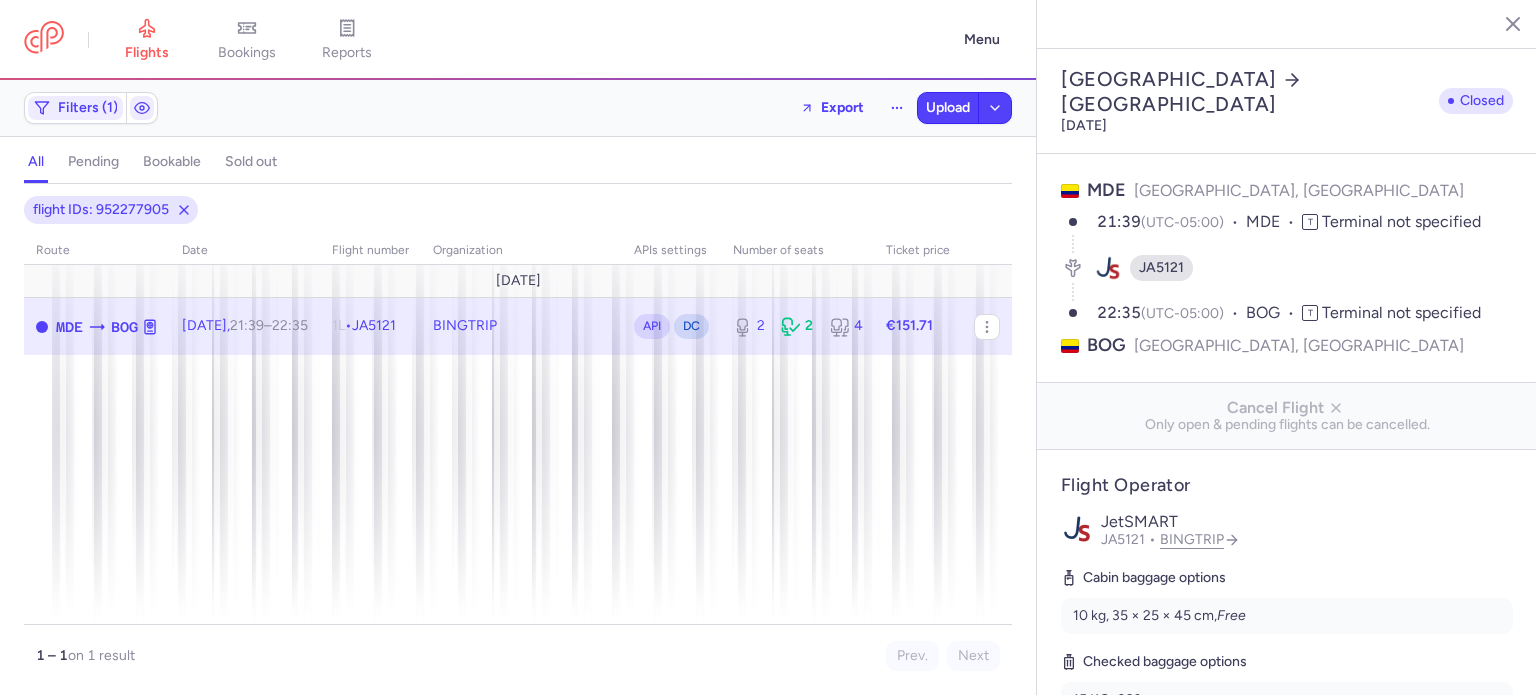 select on "days" 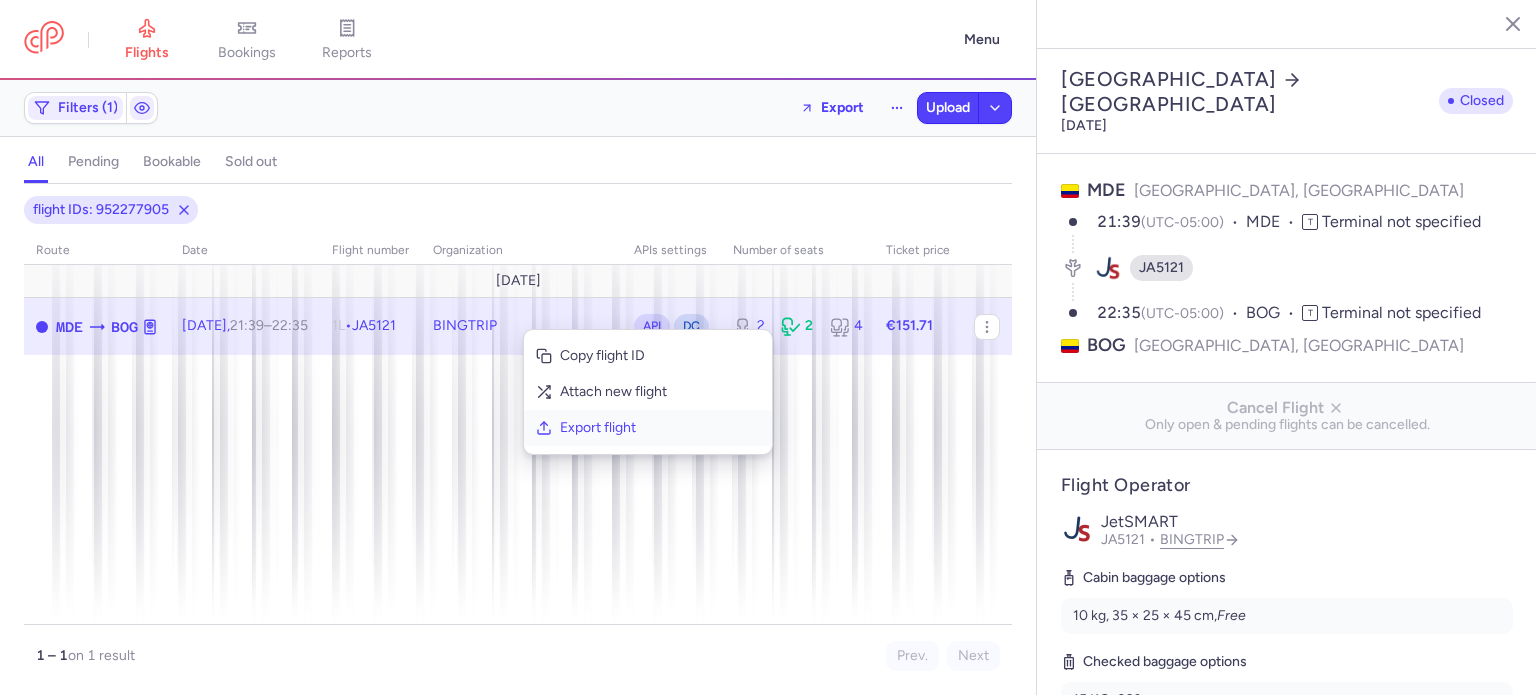 click on "Export flight" at bounding box center (660, 428) 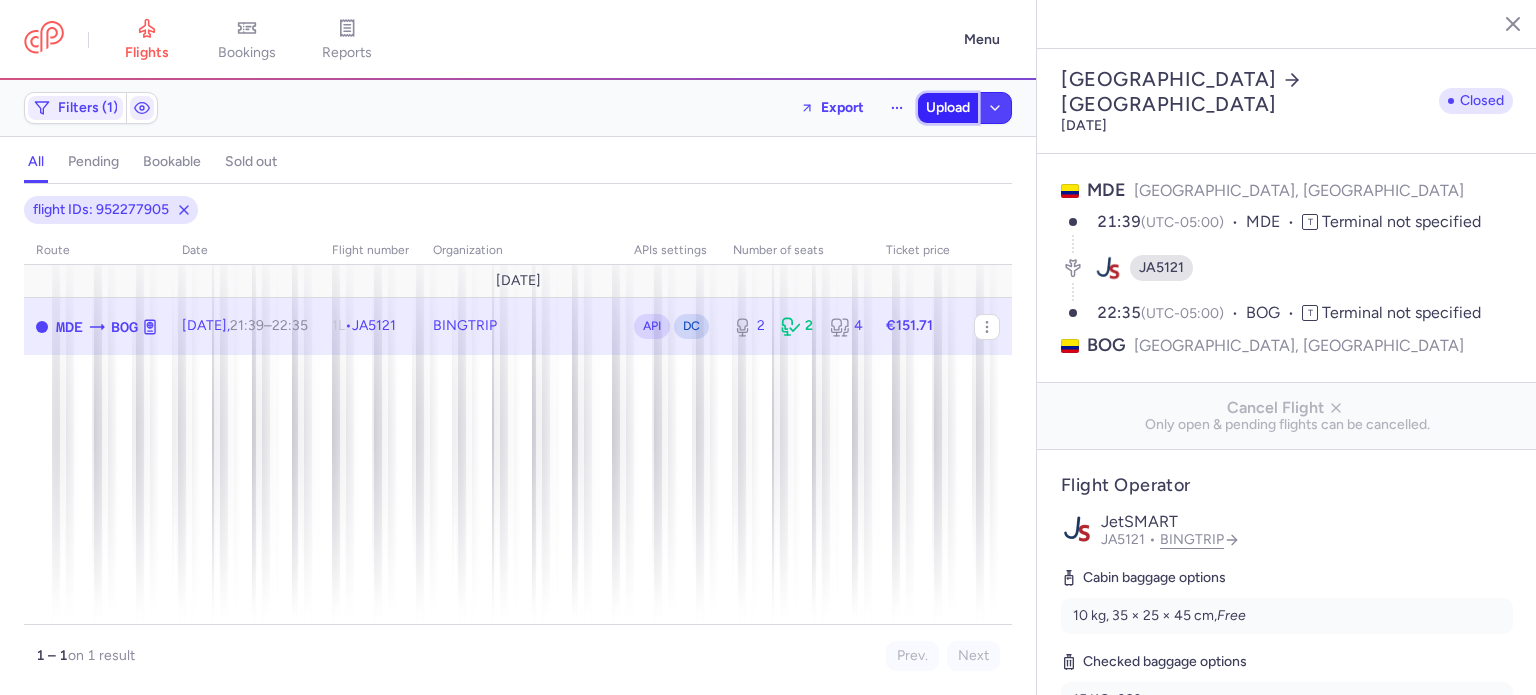 click on "Upload" at bounding box center [948, 108] 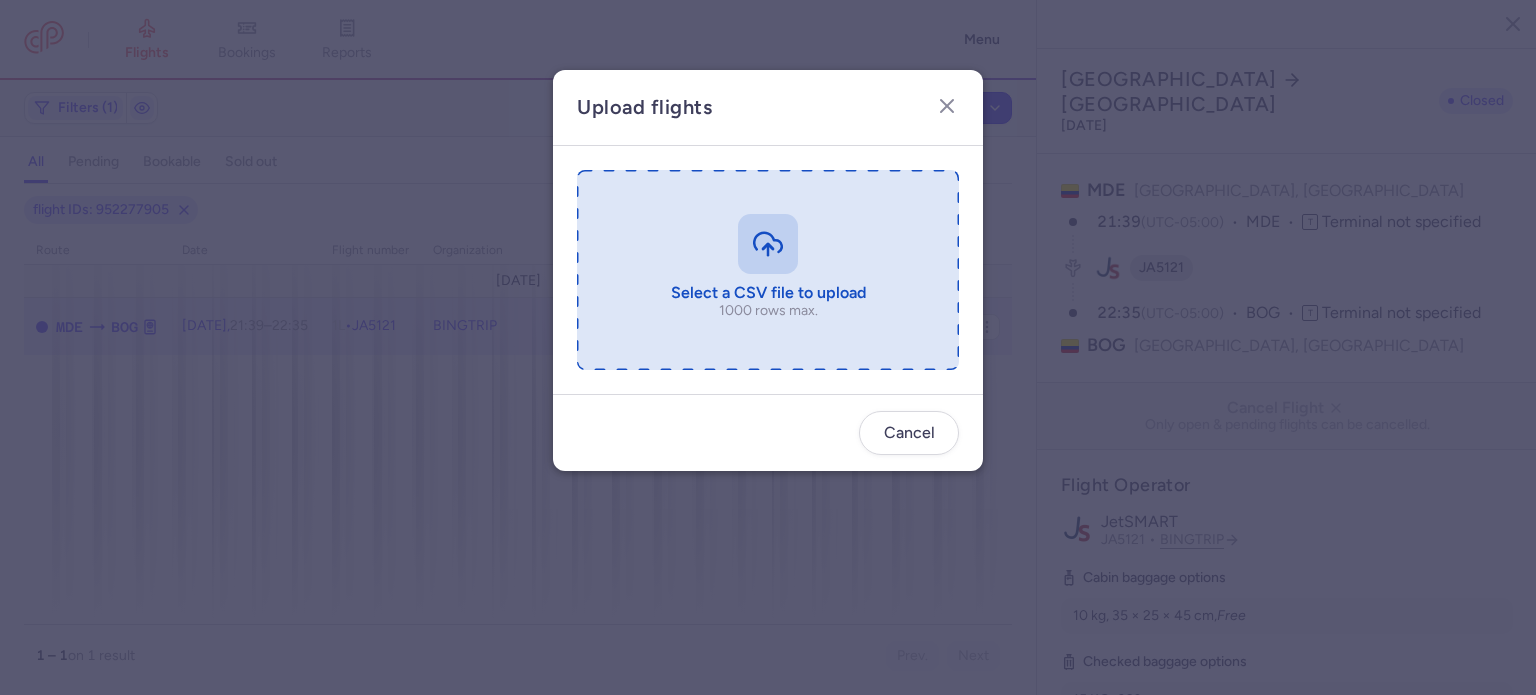 click at bounding box center [768, 270] 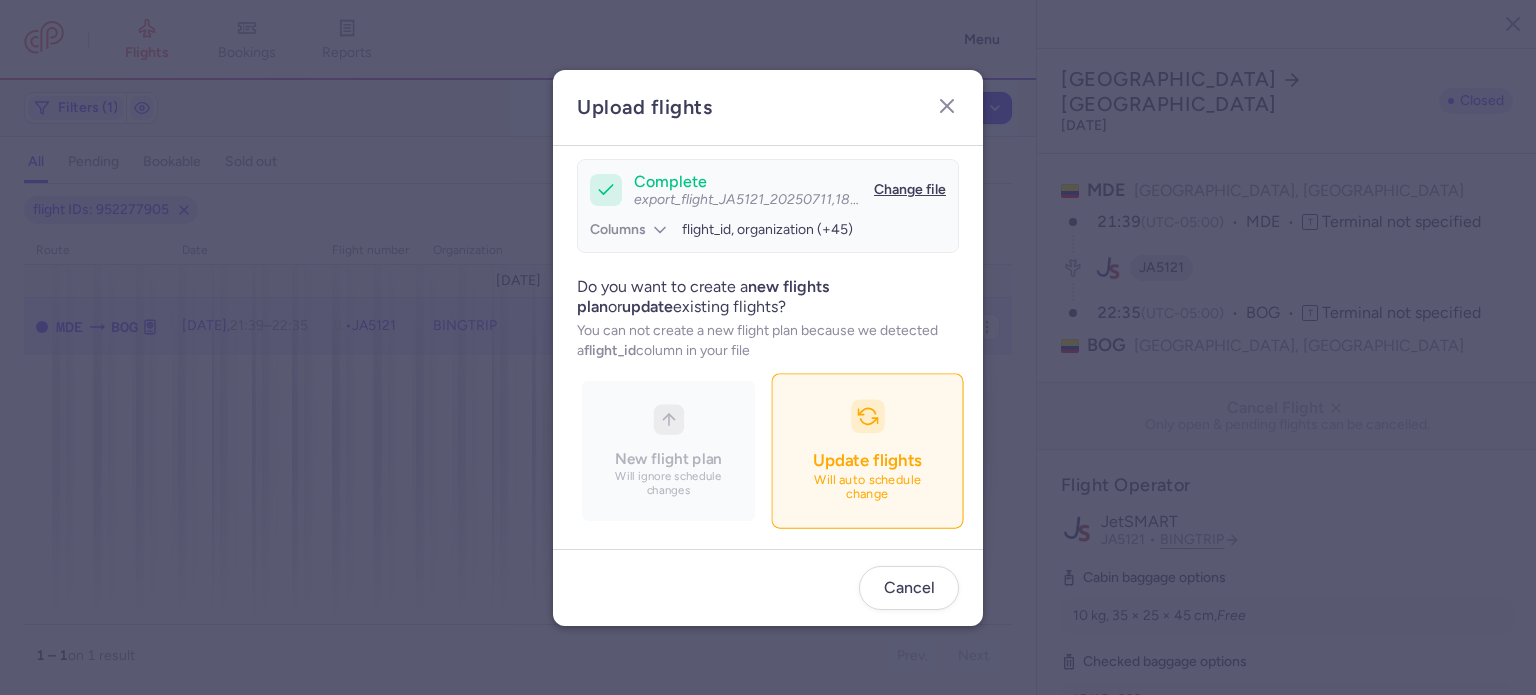 scroll, scrollTop: 172, scrollLeft: 0, axis: vertical 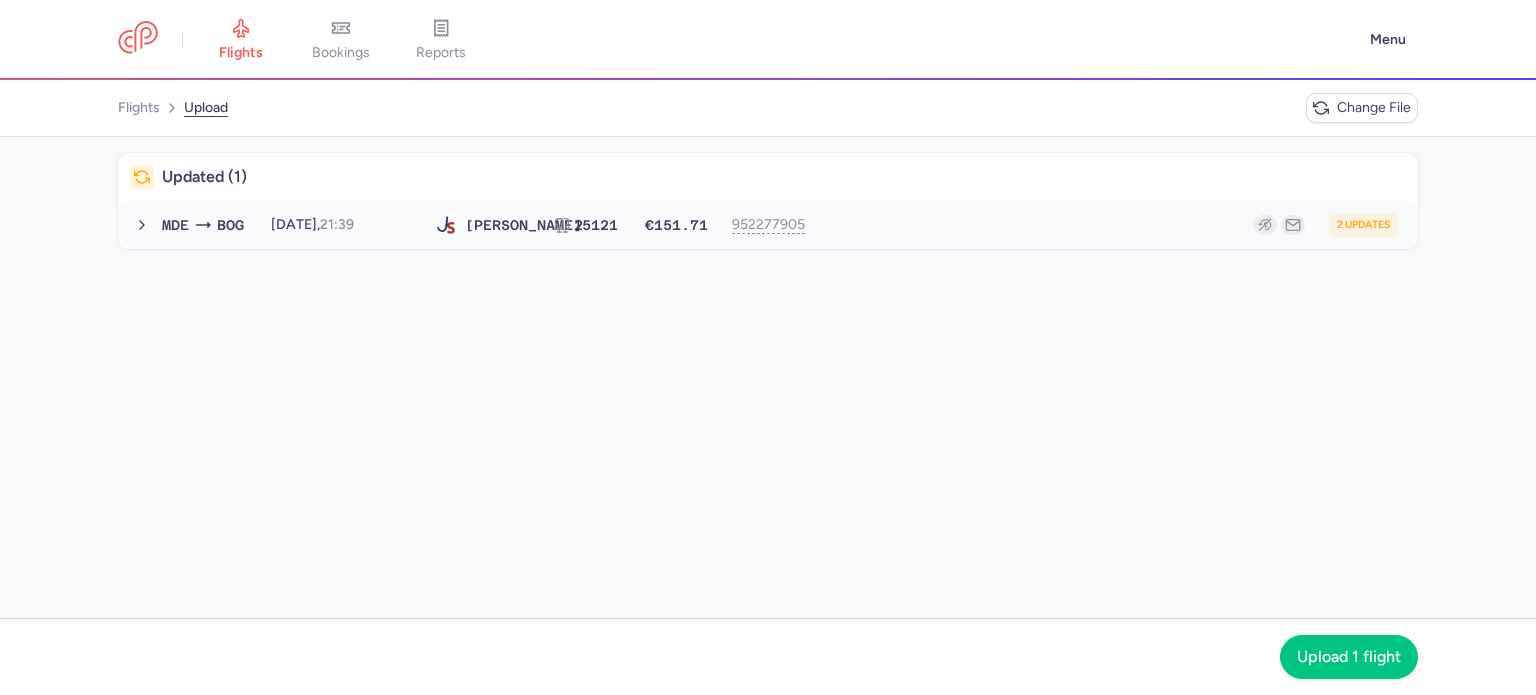 click on "2 updates" at bounding box center (1112, 225) 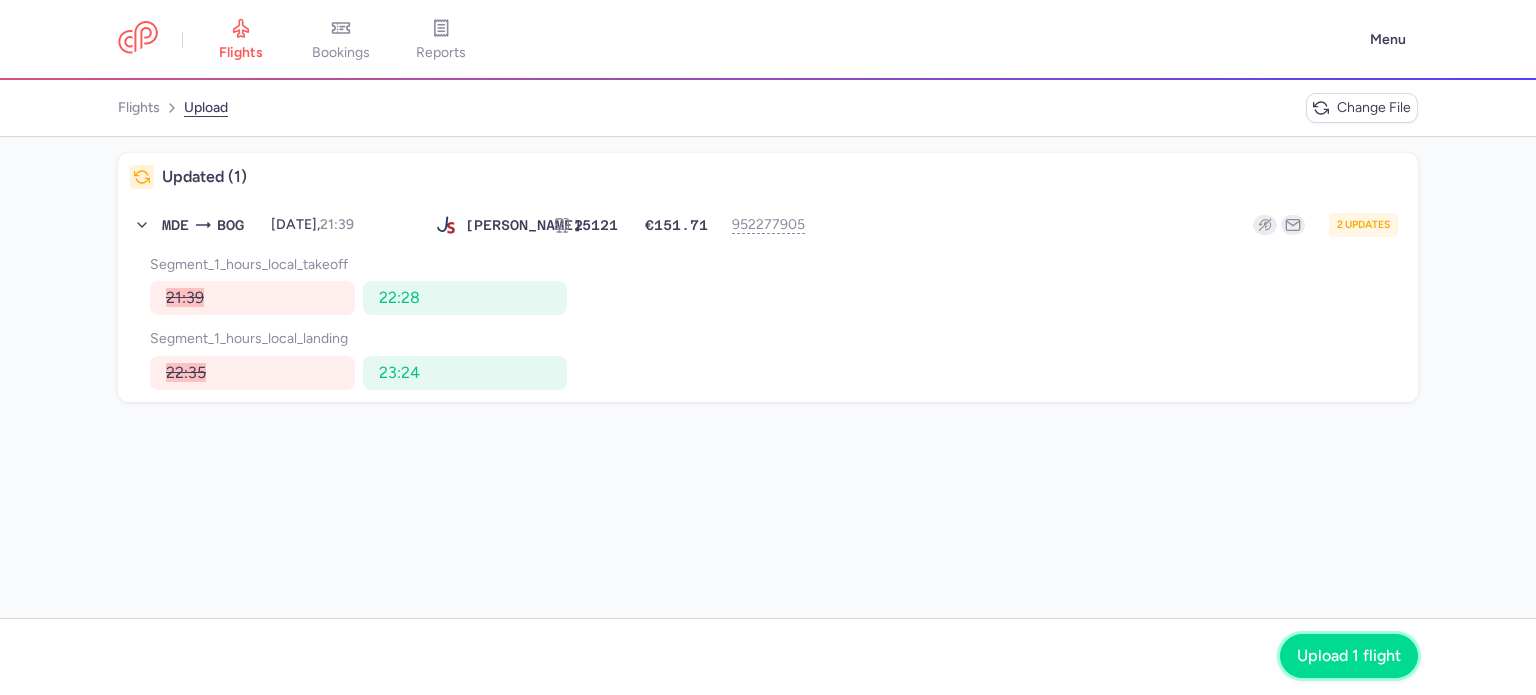 click on "Upload 1 flight" 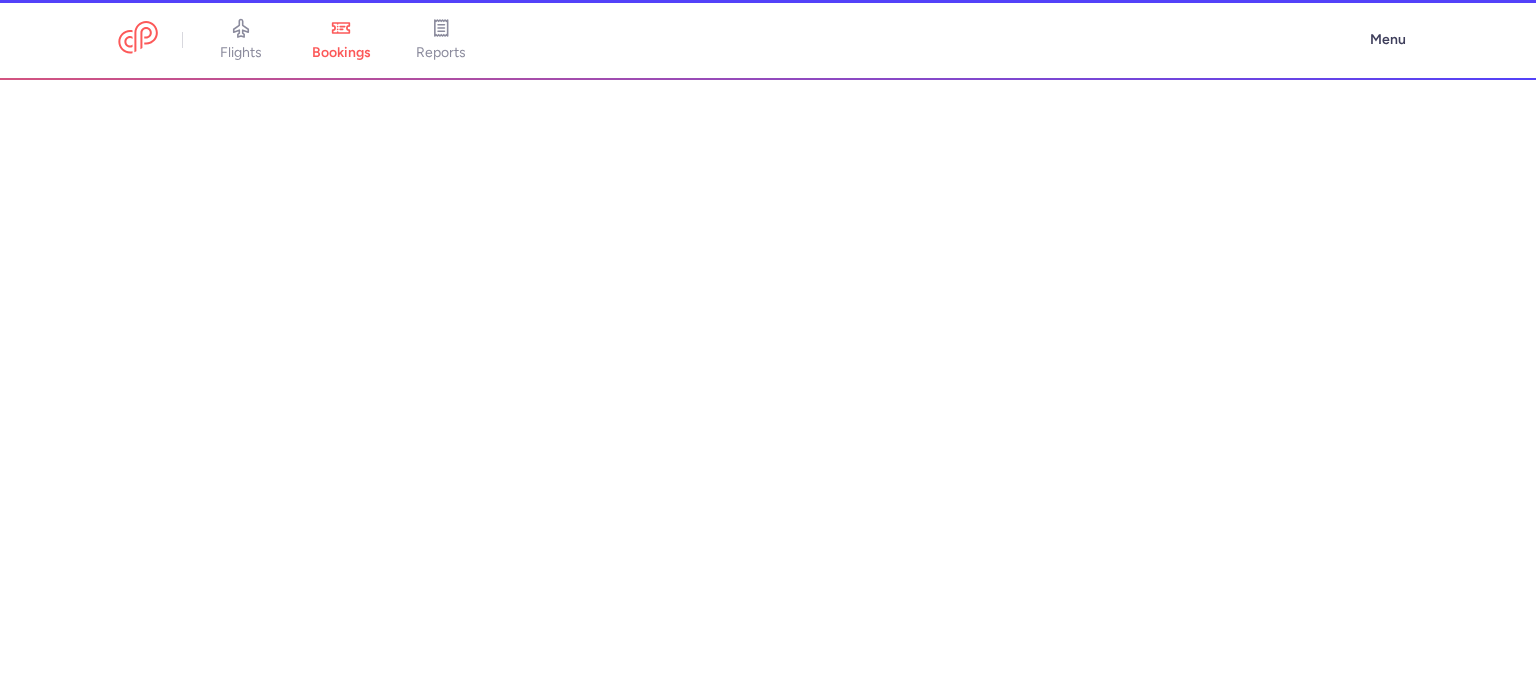 scroll, scrollTop: 0, scrollLeft: 0, axis: both 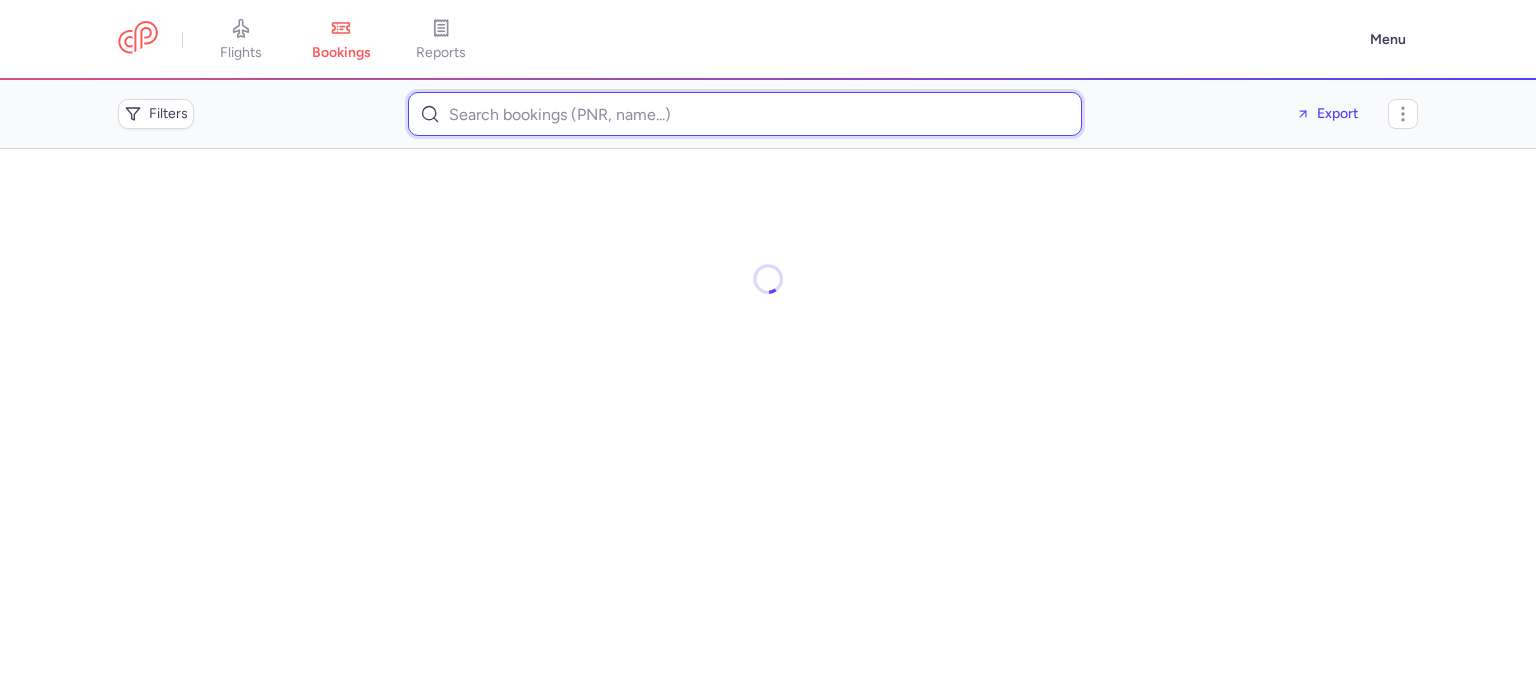 click at bounding box center [745, 114] 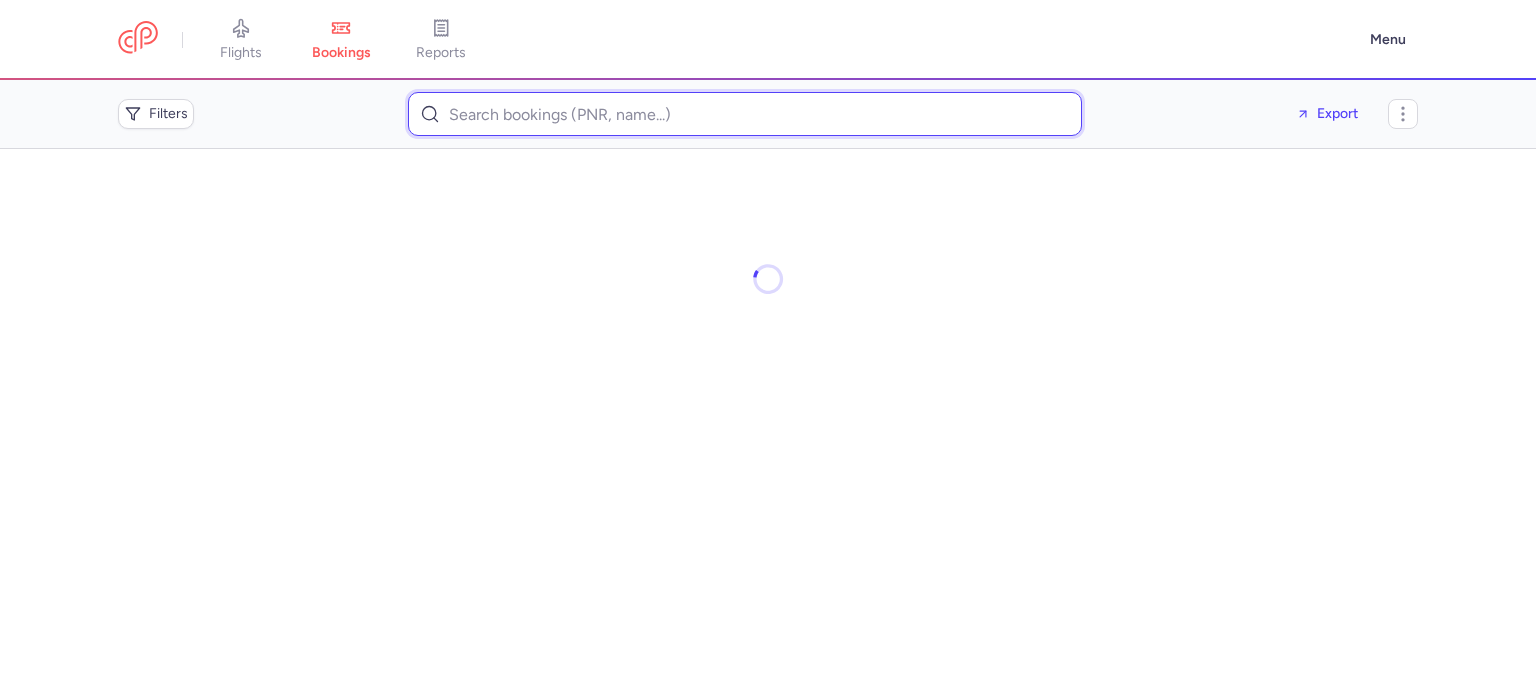 paste on "krumm.laura63@gmail.com" 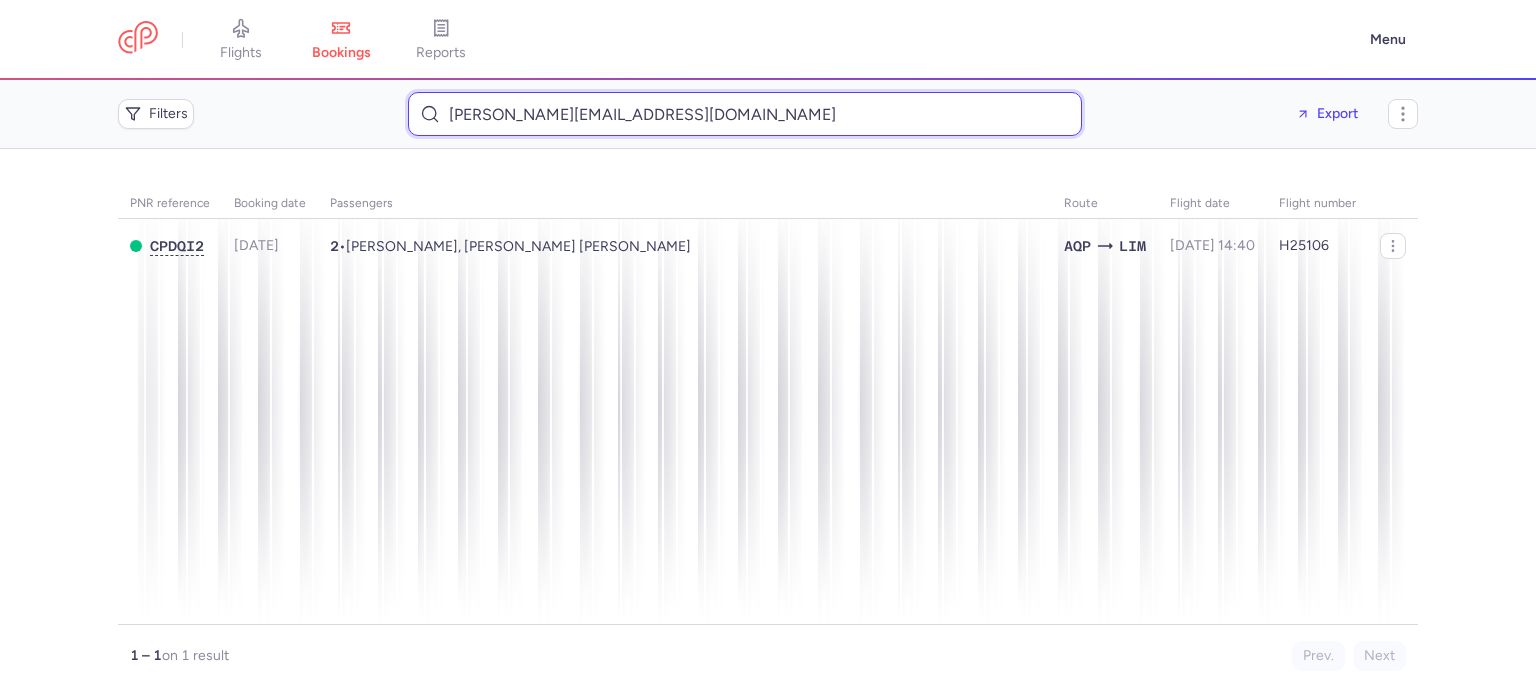 type on "krumm.laura63@gmail.com" 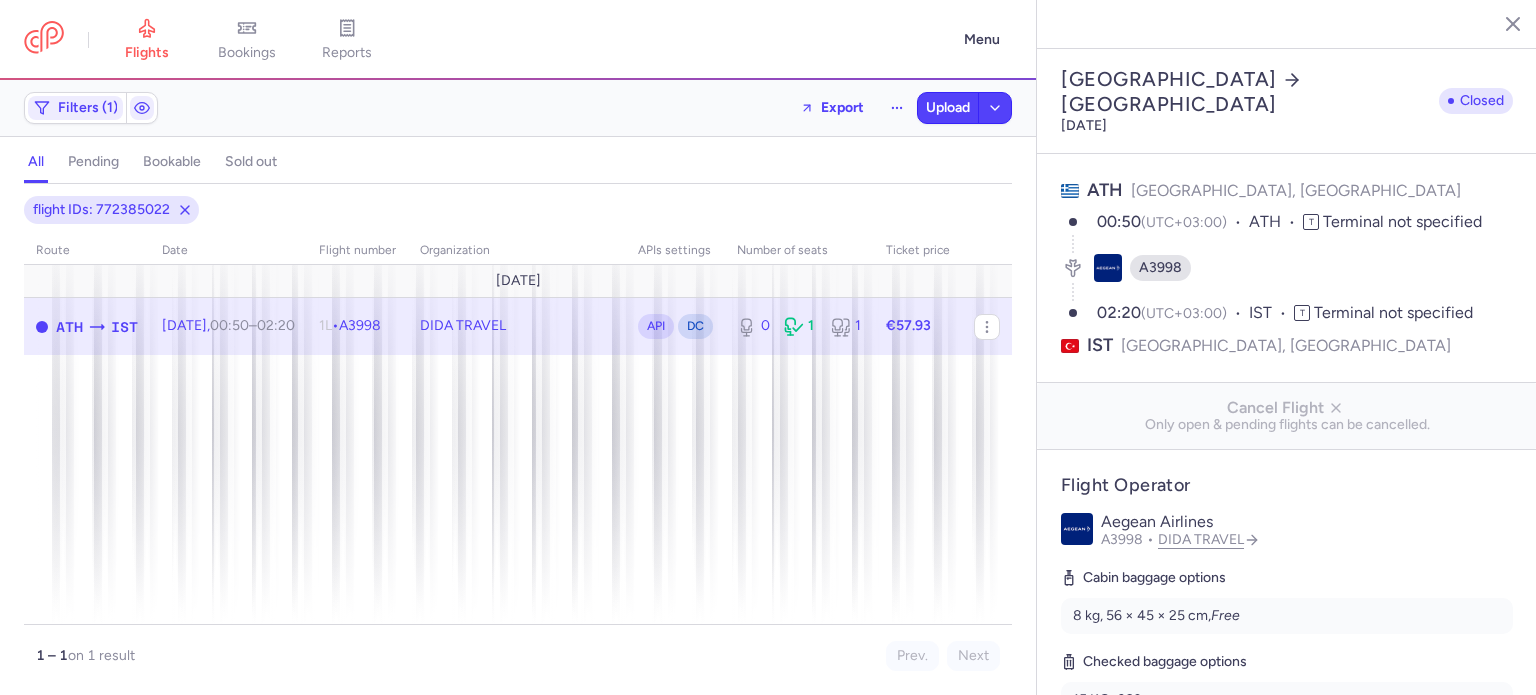 select on "days" 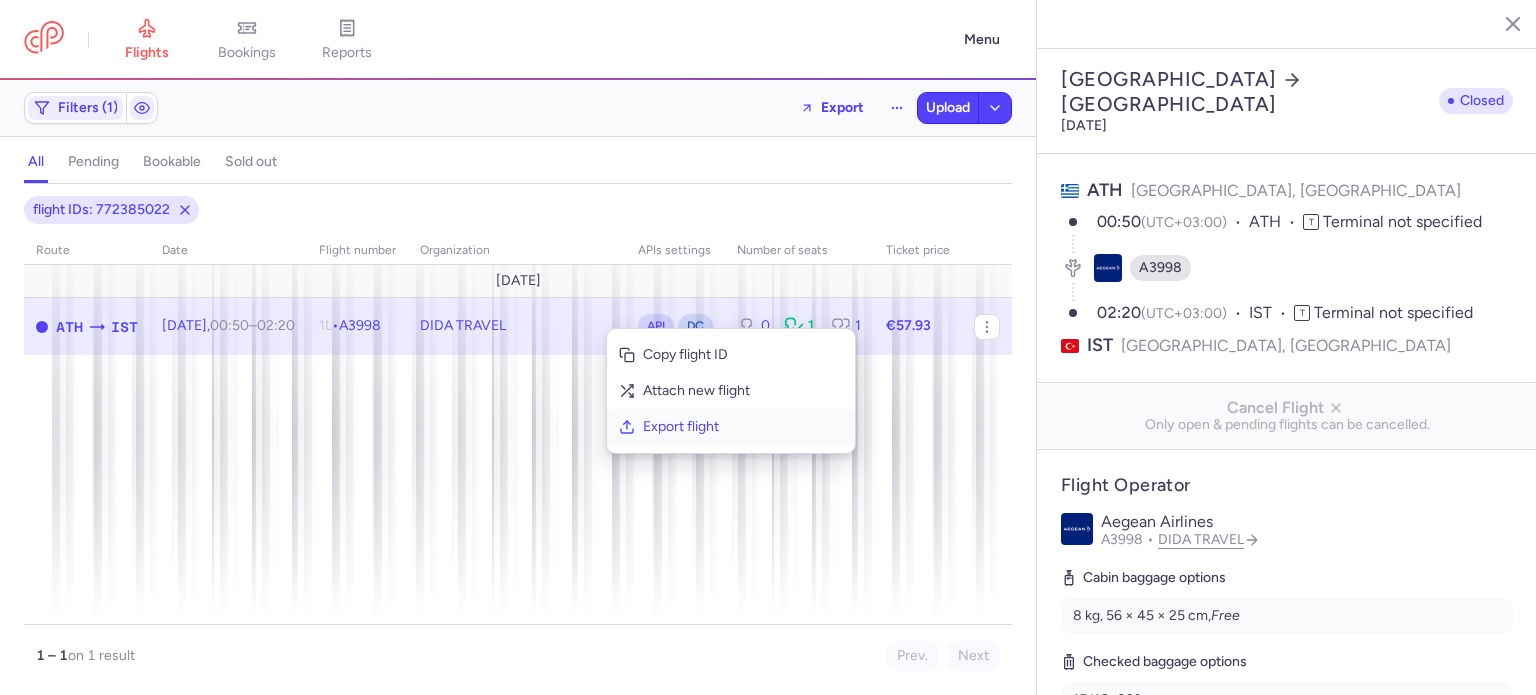 click on "Export flight" at bounding box center (743, 427) 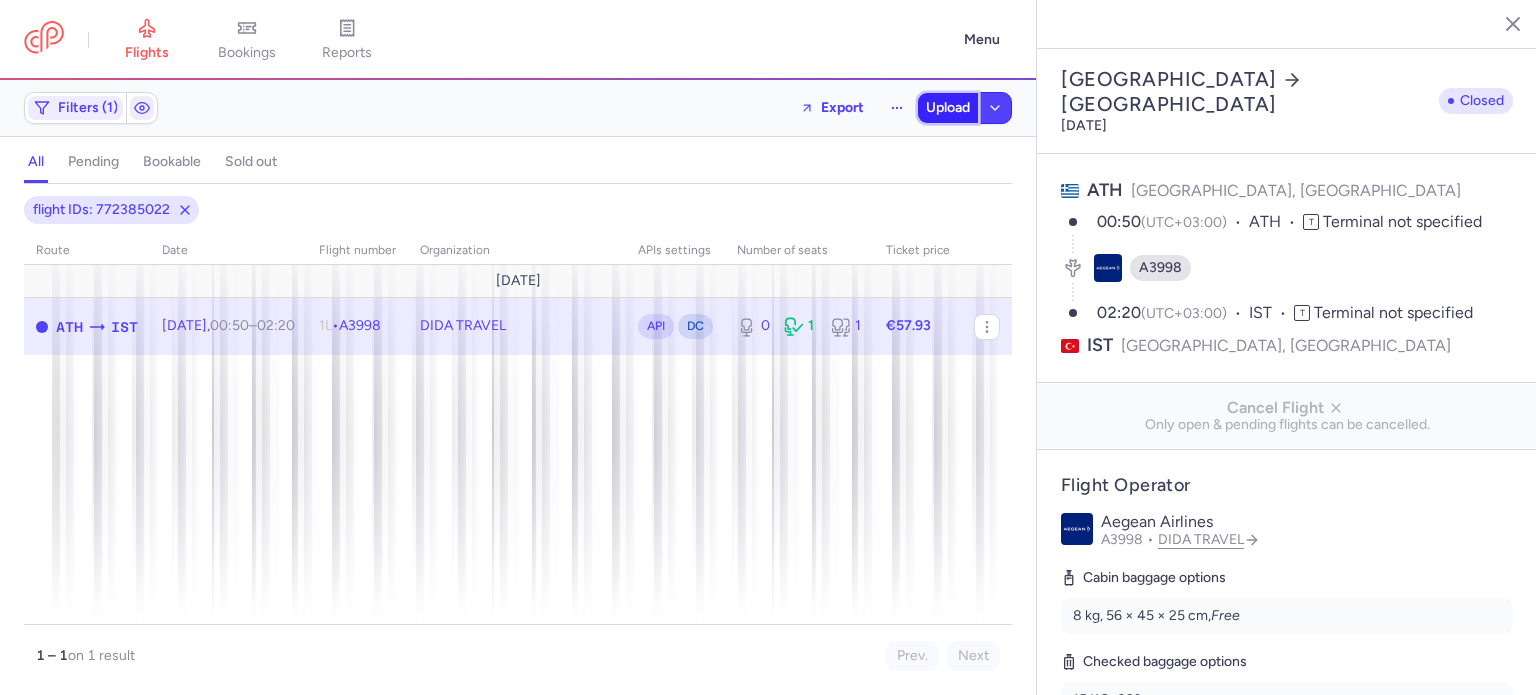 click on "Upload" at bounding box center [948, 108] 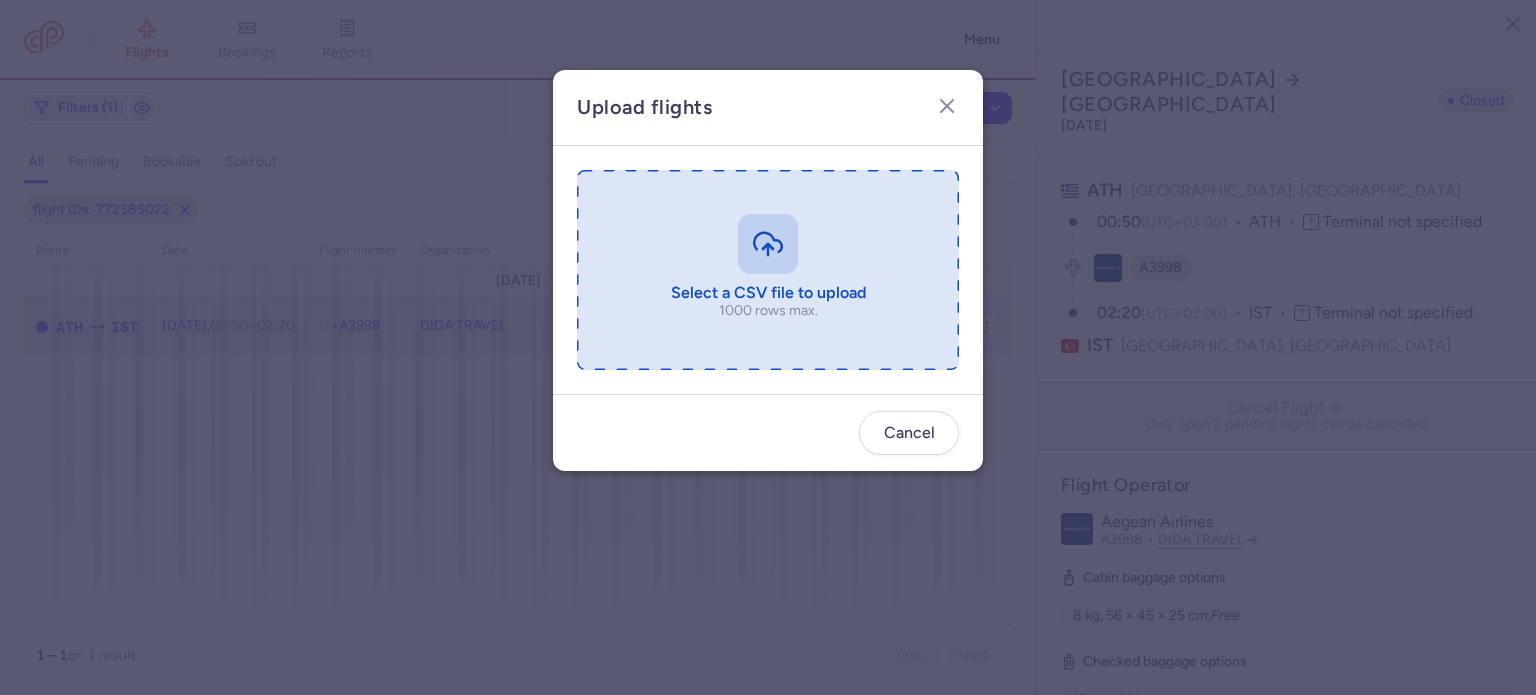 click at bounding box center (768, 270) 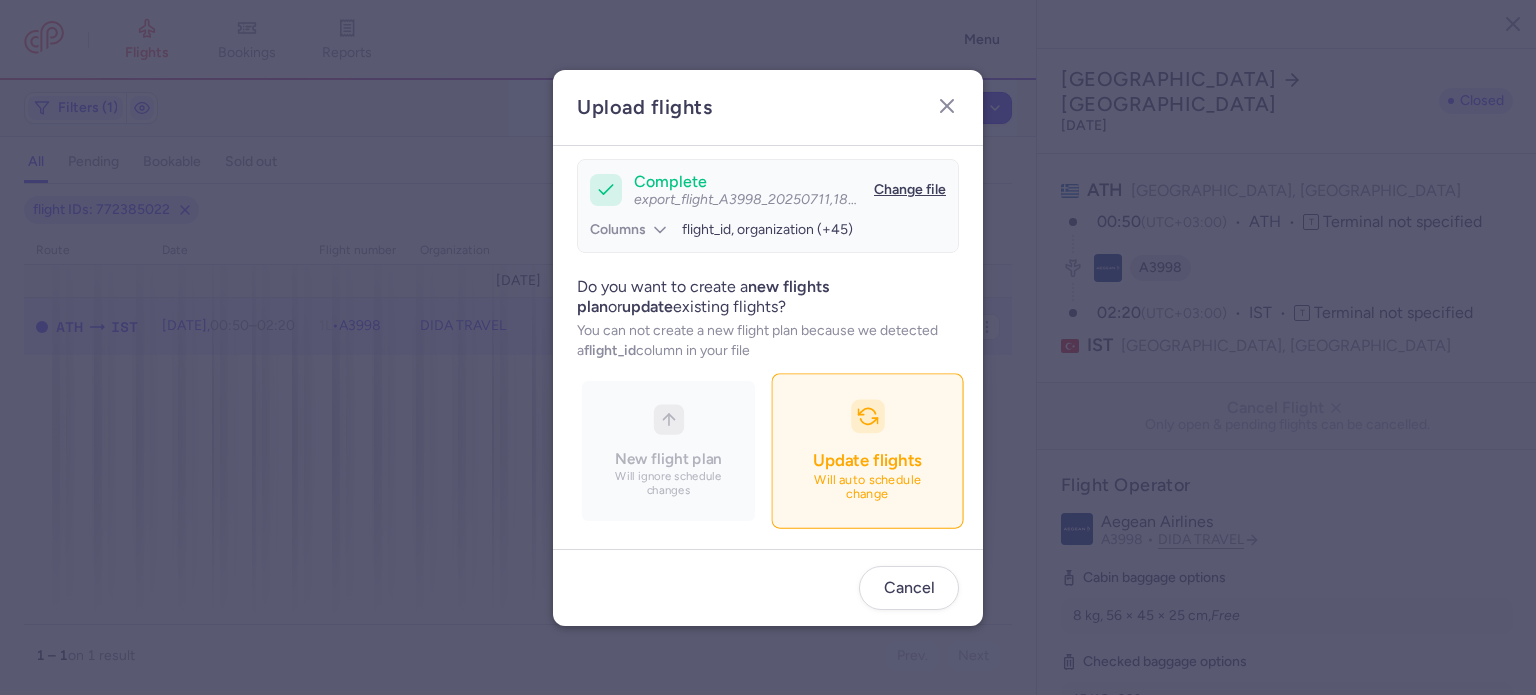 scroll, scrollTop: 172, scrollLeft: 0, axis: vertical 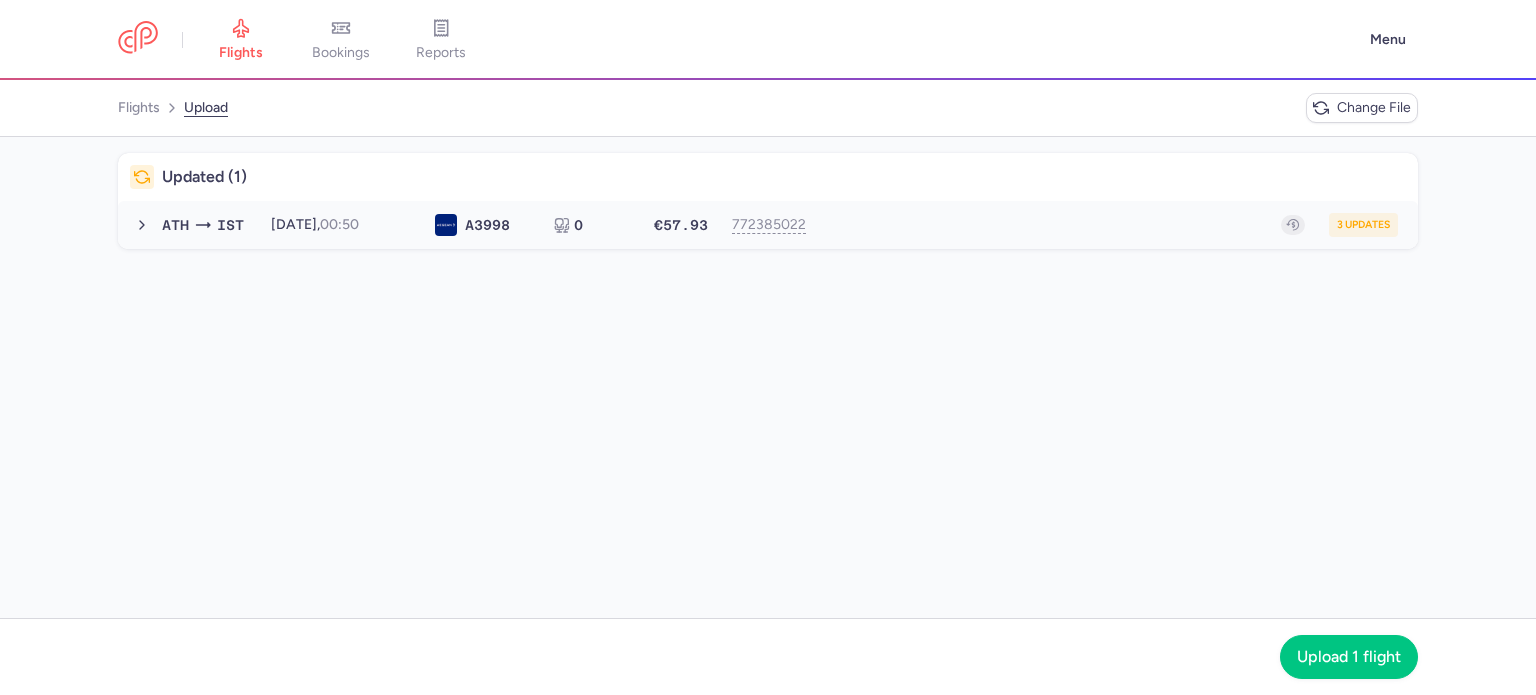 click on "3 updates" at bounding box center (1112, 225) 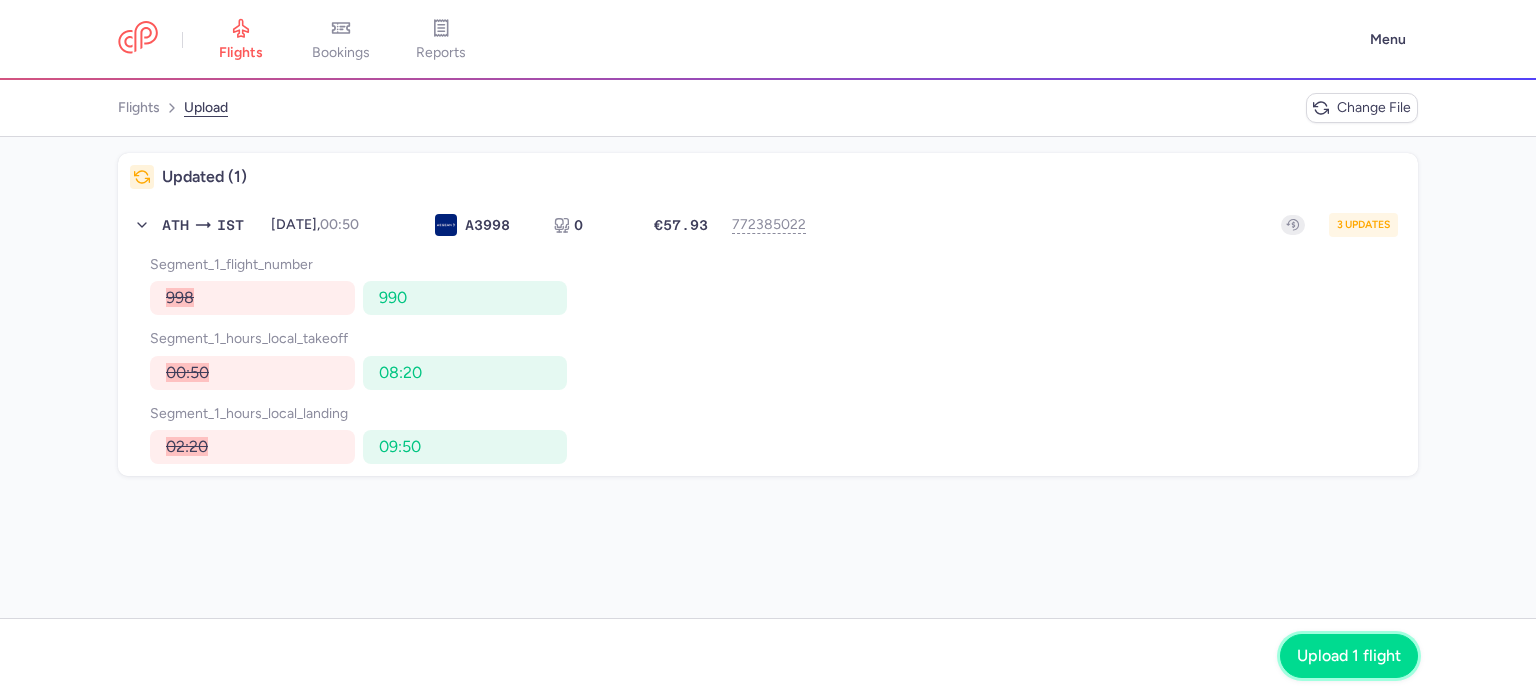 click on "Upload 1 flight" at bounding box center (1349, 656) 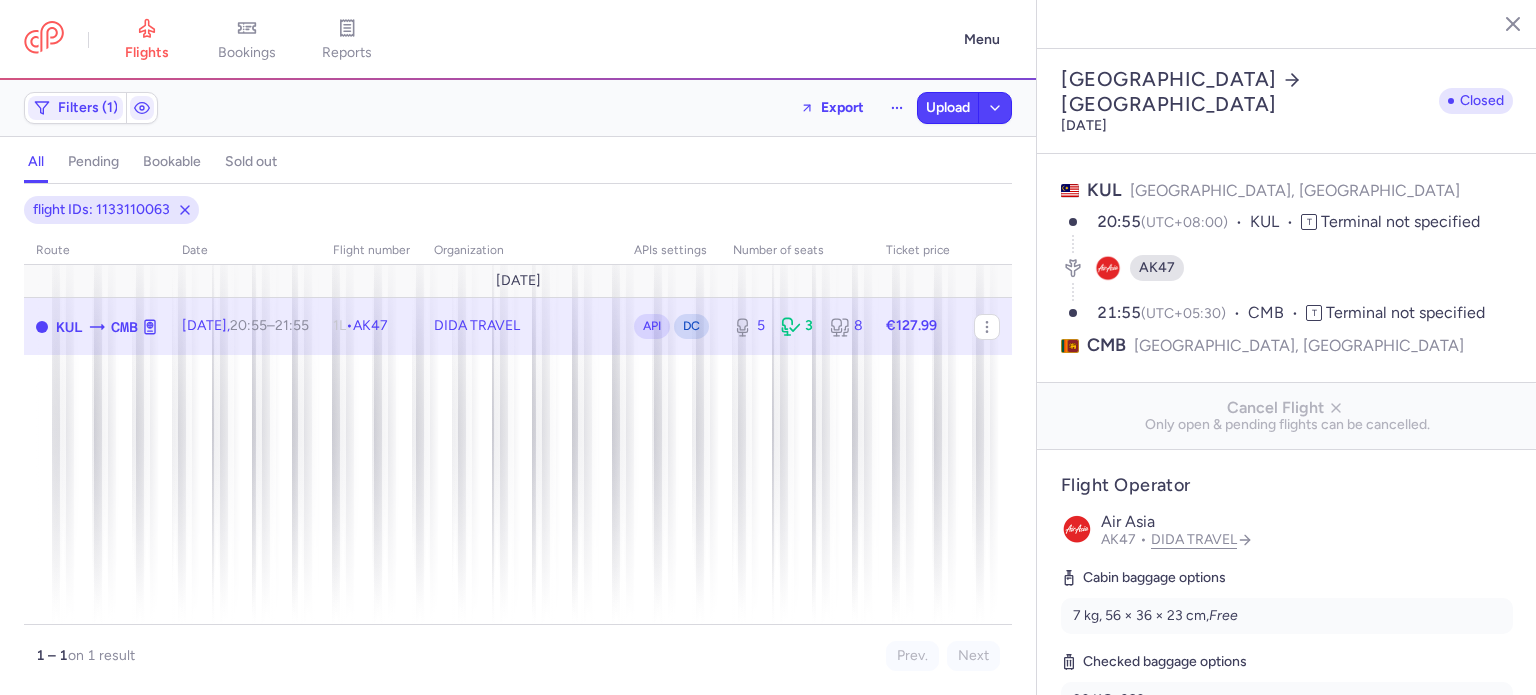 select on "days" 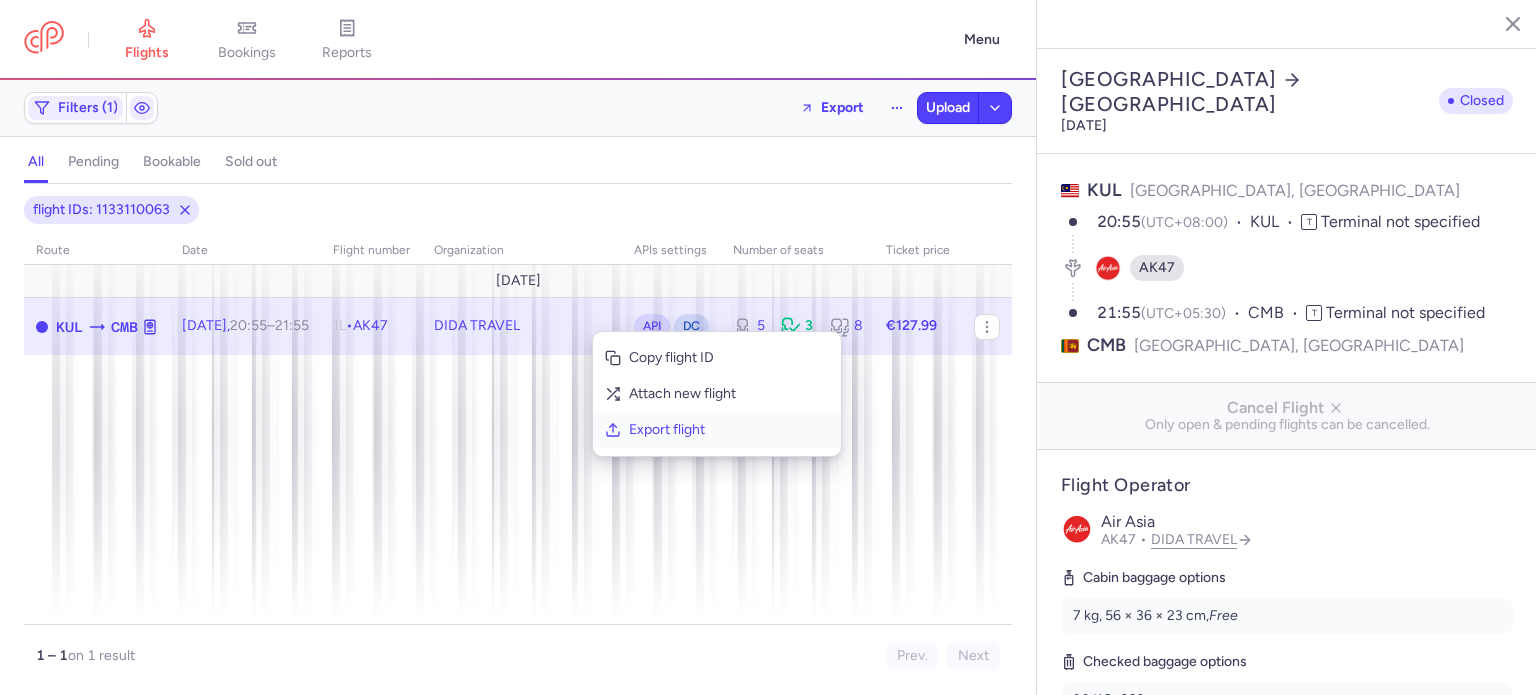 click on "Export flight" at bounding box center [729, 430] 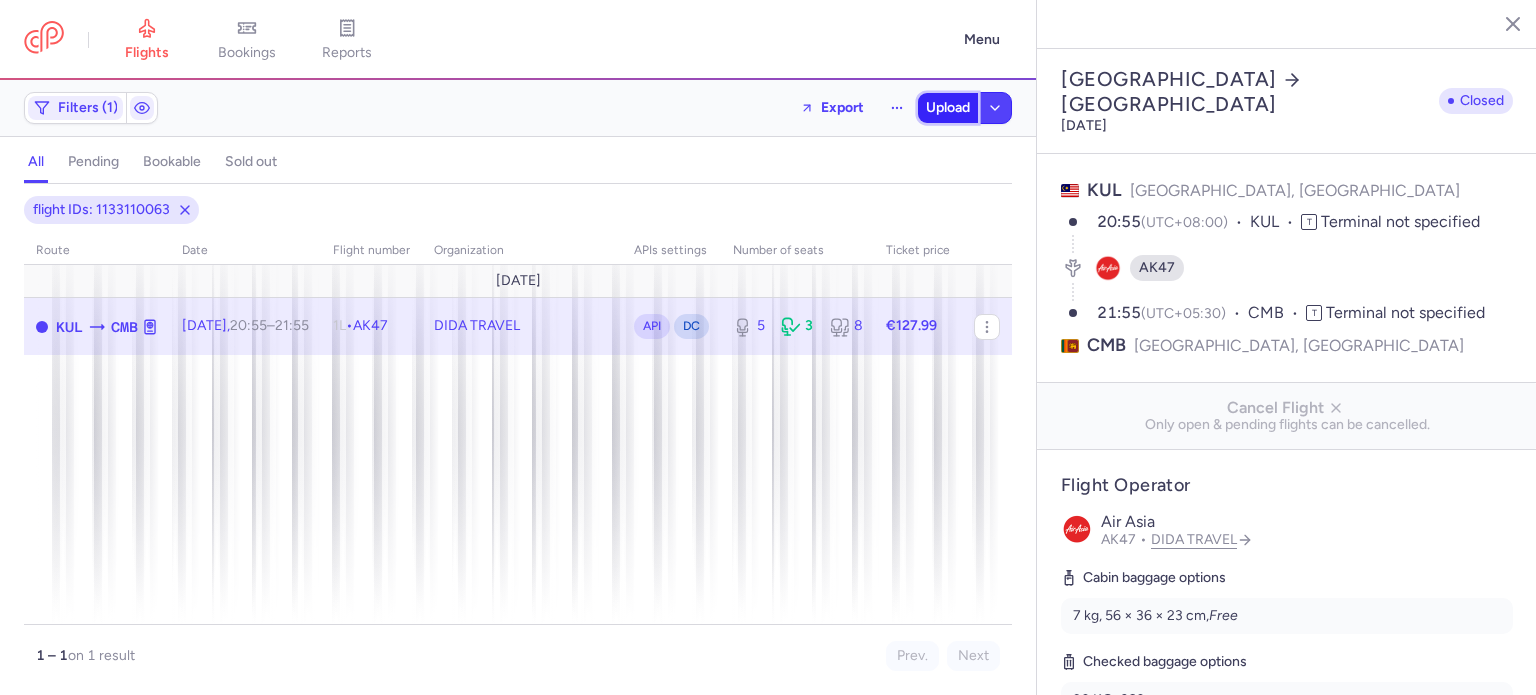 click on "Upload" at bounding box center (948, 108) 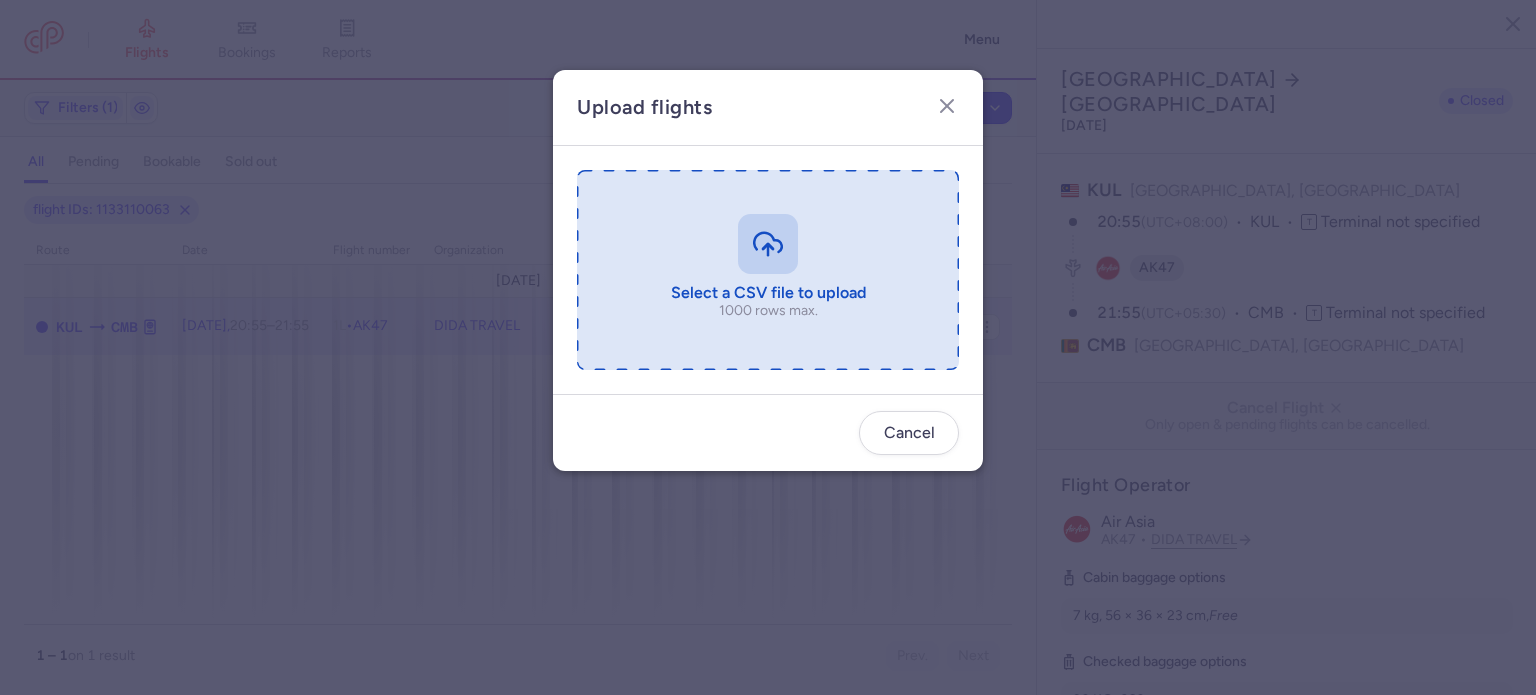 click at bounding box center (768, 270) 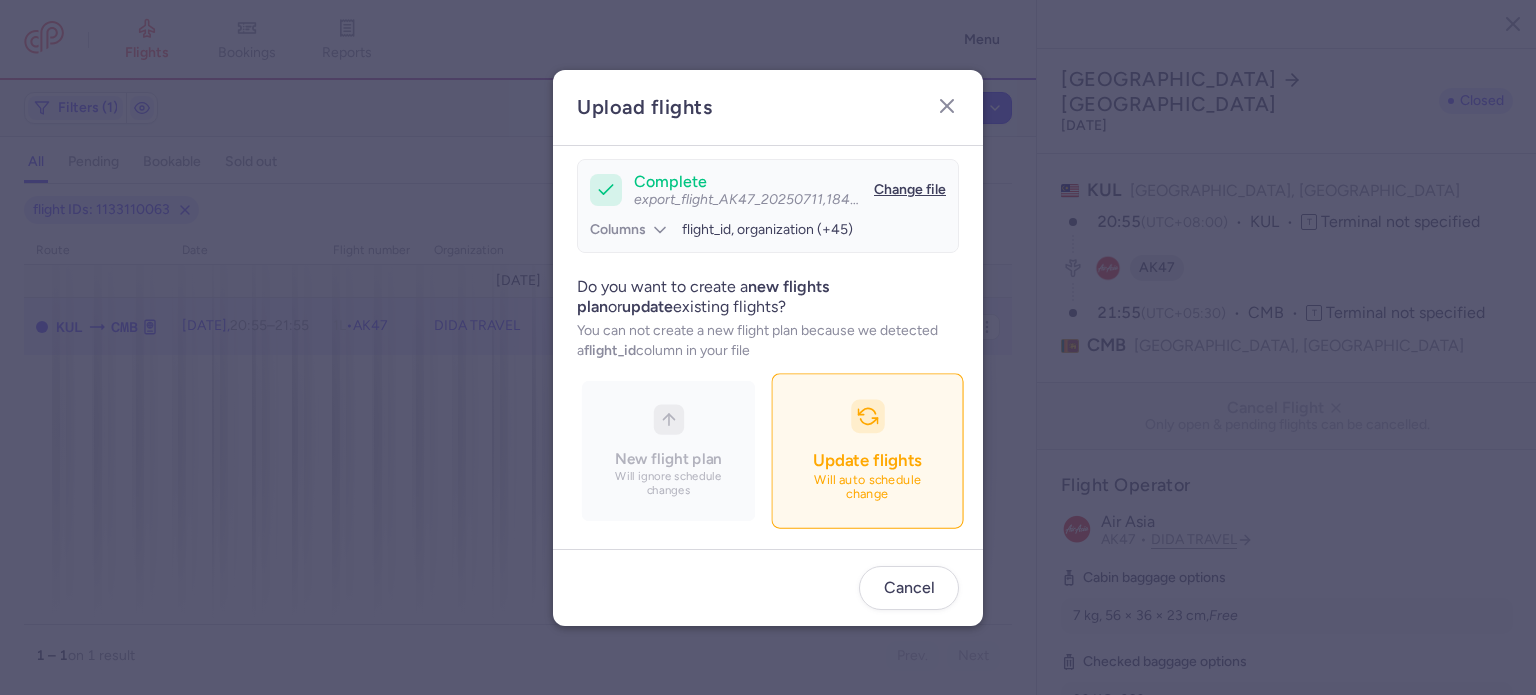 scroll, scrollTop: 172, scrollLeft: 0, axis: vertical 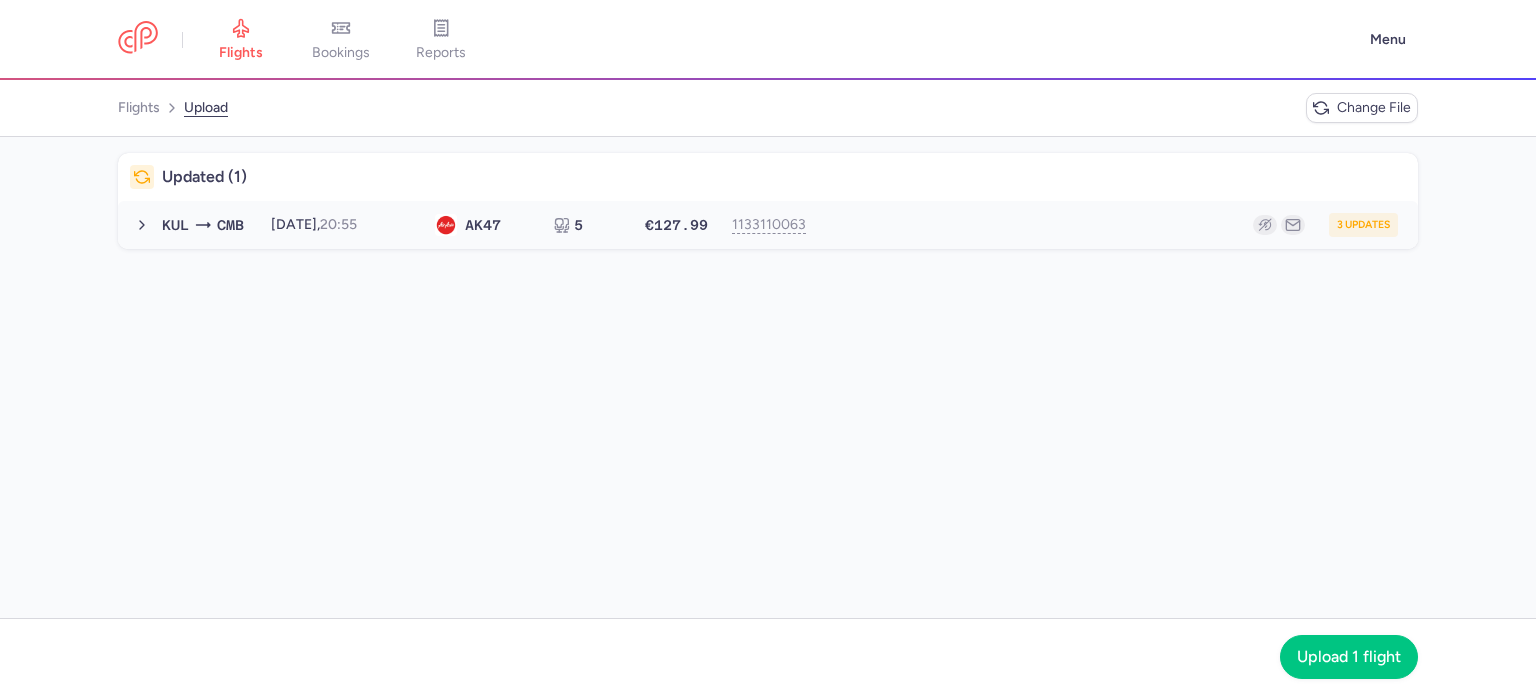 click on "KUL  CMB 2025-07-12,  20:55 AK  47 5 €127.99 1133110063 3 updates 2025-07-12, 20:55 AK47 5 seats €127.99" at bounding box center (768, 225) 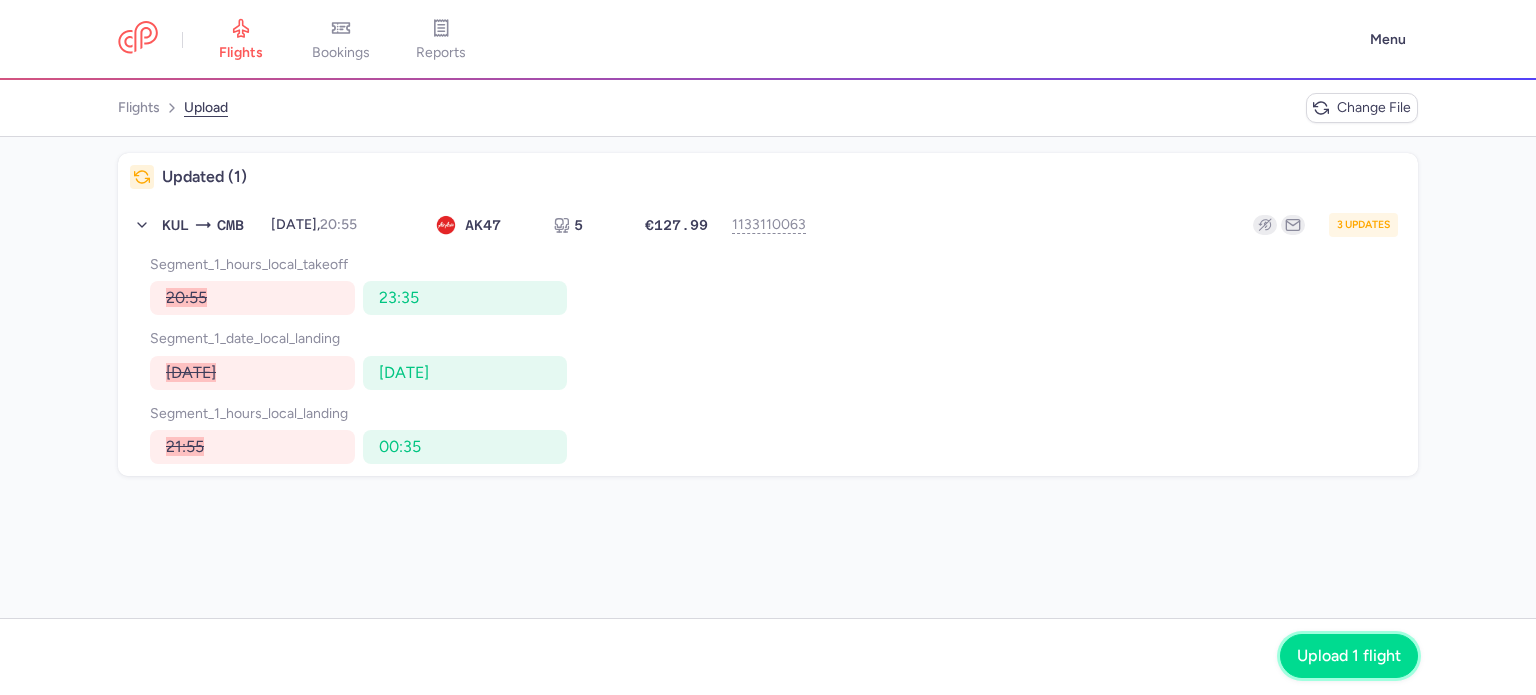 click on "Upload 1 flight" at bounding box center (1349, 656) 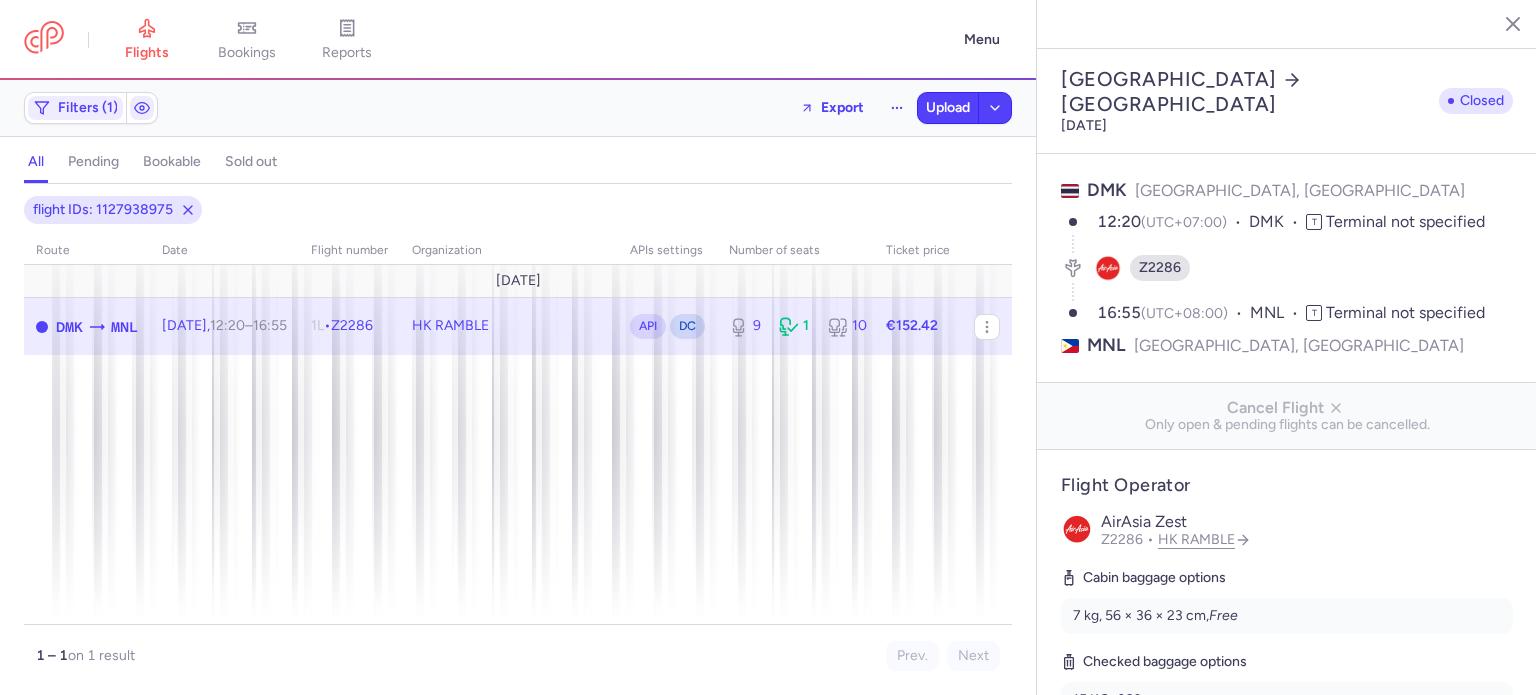 select on "days" 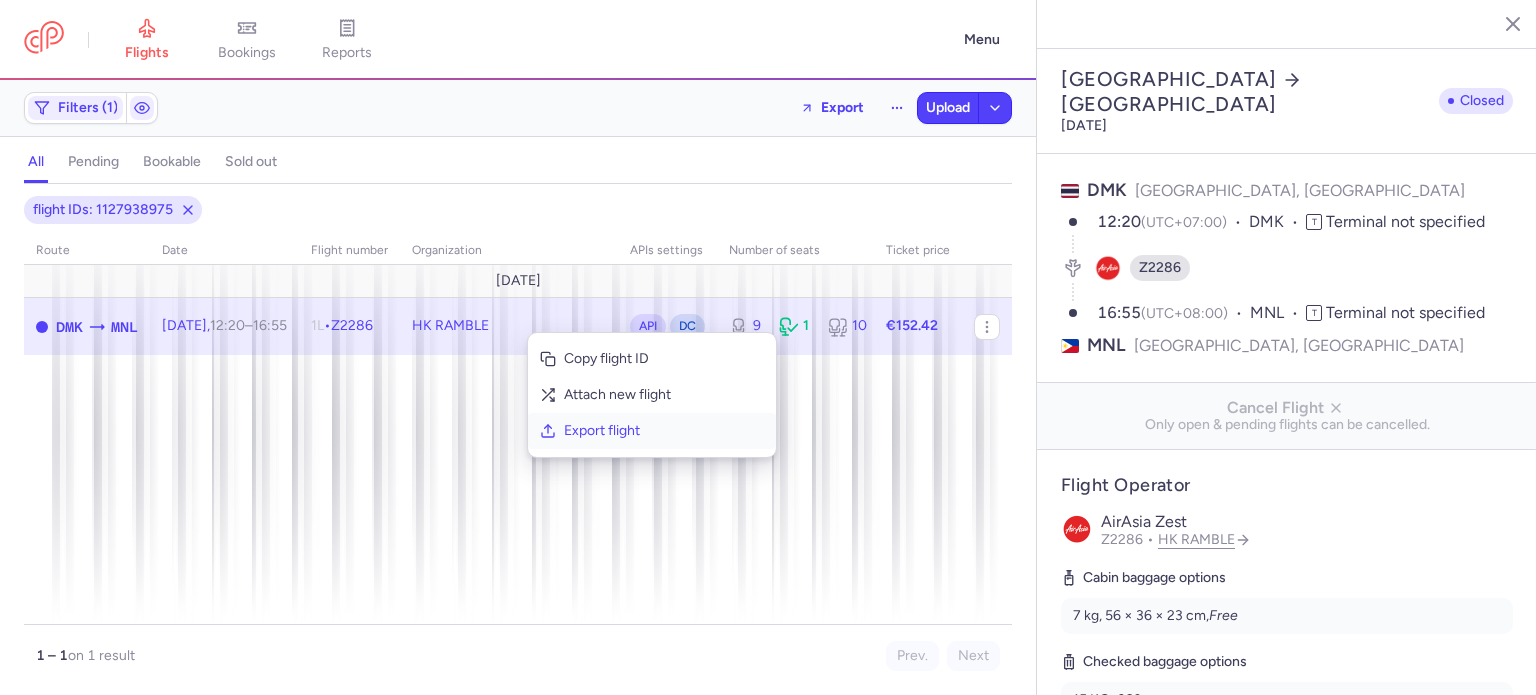 click on "Export flight" at bounding box center (664, 431) 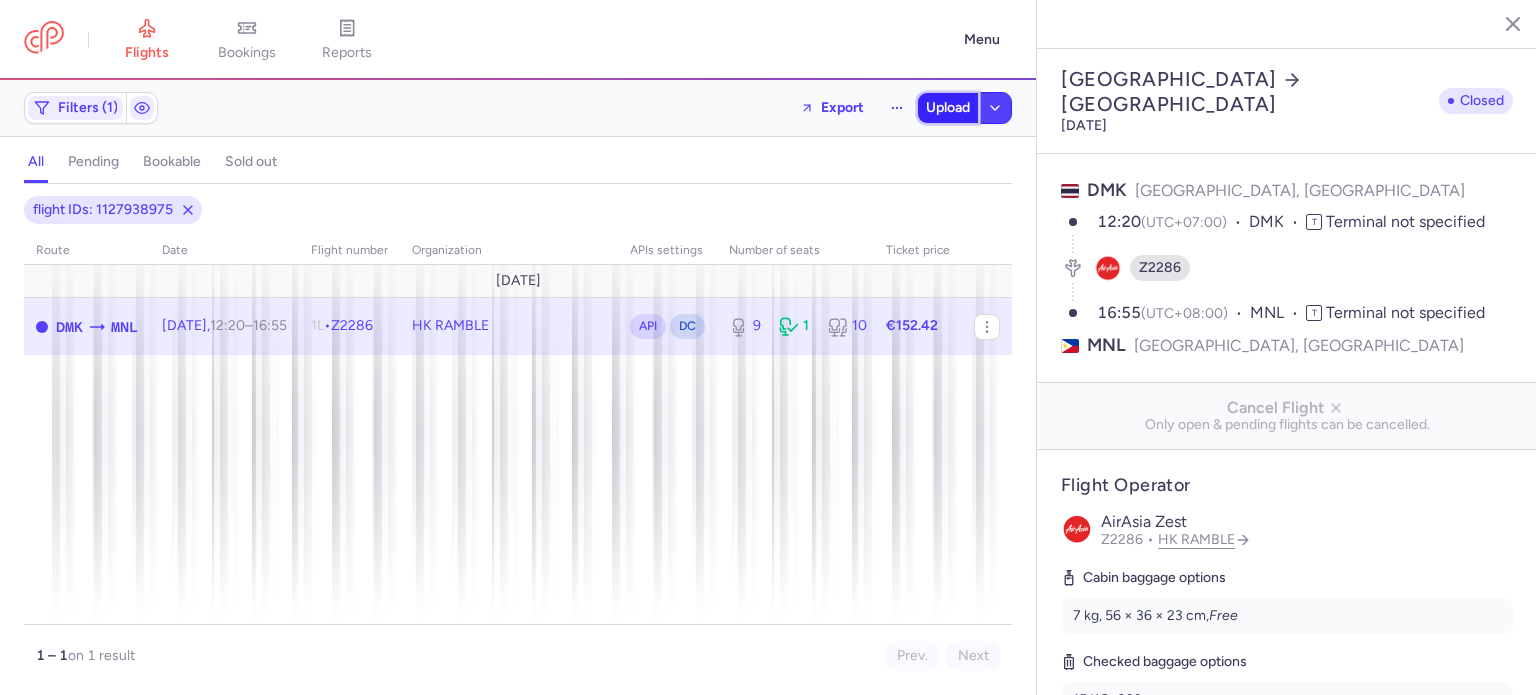 click on "Upload" at bounding box center [948, 108] 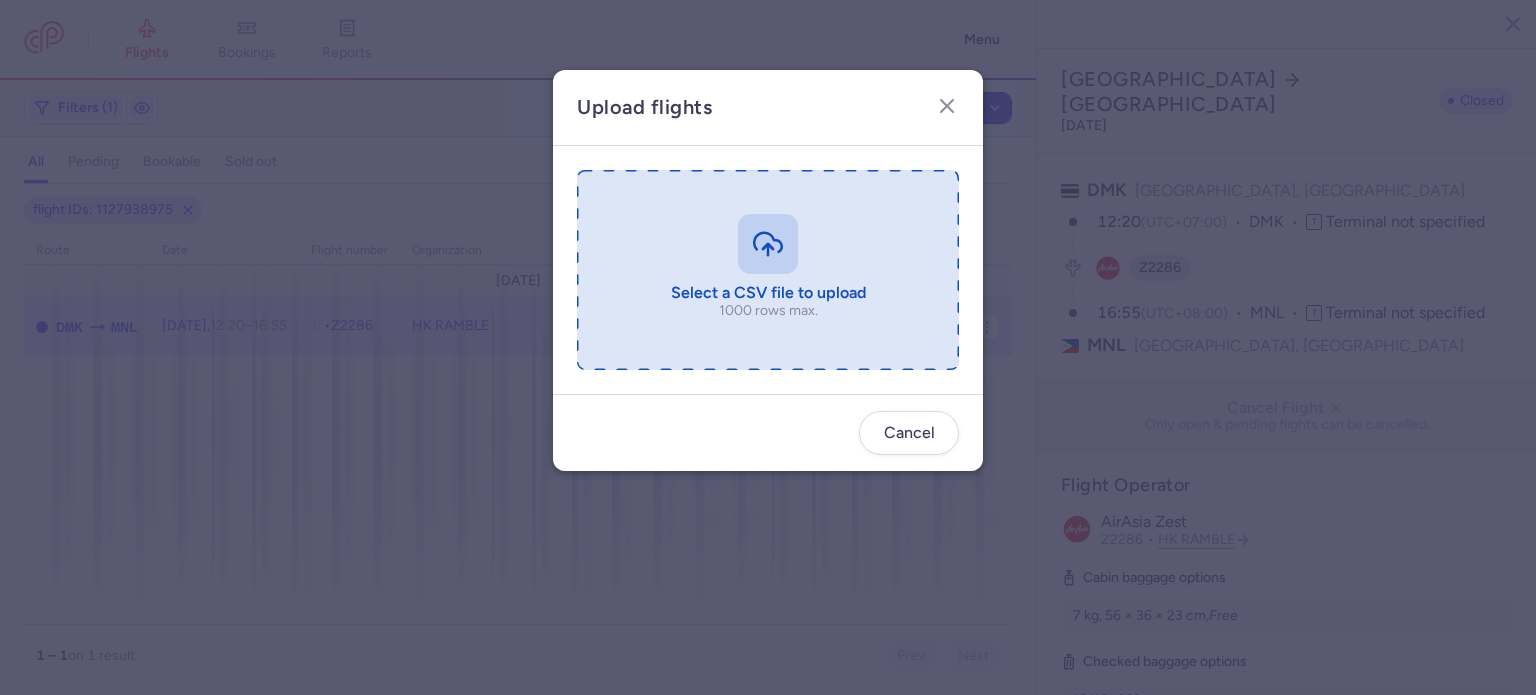 click at bounding box center (768, 270) 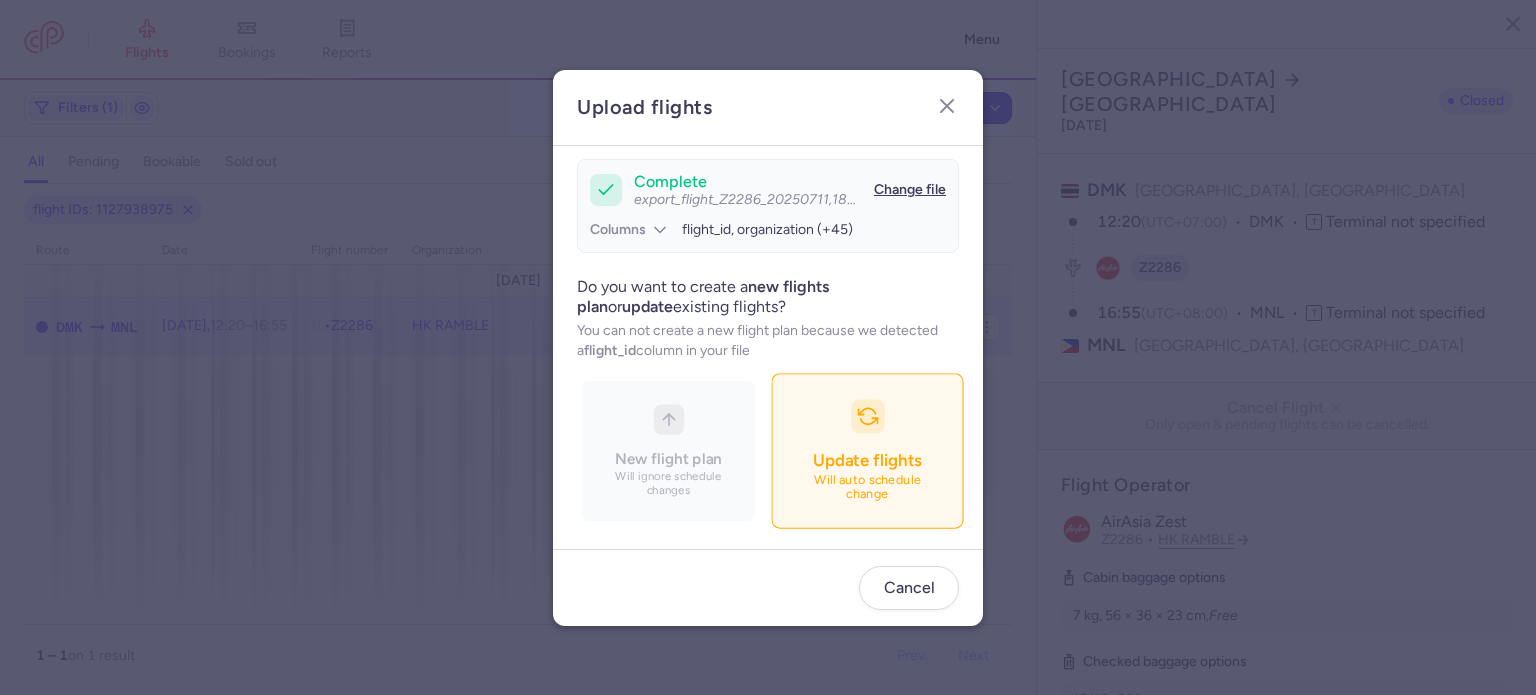 scroll, scrollTop: 172, scrollLeft: 0, axis: vertical 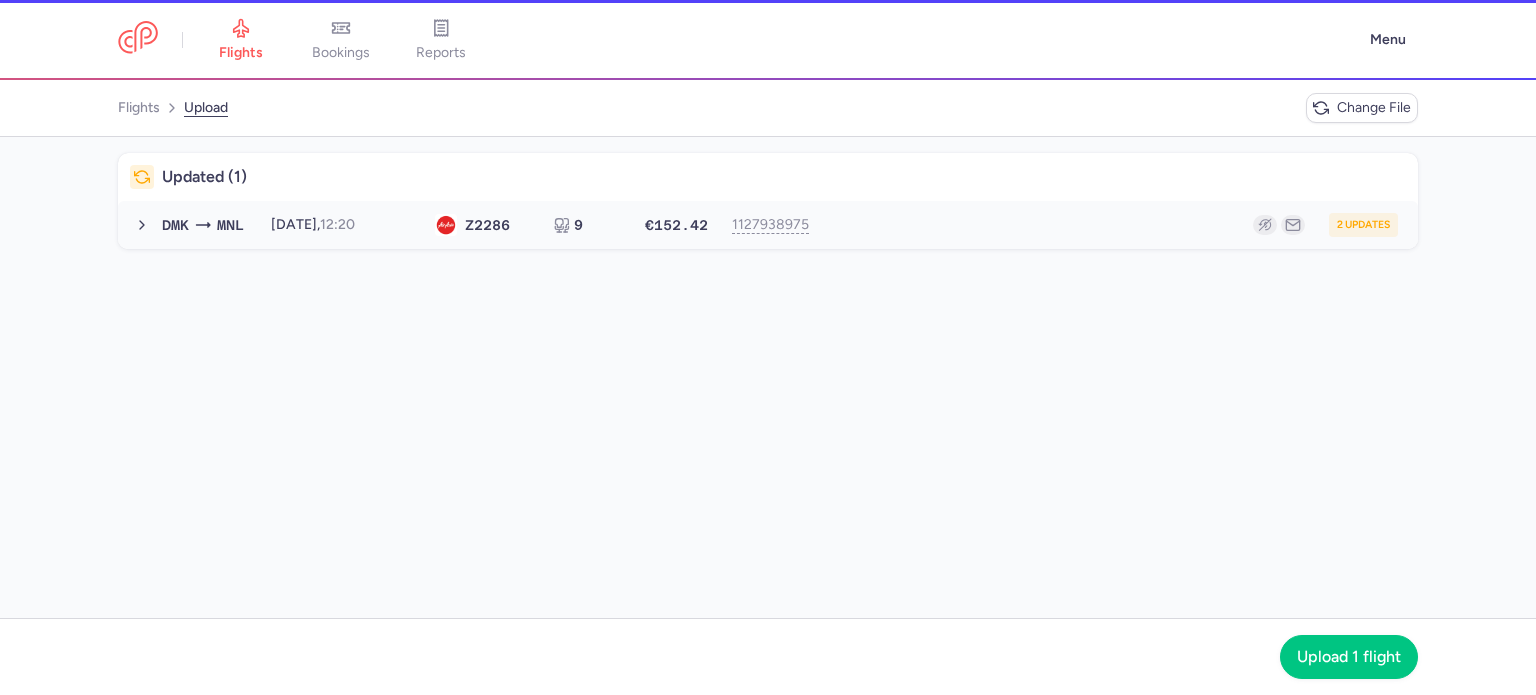 click on "2 updates" at bounding box center (1112, 225) 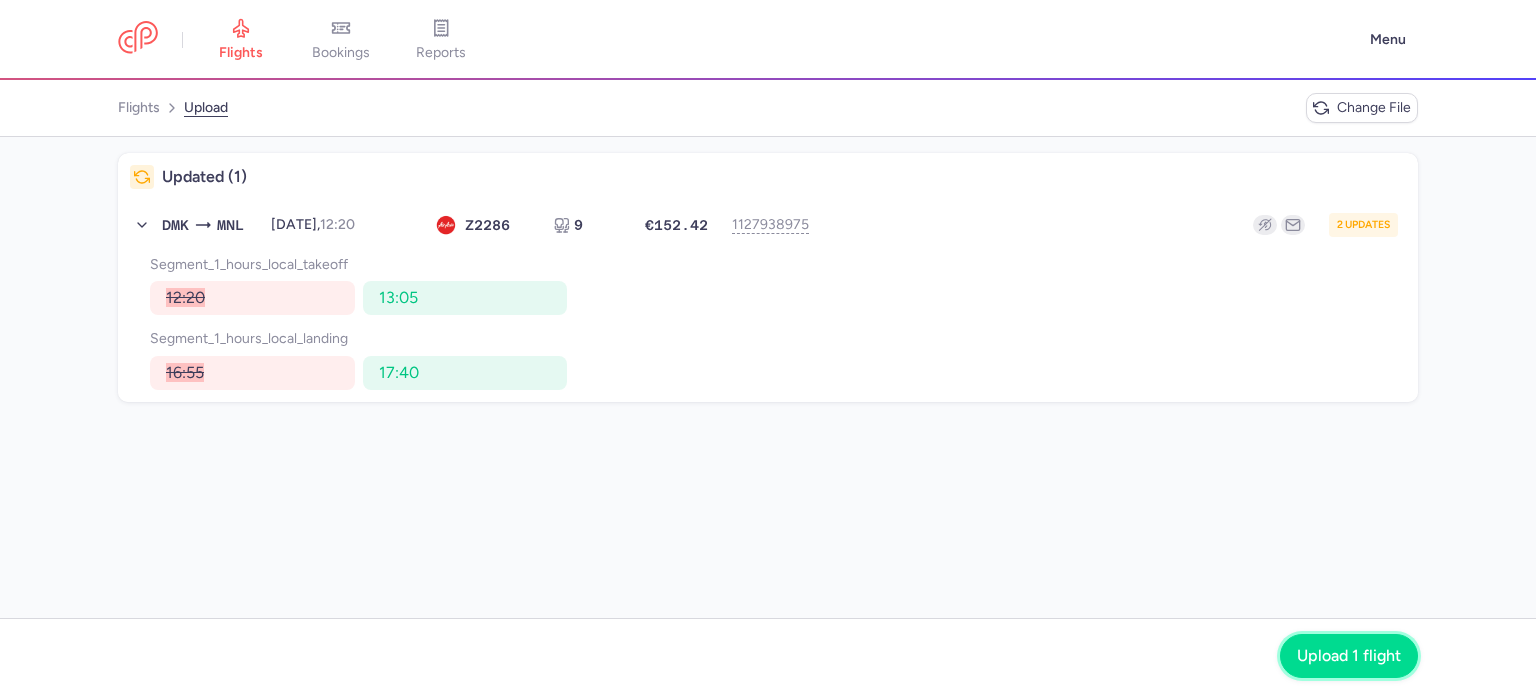 click on "Upload 1 flight" at bounding box center [1349, 656] 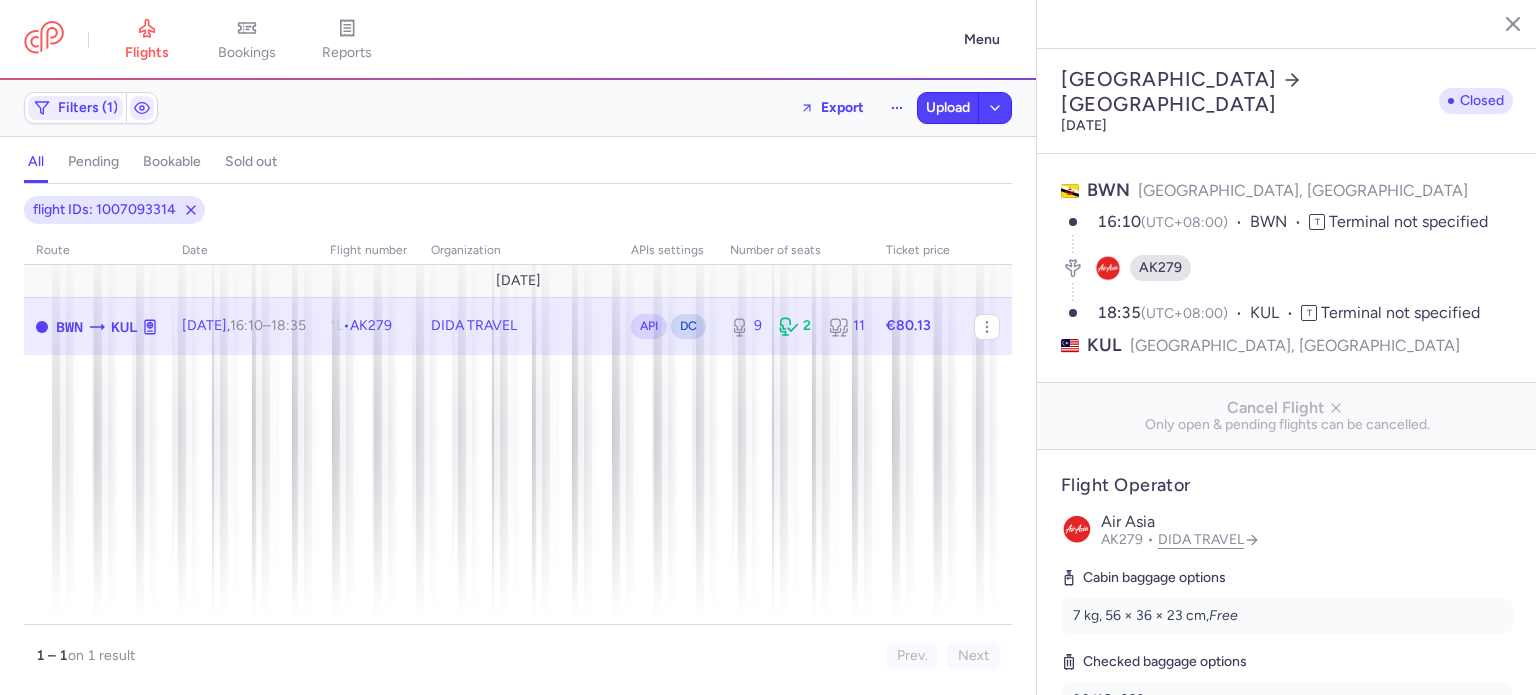 select on "days" 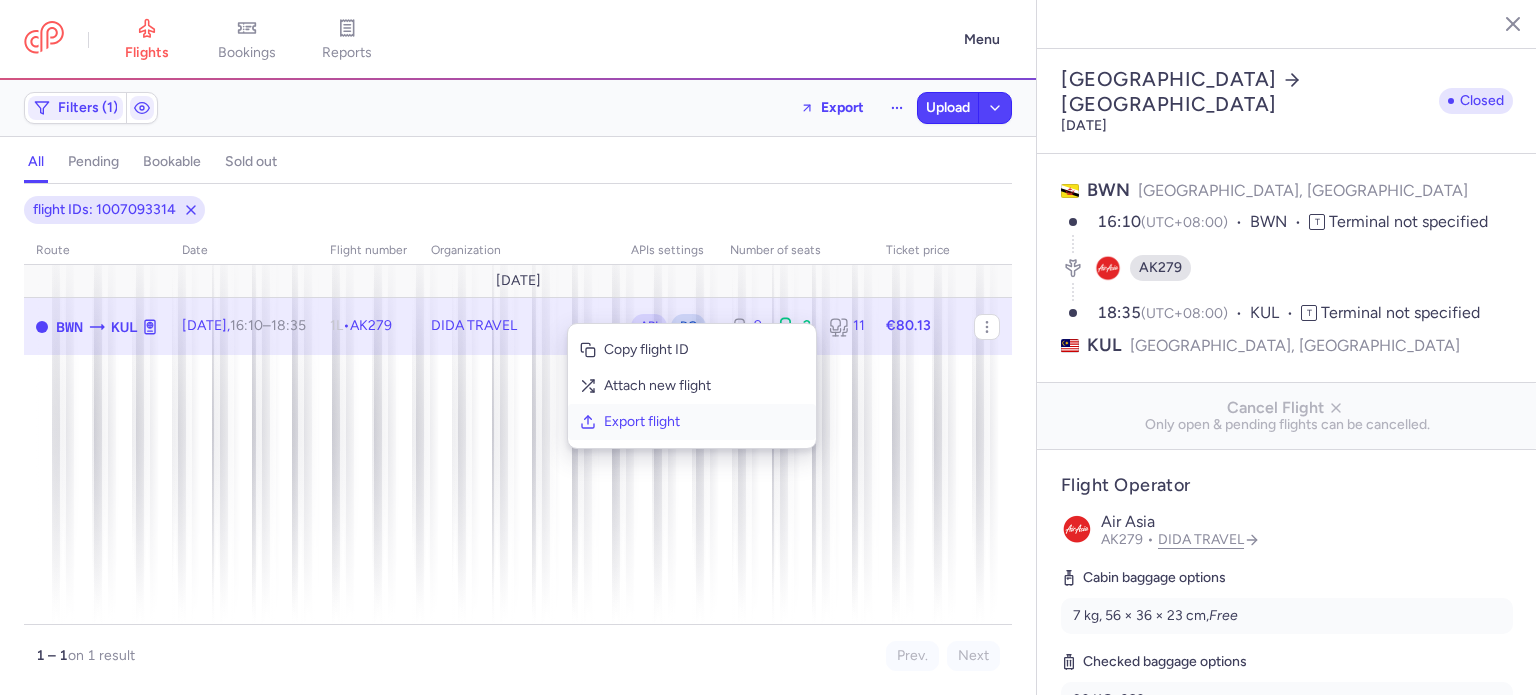 click on "Export flight" at bounding box center [704, 422] 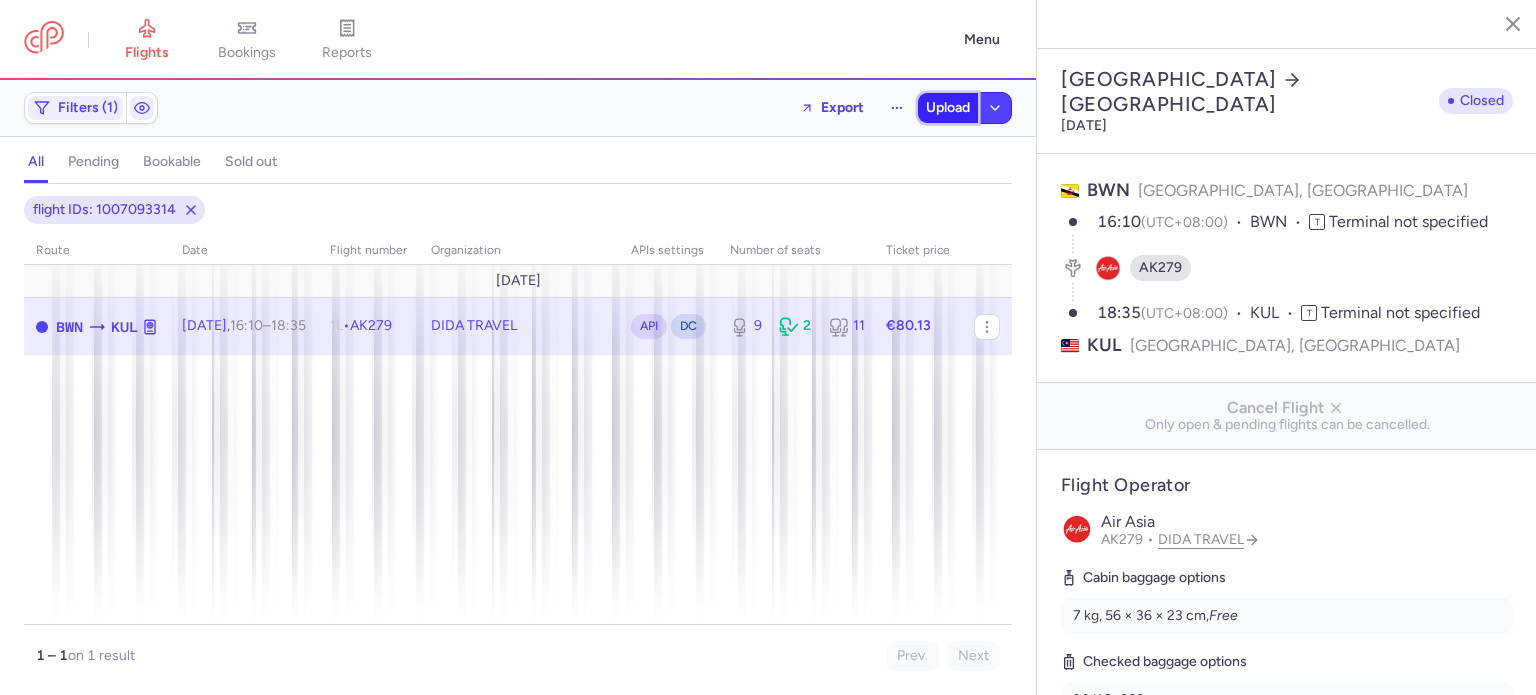 click on "Upload" at bounding box center [948, 108] 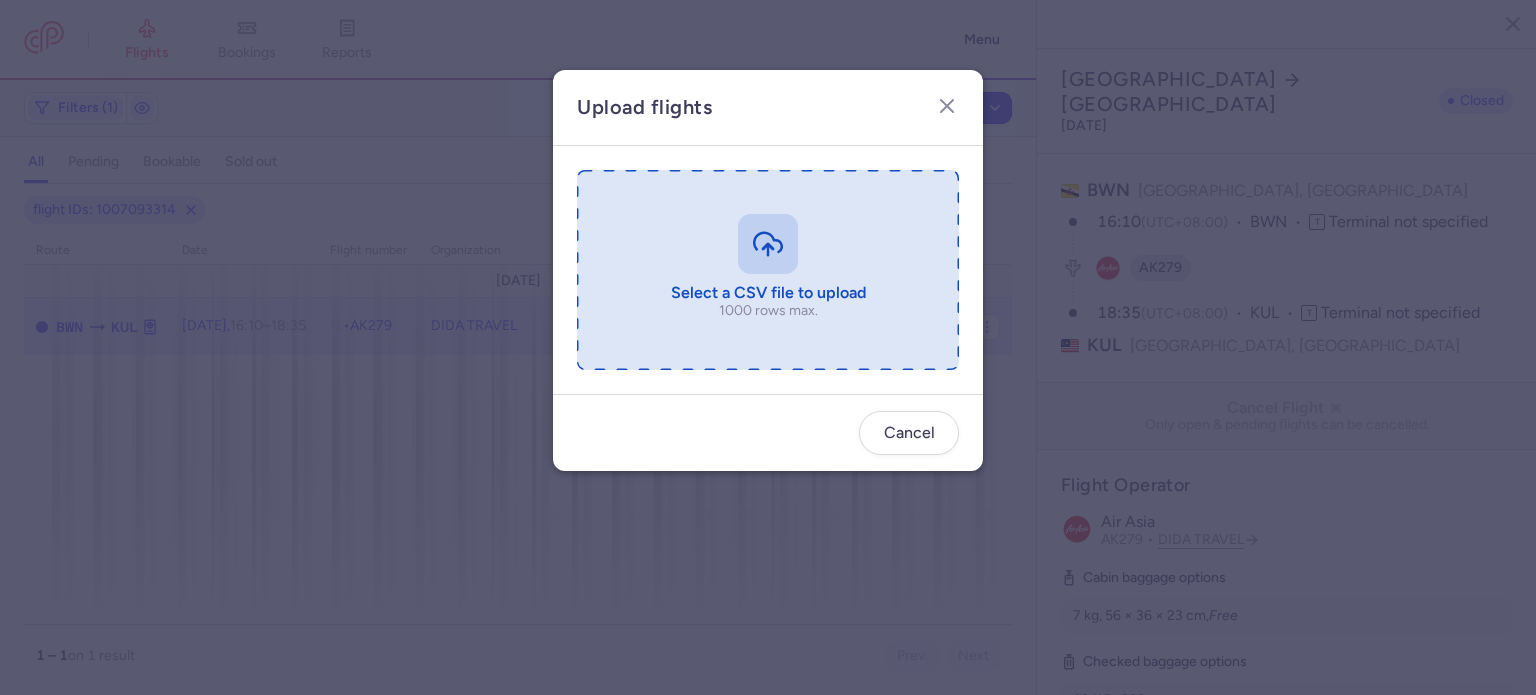 click at bounding box center [768, 270] 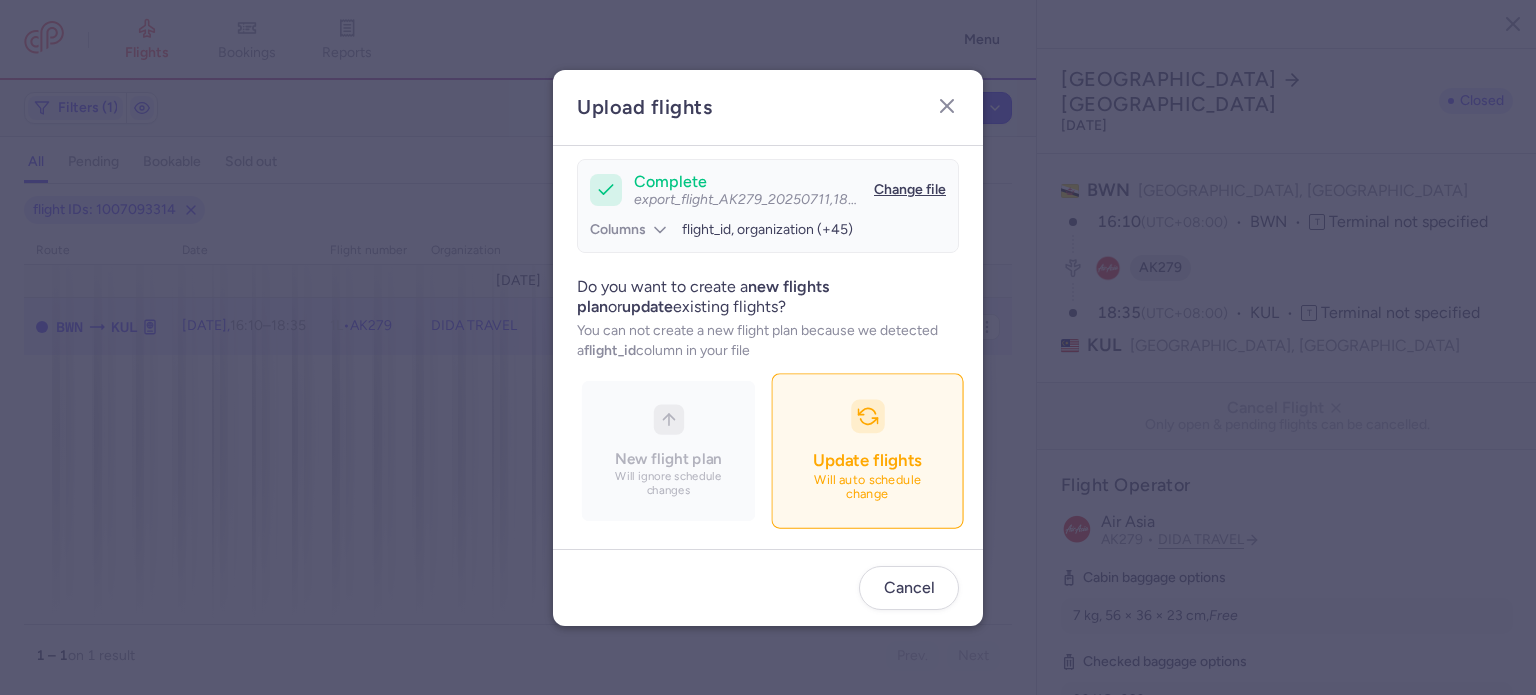 scroll, scrollTop: 172, scrollLeft: 0, axis: vertical 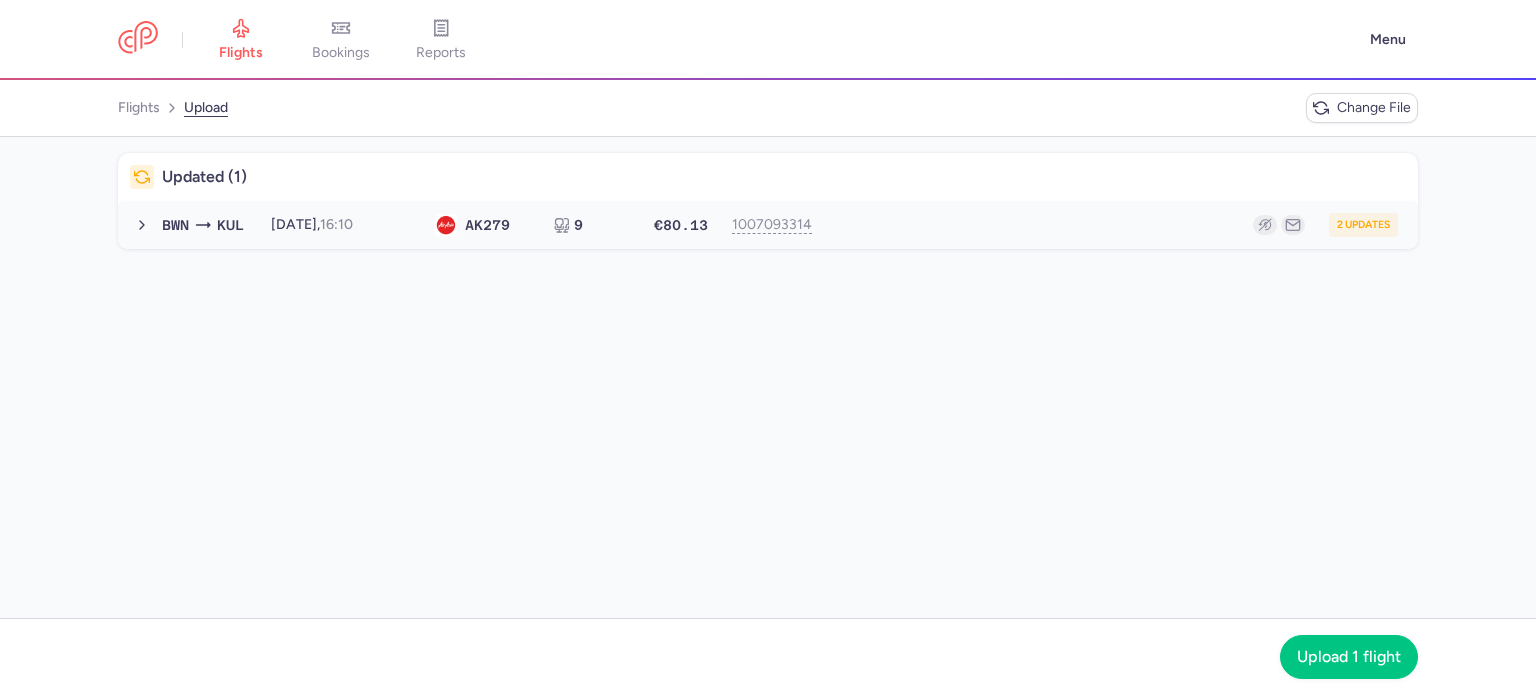 click on "2 updates" at bounding box center (1112, 225) 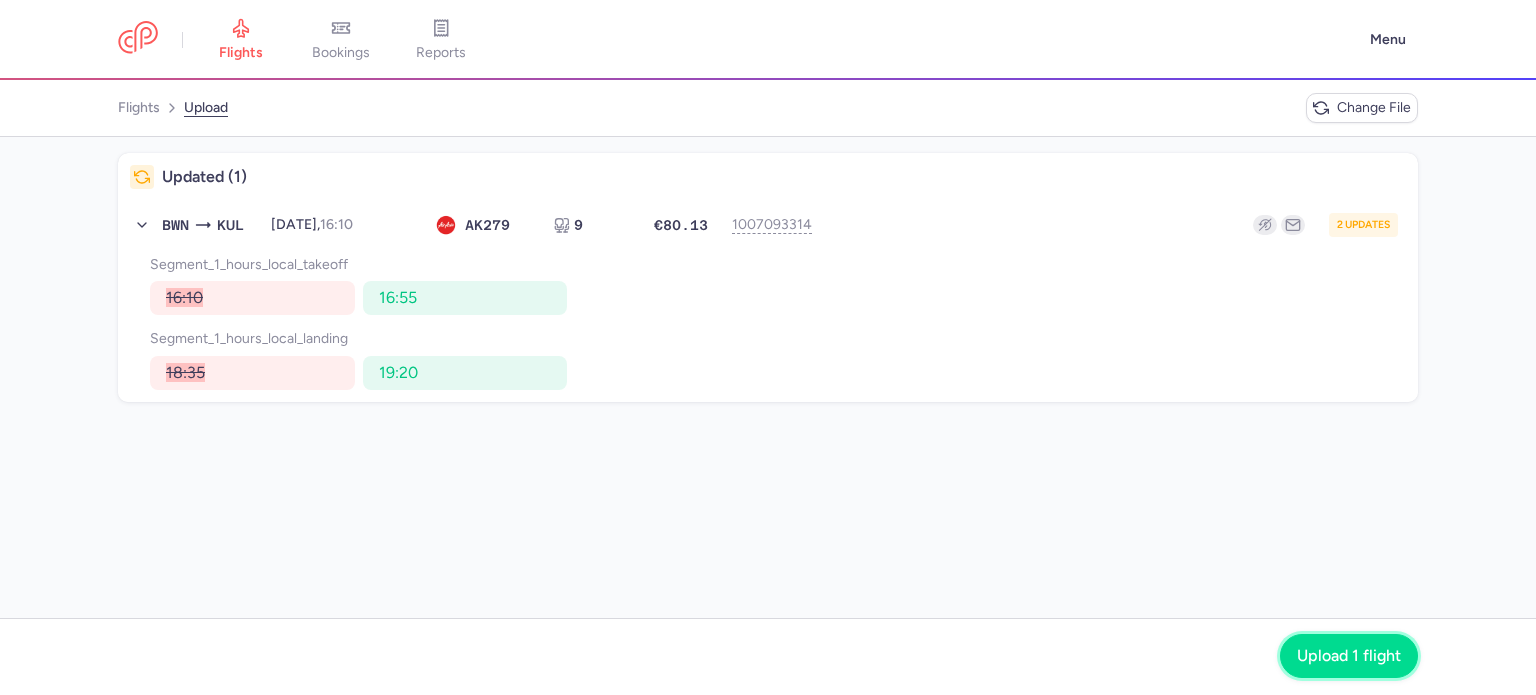 click on "Upload 1 flight" at bounding box center [1349, 656] 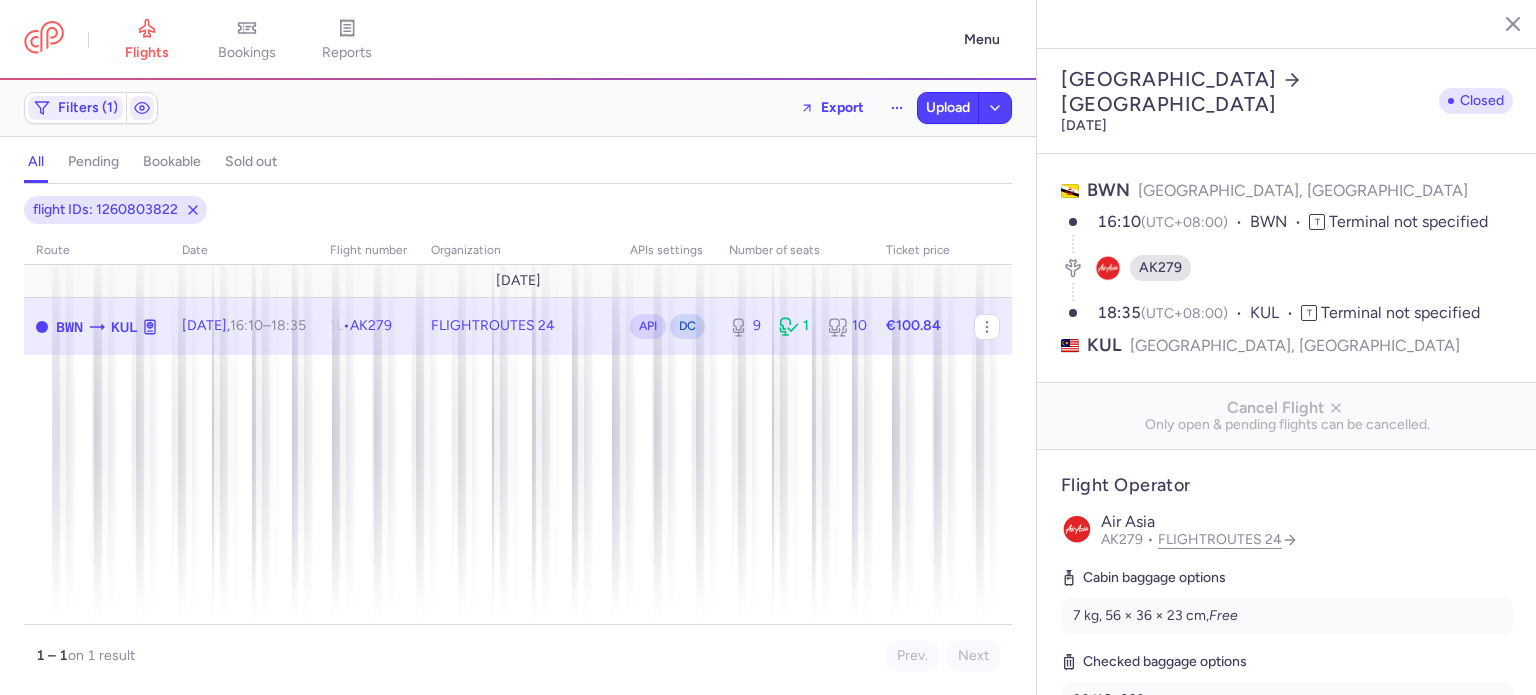 select on "days" 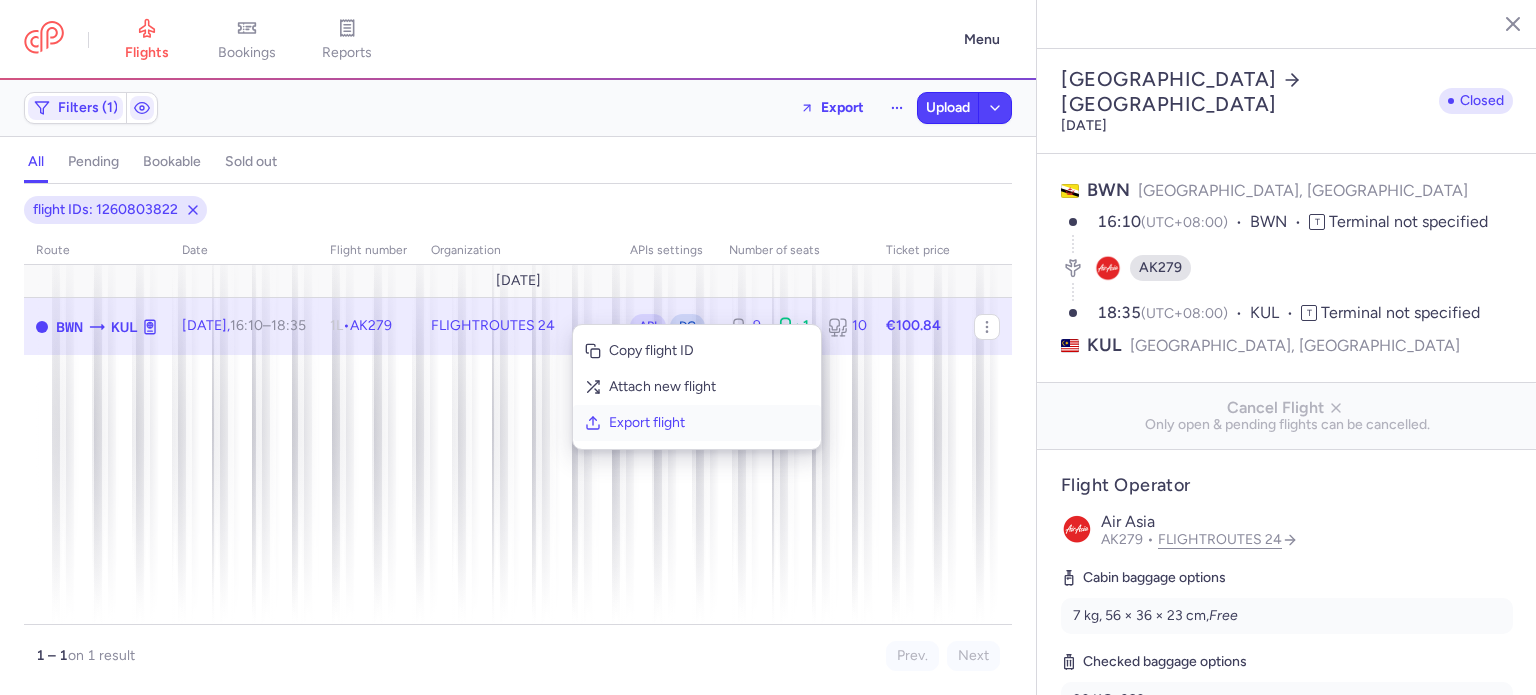 click on "Export flight" at bounding box center [709, 423] 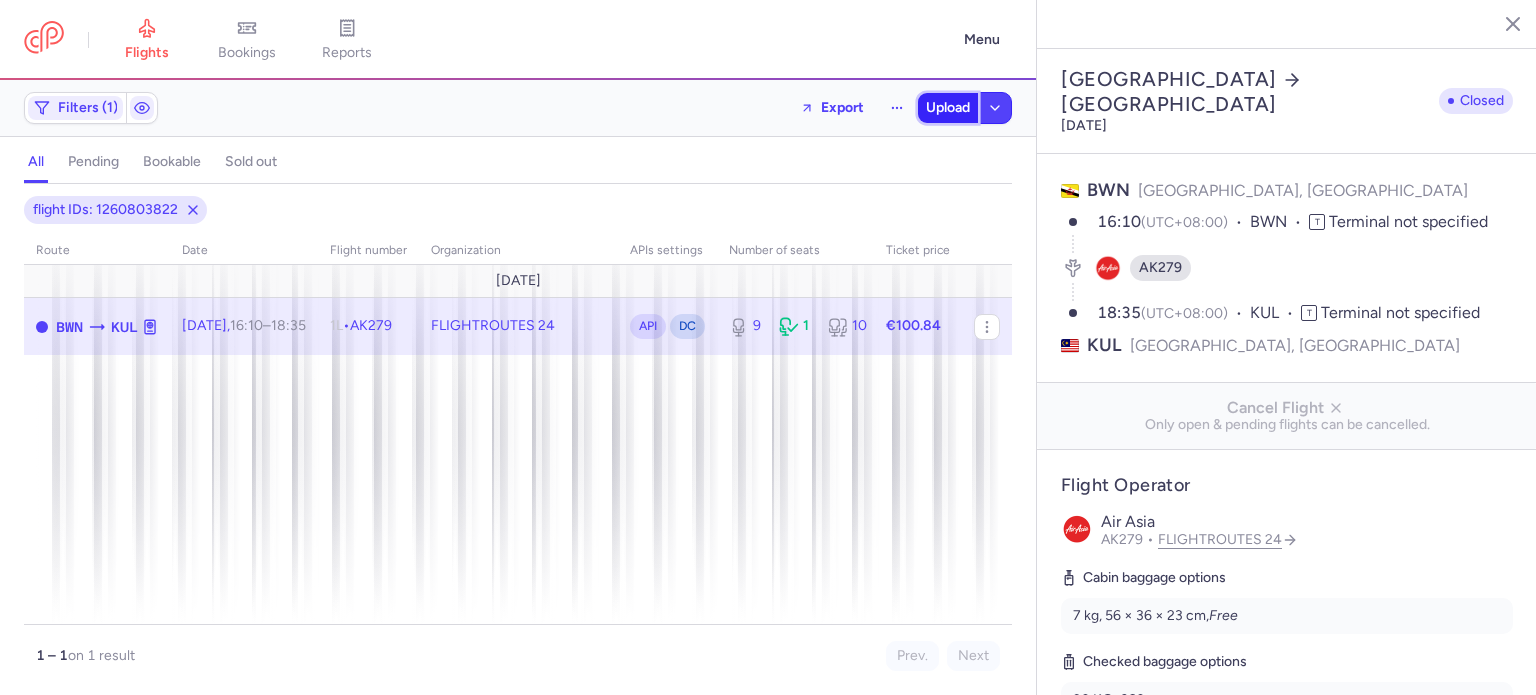 click on "Upload" at bounding box center (948, 108) 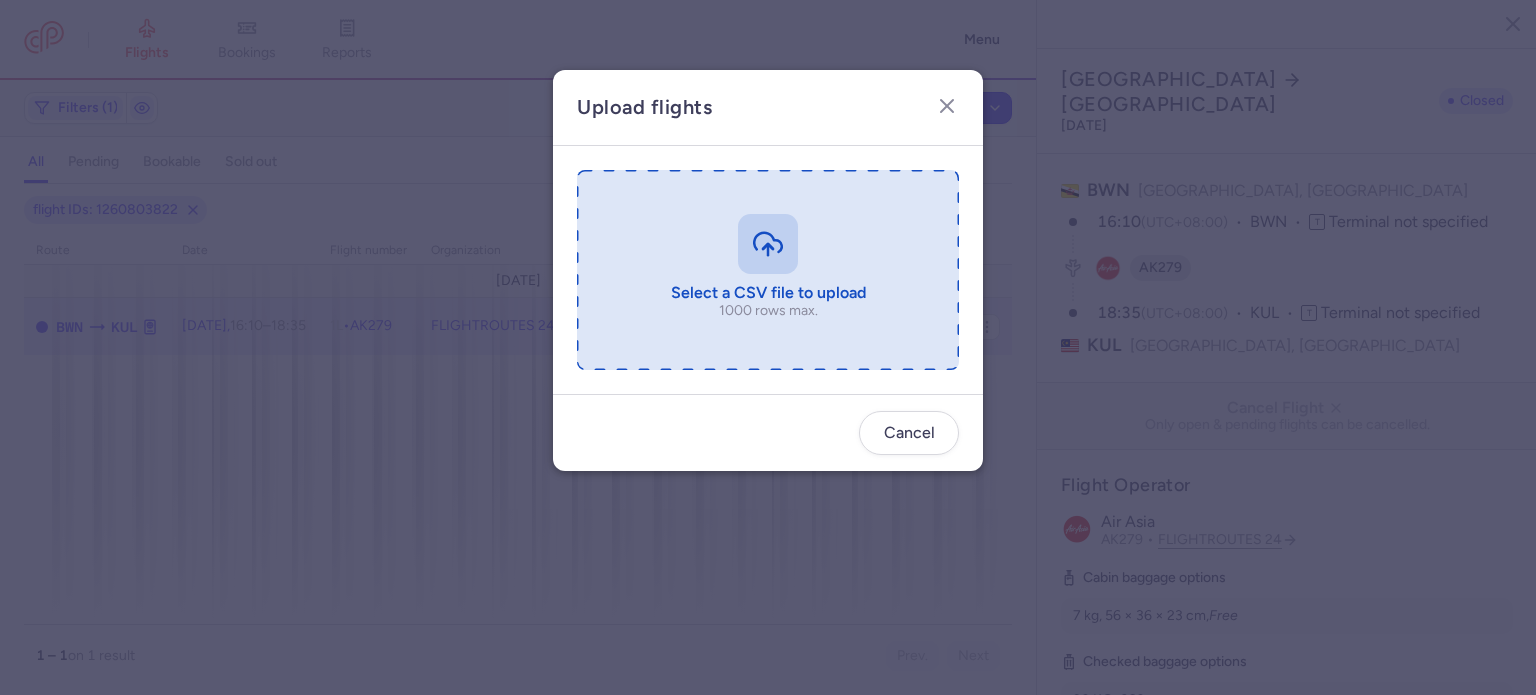 click at bounding box center (768, 270) 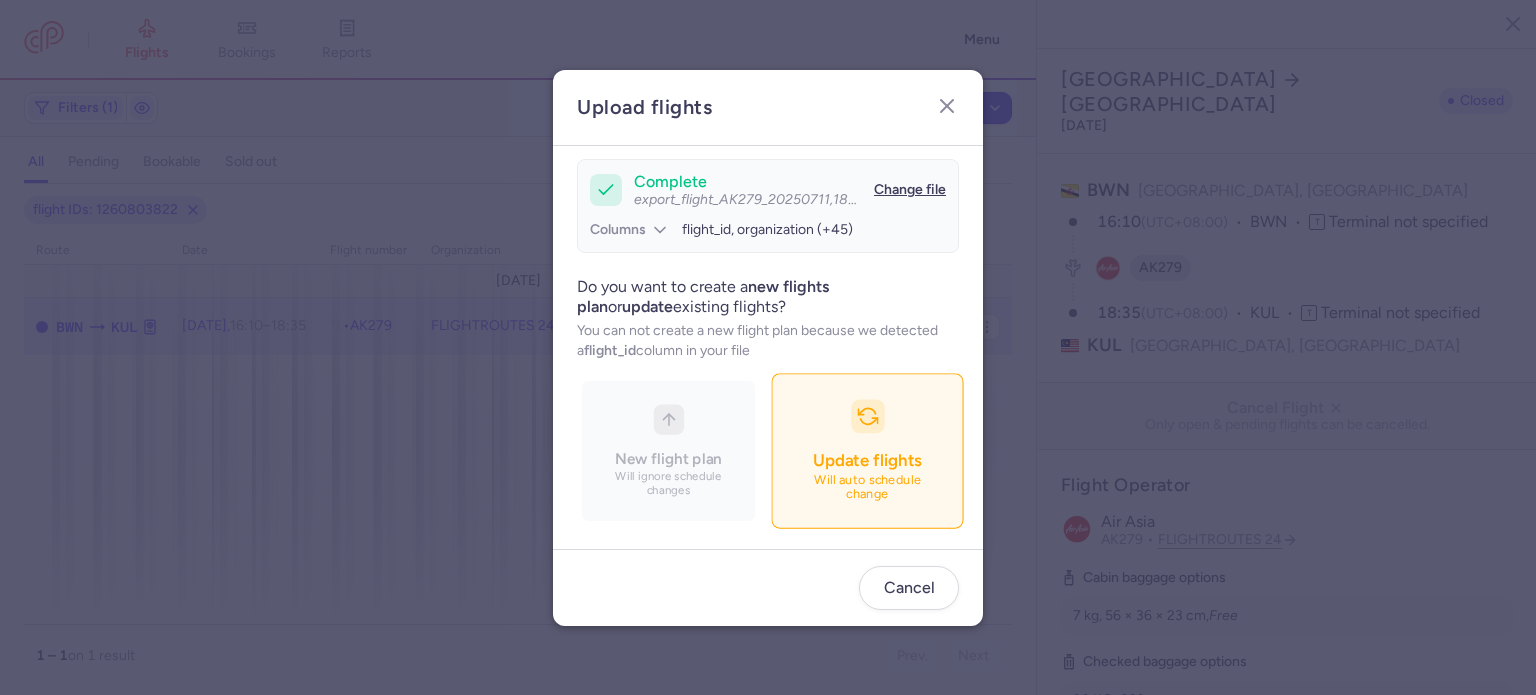 scroll, scrollTop: 172, scrollLeft: 0, axis: vertical 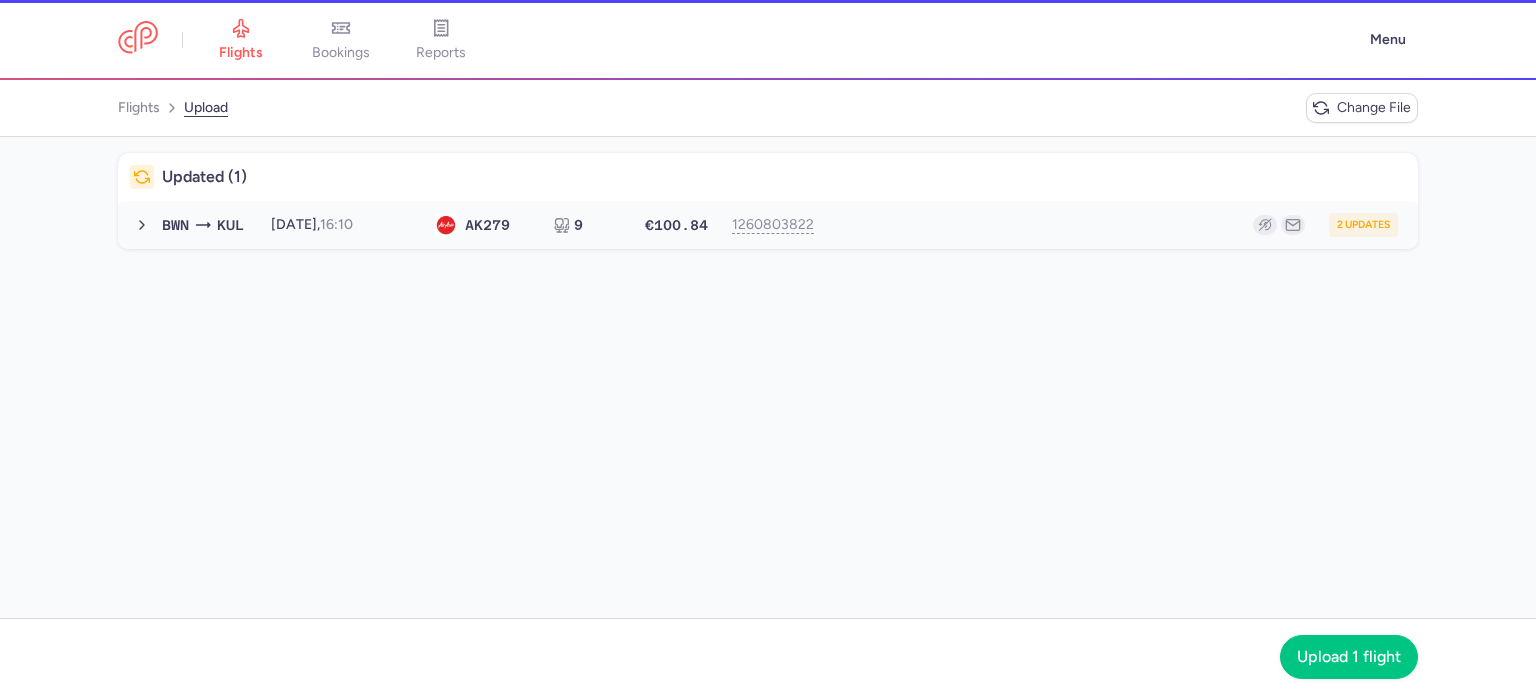 click on "BWN  KUL 2025-07-12,  16:10 AK  279 9 €100.84 1260803822 2 updates 2025-07-12, 16:10 AK279 9 seats €100.84" at bounding box center (768, 225) 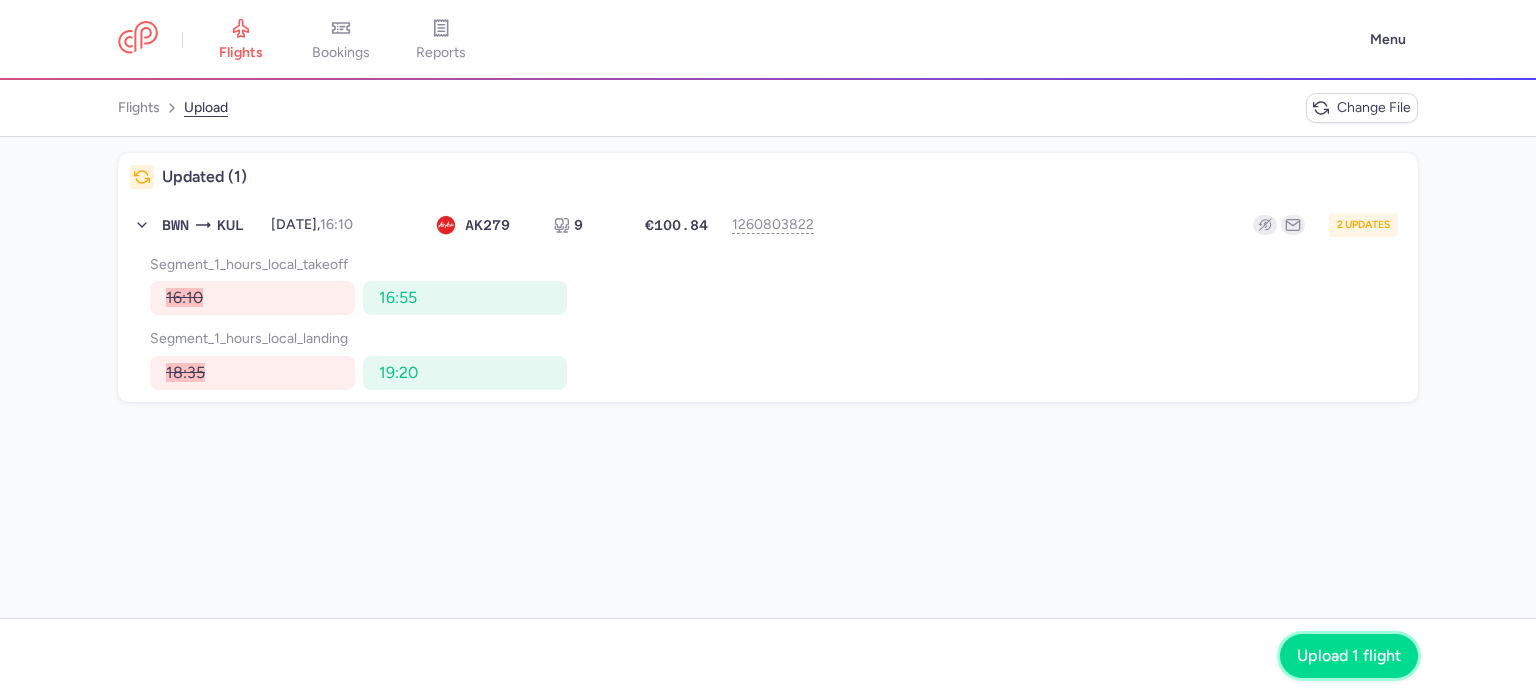 click on "Upload 1 flight" at bounding box center (1349, 656) 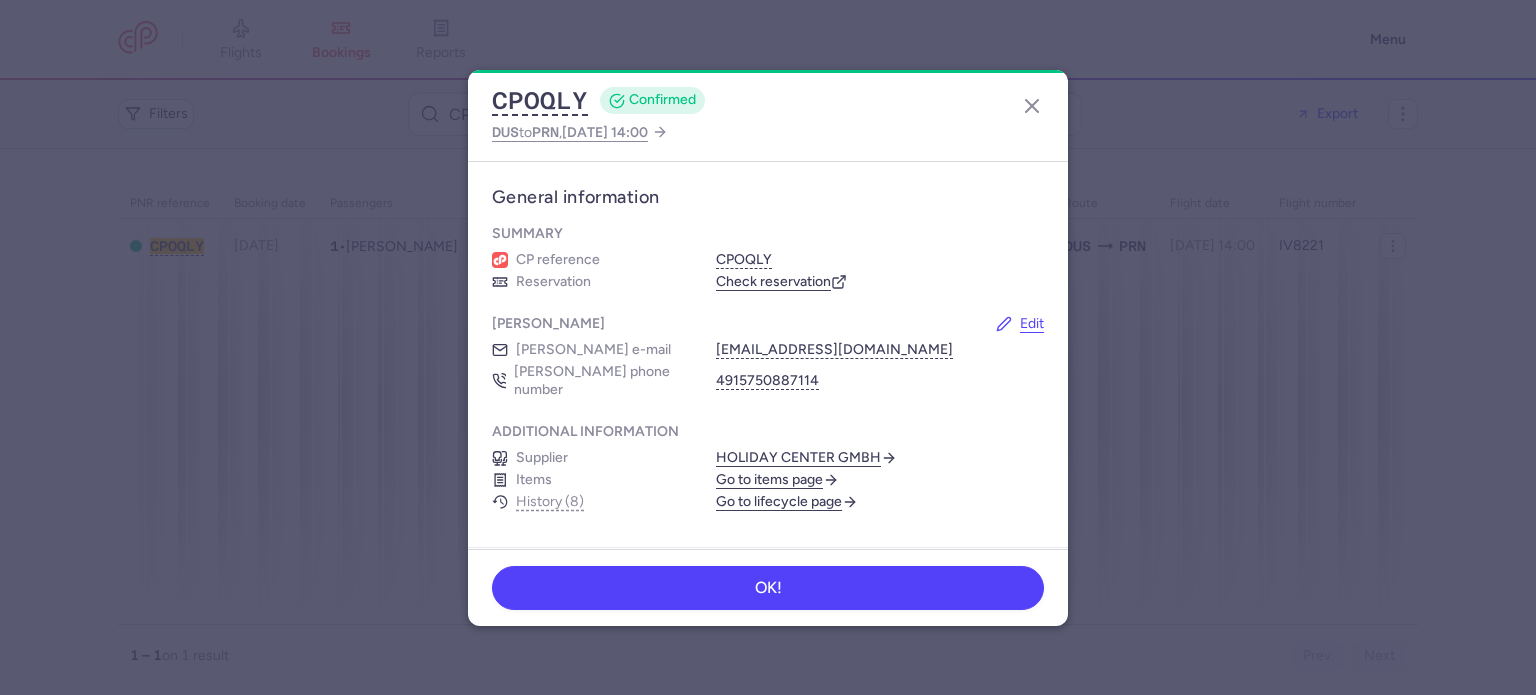 scroll, scrollTop: 0, scrollLeft: 0, axis: both 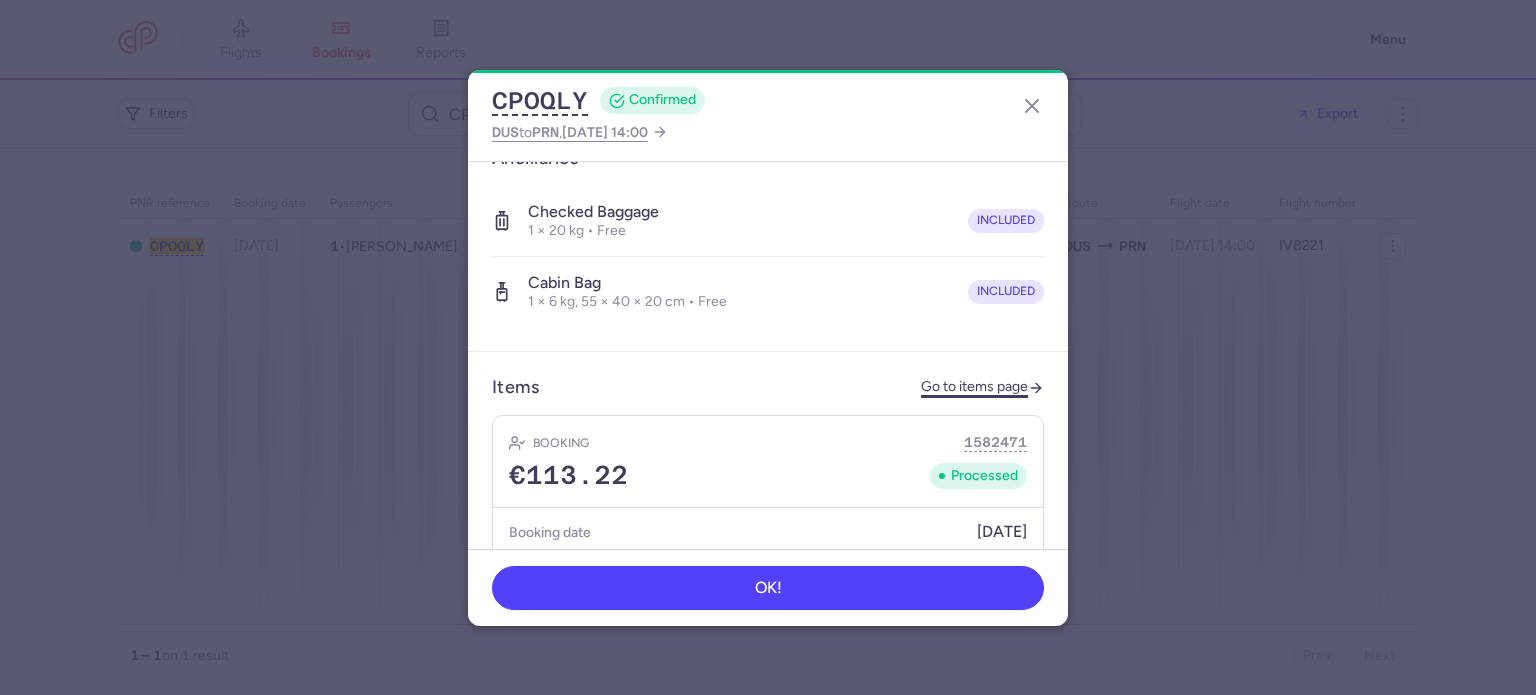 click on "Go to items page" 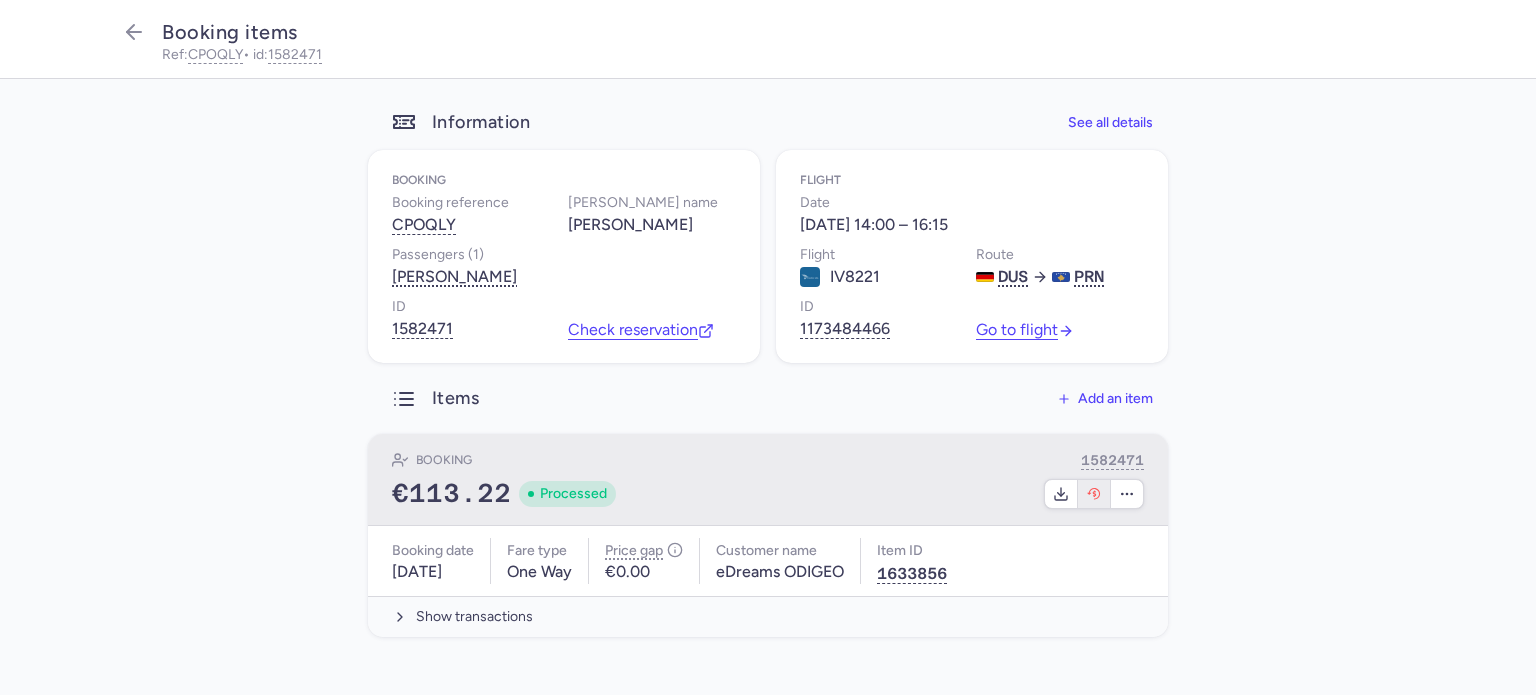 click 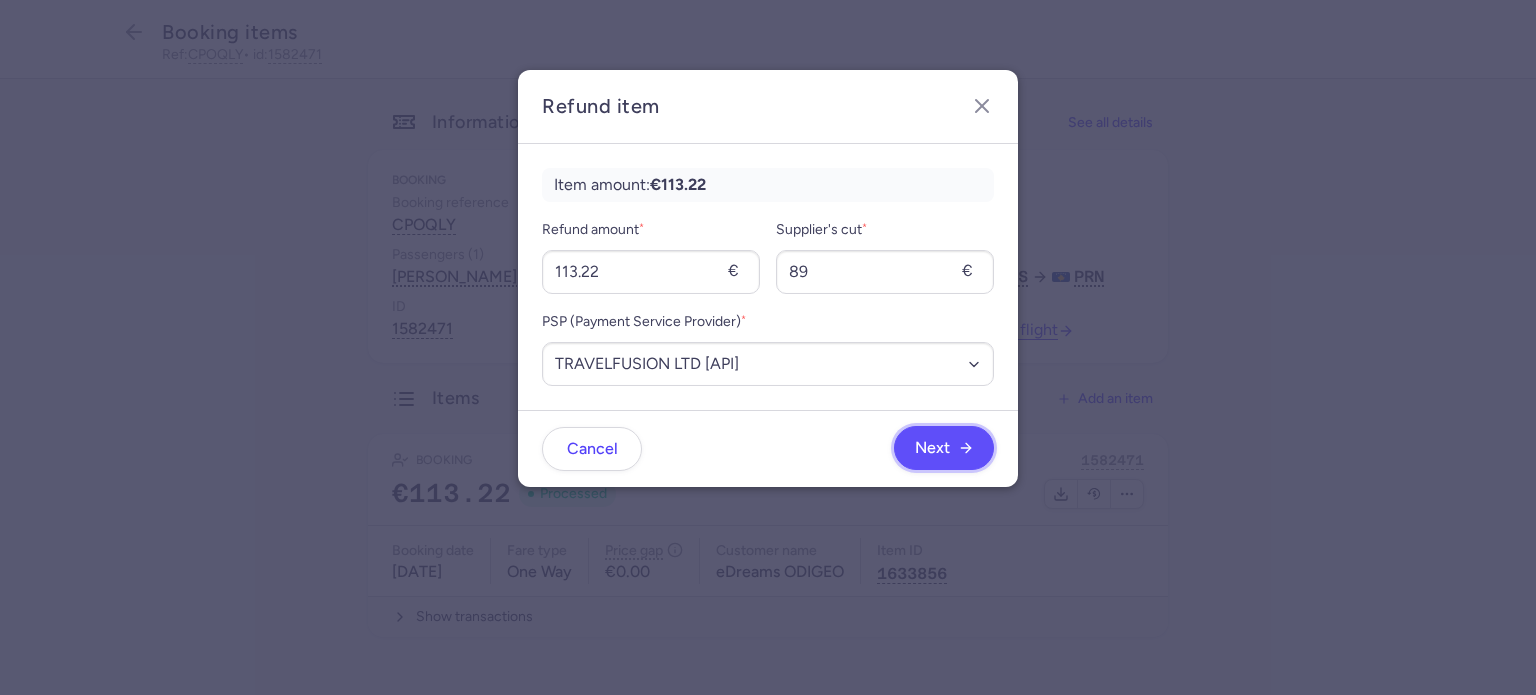 click on "Next" at bounding box center [944, 448] 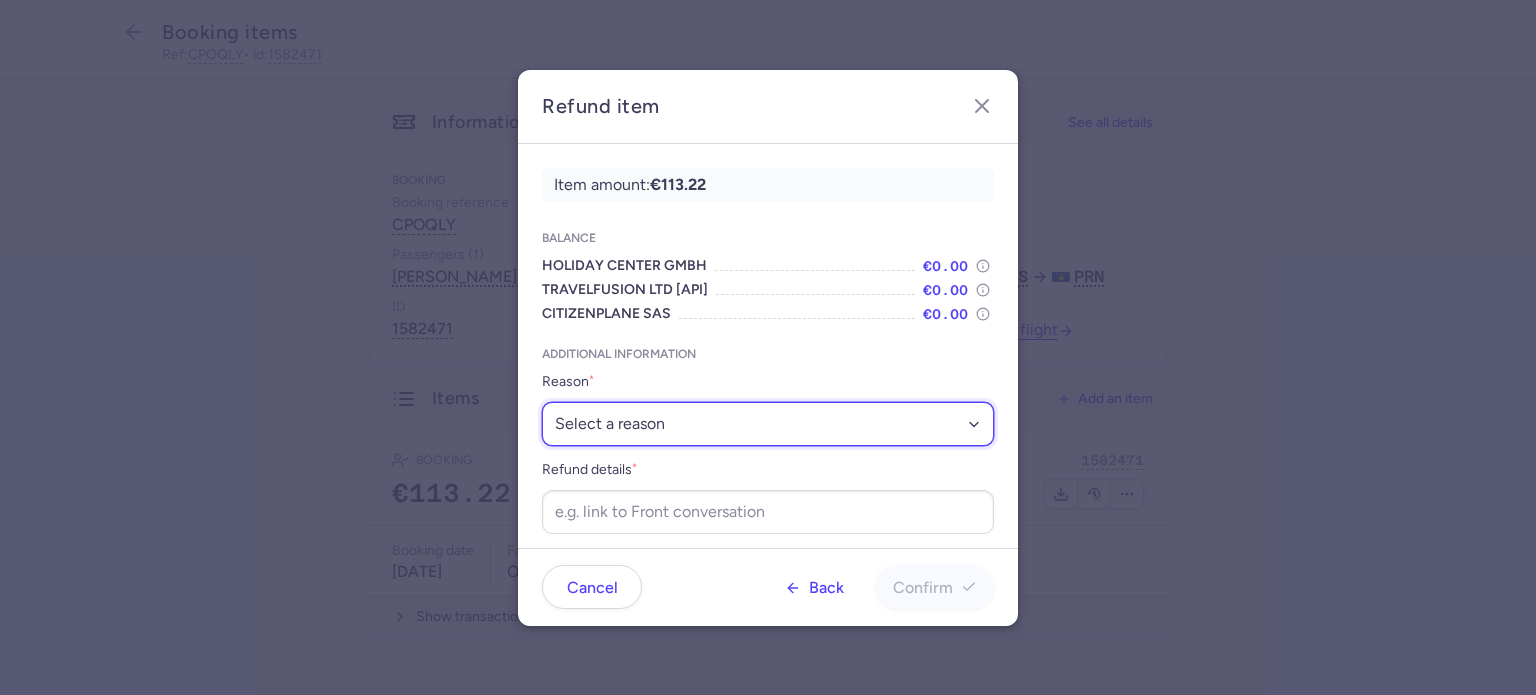 click on "Select a reason ✈️ Airline ceasing ops 💼 Ancillary issue 📄 APIS missing ⚙️ CitizenPlane error ⛔️ Denied boarding 🔁 Duplicate ❌ Flight canceled 🕵🏼‍♂️ Fraud 🎁 Goodwill 🎫 Goodwill allowance 🙃 Other 💺 Overbooking 💸 Refund with penalty 🙅 Schedule change not accepted 🤕 Supplier error 💵 Tax refund ❓ Unconfirmed booking" at bounding box center (768, 424) 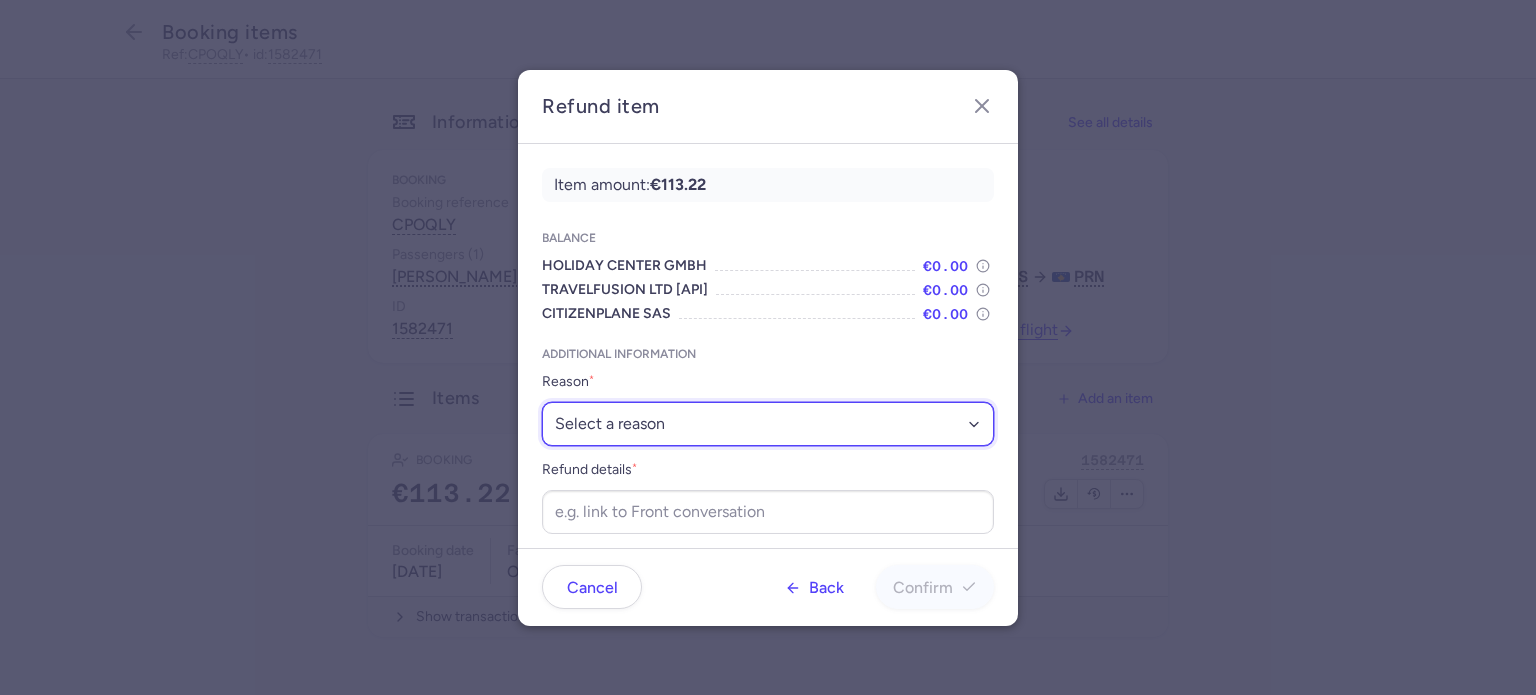 select on "GOODWILL" 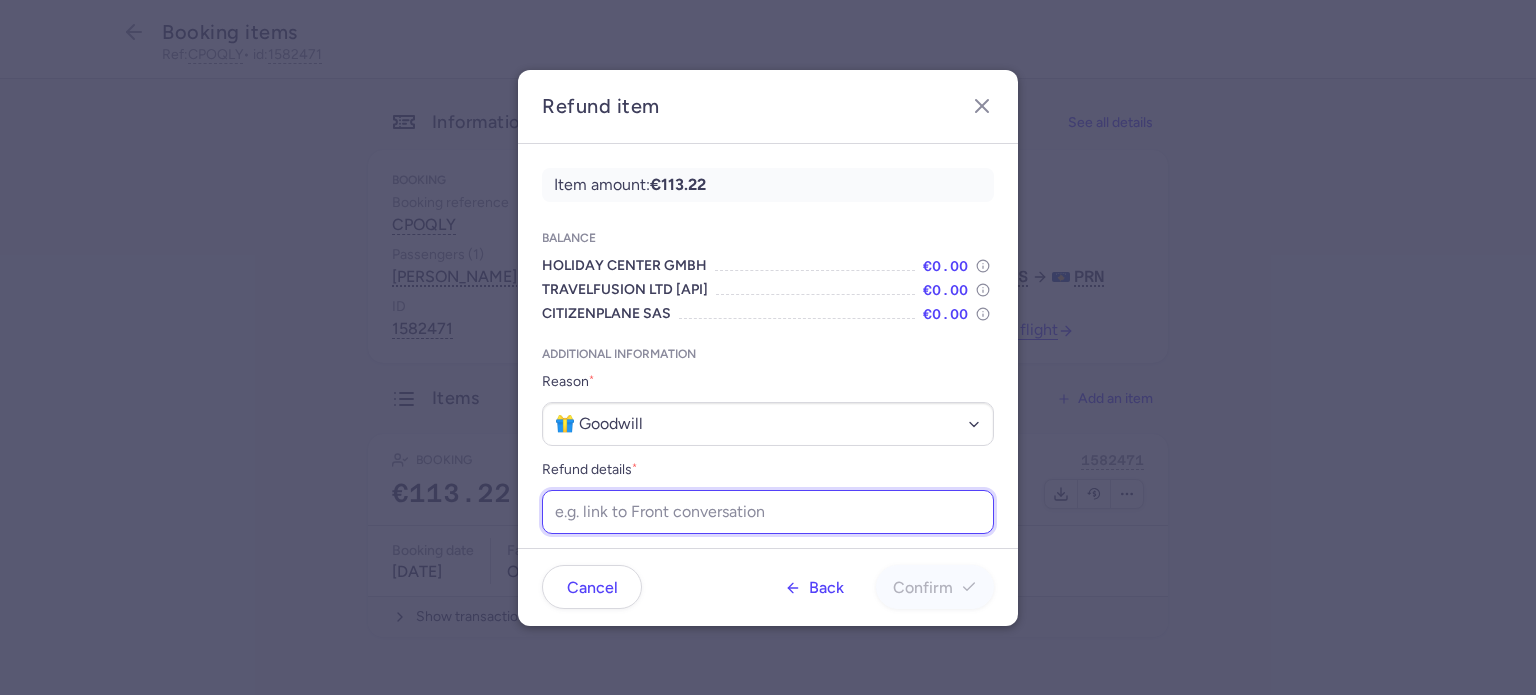 click on "Refund details  *" at bounding box center (768, 512) 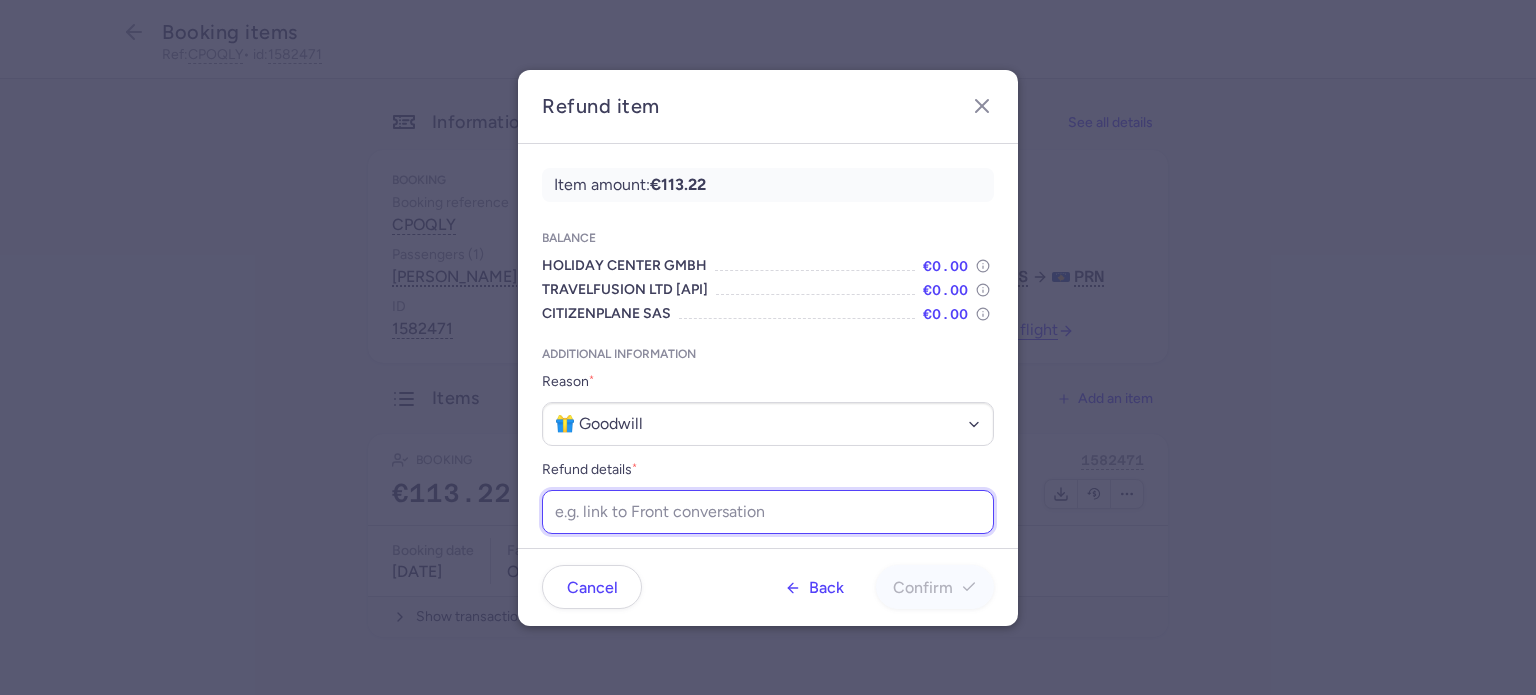 paste on "[URL][DOMAIN_NAME]" 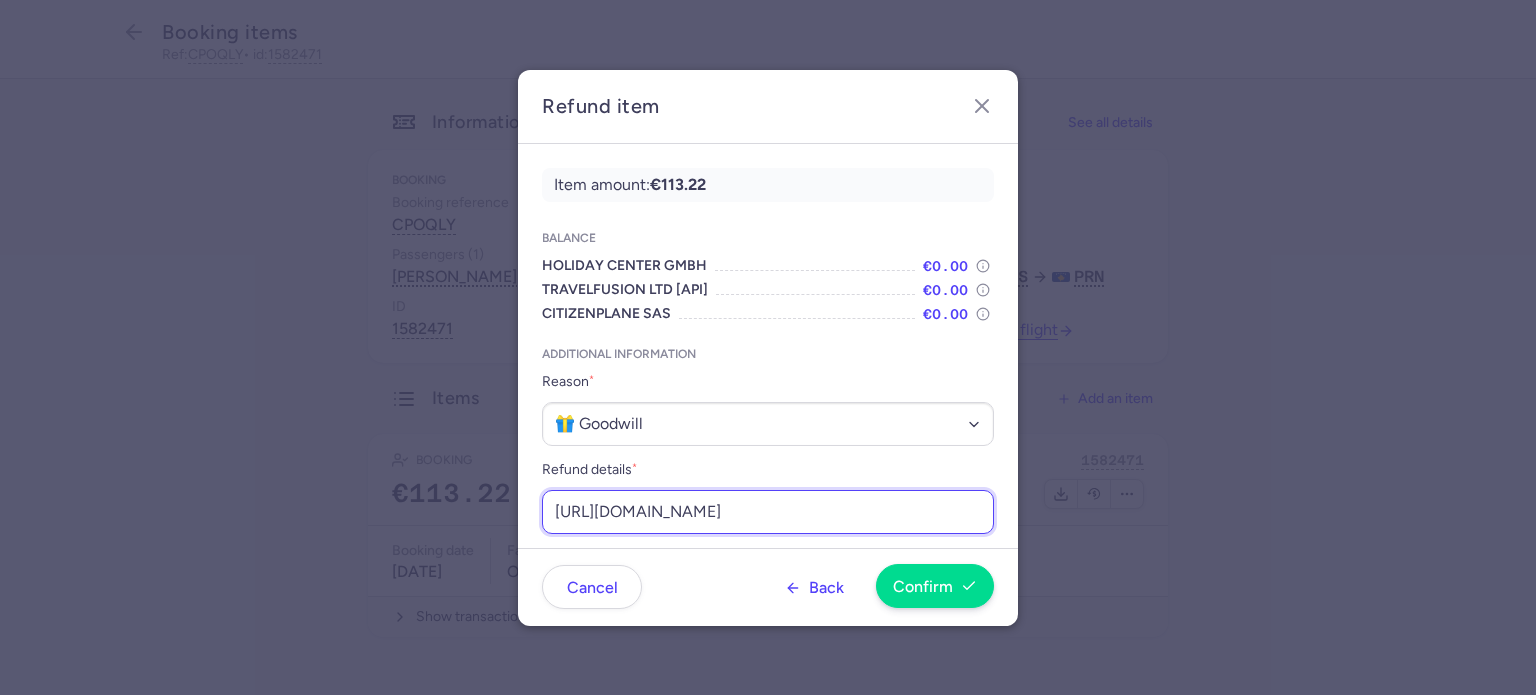 scroll, scrollTop: 0, scrollLeft: 258, axis: horizontal 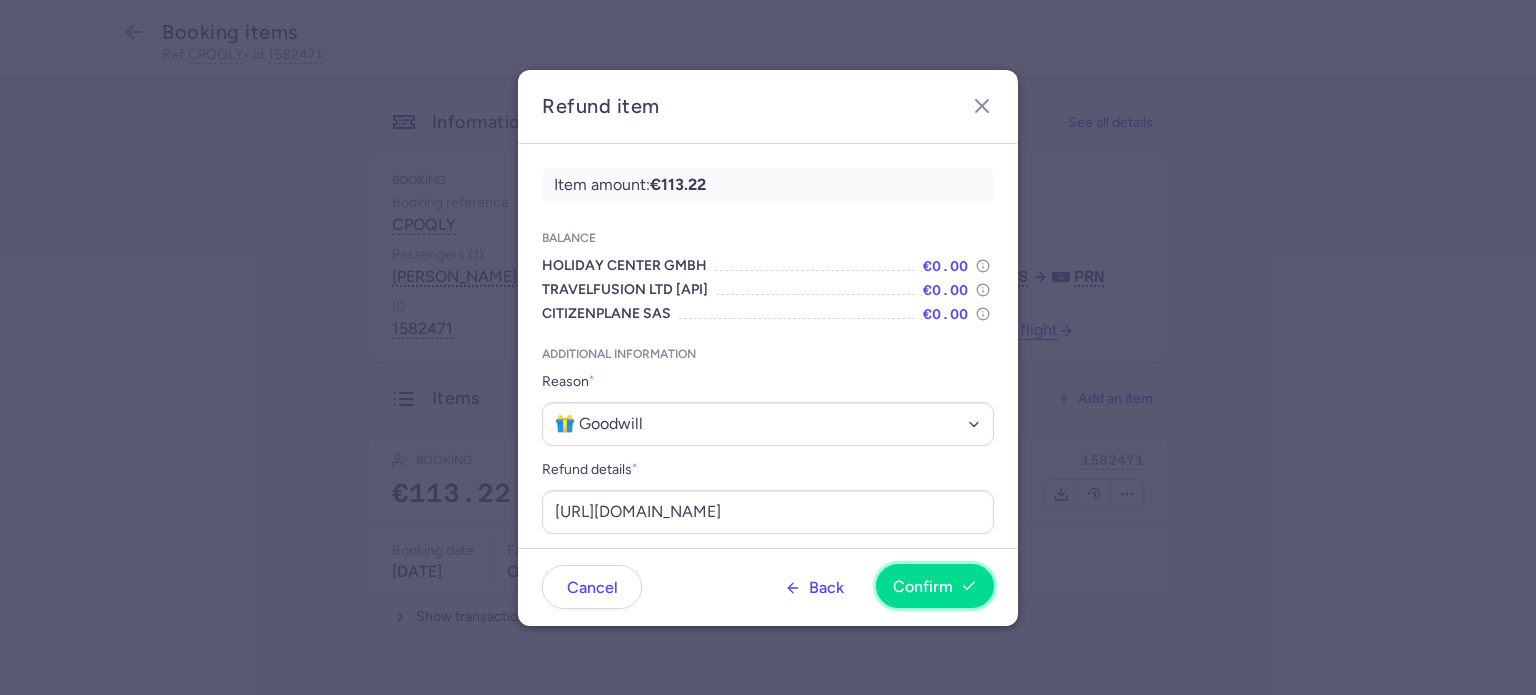 click on "Confirm" at bounding box center (923, 587) 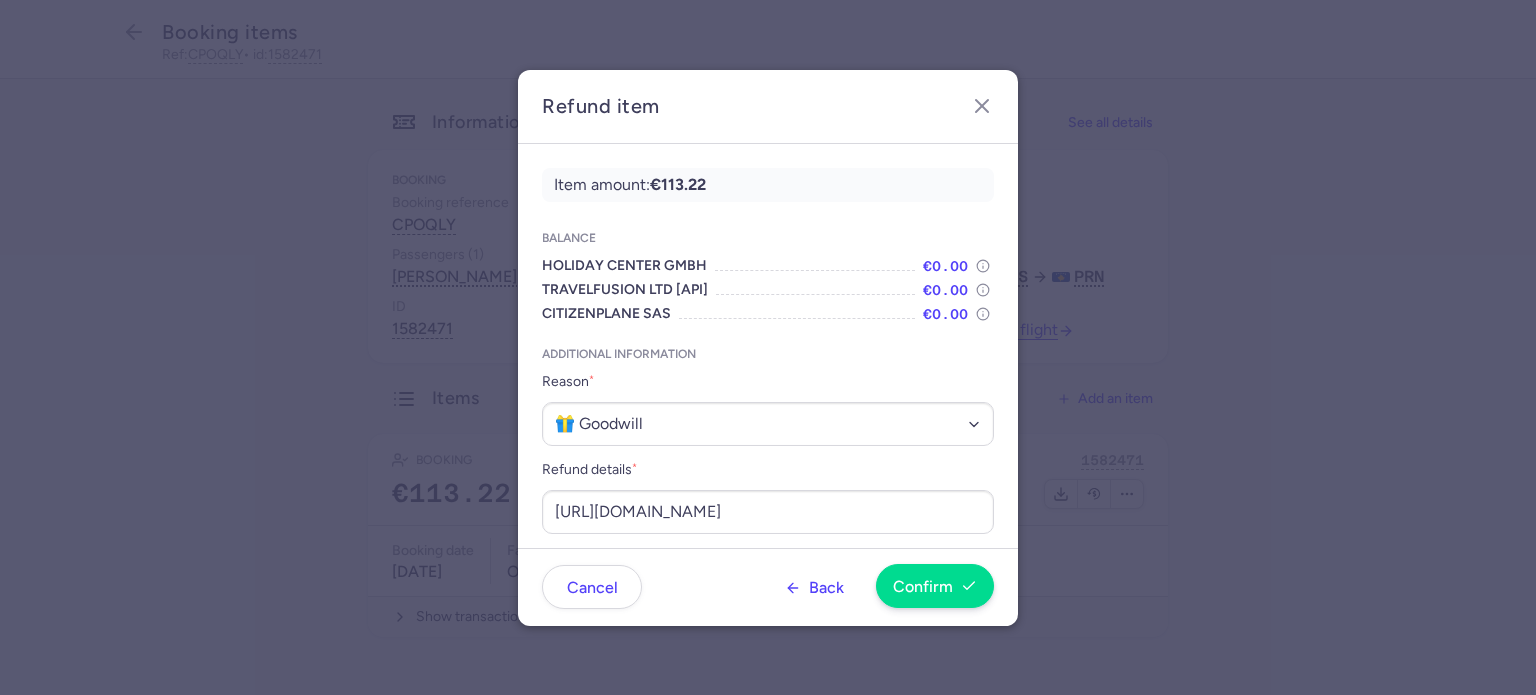 scroll, scrollTop: 0, scrollLeft: 0, axis: both 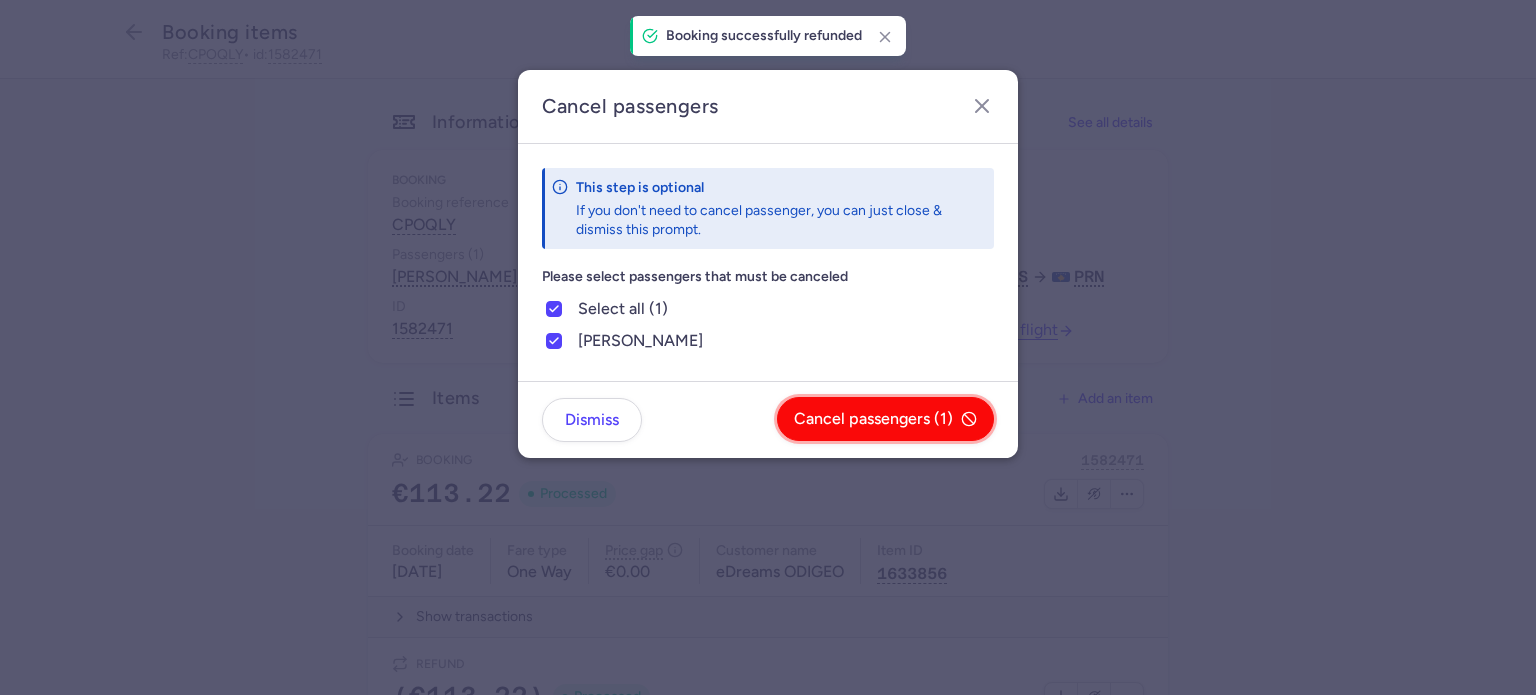 click on "Cancel passengers (1)" at bounding box center (873, 419) 